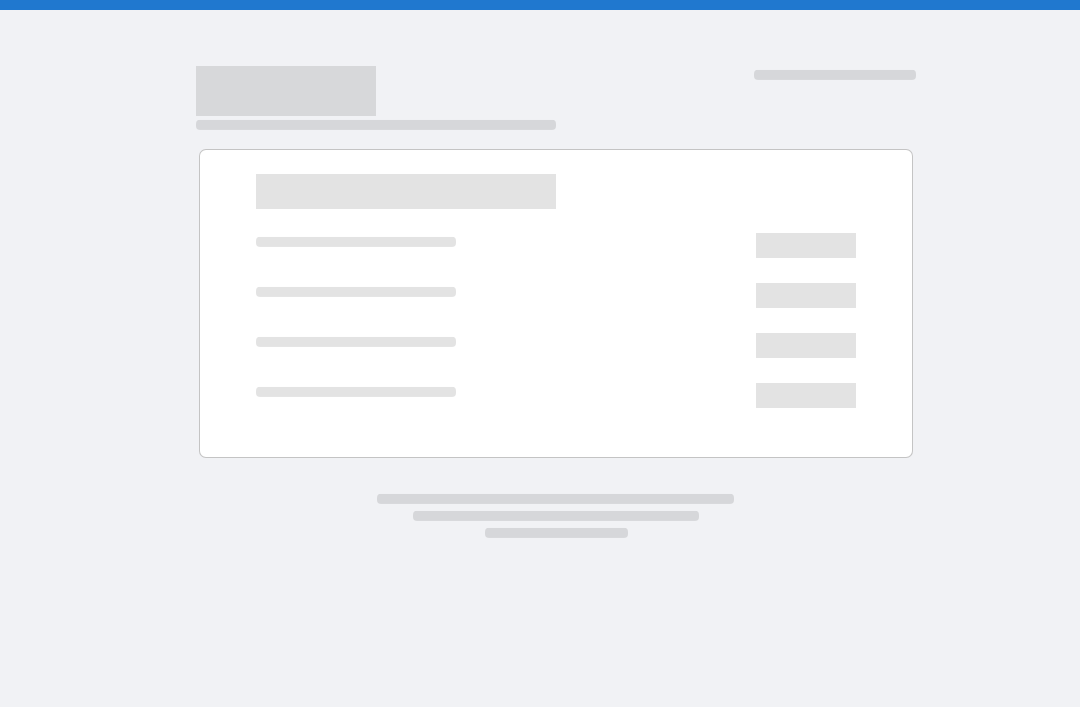 scroll, scrollTop: 0, scrollLeft: 0, axis: both 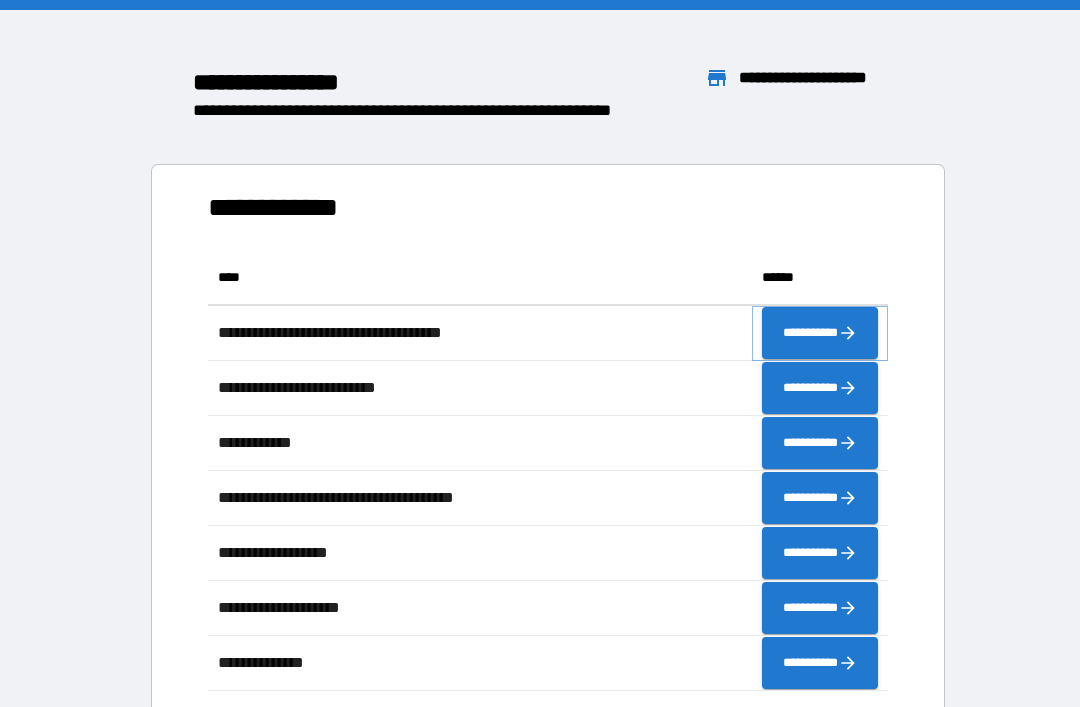 click on "**********" at bounding box center (820, 333) 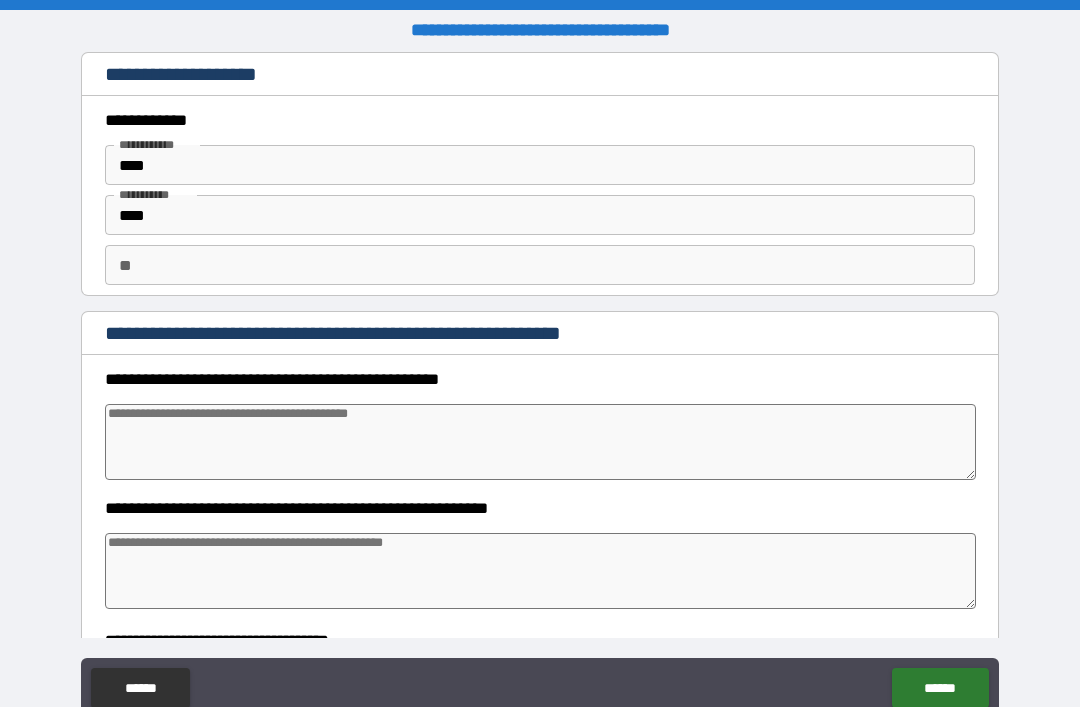 type on "*" 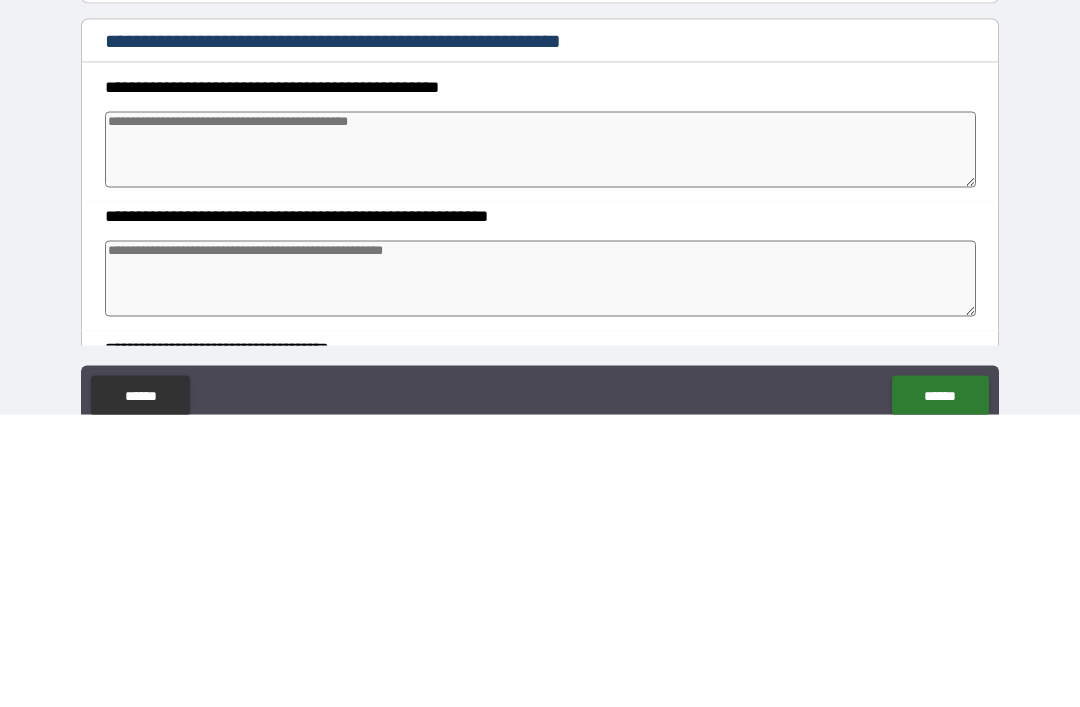 type on "*" 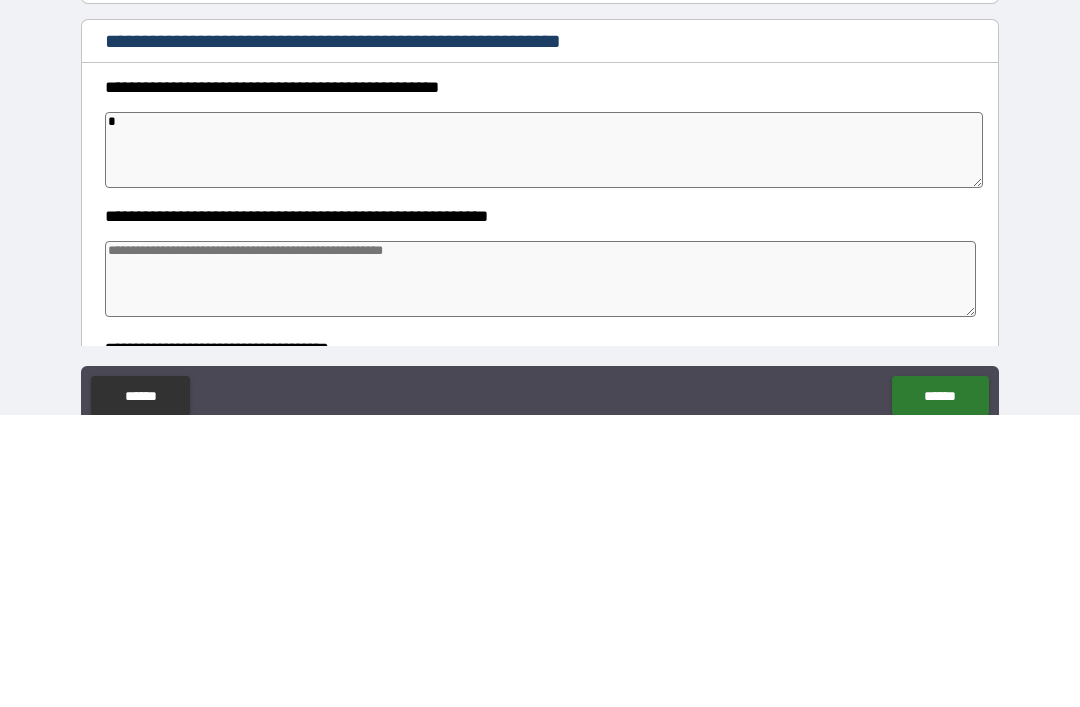 type on "*" 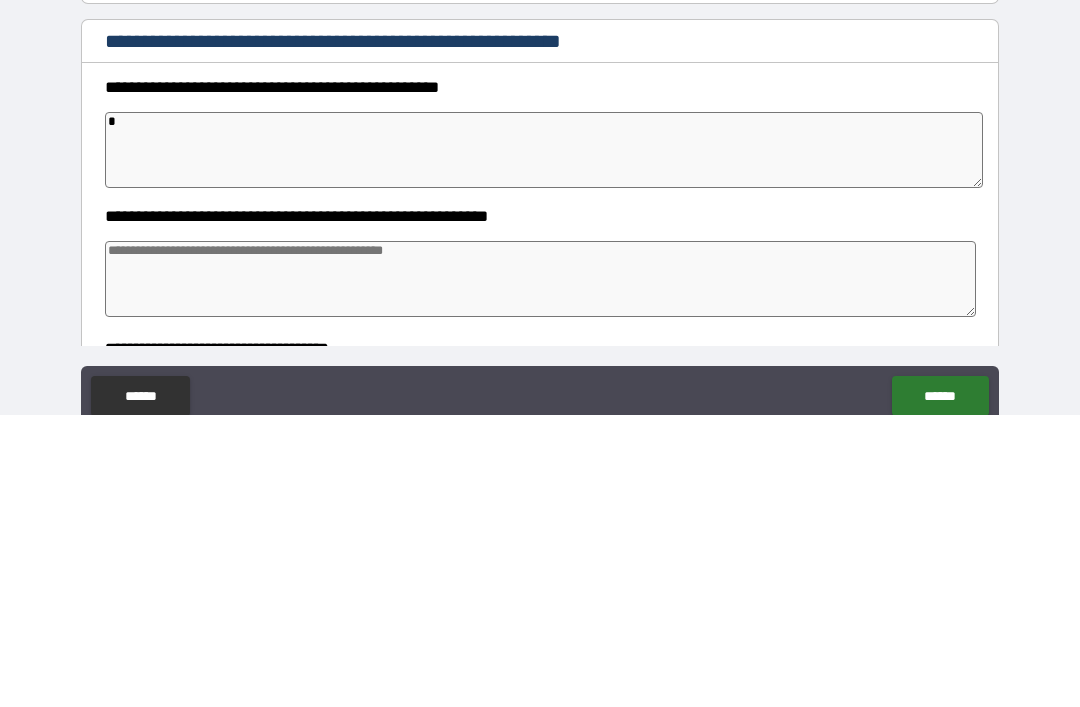 type on "*" 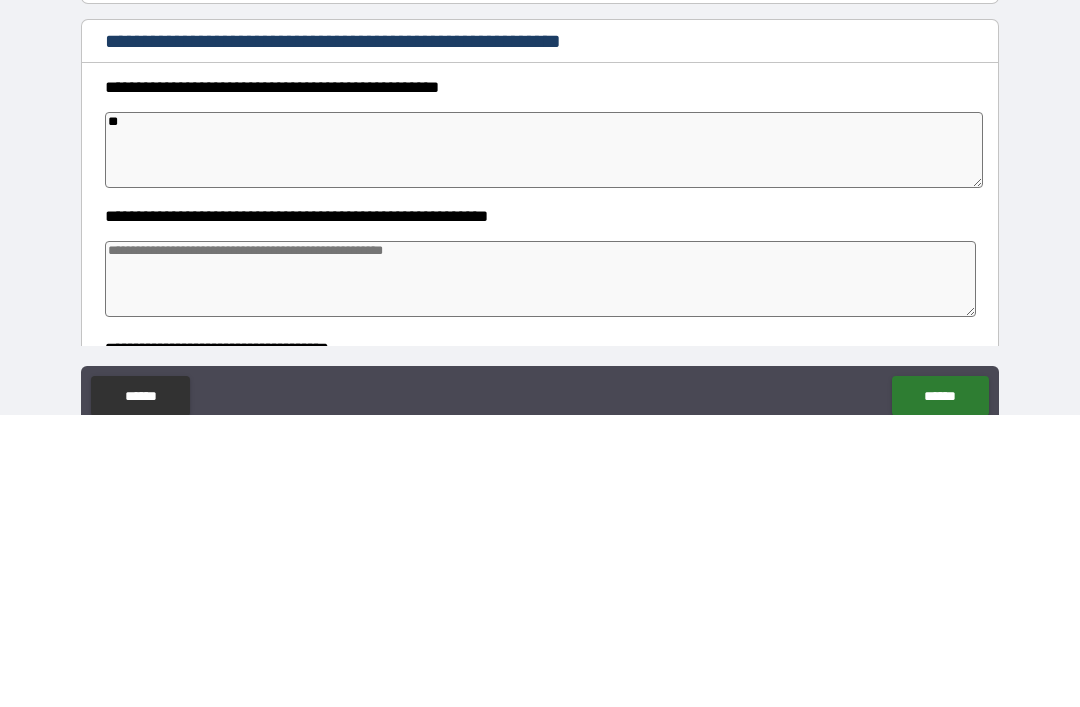 type on "*" 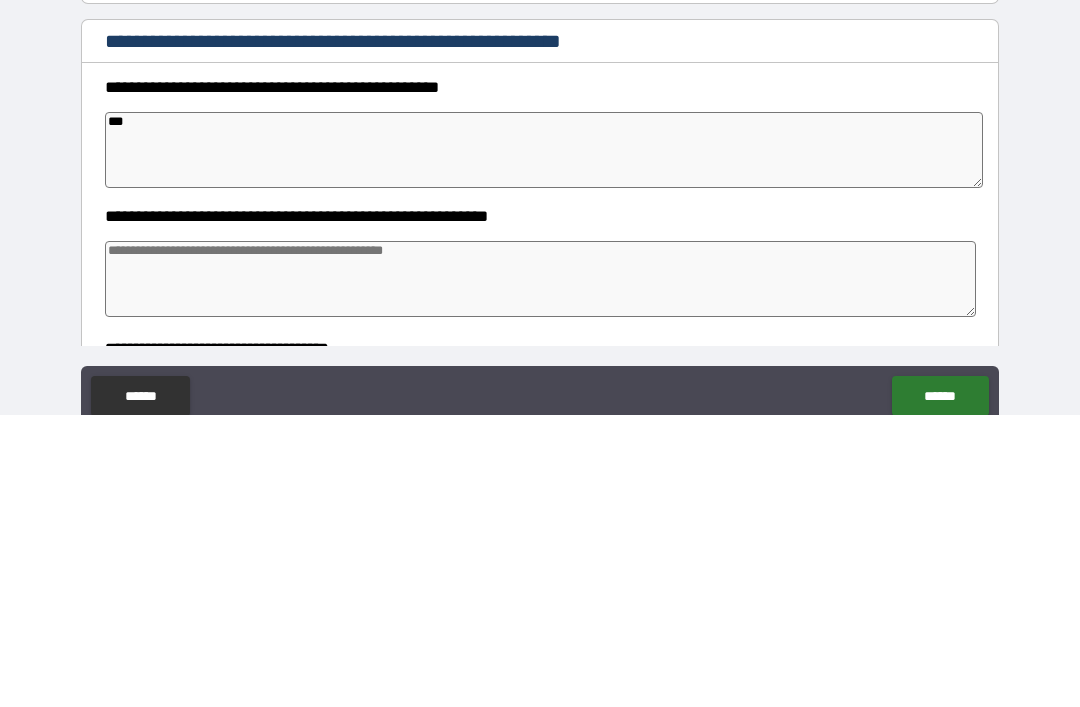 type on "*" 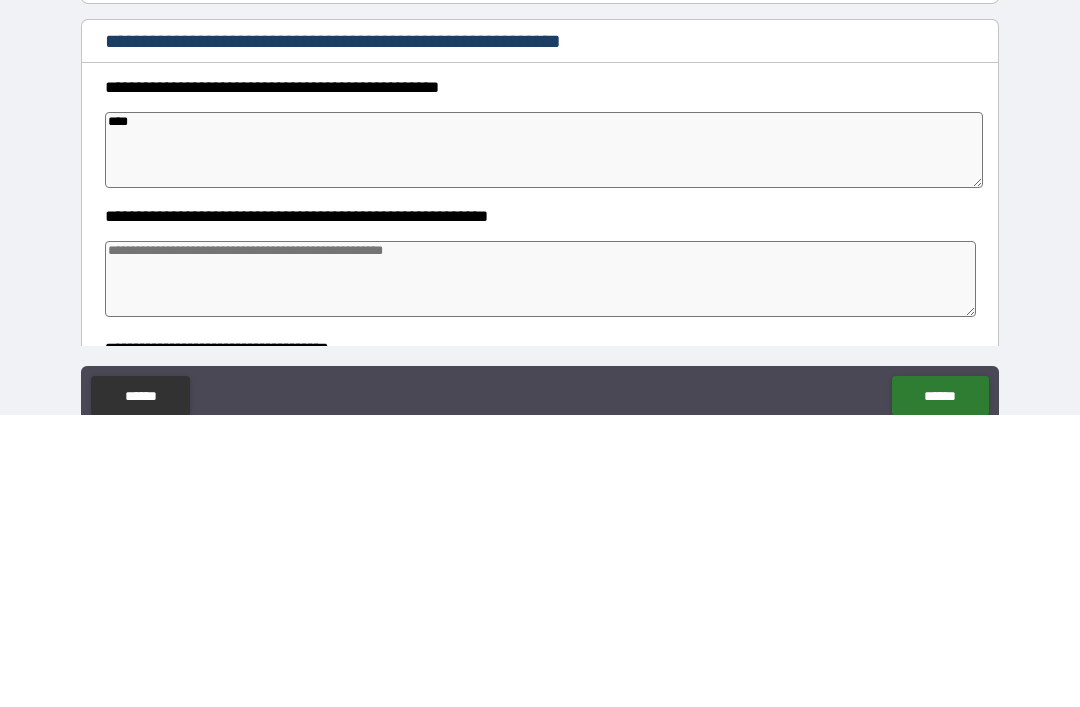 type on "*" 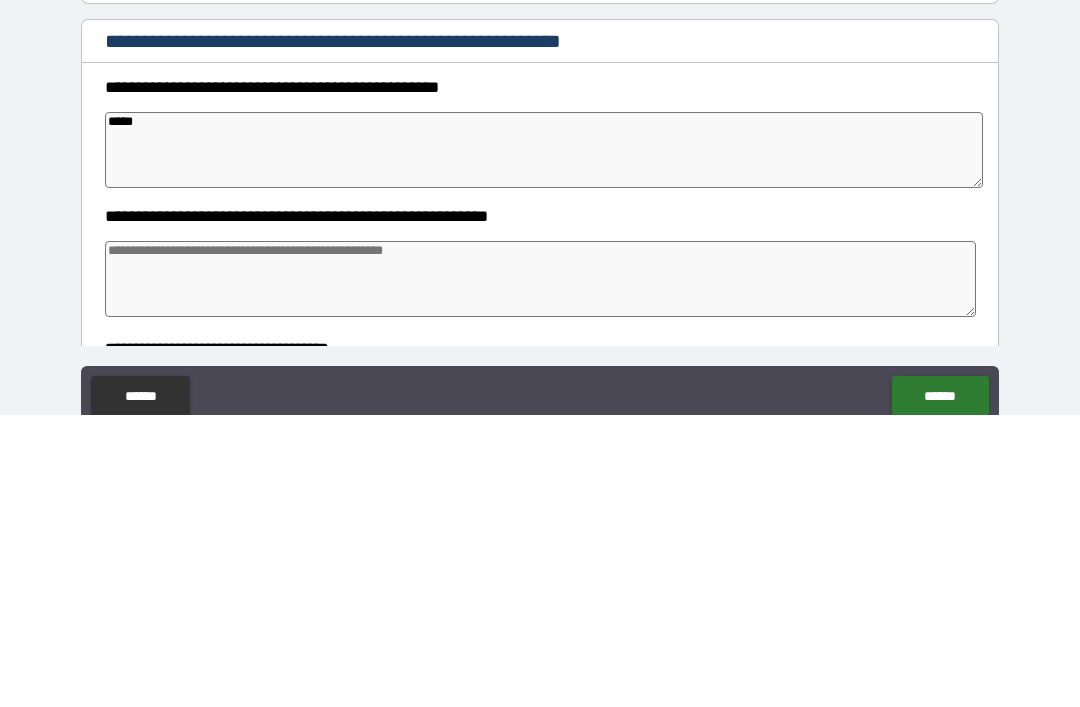 type on "*" 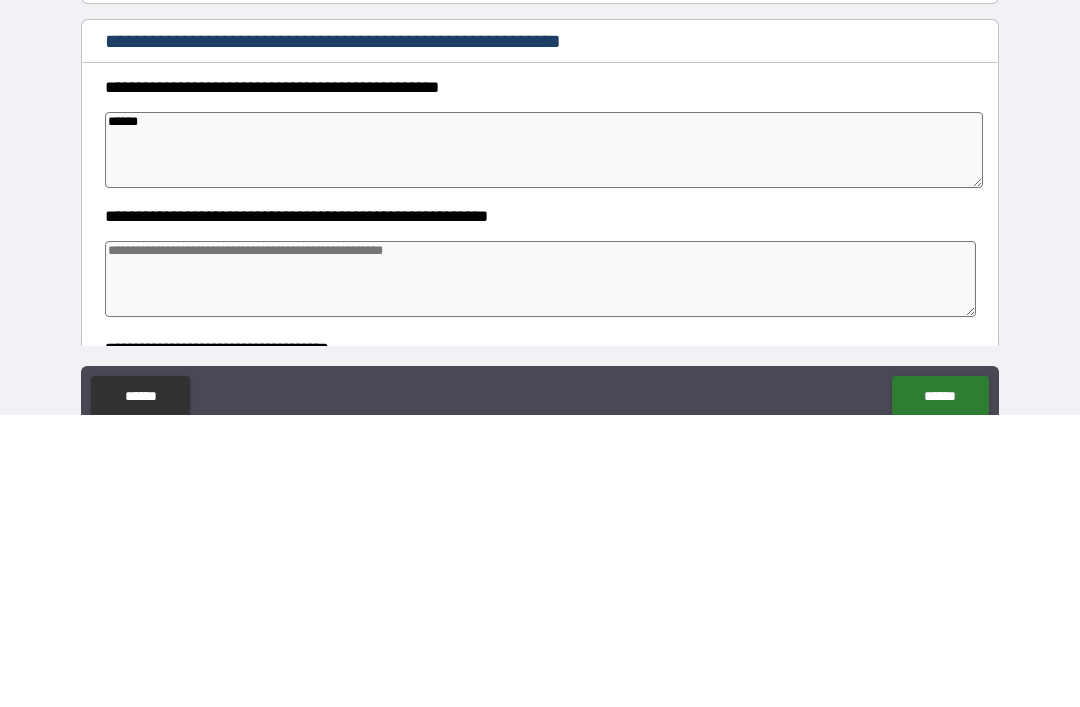 type on "*" 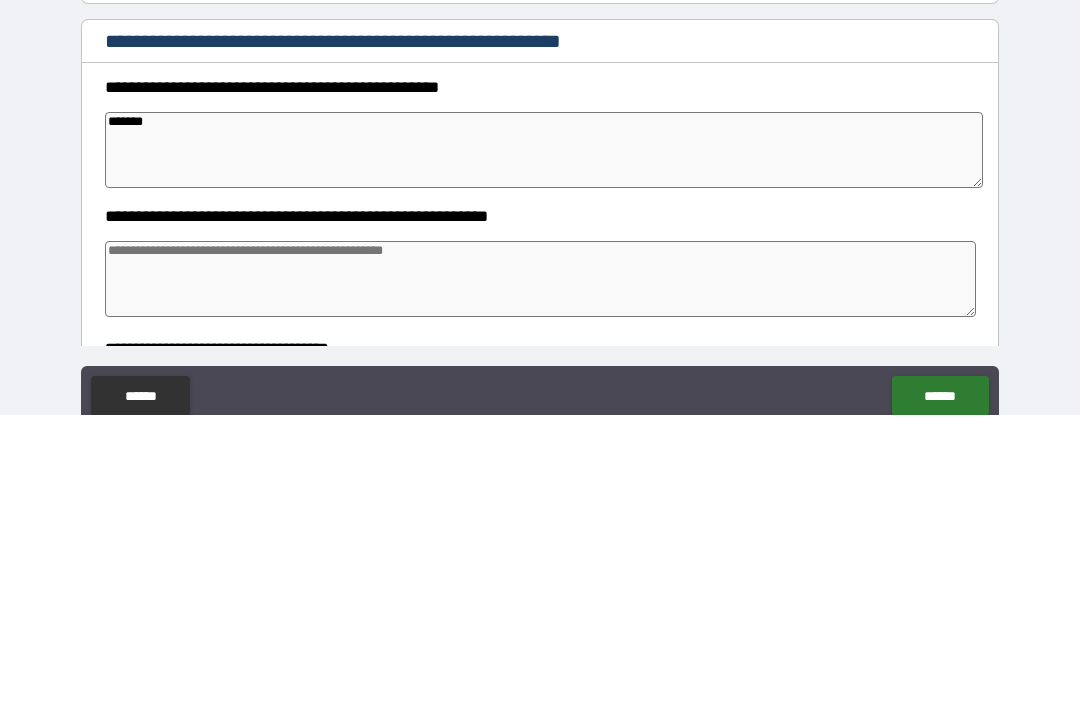 type on "*" 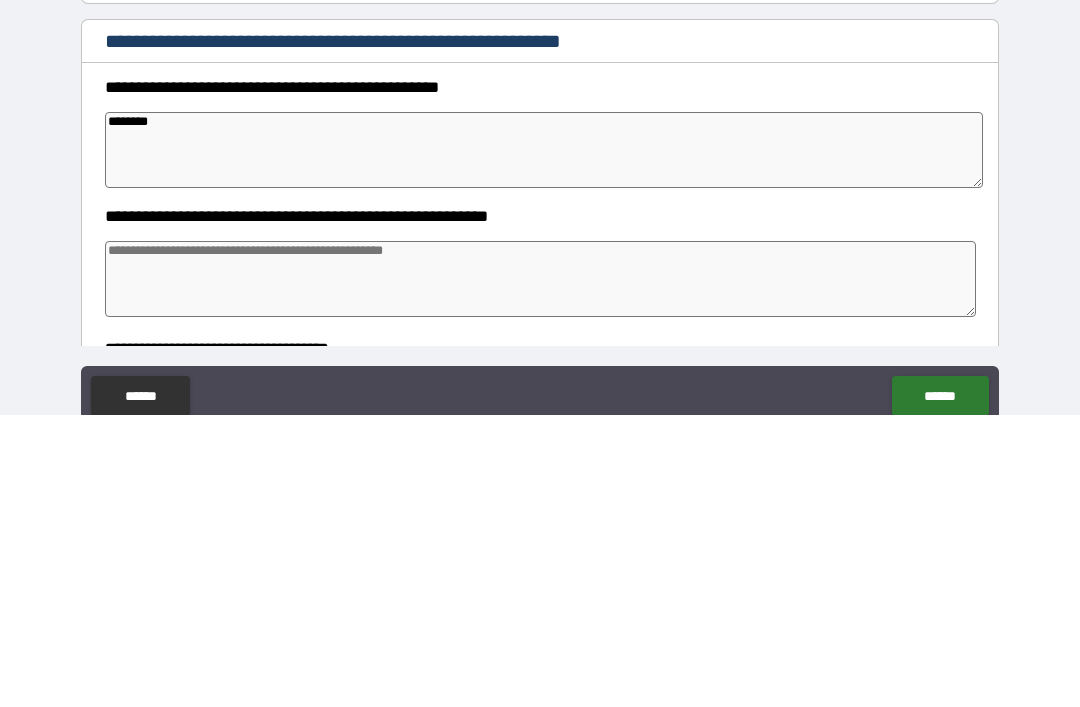 type on "*" 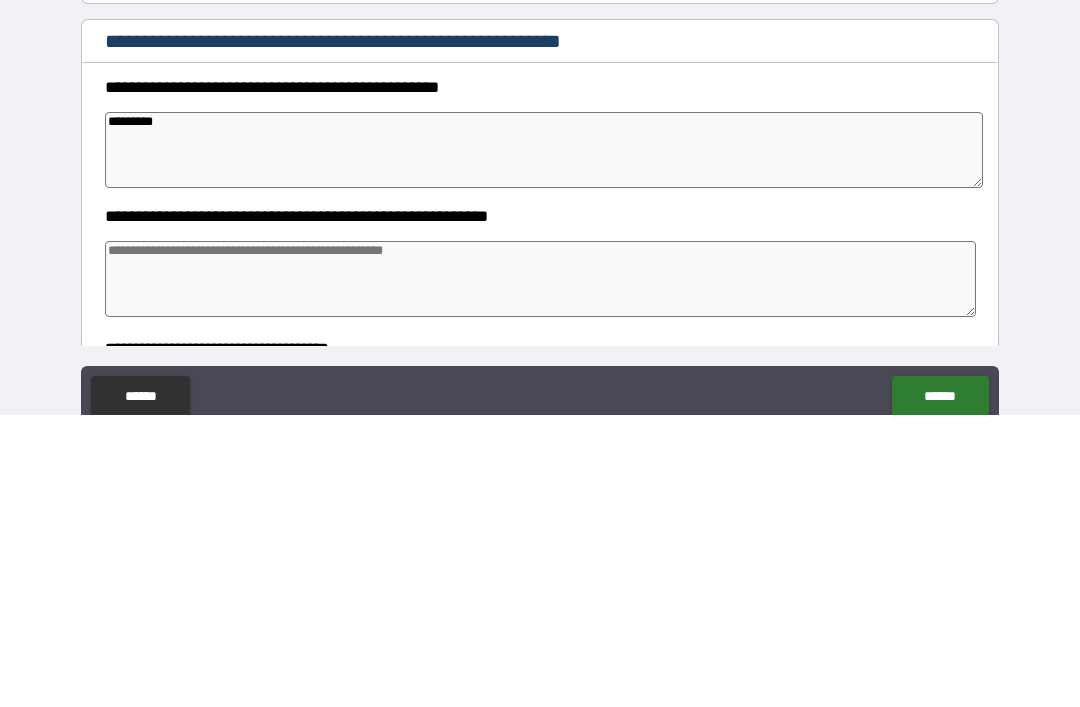 type on "**********" 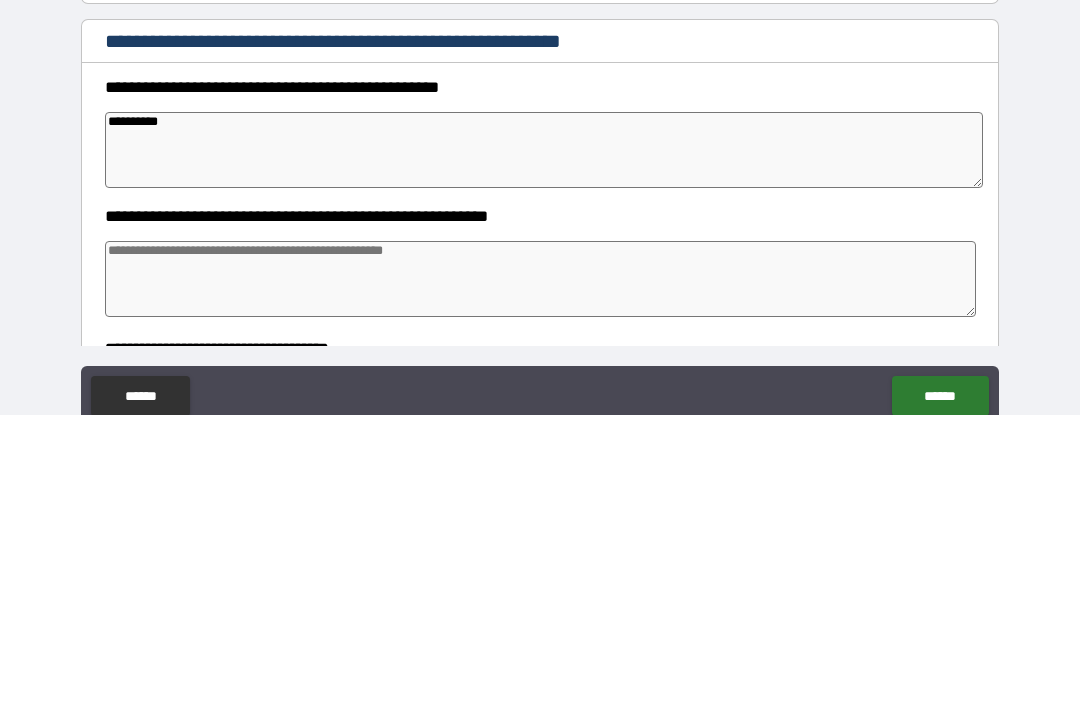 type on "*" 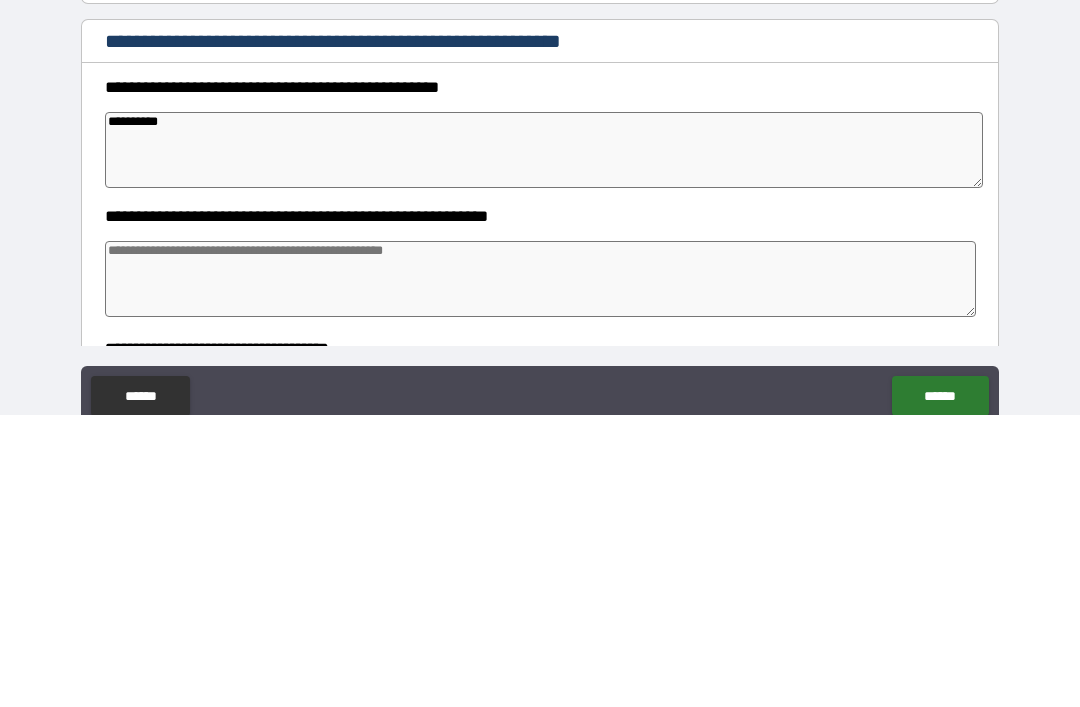type on "**********" 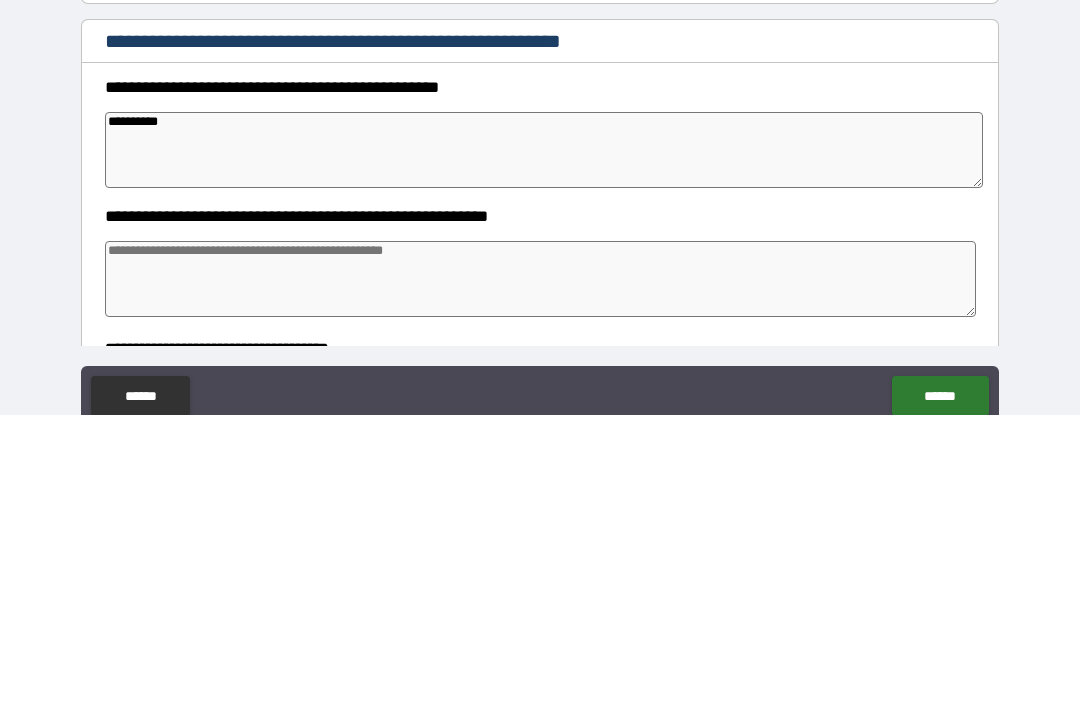 type on "*" 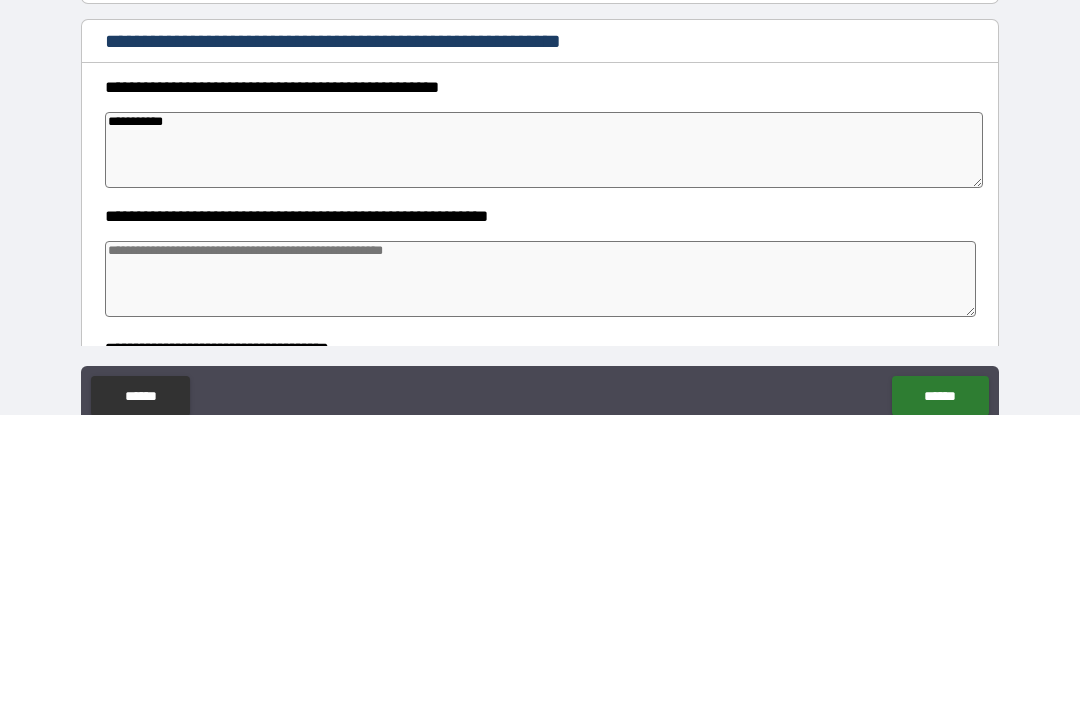 type on "*" 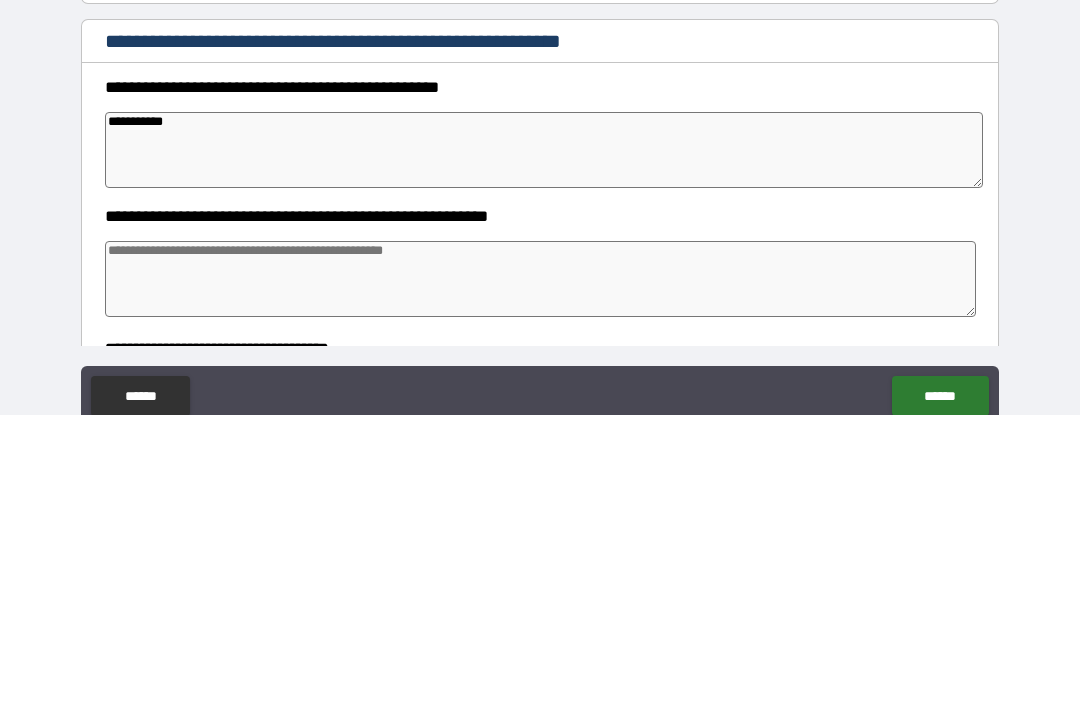 type on "**********" 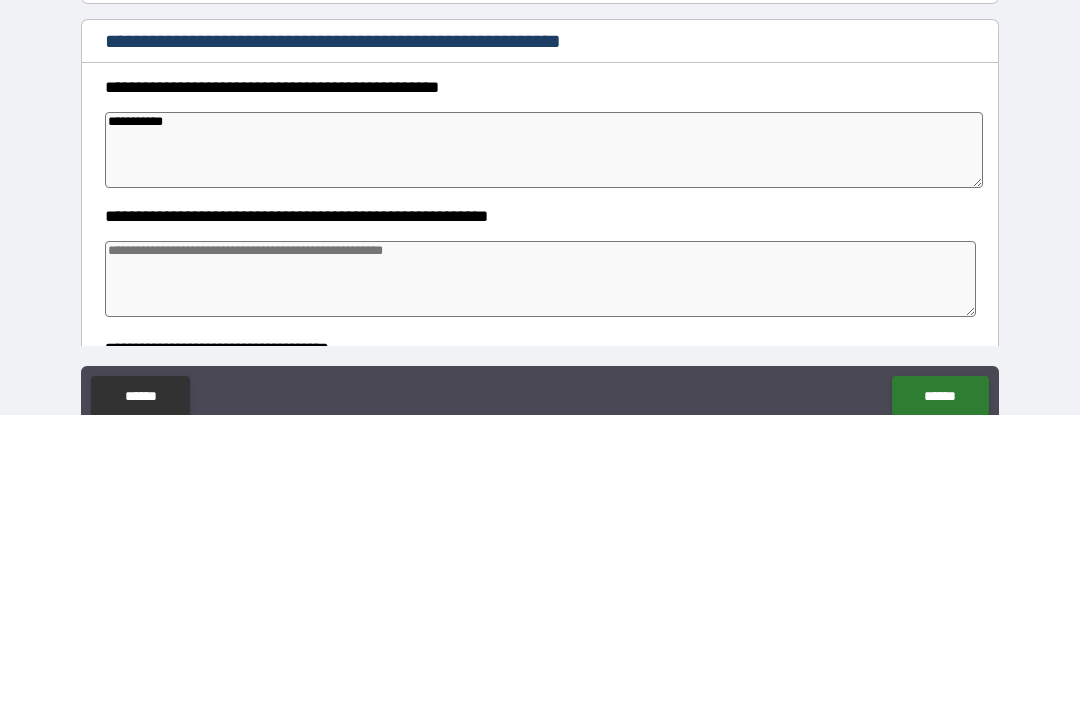 type on "*" 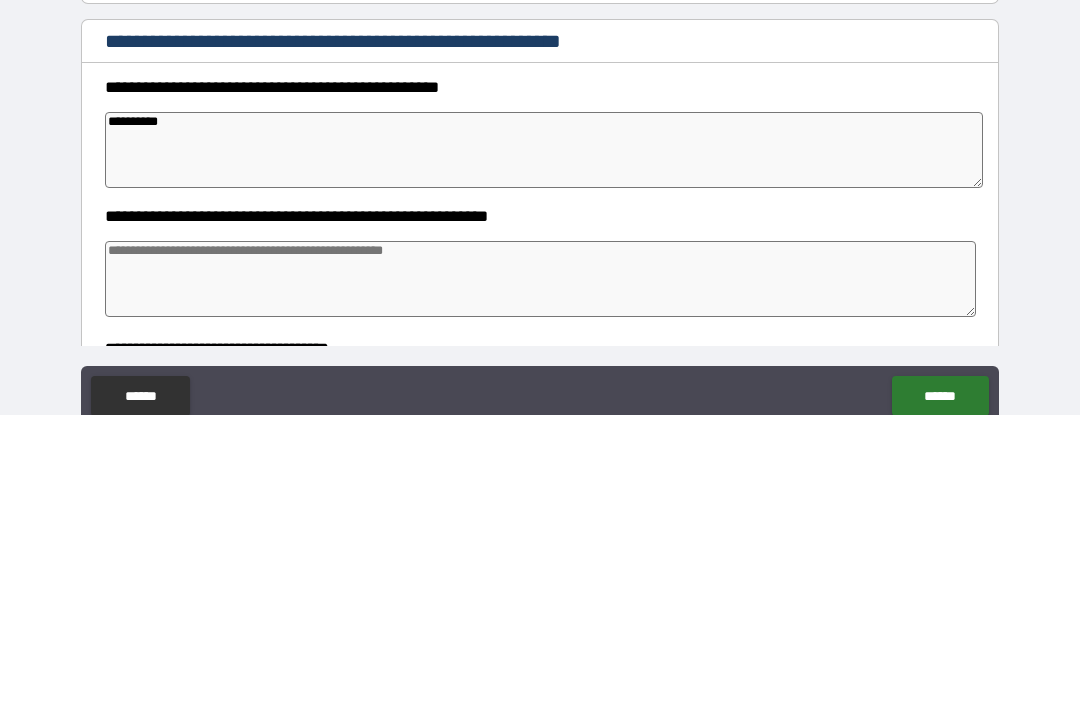type on "*********" 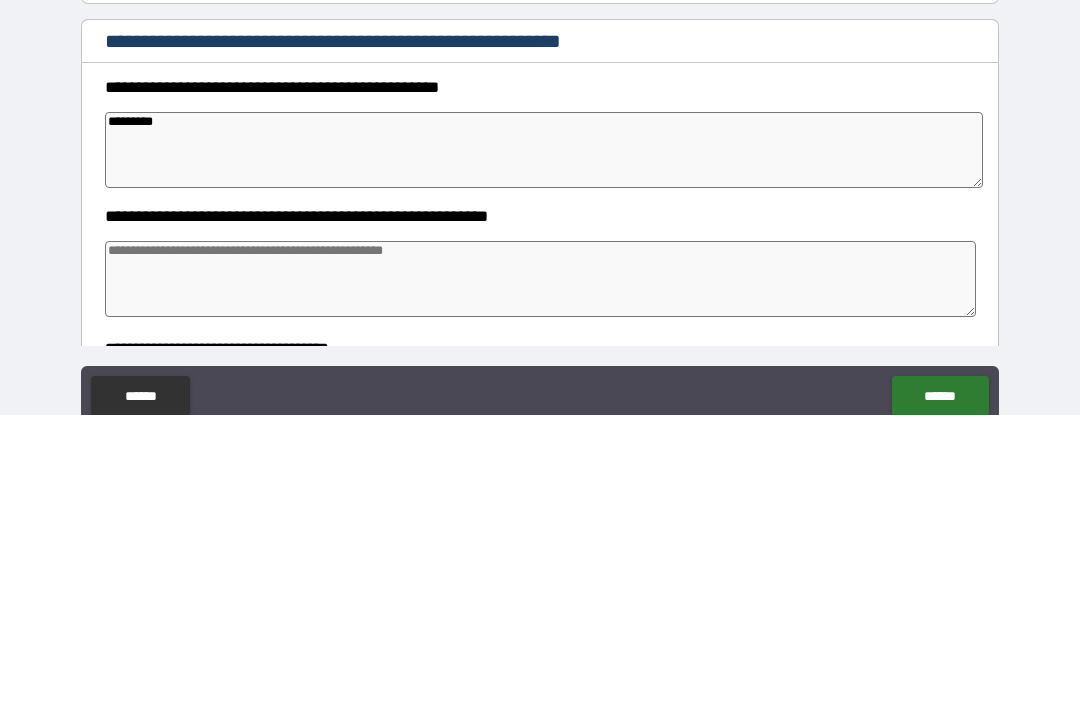 type on "********" 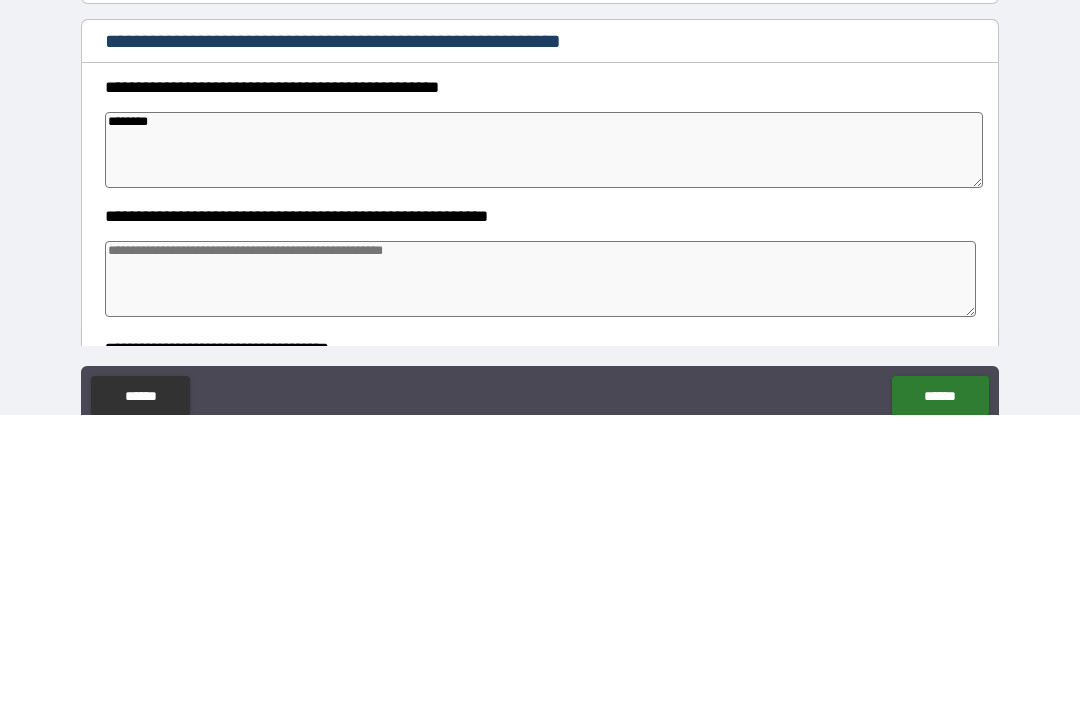 type on "*" 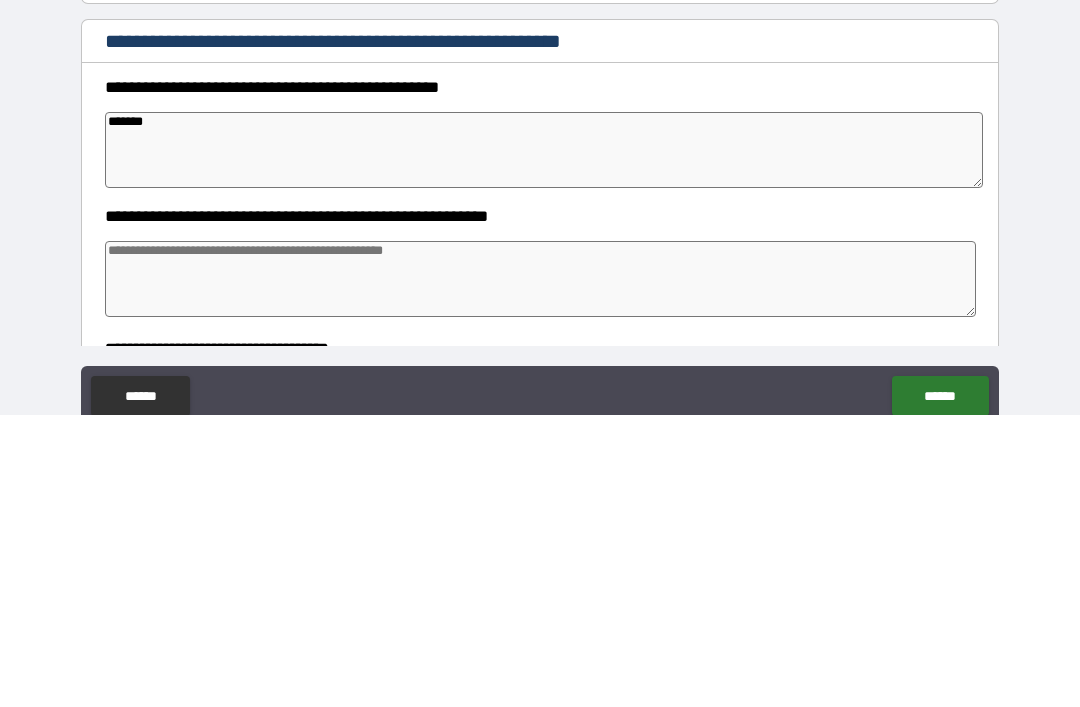 type on "*****" 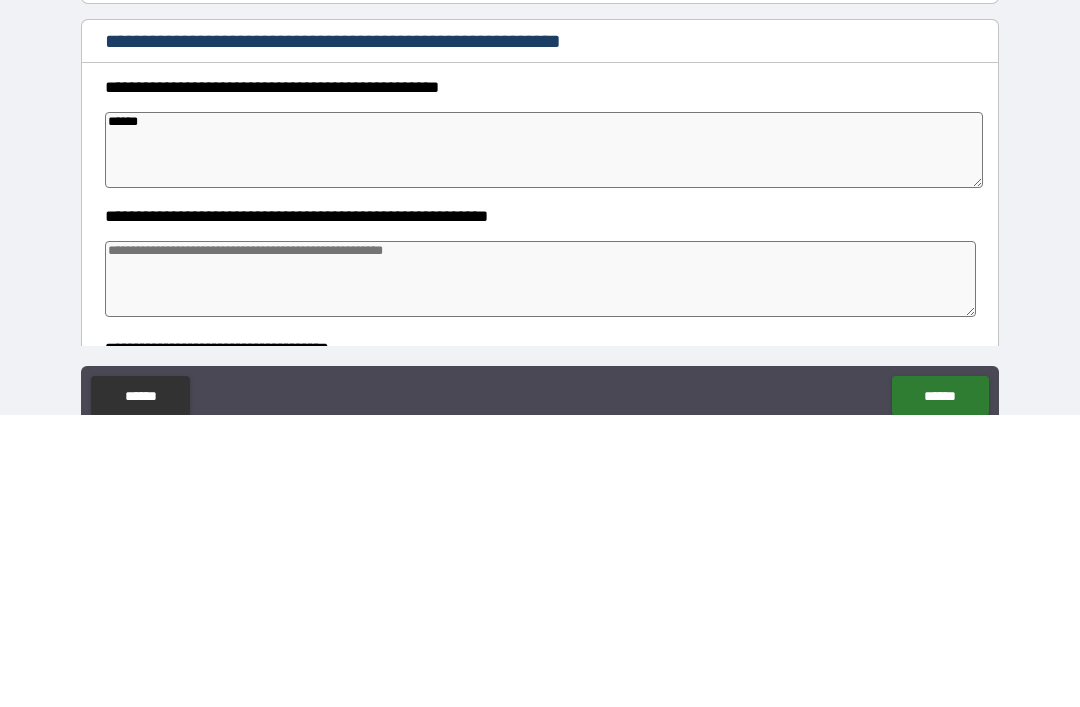 type on "*" 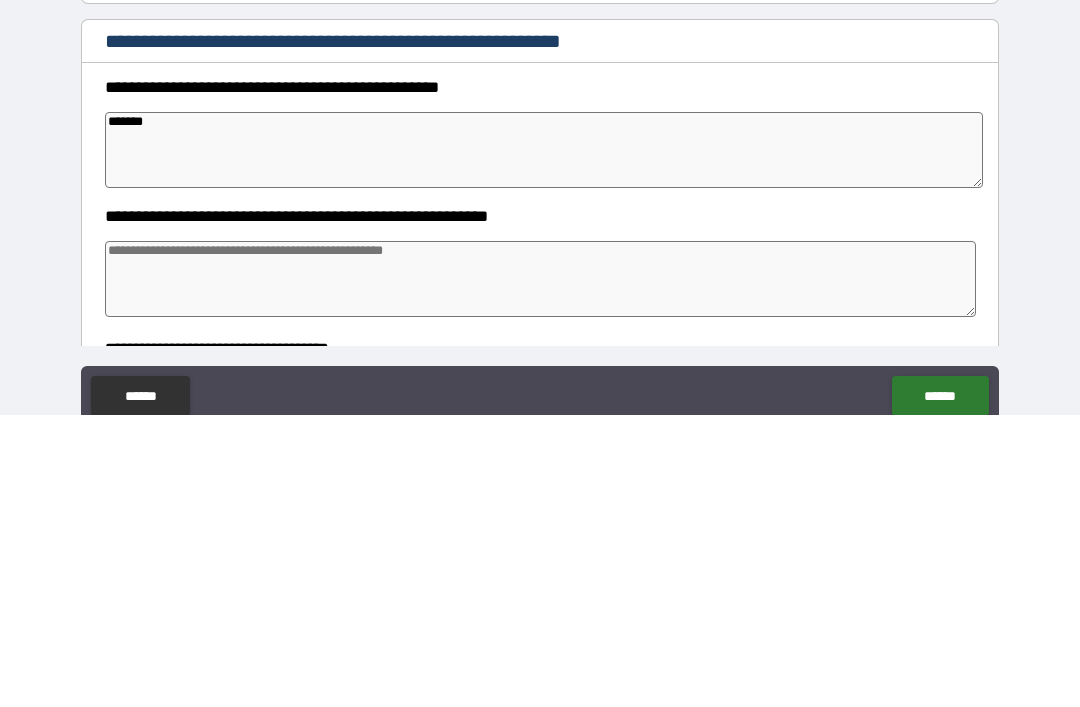 type on "*" 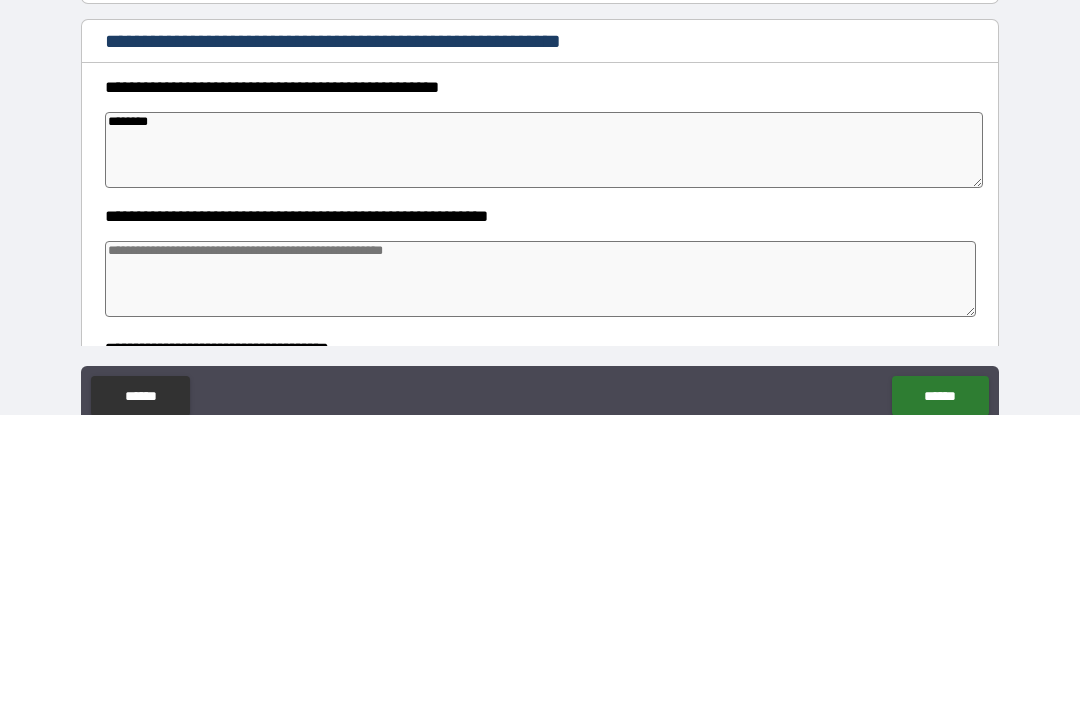 type on "*" 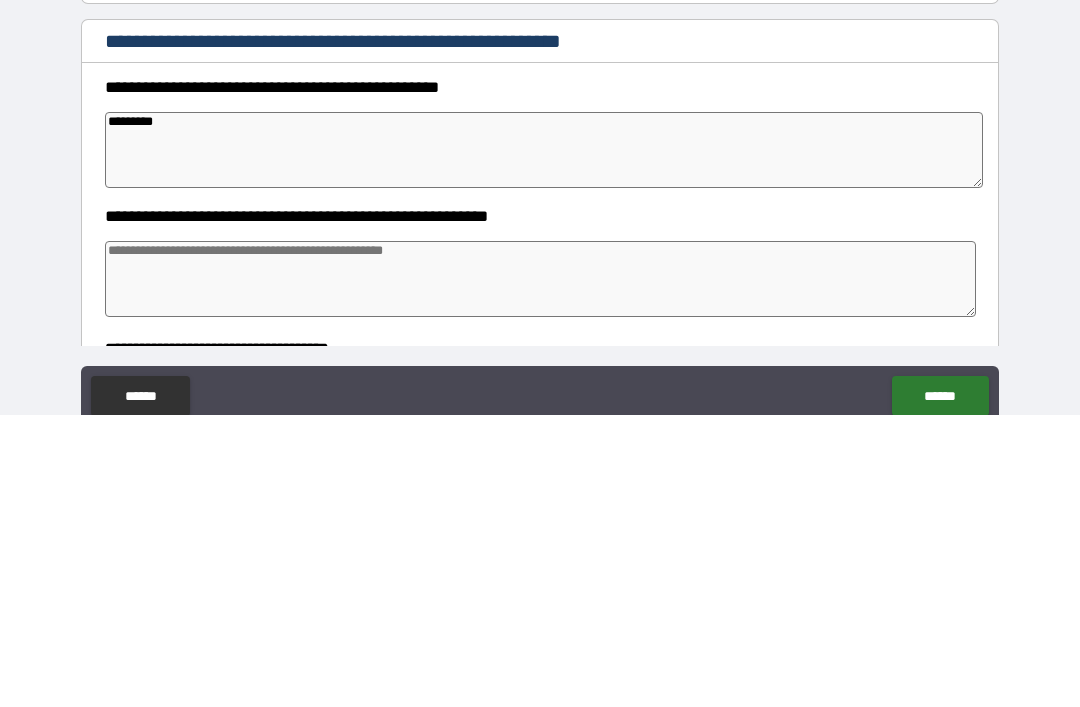 type on "**********" 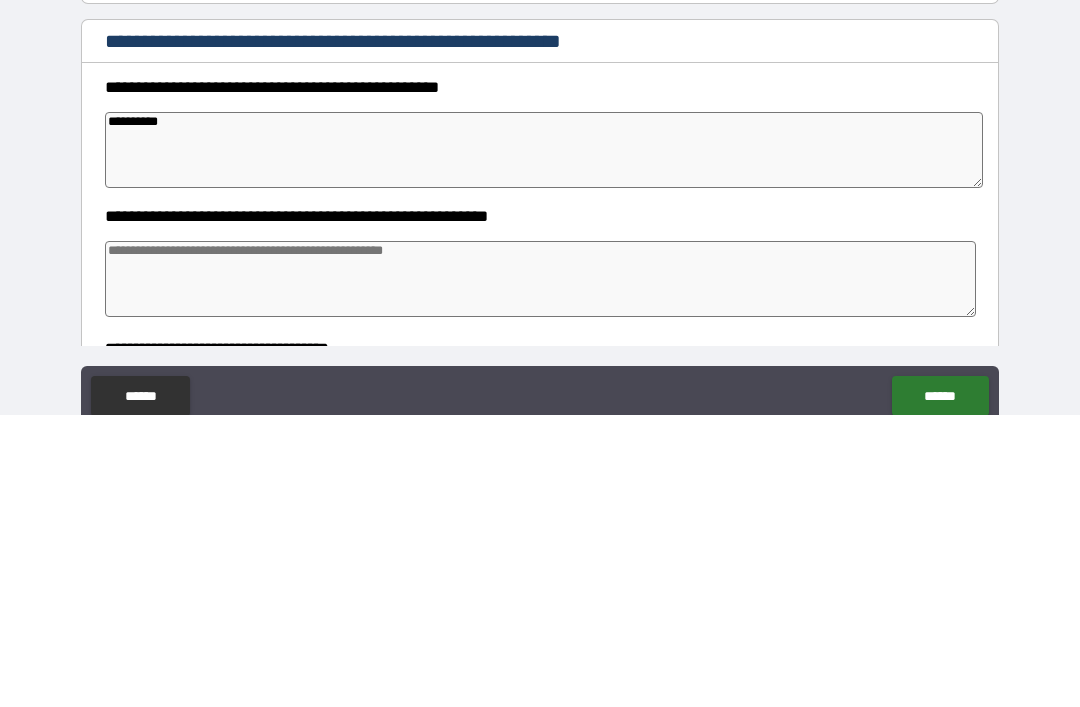 type on "*" 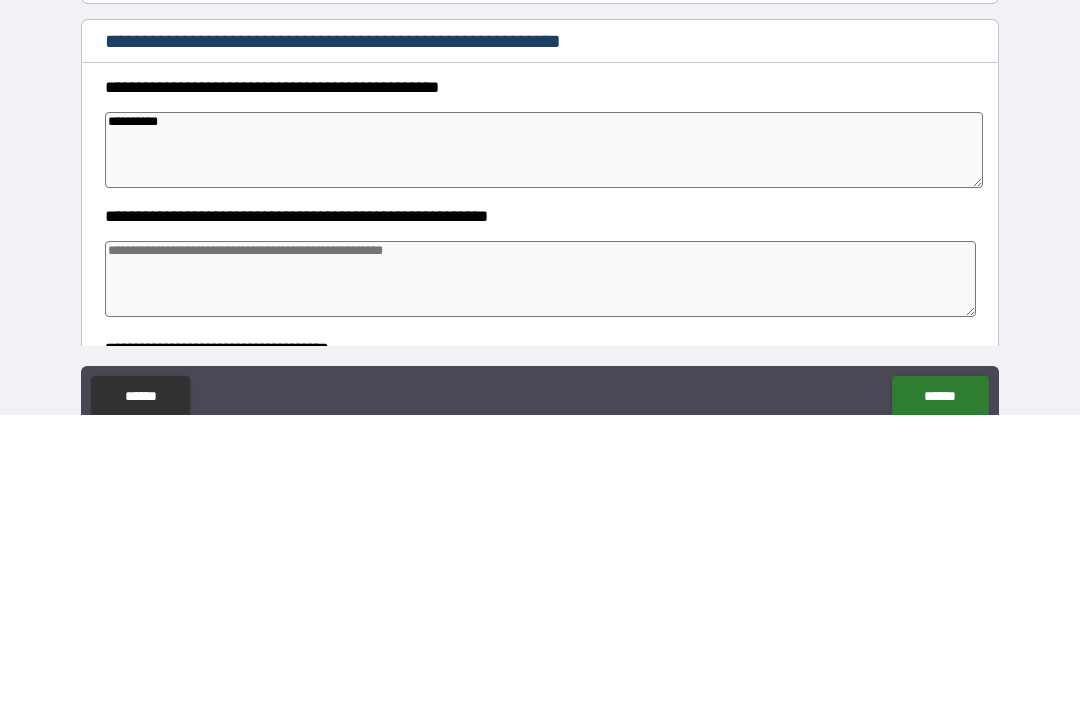 type on "**********" 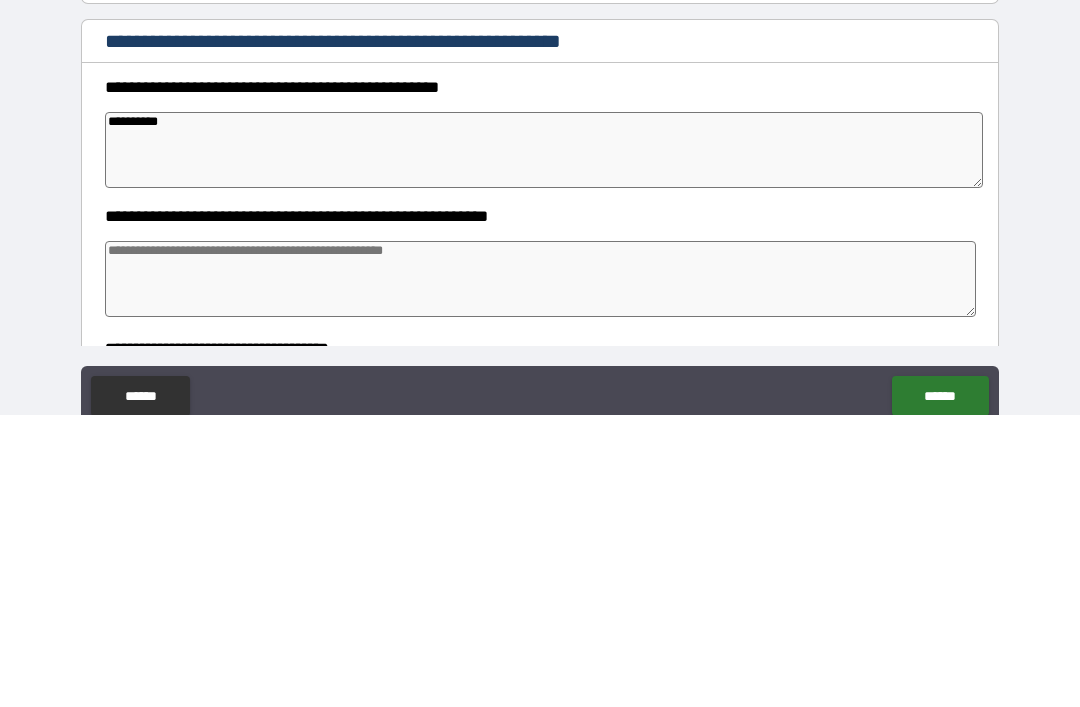 type on "*" 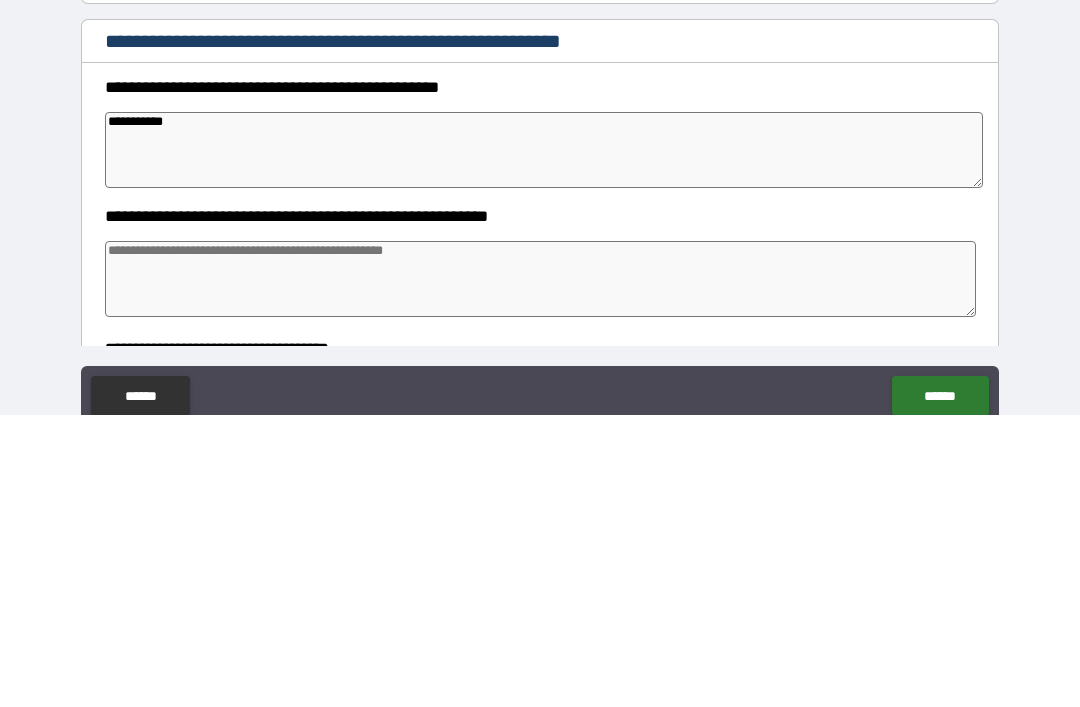 type on "*" 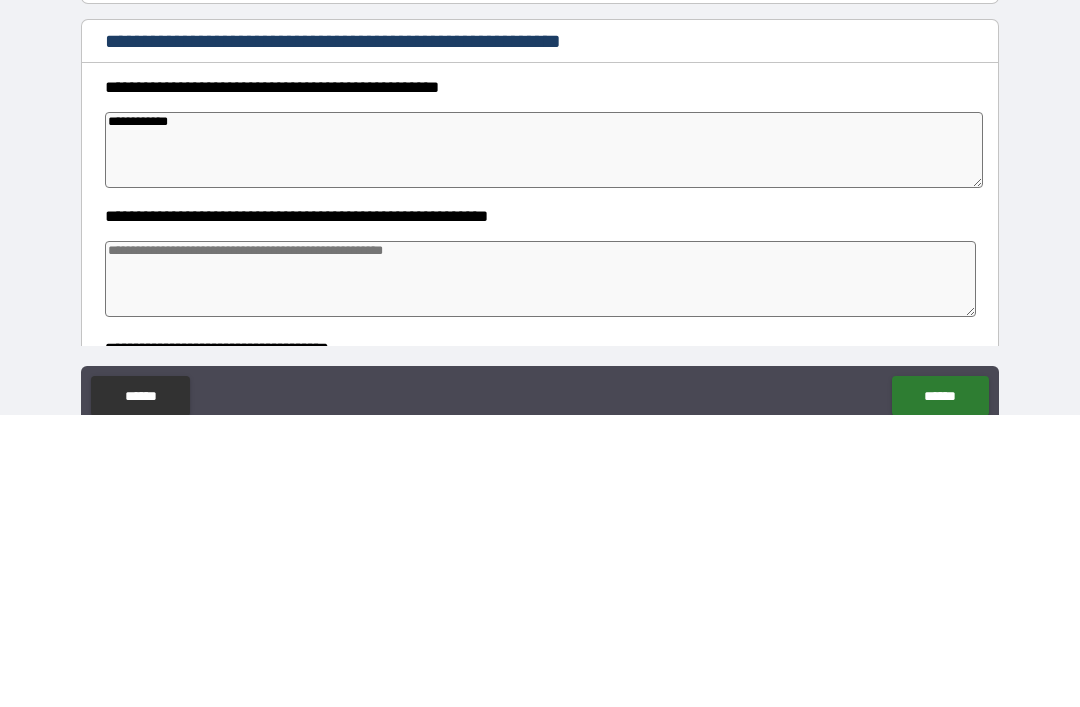 type on "*" 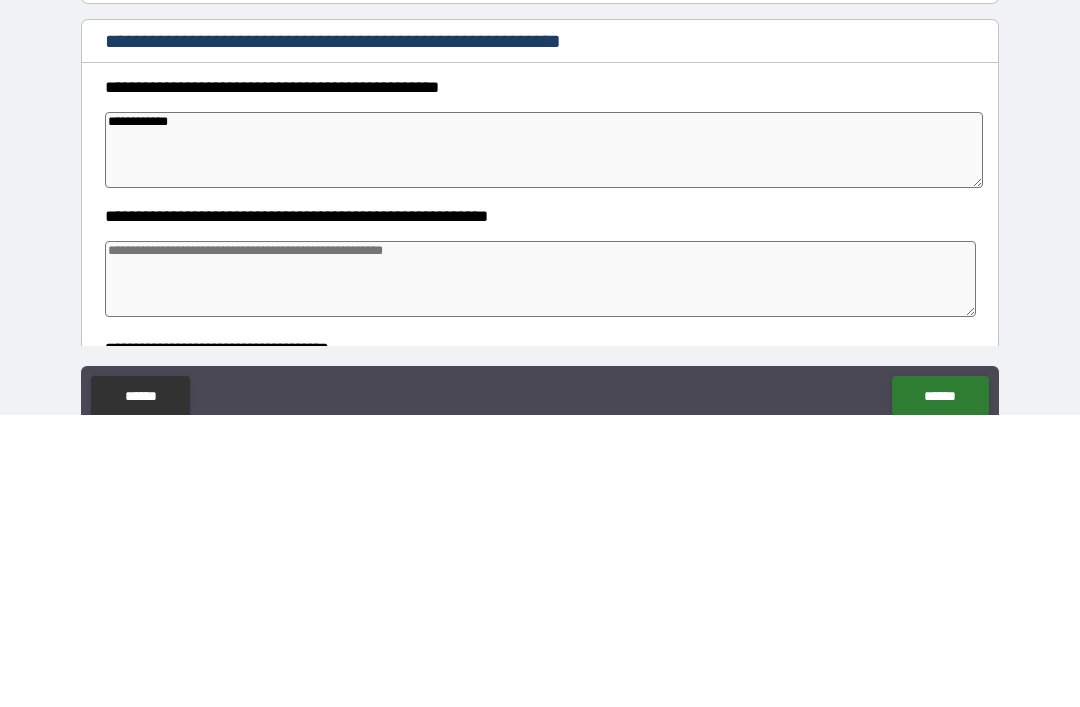 type on "**********" 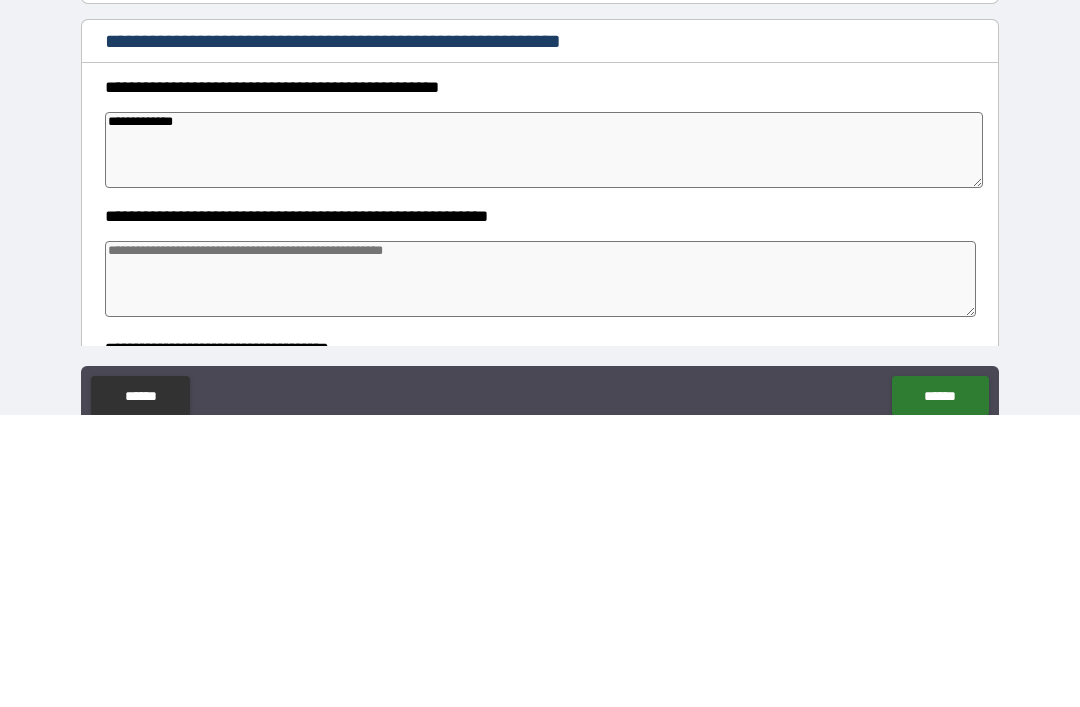 type on "*" 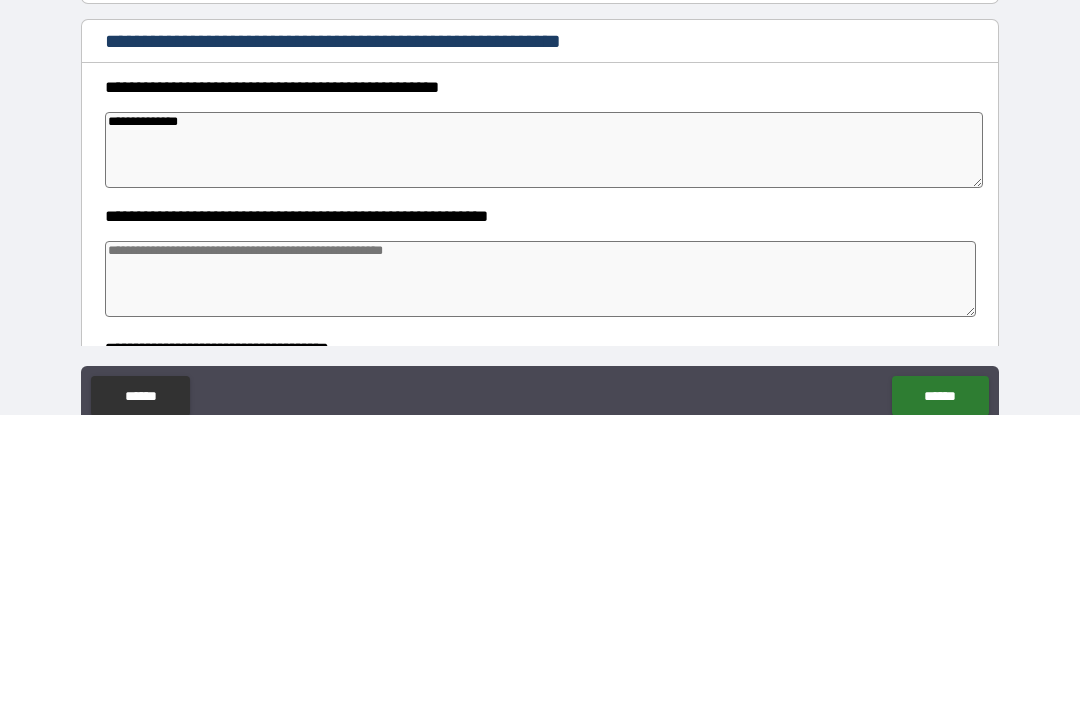 type on "*" 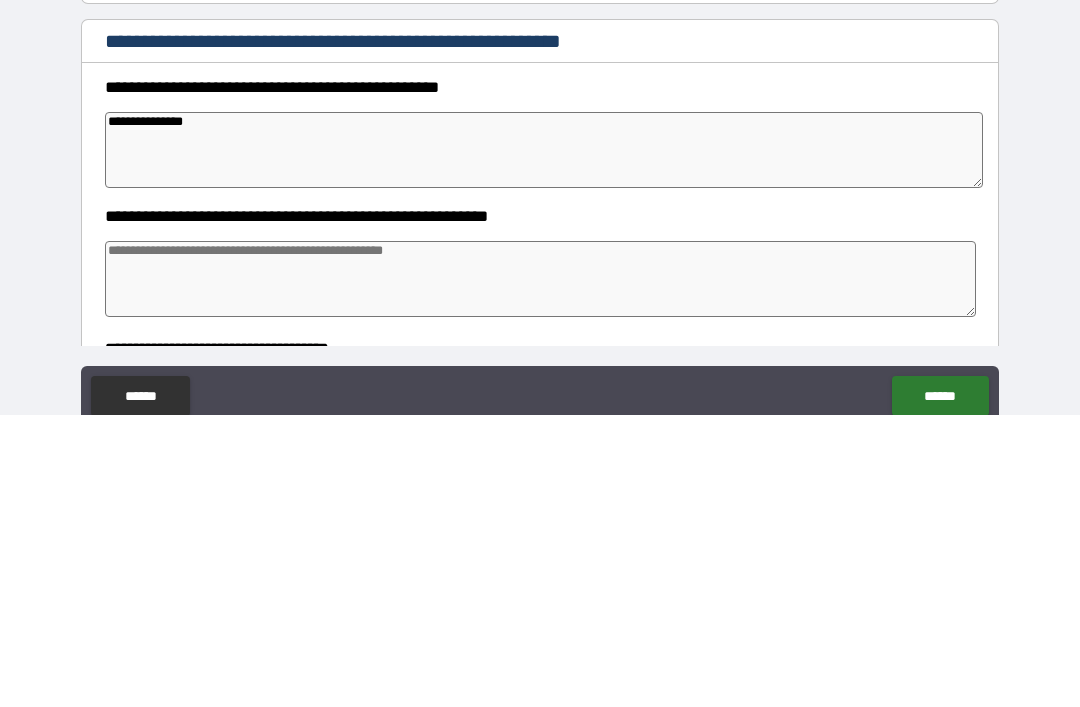 type on "*" 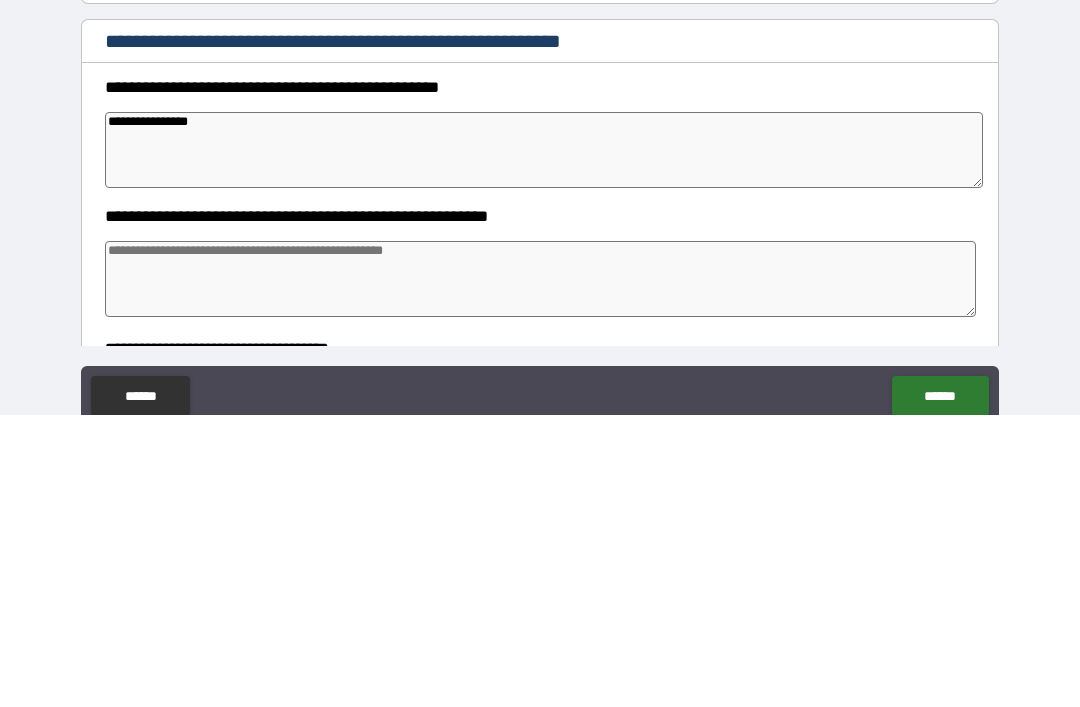 type on "*" 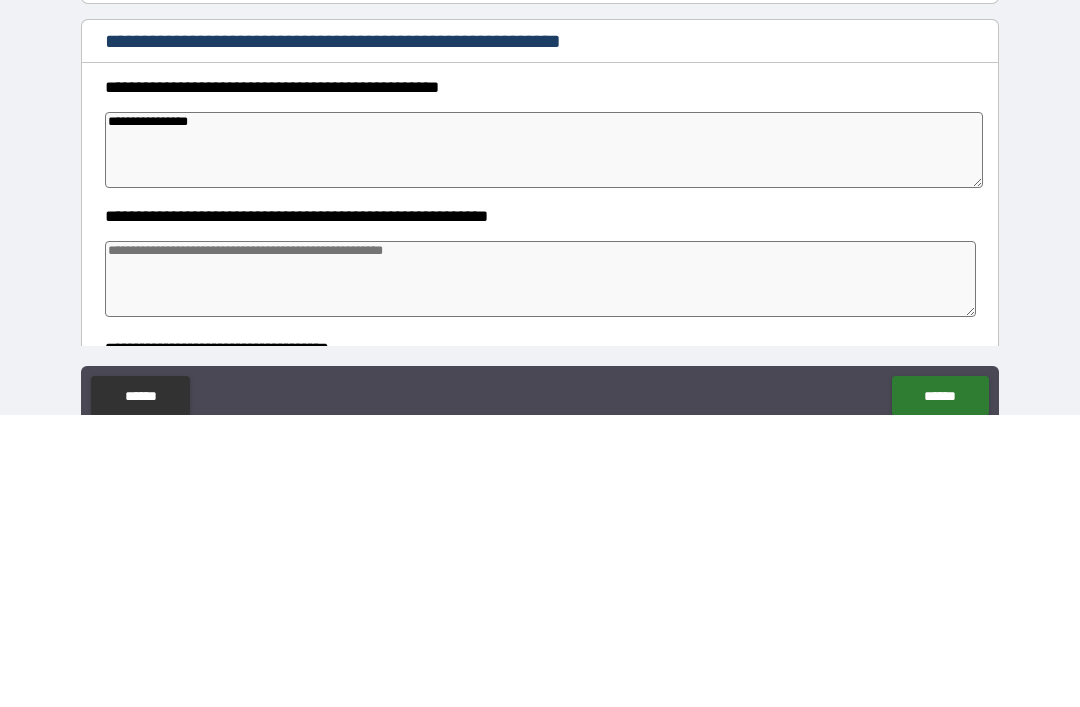 type on "**********" 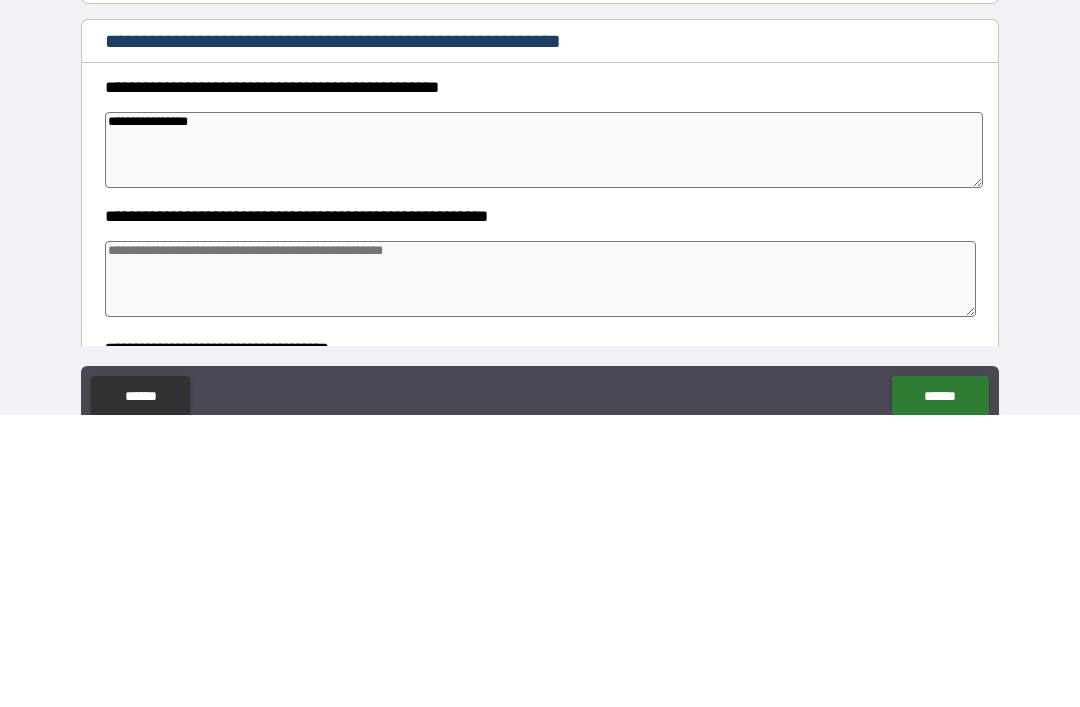 type on "*" 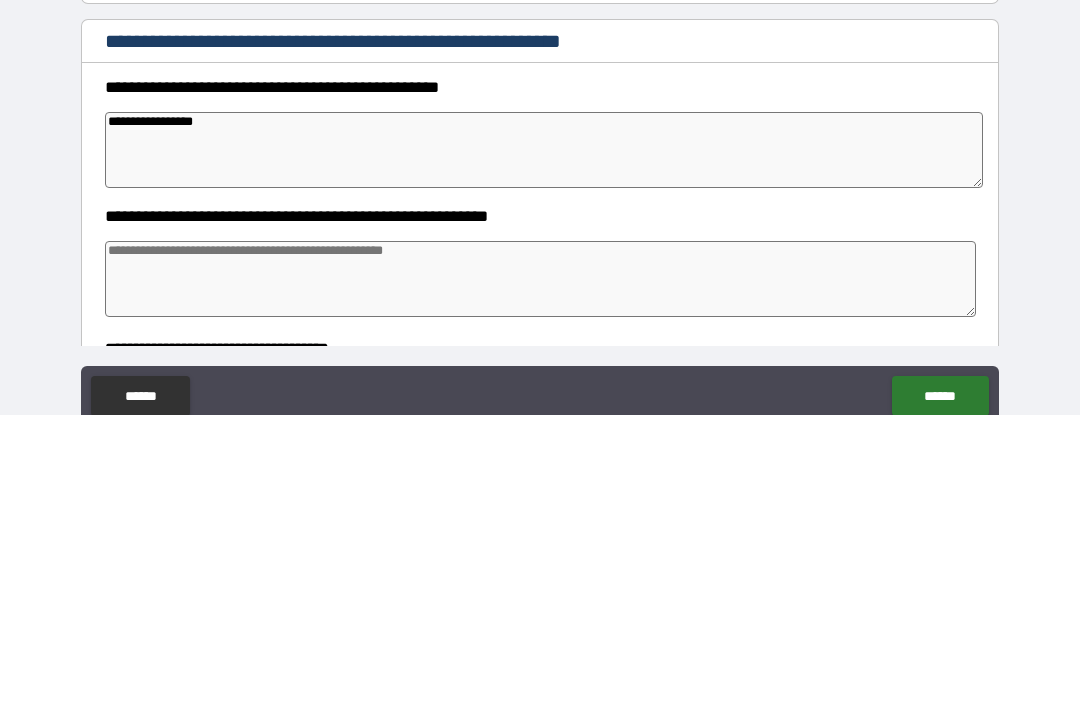 type on "*" 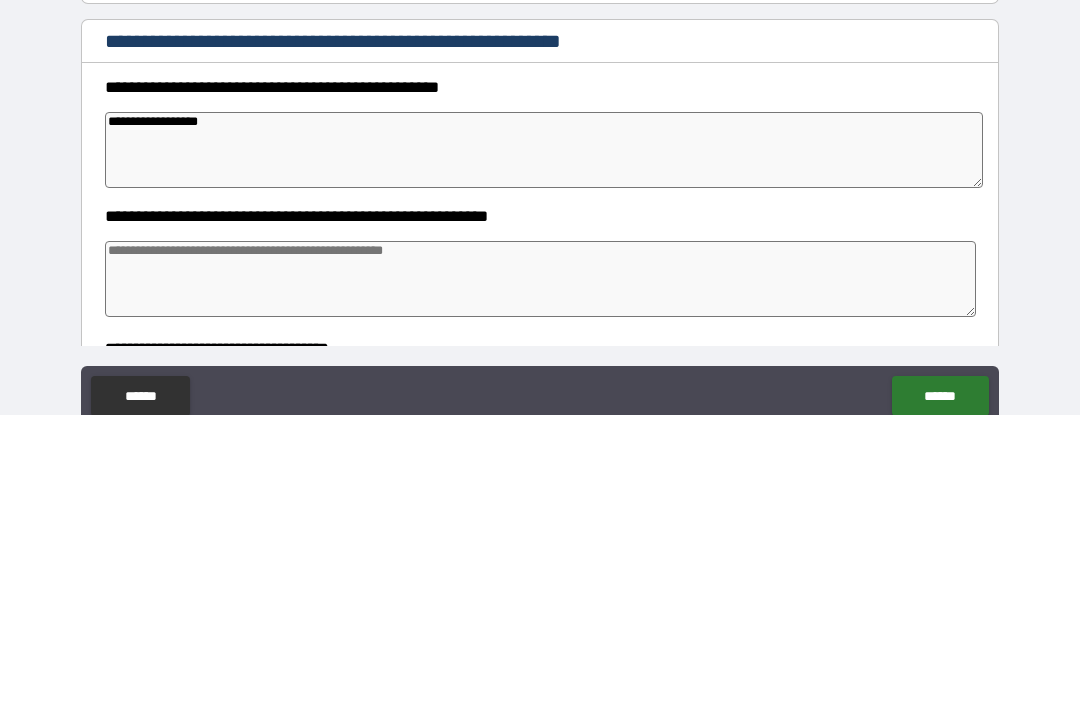 type on "*" 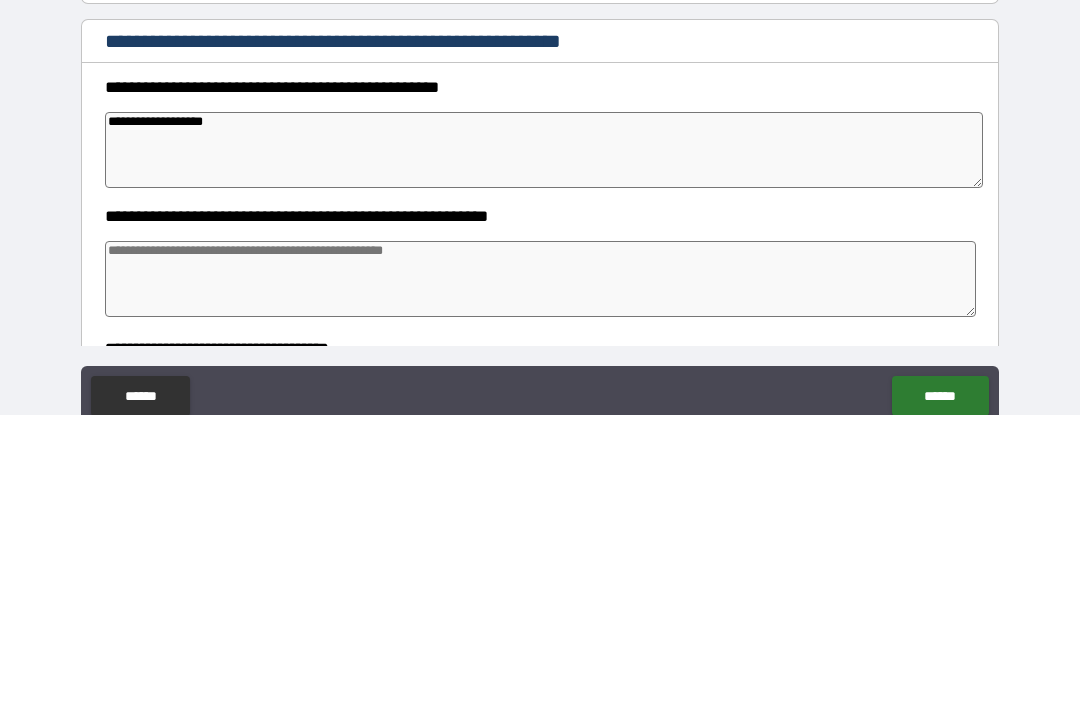 type on "*" 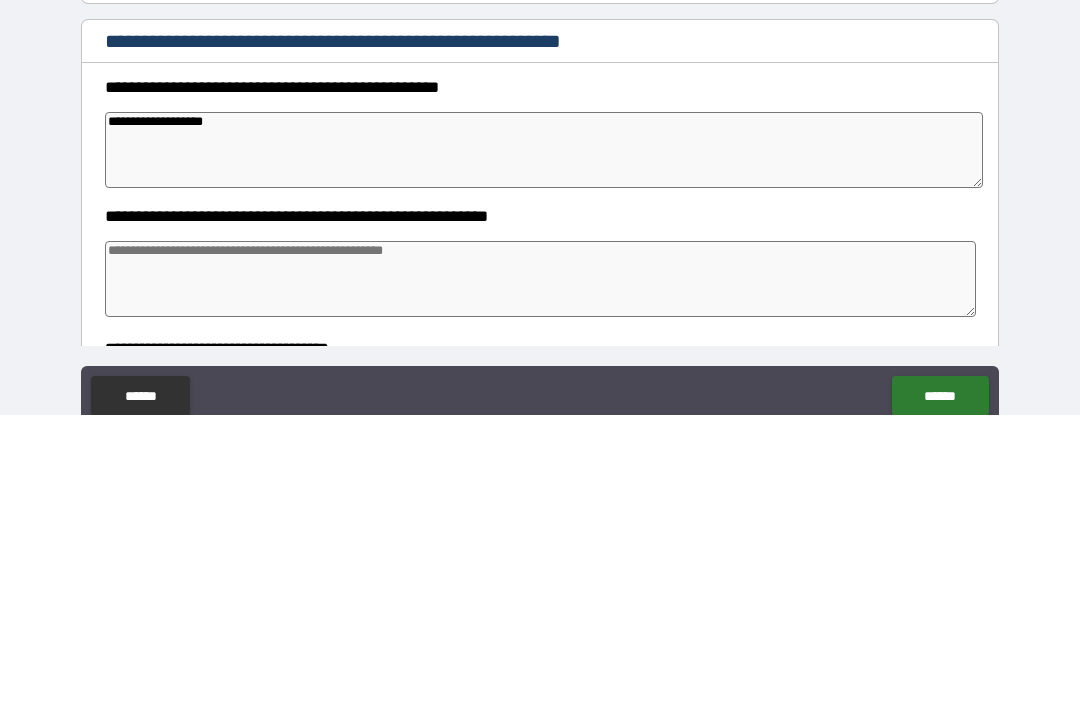 type on "**********" 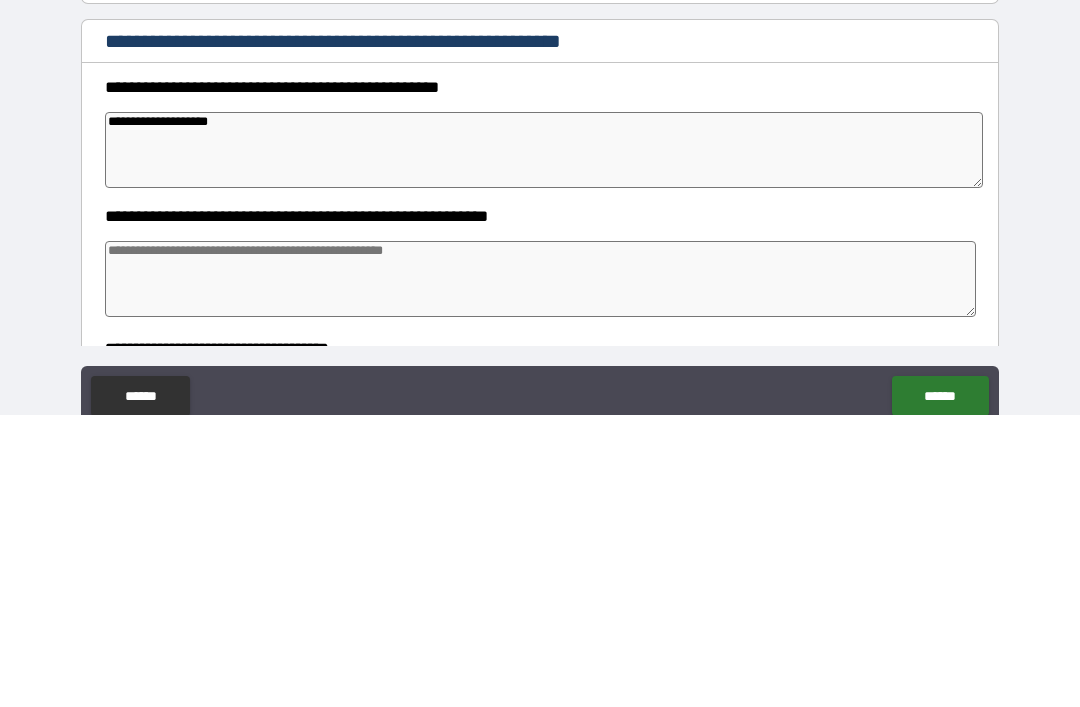 type on "*" 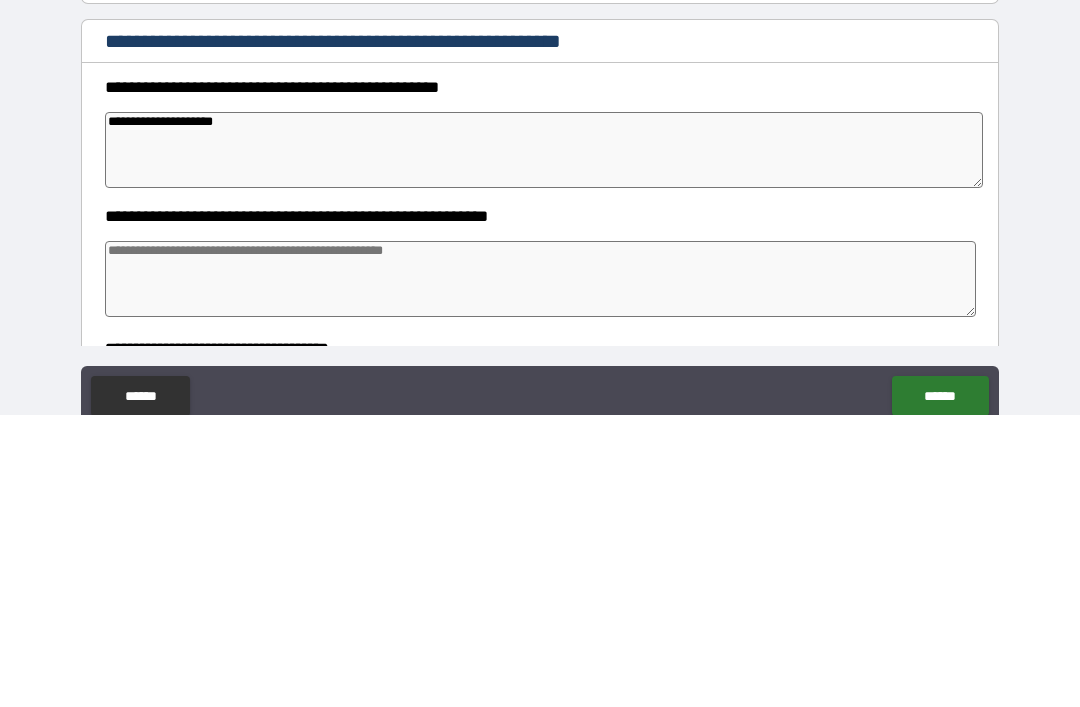 type on "*" 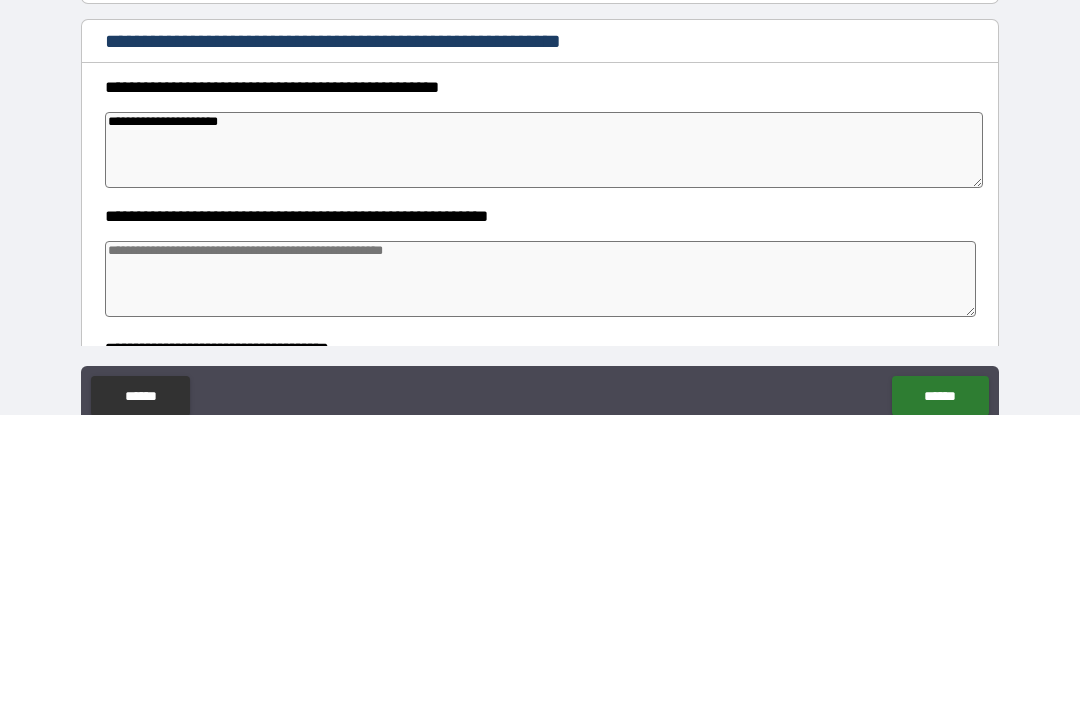 type on "*" 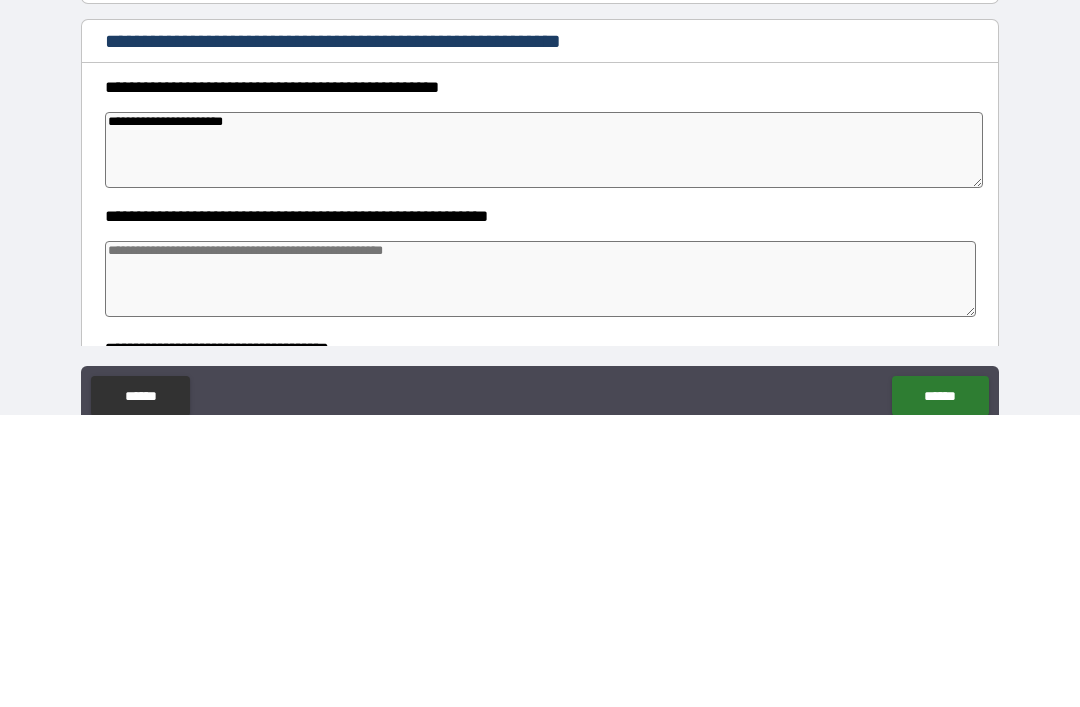 type on "*" 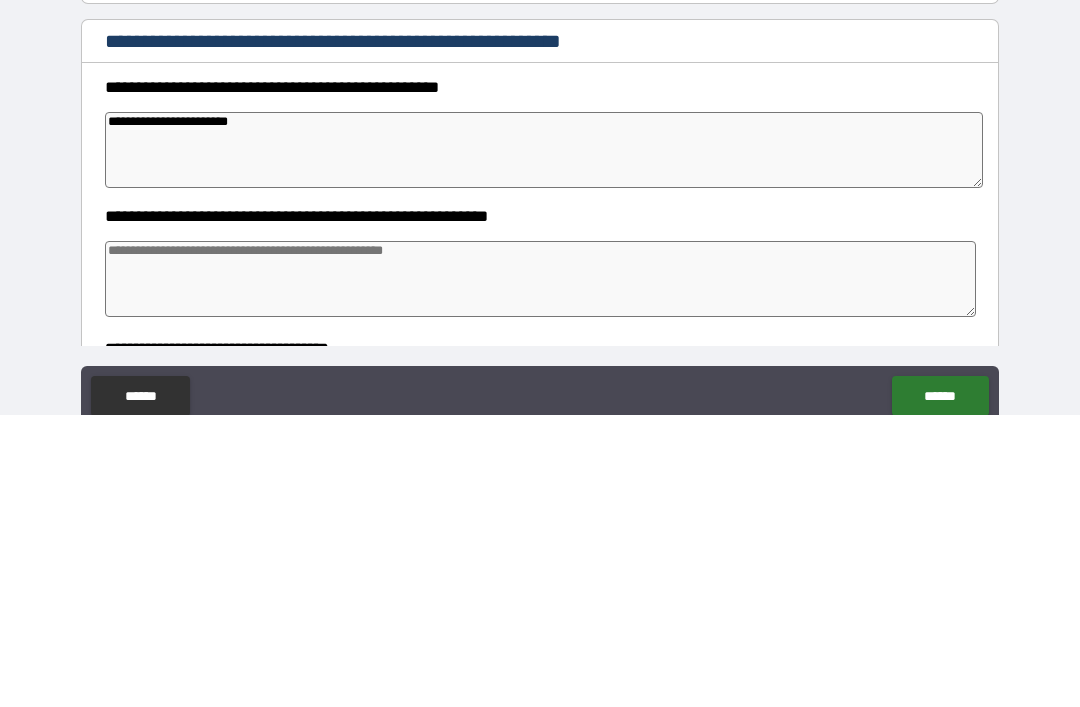 type on "*" 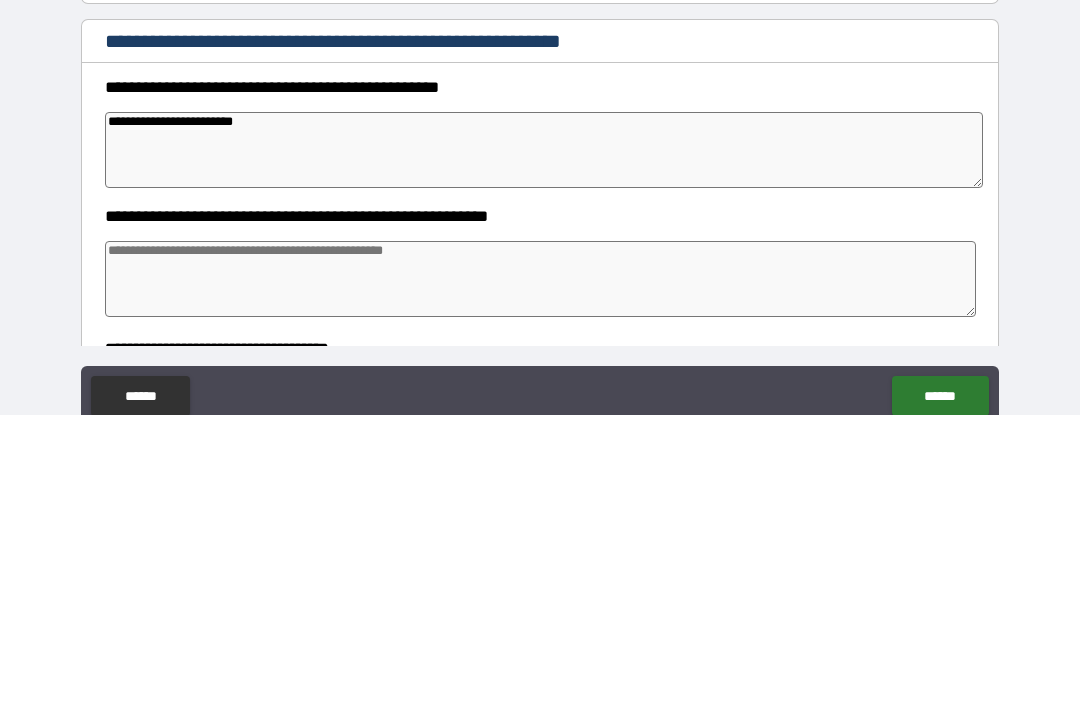 type on "*" 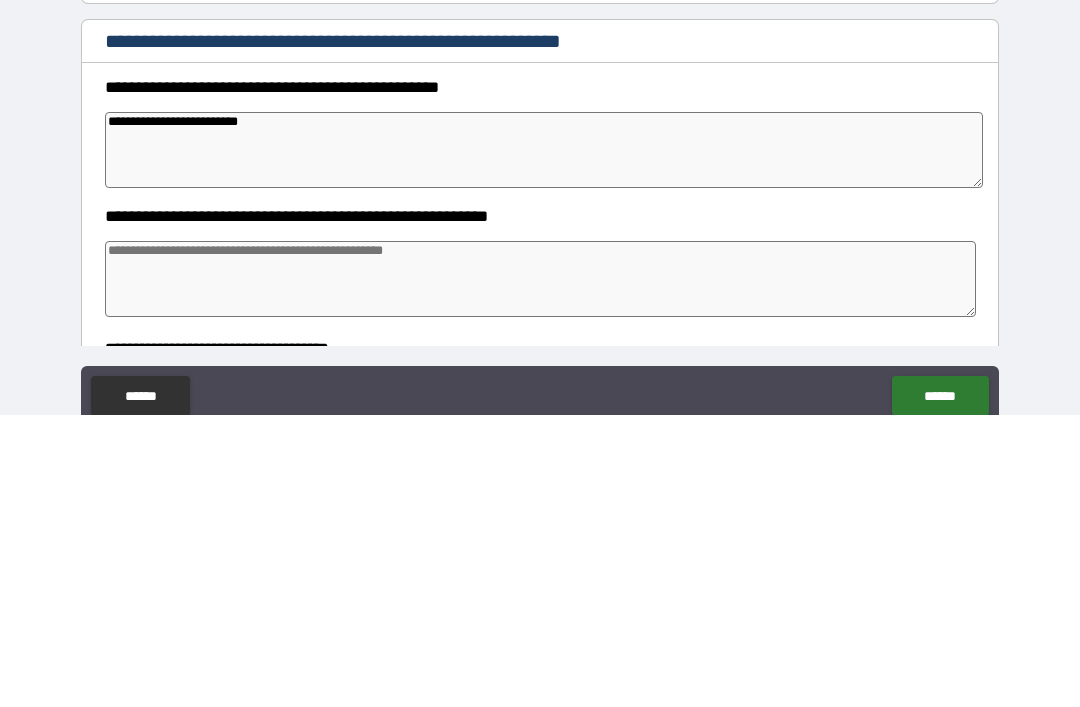type on "*" 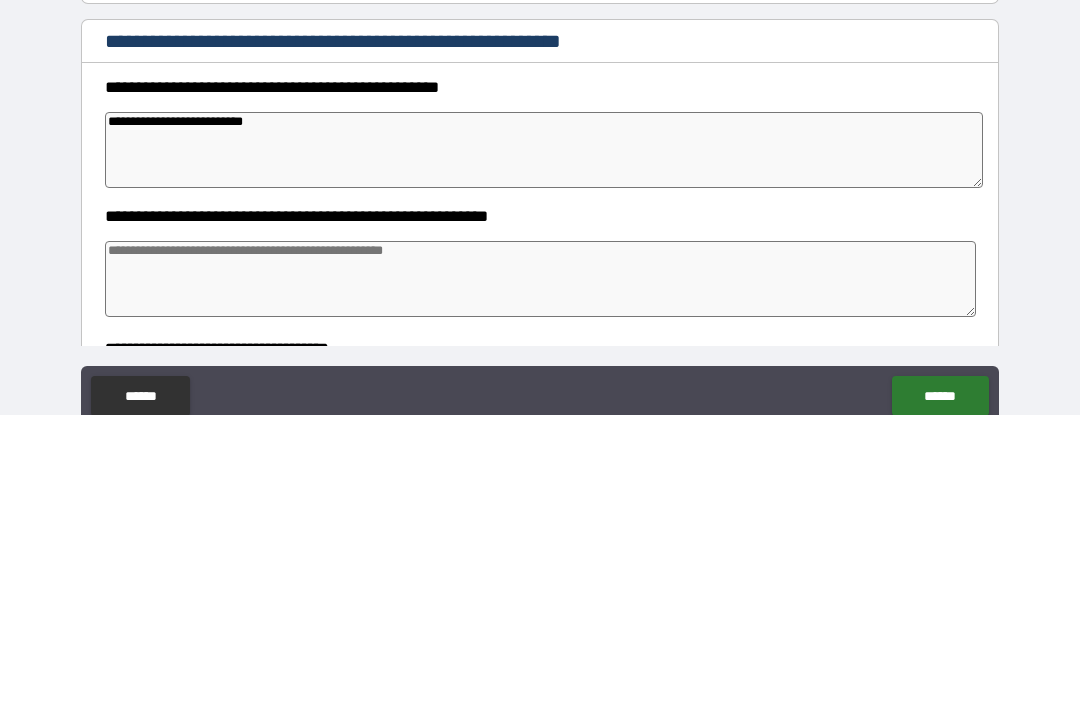 type on "*" 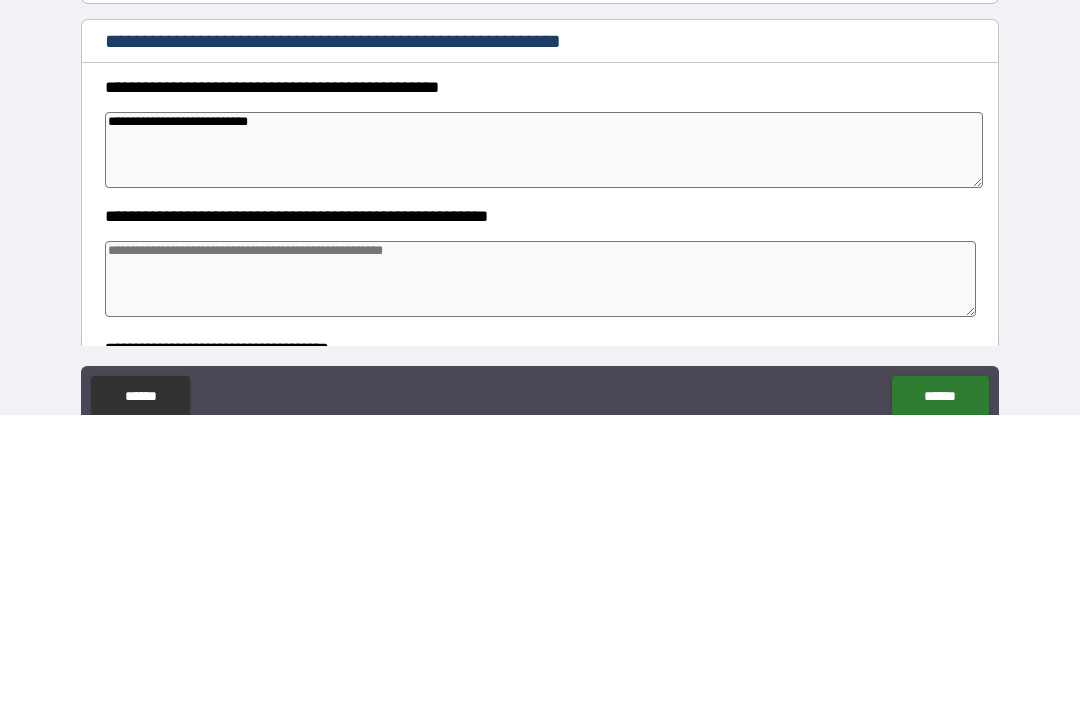 type on "*" 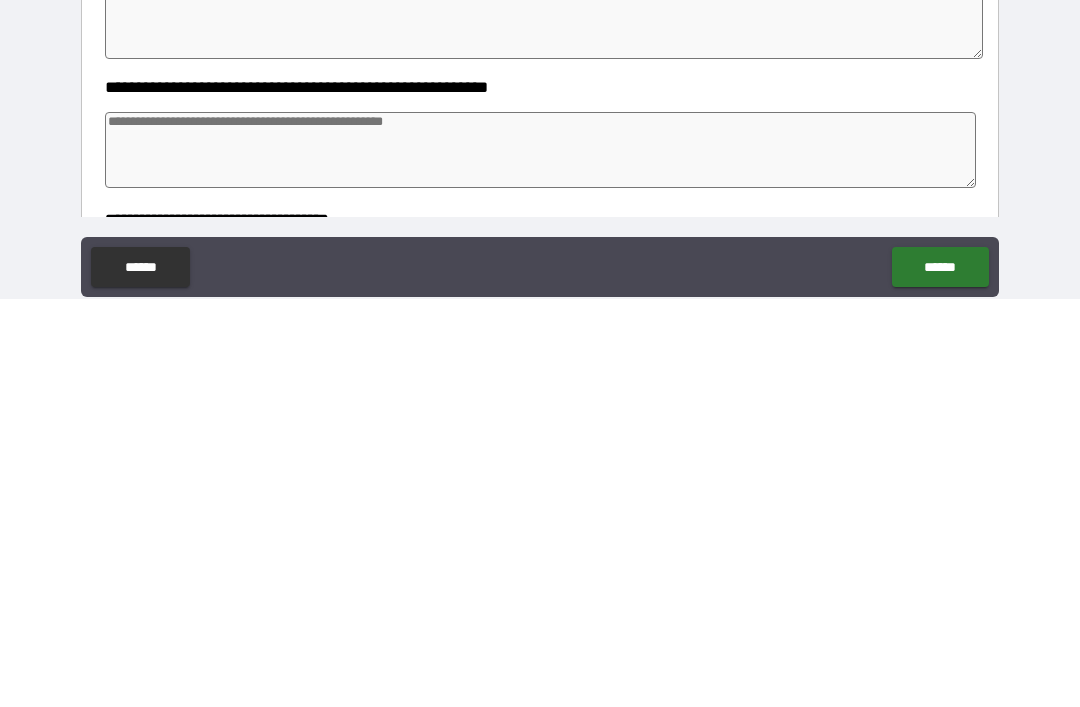 type on "*" 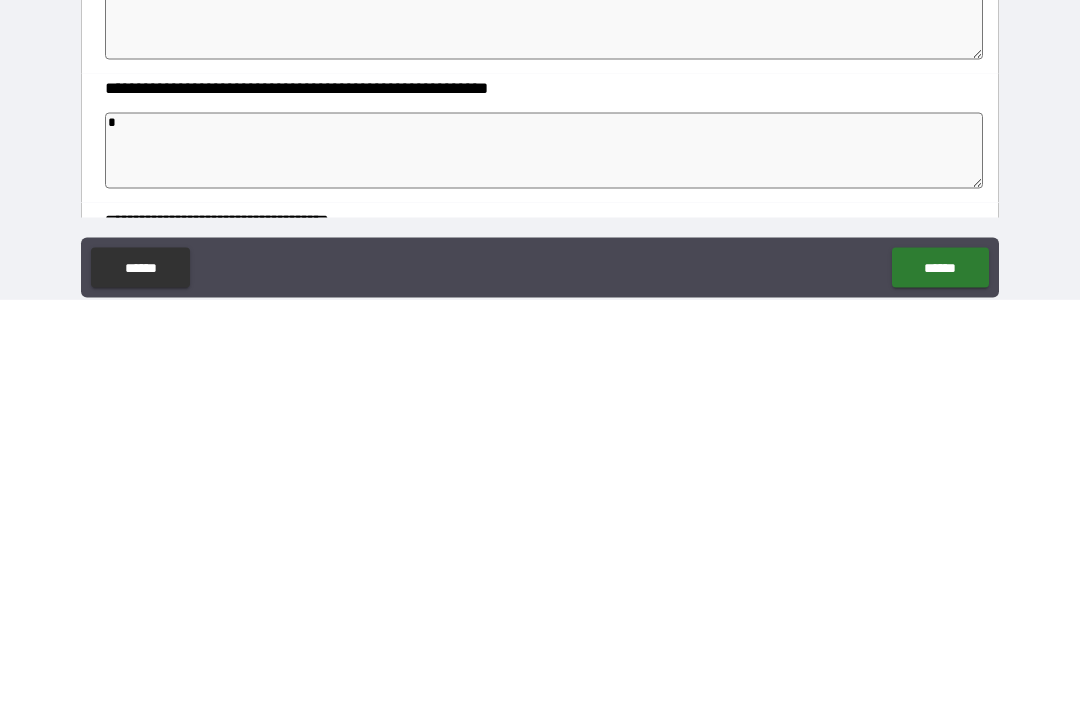 type on "*" 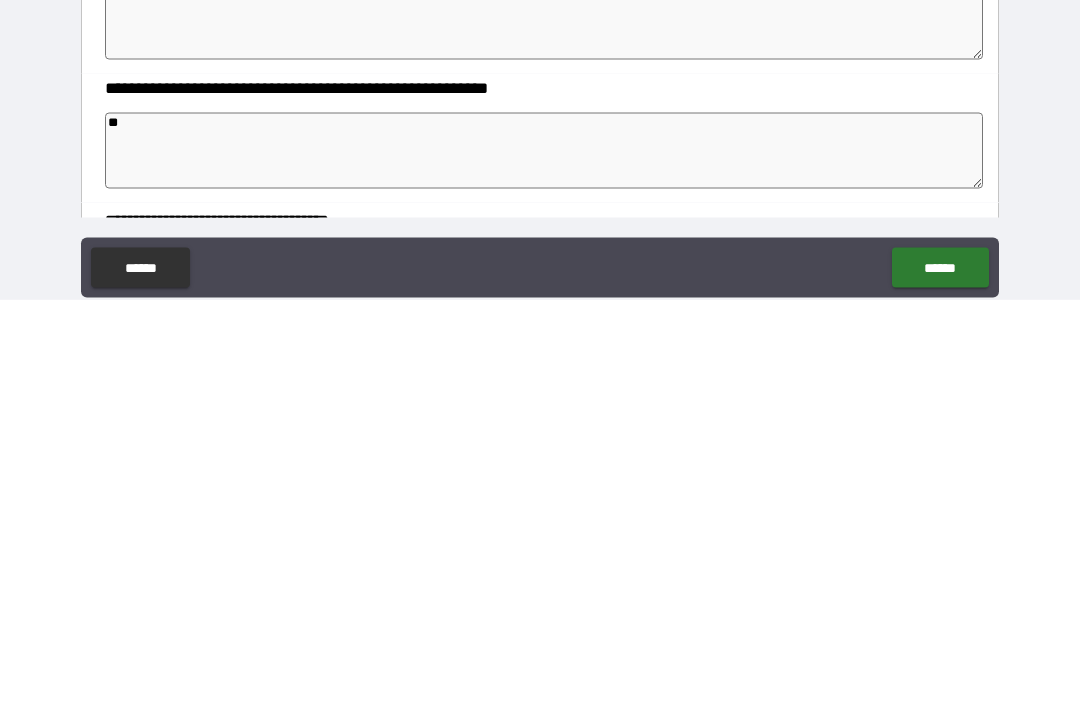 type on "*" 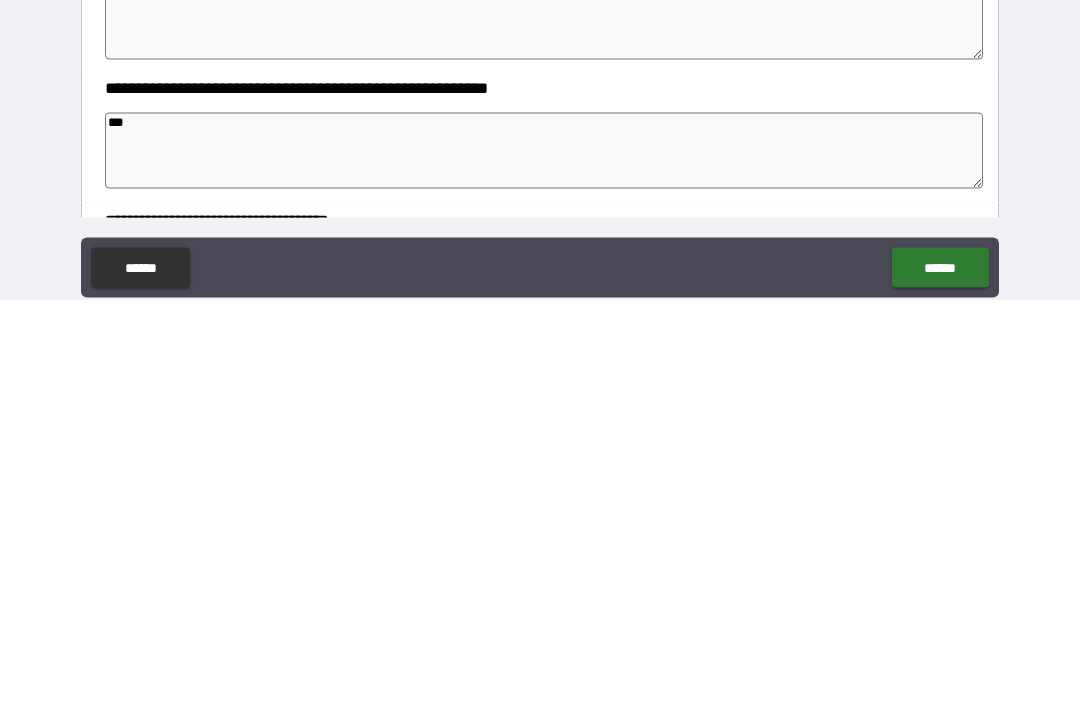type on "*" 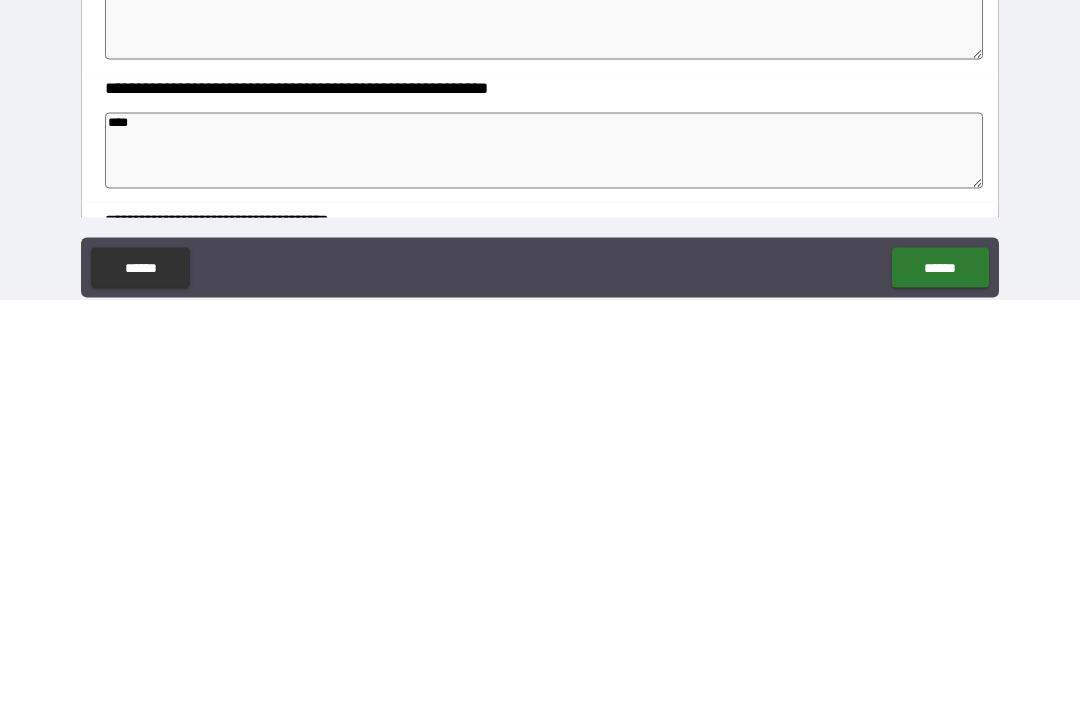 type on "*" 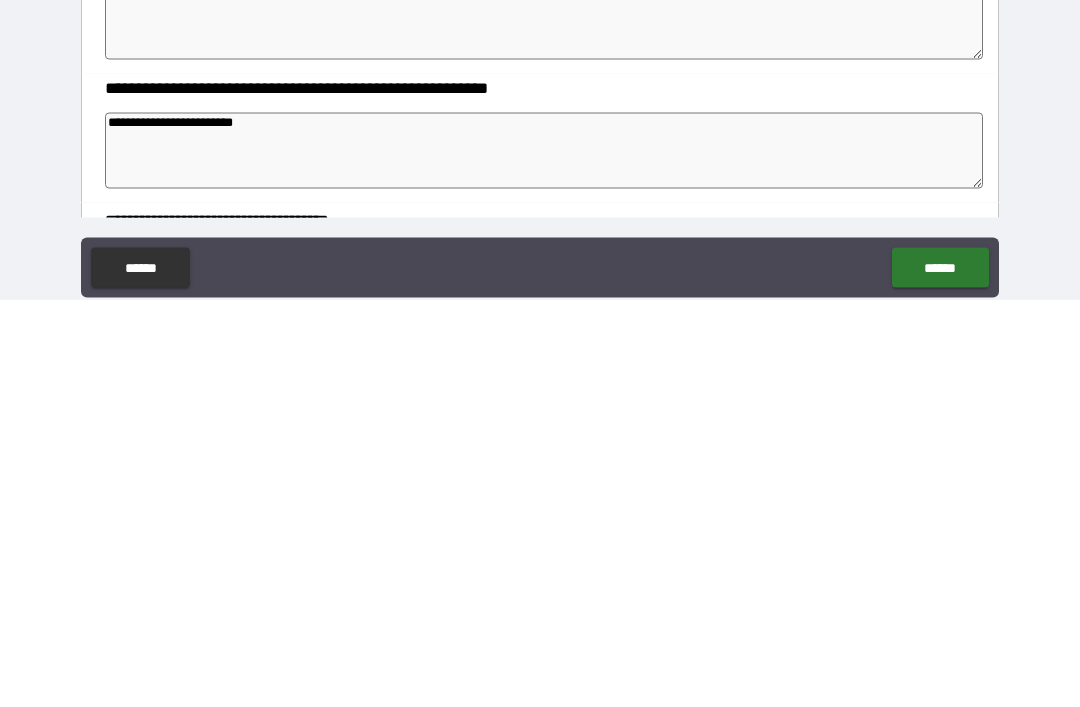 click on "******" at bounding box center [940, 675] 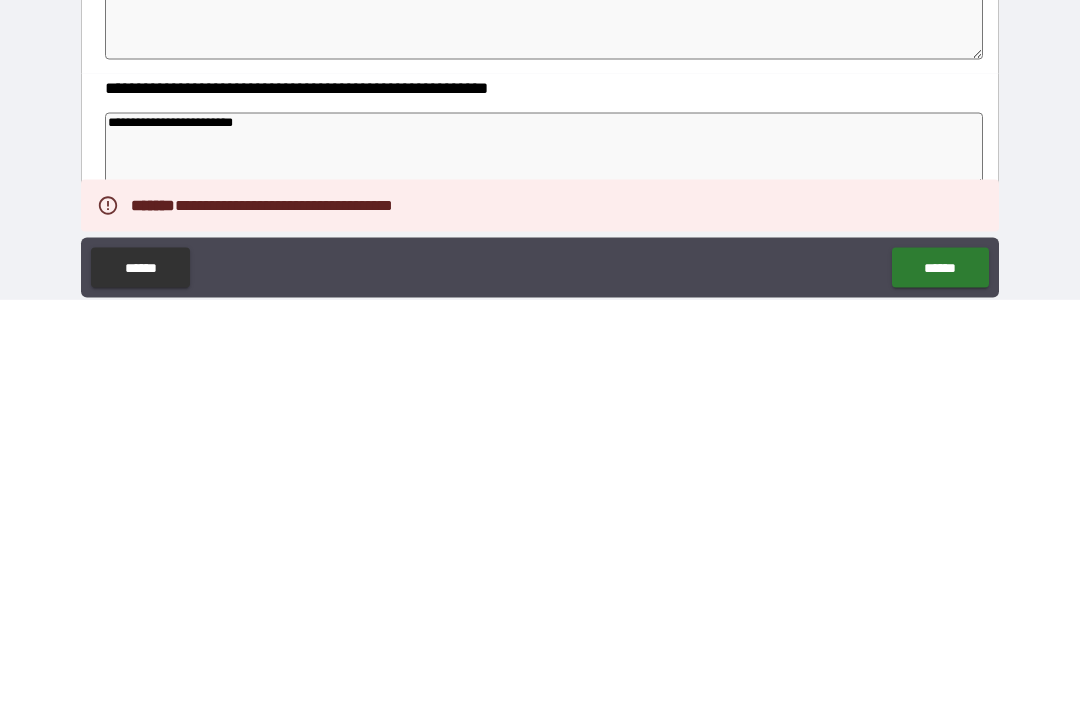 scroll, scrollTop: 64, scrollLeft: 0, axis: vertical 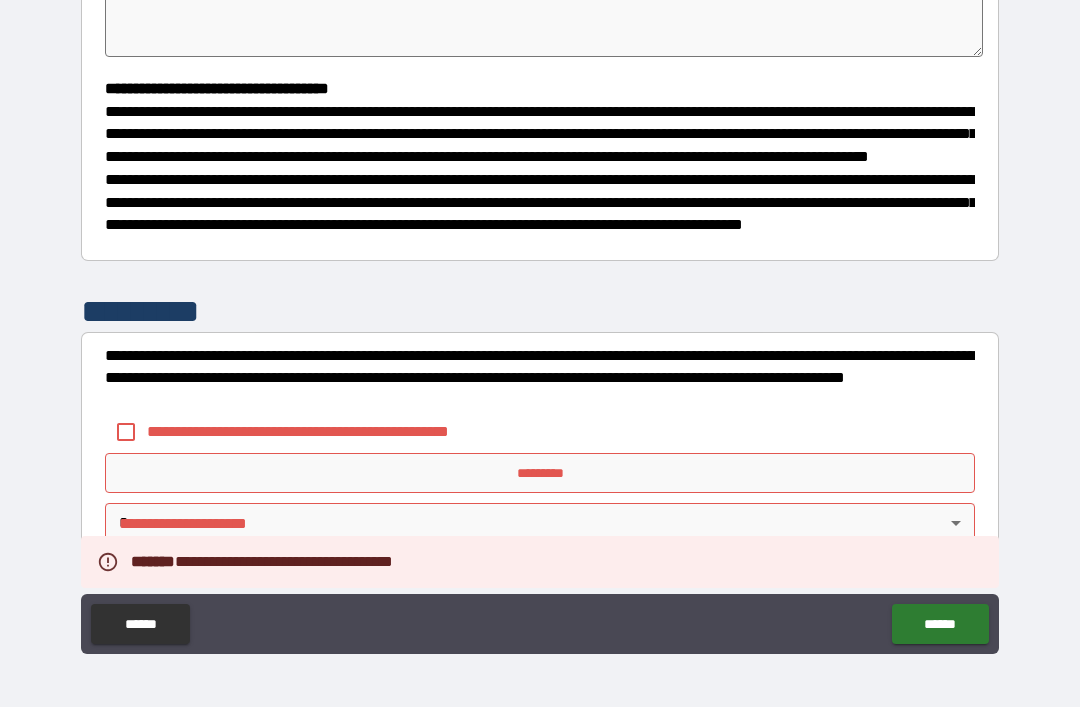 click on "*********" at bounding box center [540, 473] 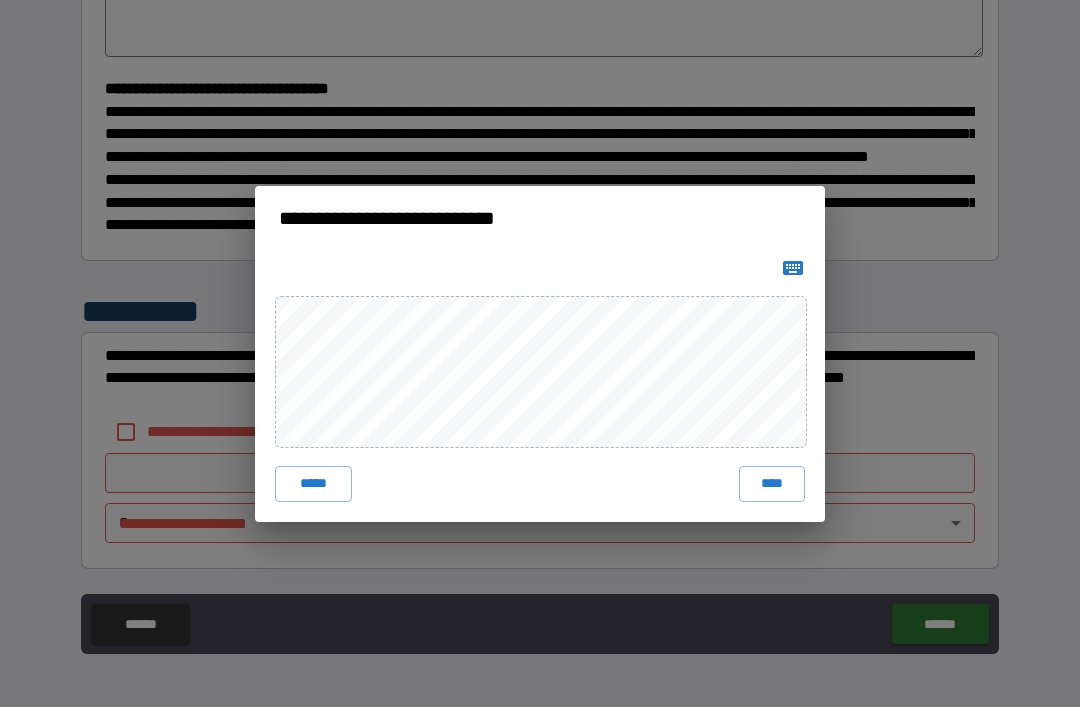 click on "****" at bounding box center [772, 484] 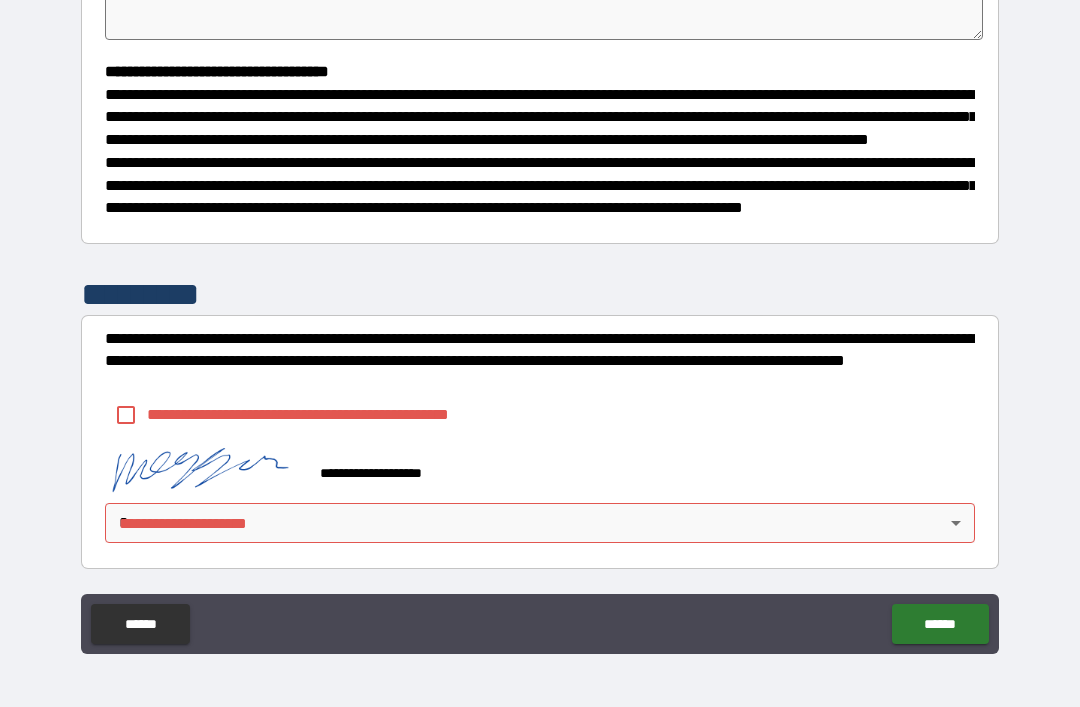 scroll, scrollTop: 543, scrollLeft: 0, axis: vertical 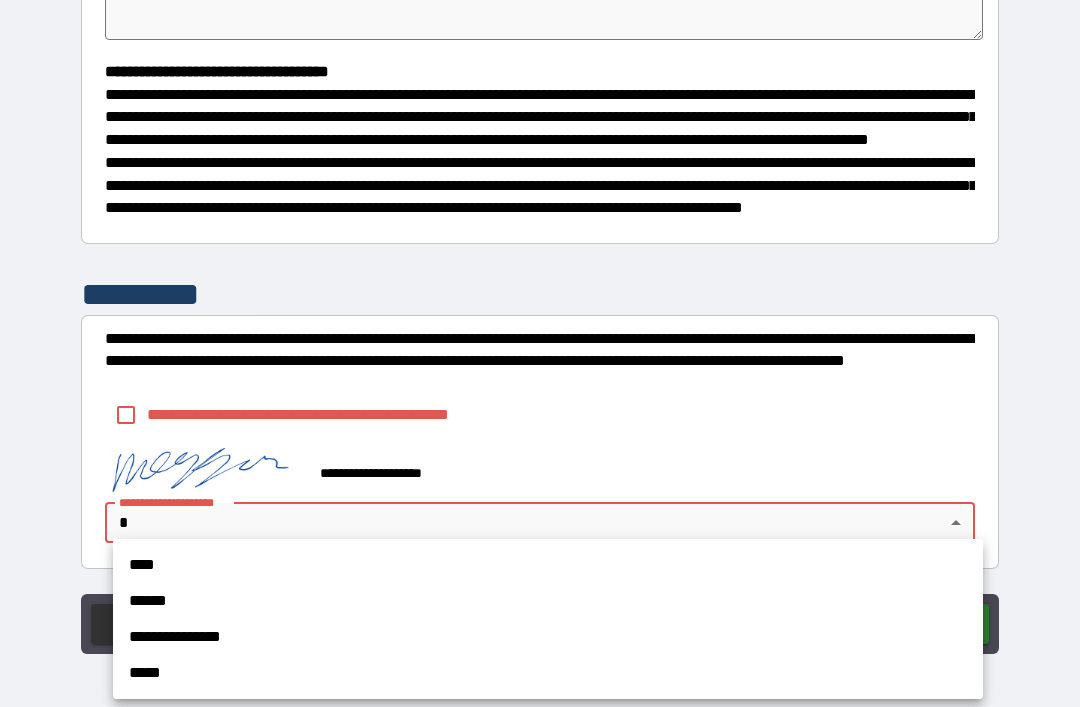 click on "**********" at bounding box center (548, 637) 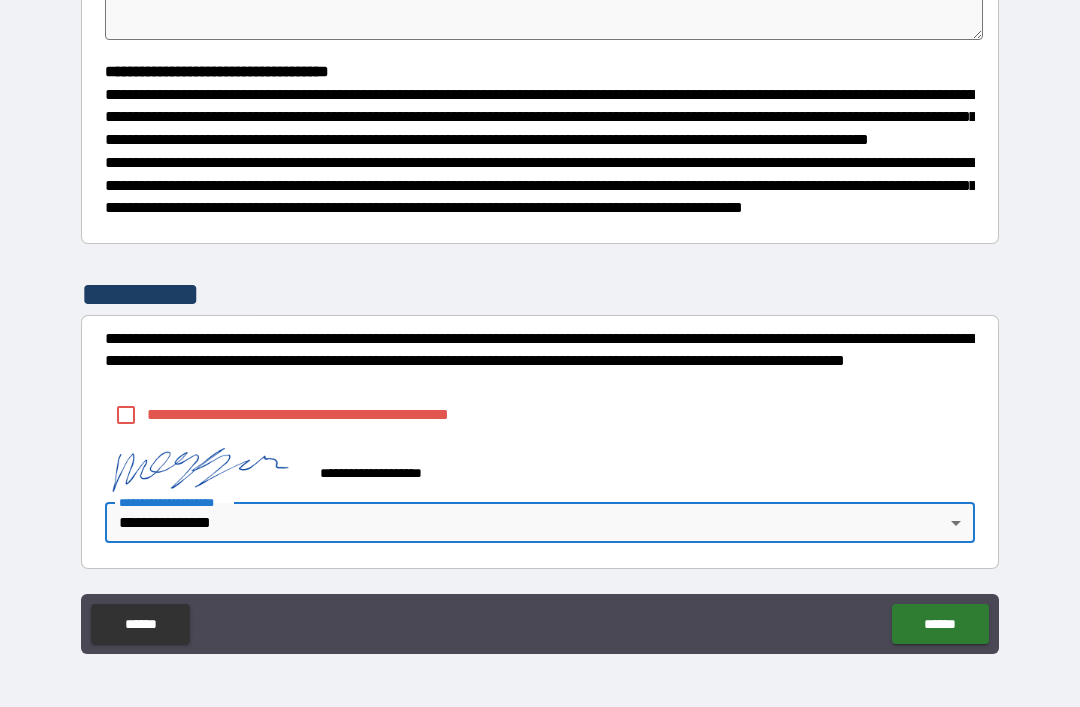 click on "******" at bounding box center (940, 624) 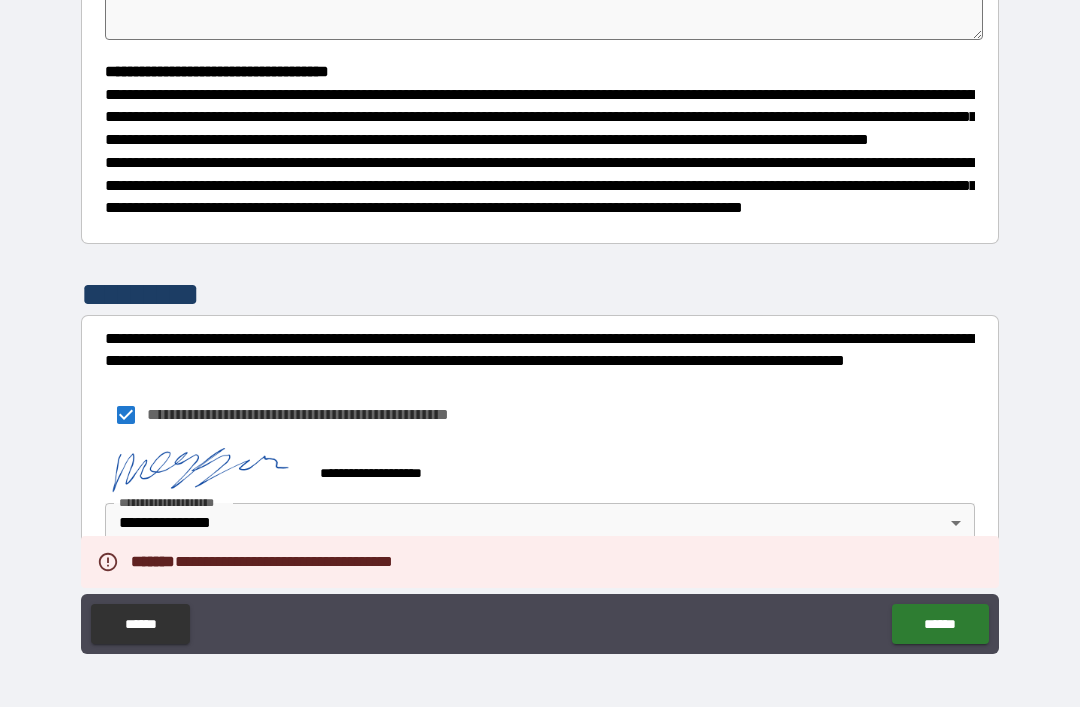 click on "******" at bounding box center [940, 624] 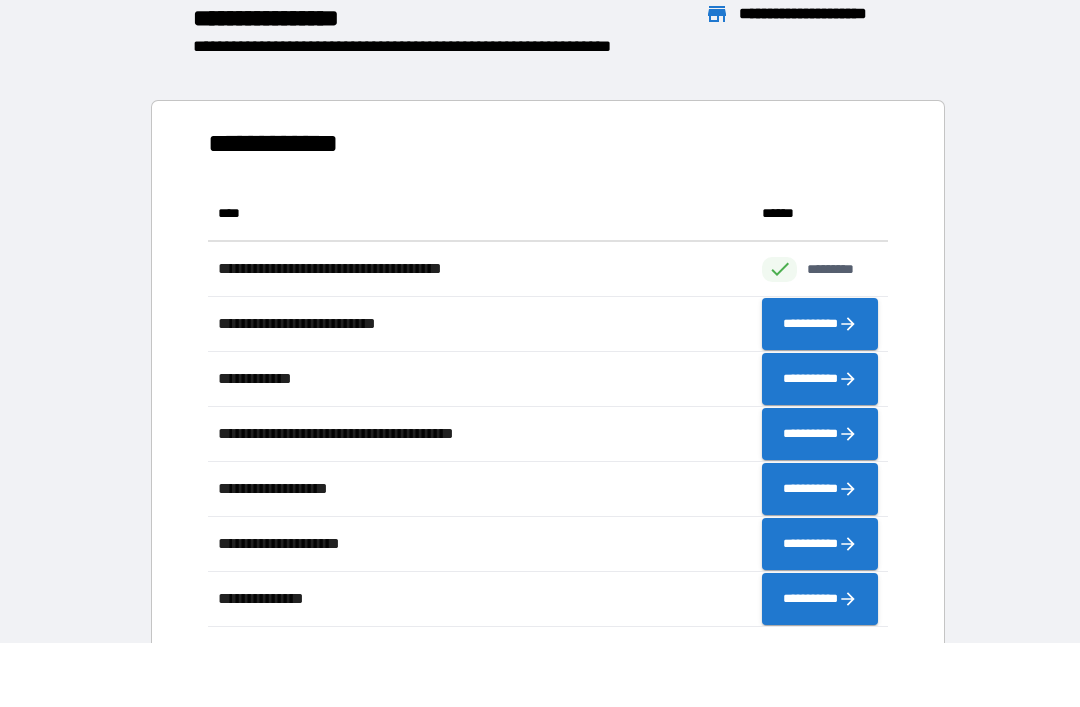 scroll, scrollTop: 1, scrollLeft: 1, axis: both 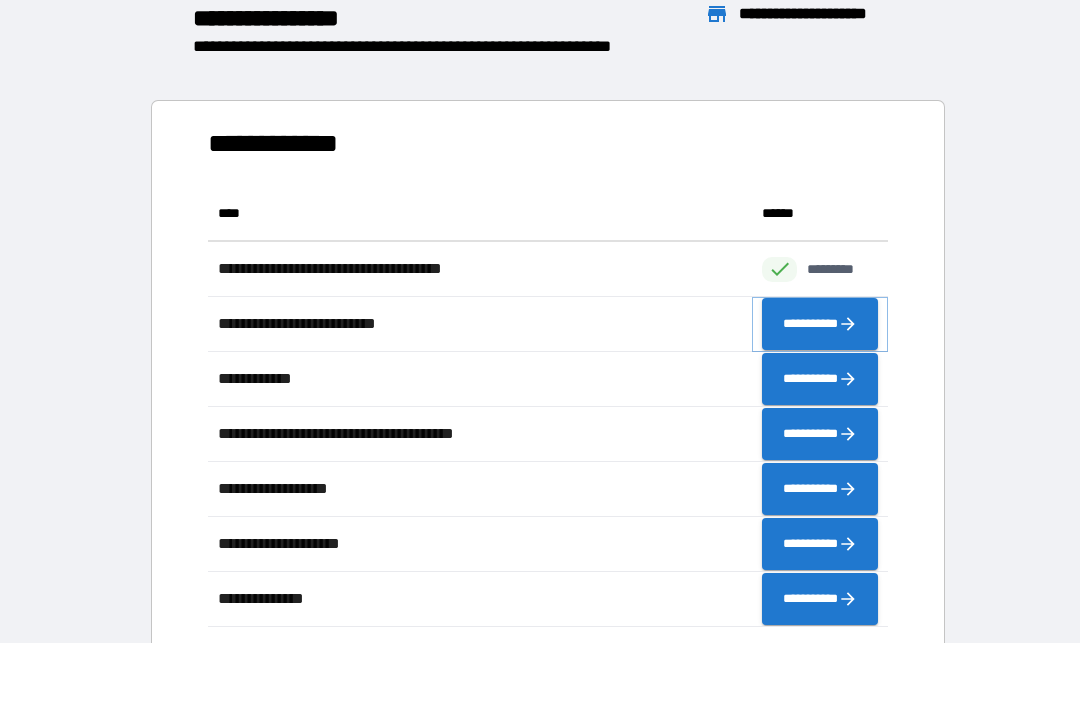 click on "**********" at bounding box center [820, 324] 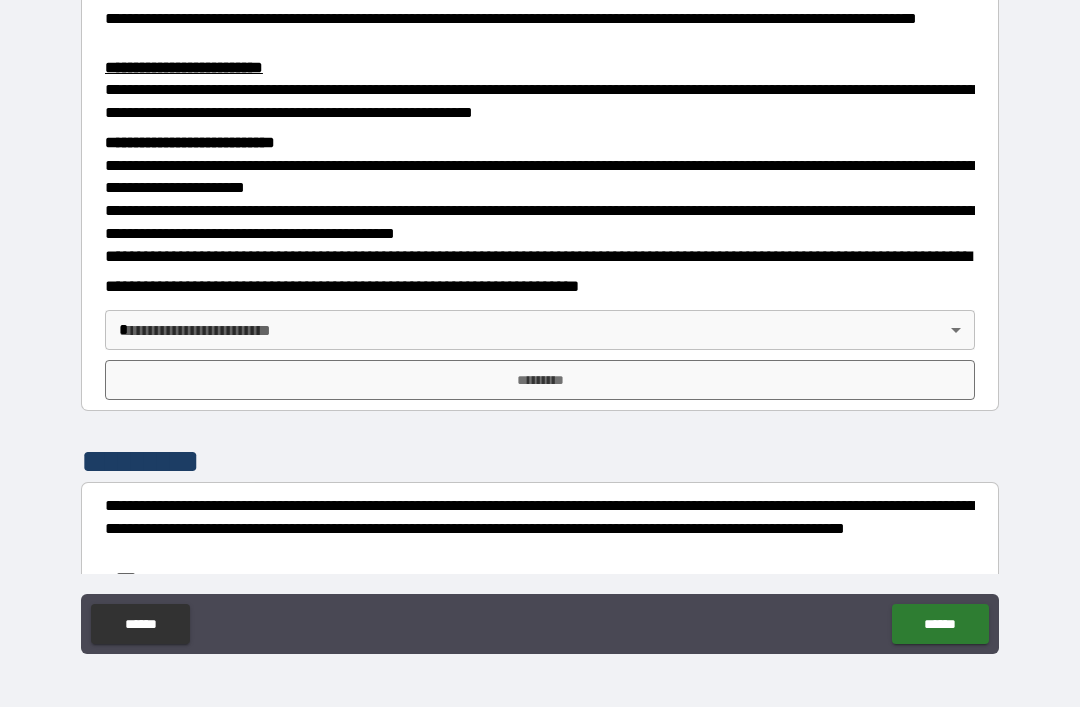 scroll, scrollTop: 622, scrollLeft: 0, axis: vertical 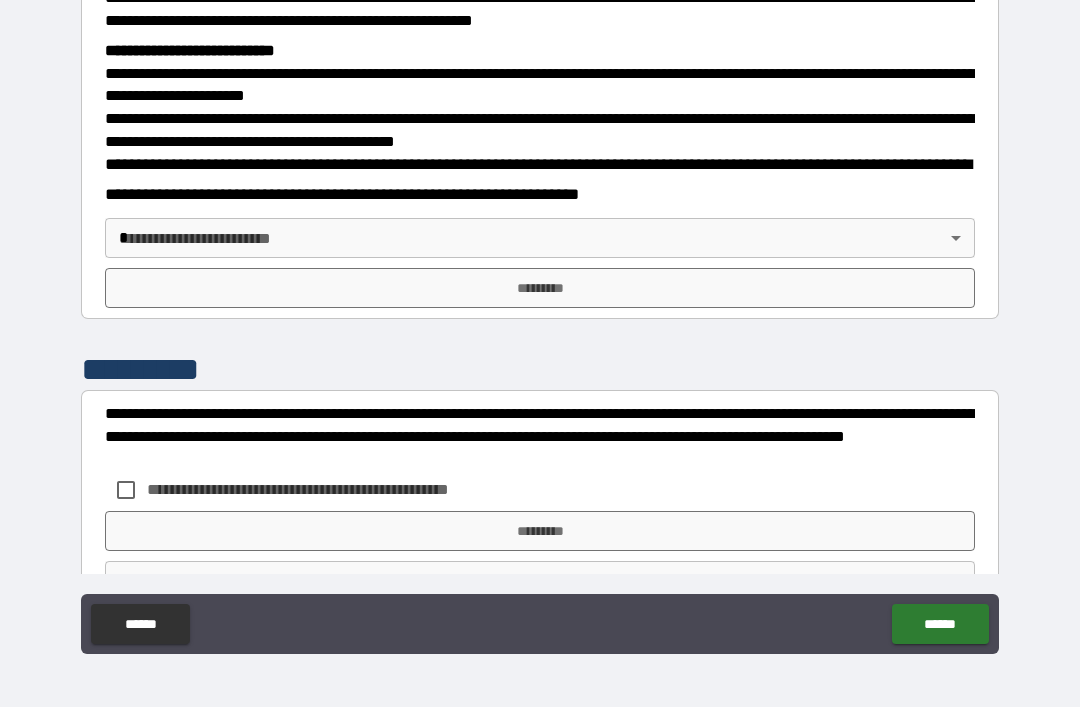 click on "**********" at bounding box center [540, 321] 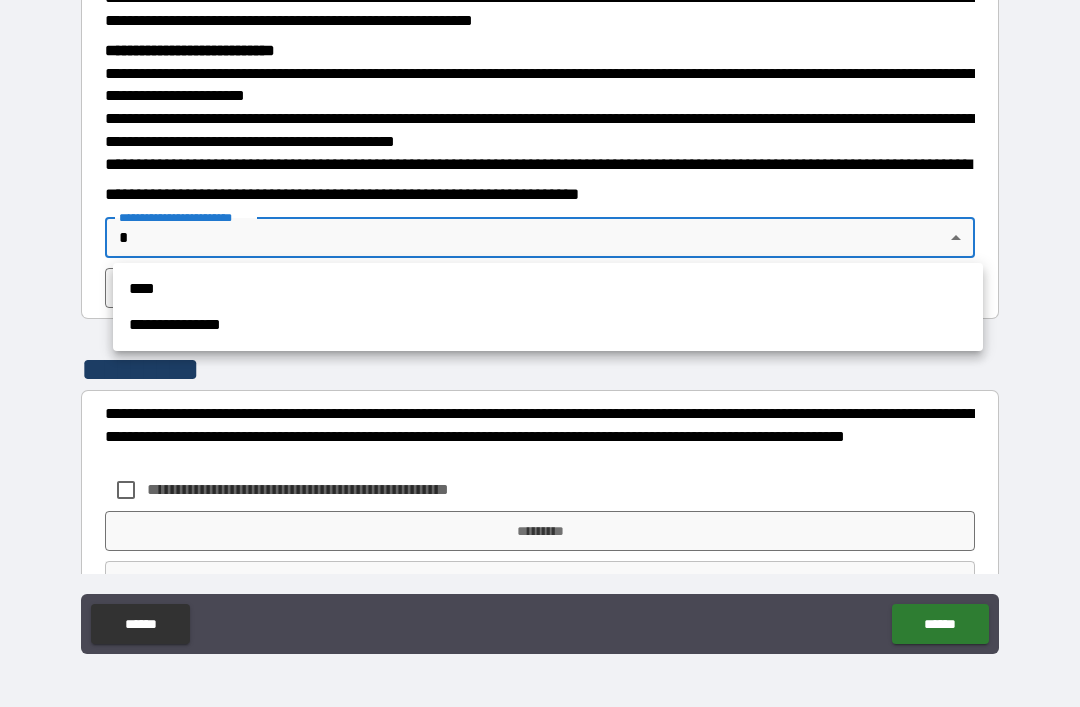 click on "**********" at bounding box center (548, 325) 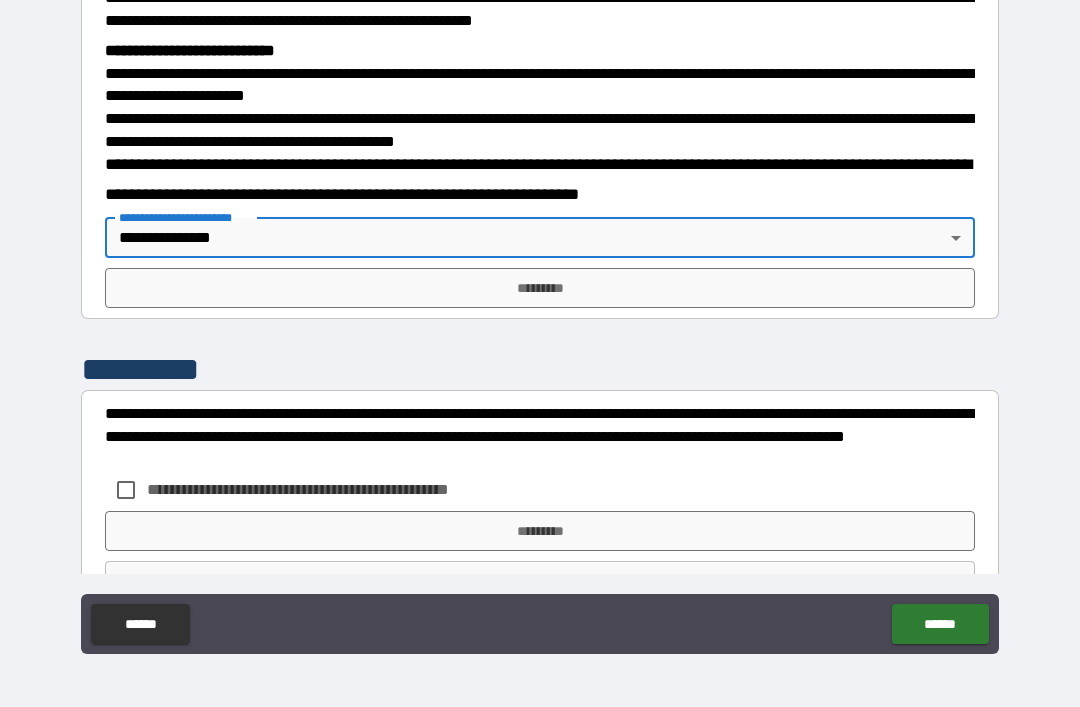 click on "*********" at bounding box center (540, 288) 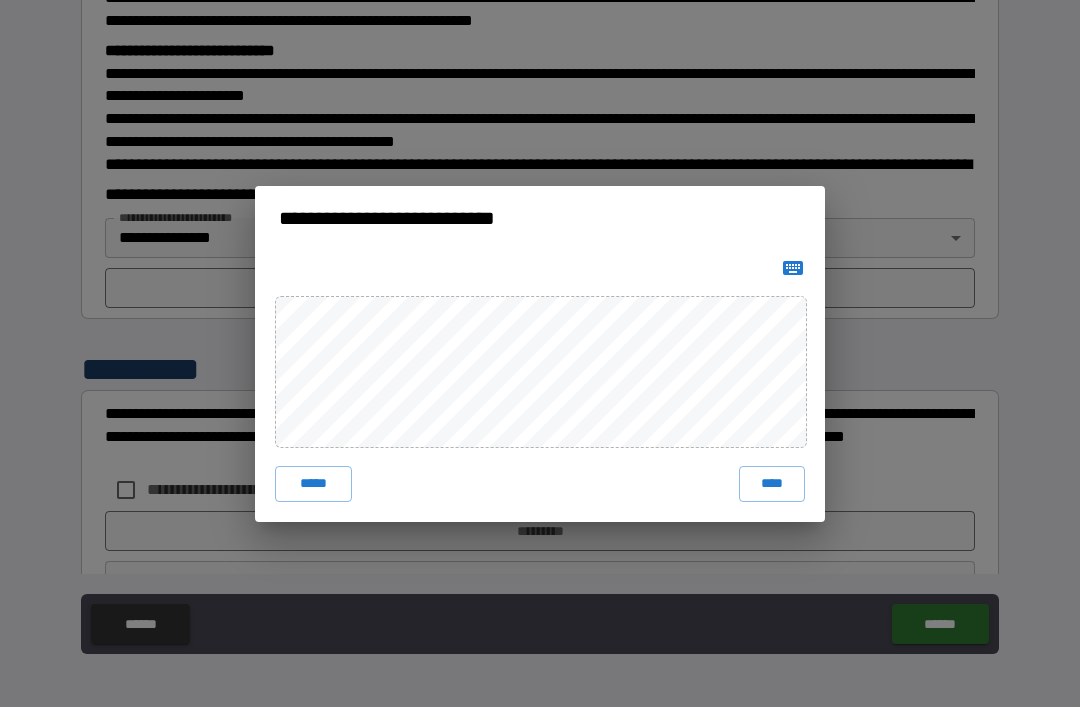 click on "****" at bounding box center (772, 484) 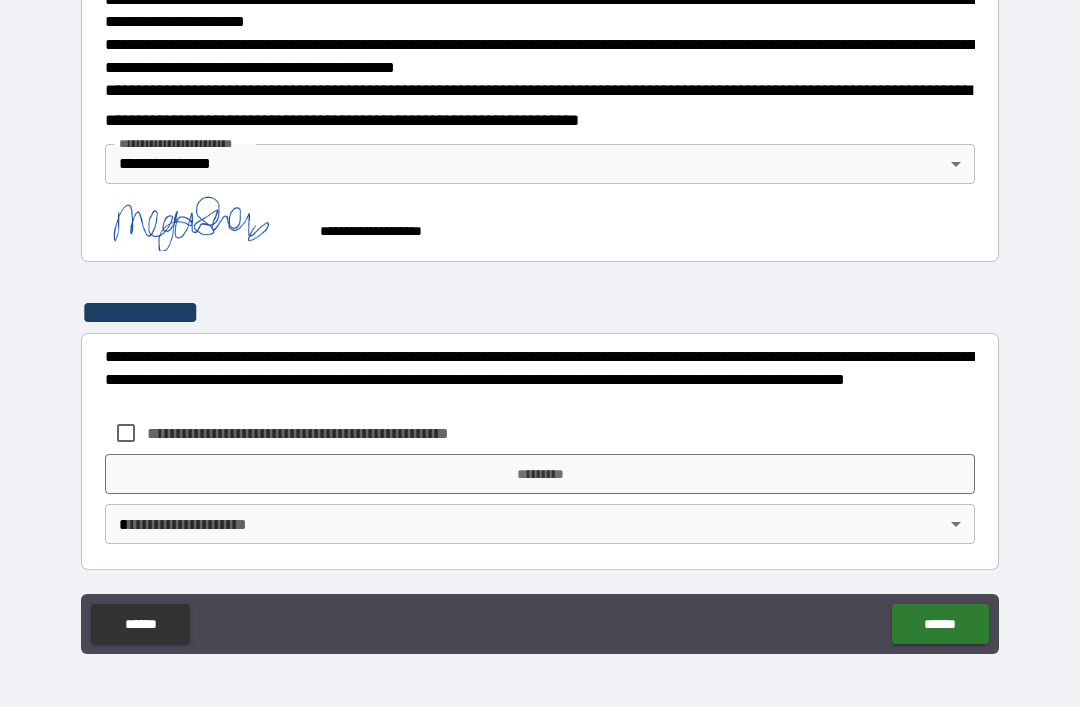 scroll, scrollTop: 694, scrollLeft: 0, axis: vertical 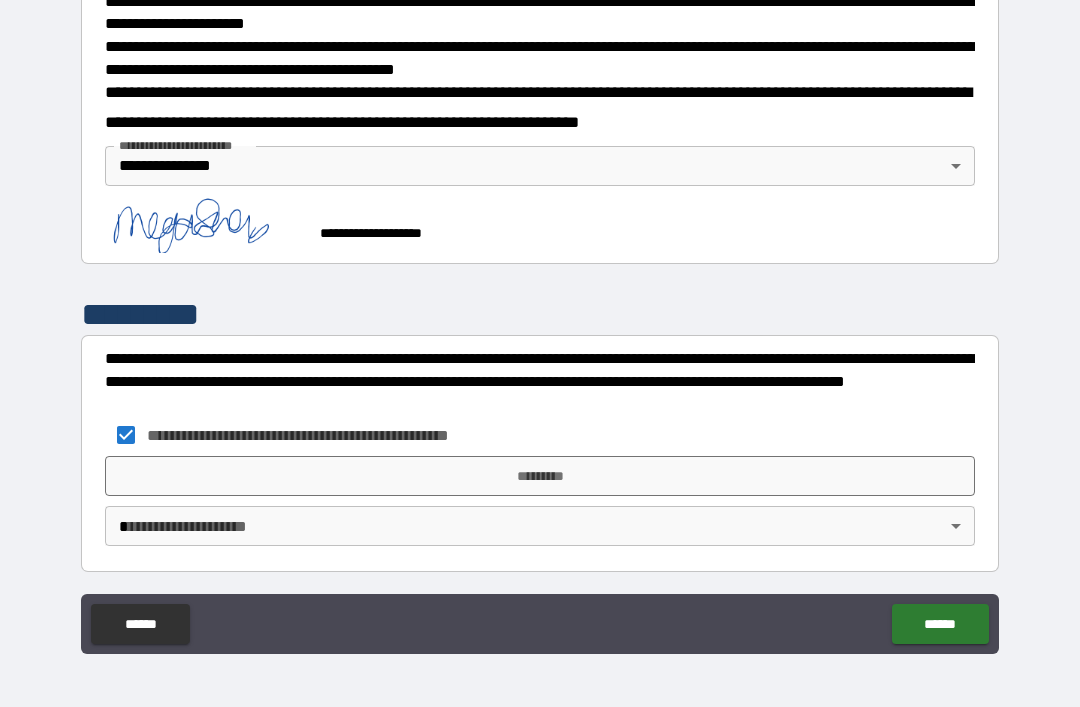 click on "*********" at bounding box center [540, 476] 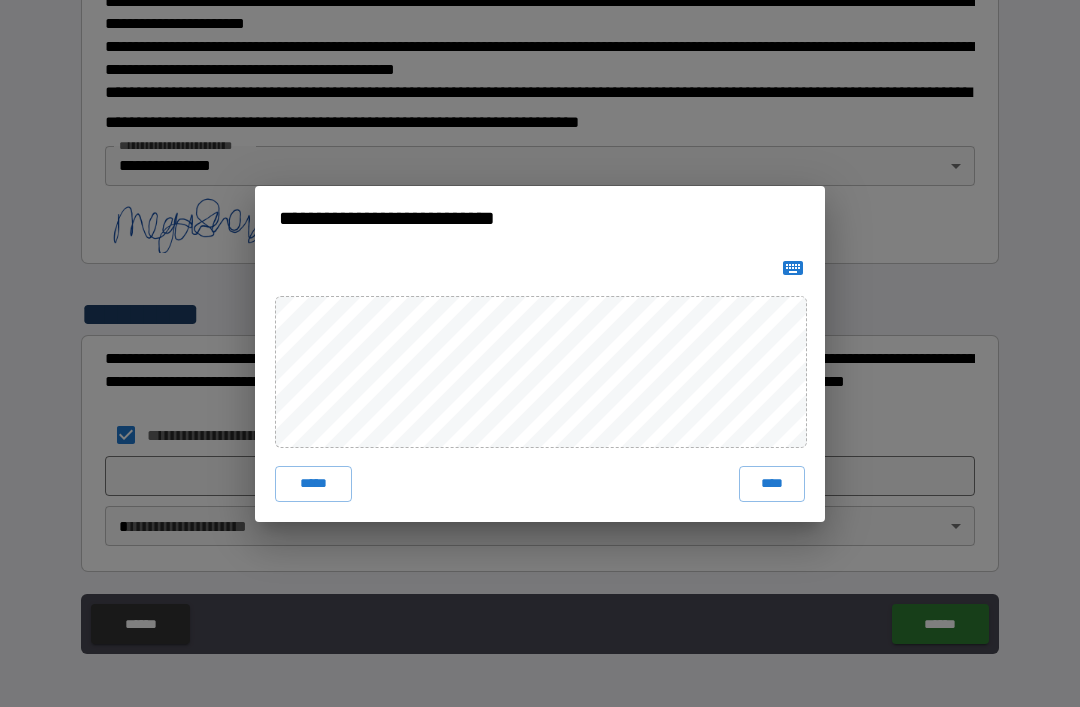 click on "****" at bounding box center [772, 484] 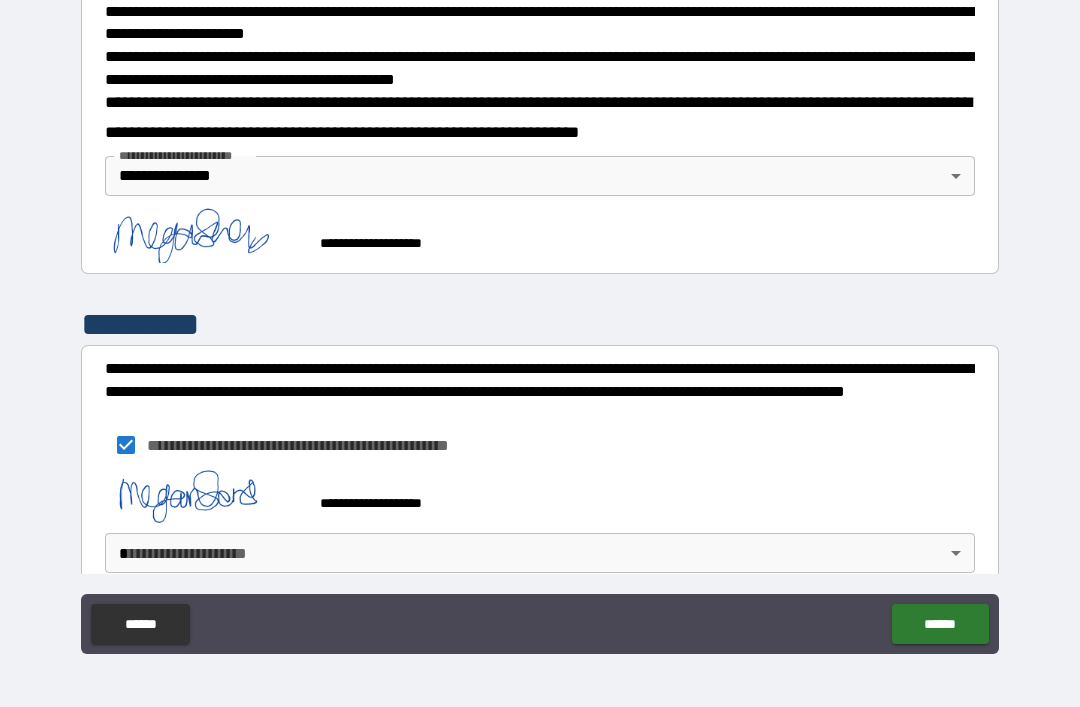 click on "**********" at bounding box center (540, 321) 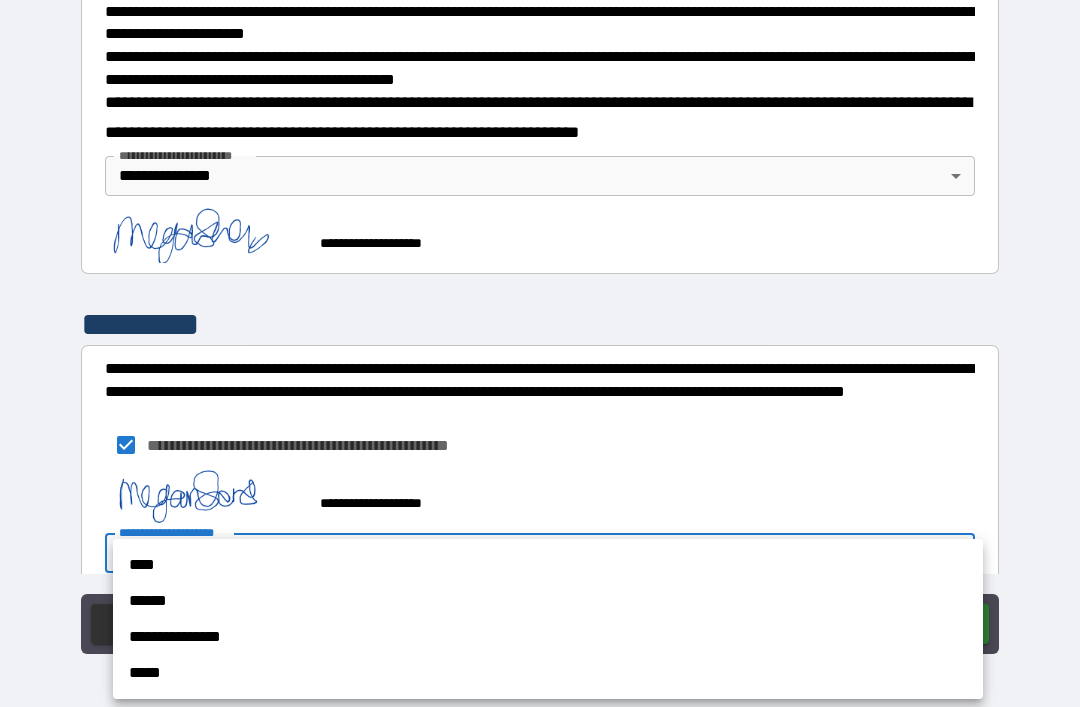 click on "**********" at bounding box center (548, 637) 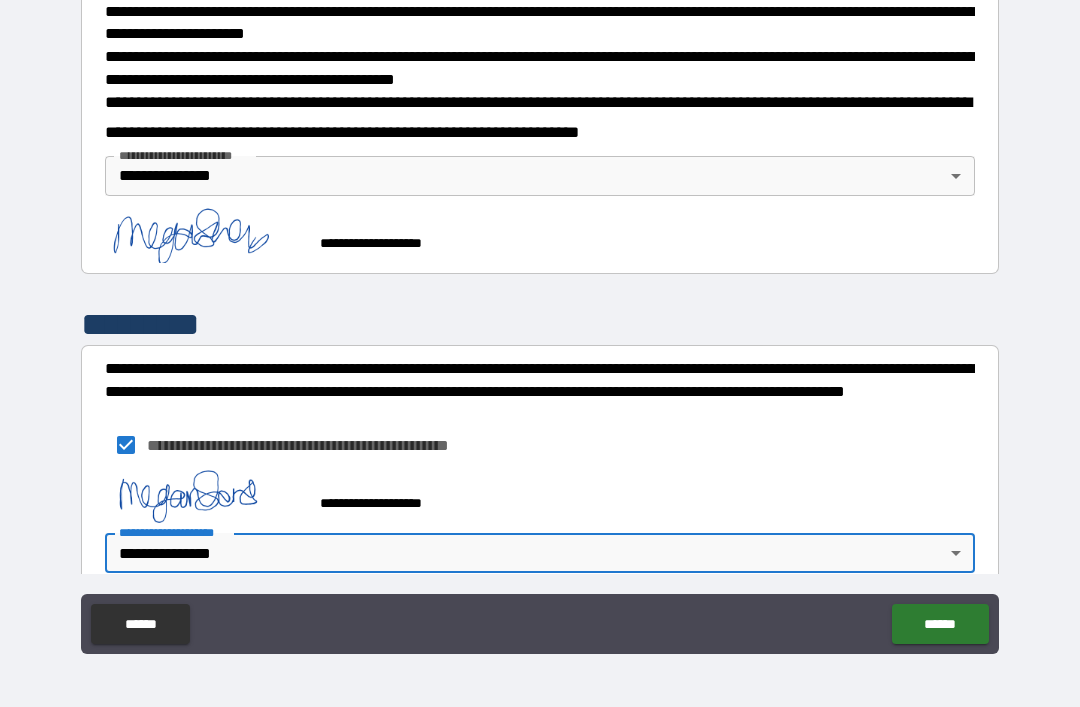 click on "******" at bounding box center (940, 624) 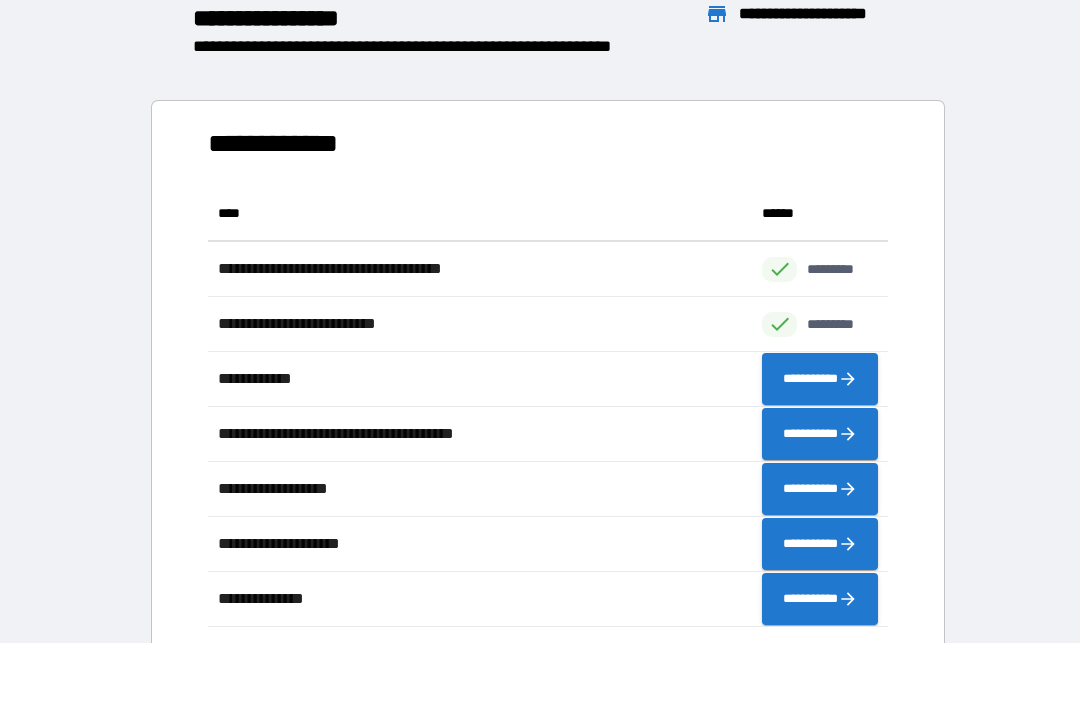 scroll, scrollTop: 441, scrollLeft: 680, axis: both 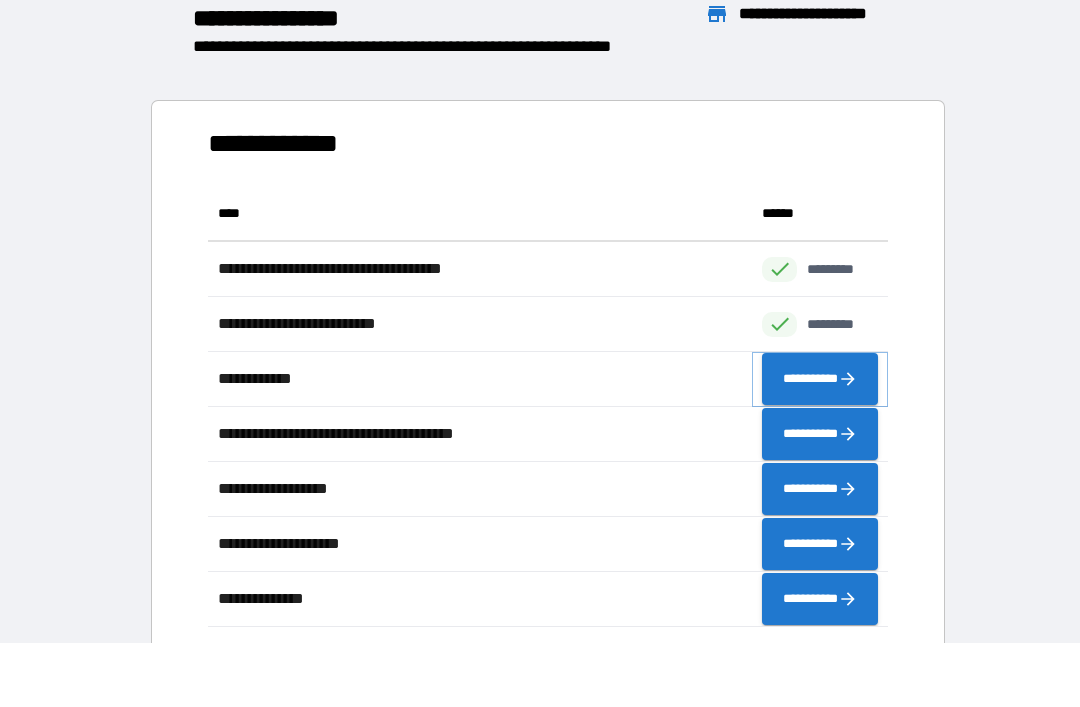 click on "**********" at bounding box center (820, 379) 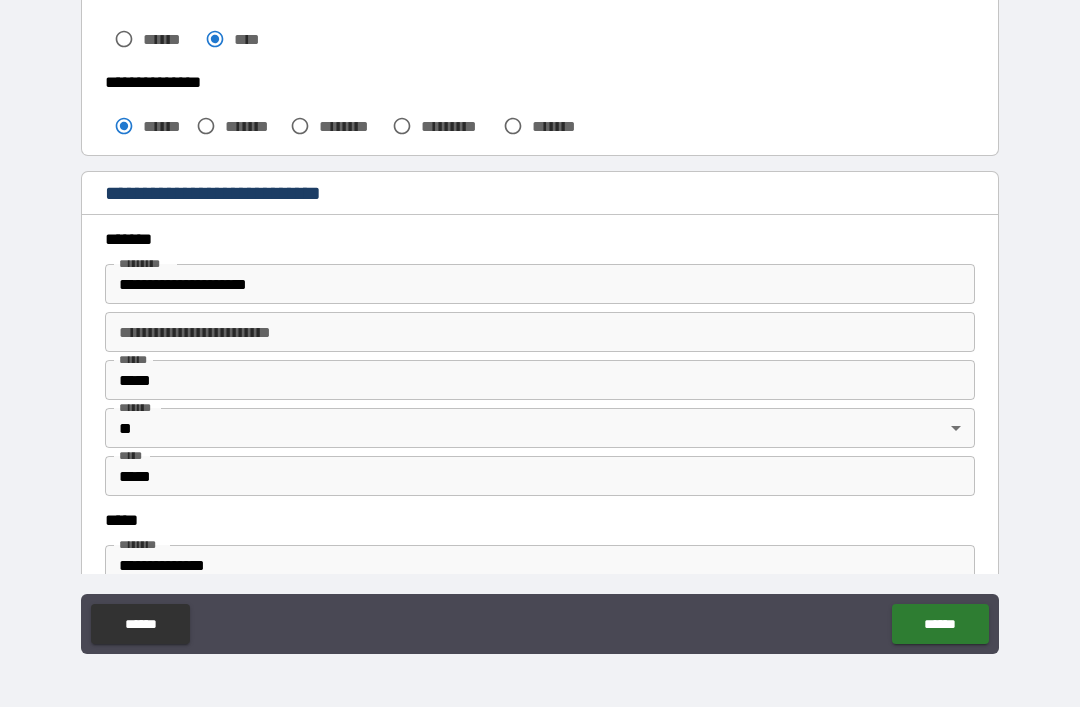 scroll, scrollTop: 549, scrollLeft: 0, axis: vertical 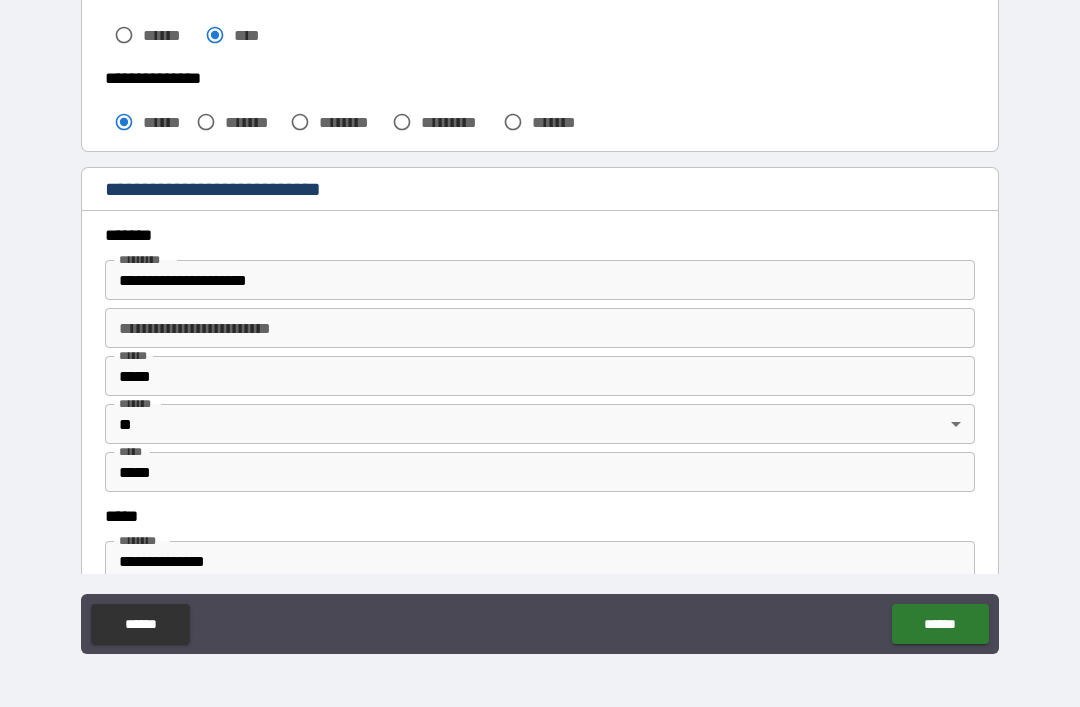 click on "**********" at bounding box center [540, 280] 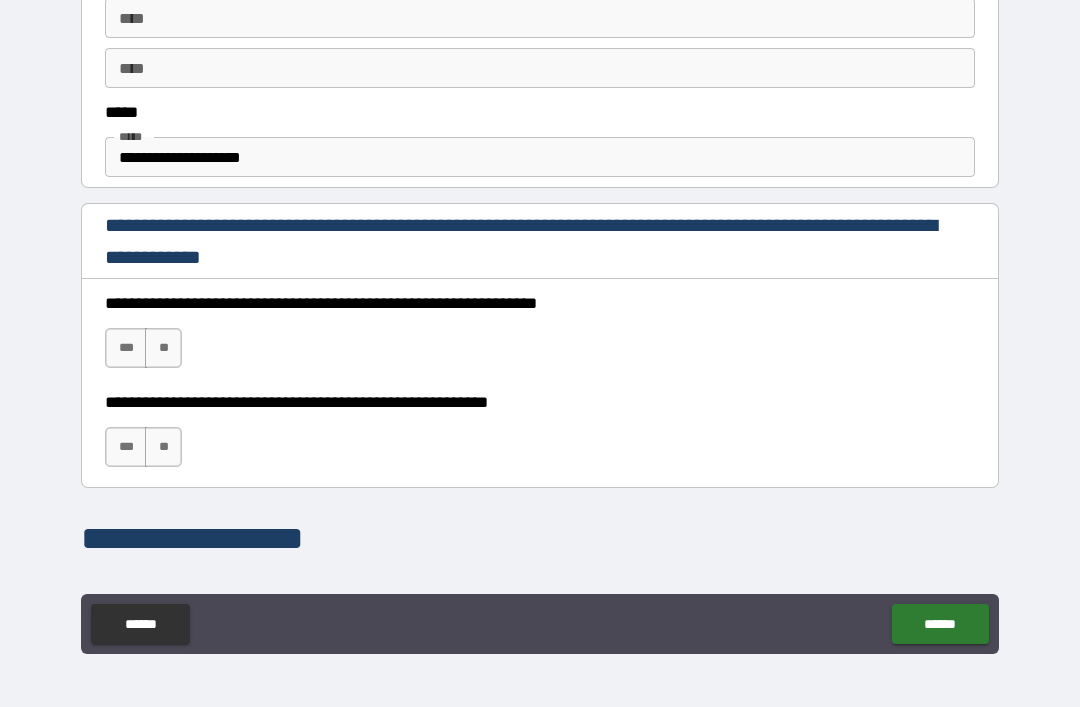 scroll, scrollTop: 1162, scrollLeft: 0, axis: vertical 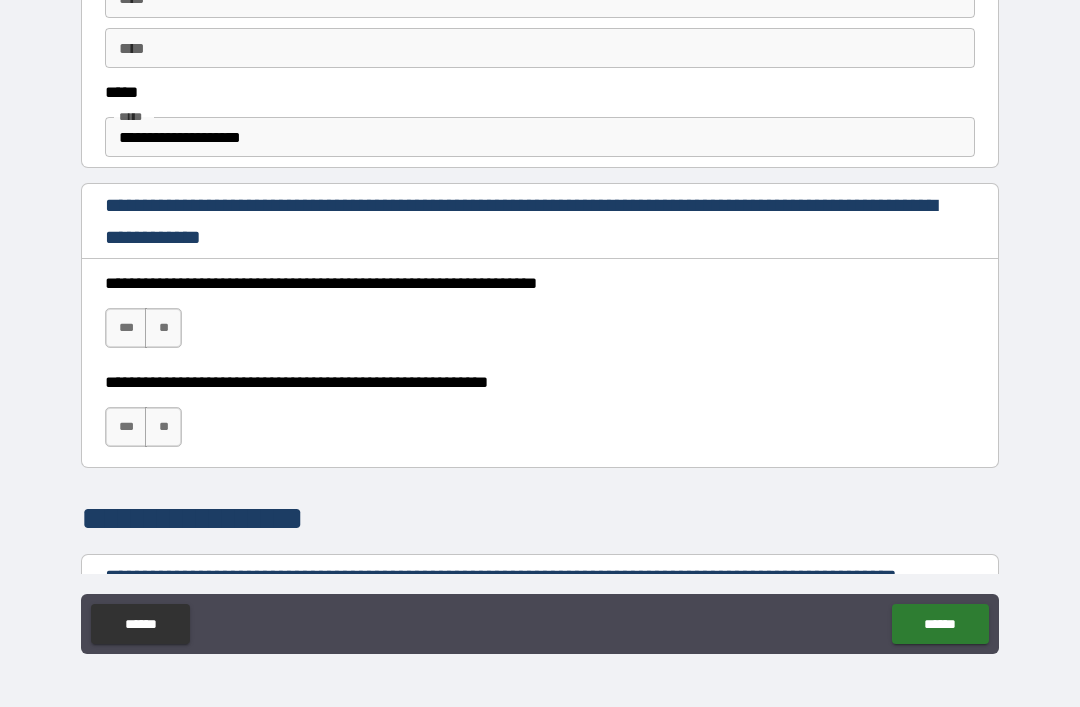 click on "***" at bounding box center (126, 328) 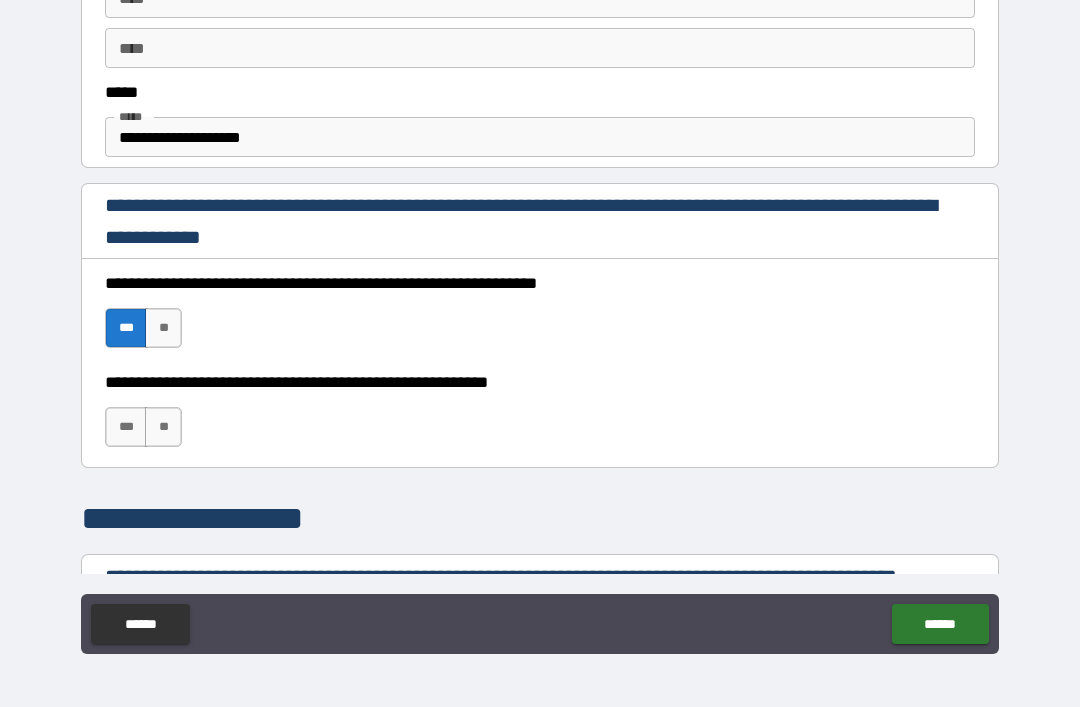 click on "***" at bounding box center [126, 427] 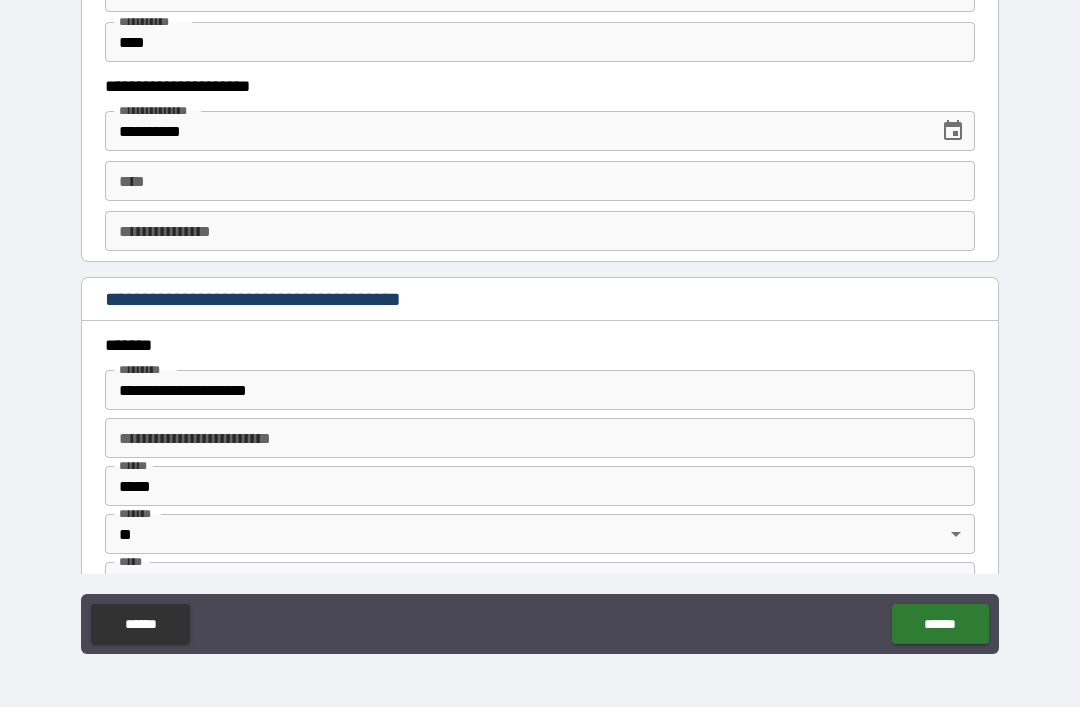scroll, scrollTop: 2113, scrollLeft: 0, axis: vertical 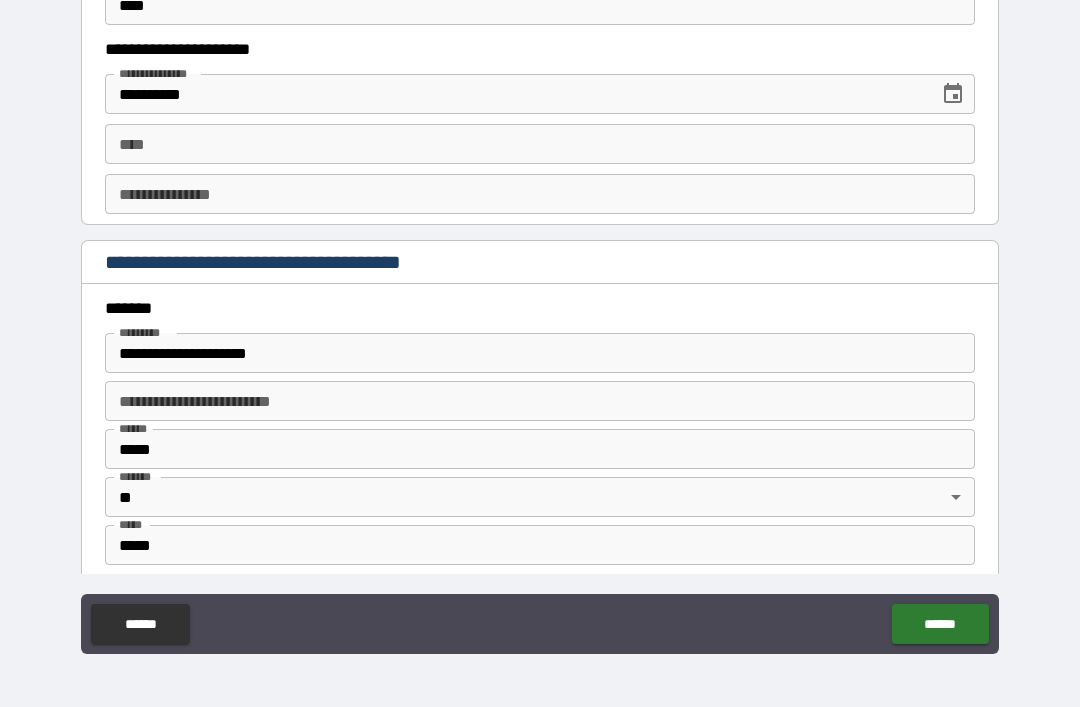 click on "**********" at bounding box center (540, 353) 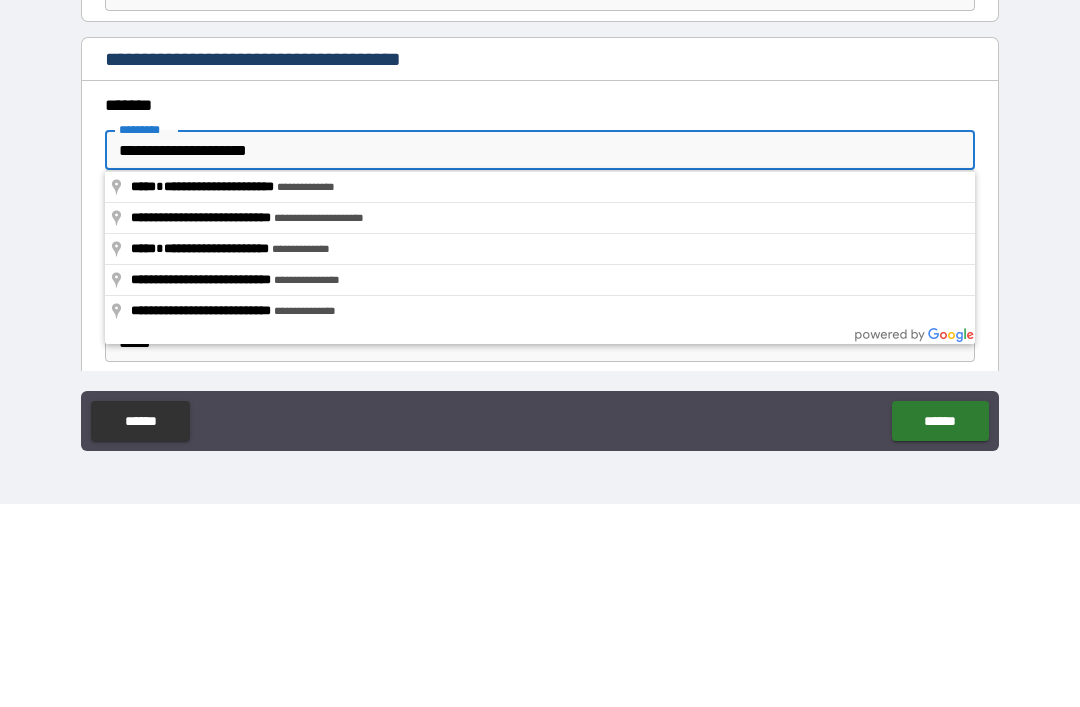click on "**********" at bounding box center (540, 353) 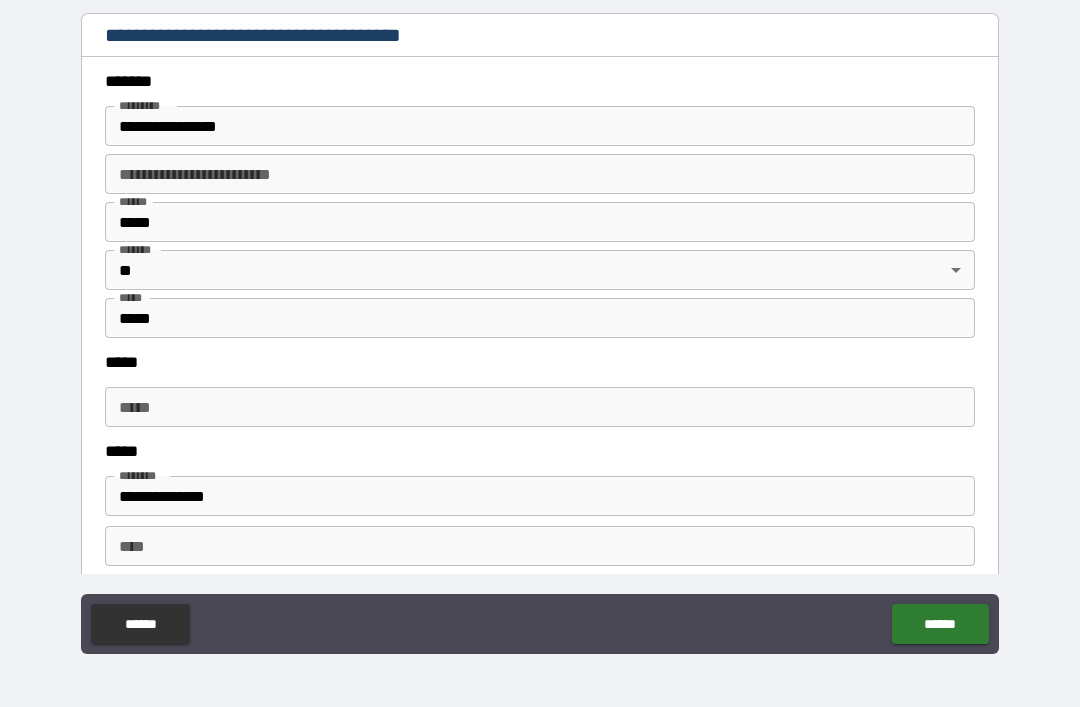 scroll, scrollTop: 2359, scrollLeft: 0, axis: vertical 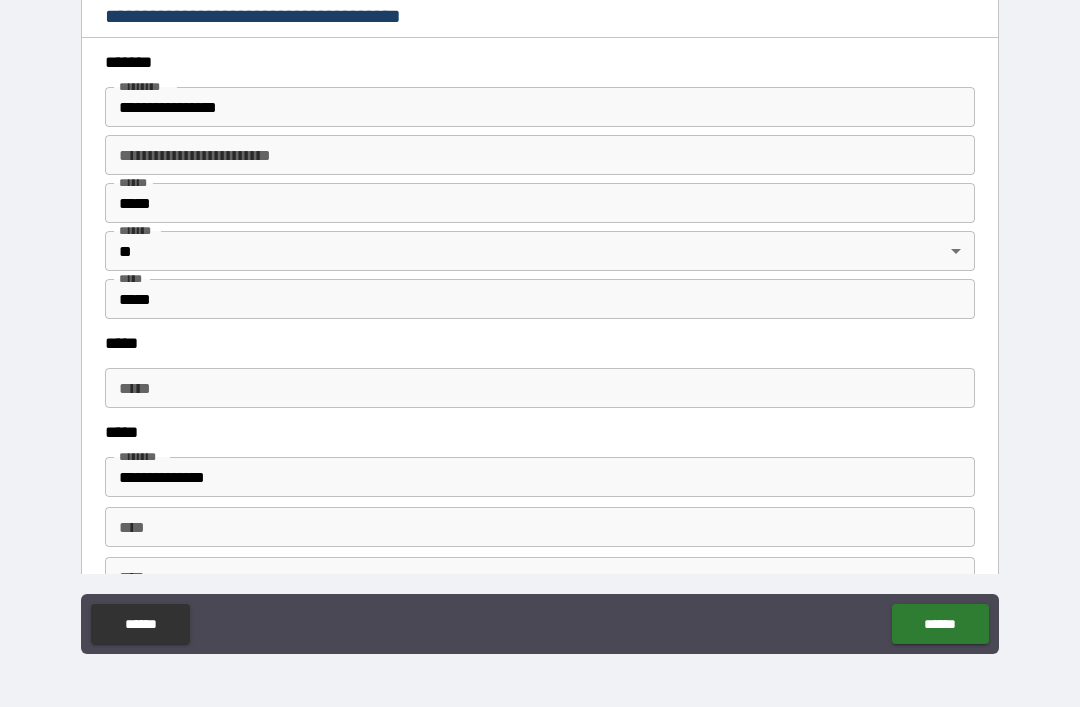 click on "*****" at bounding box center (540, 388) 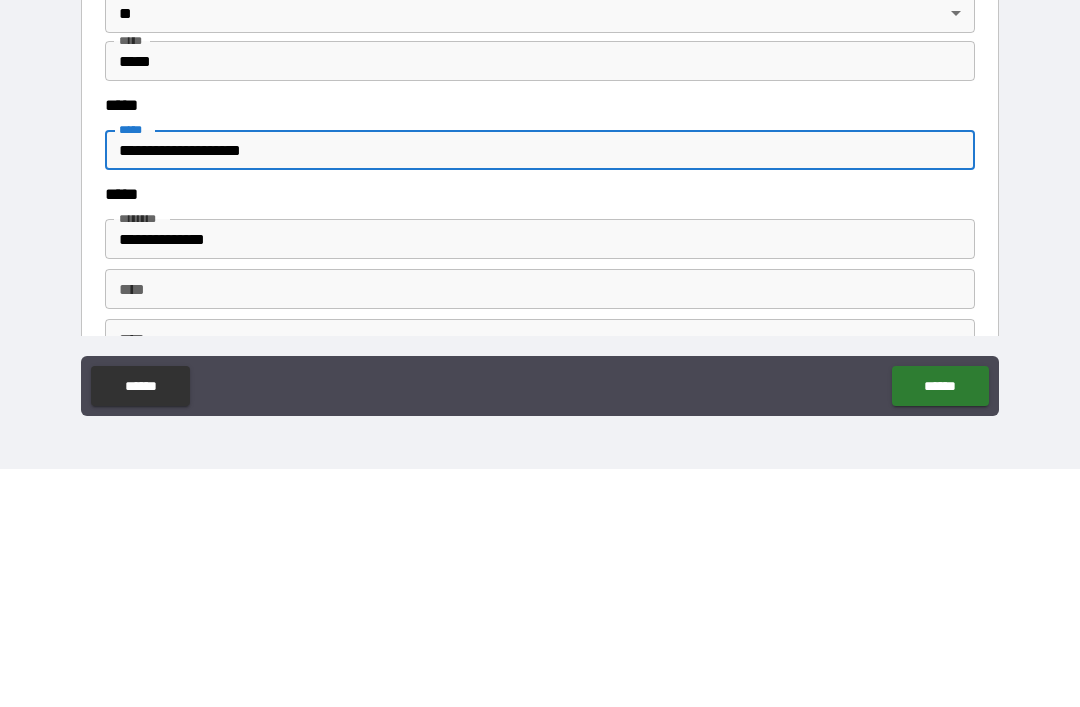 click on "**********" at bounding box center [540, 477] 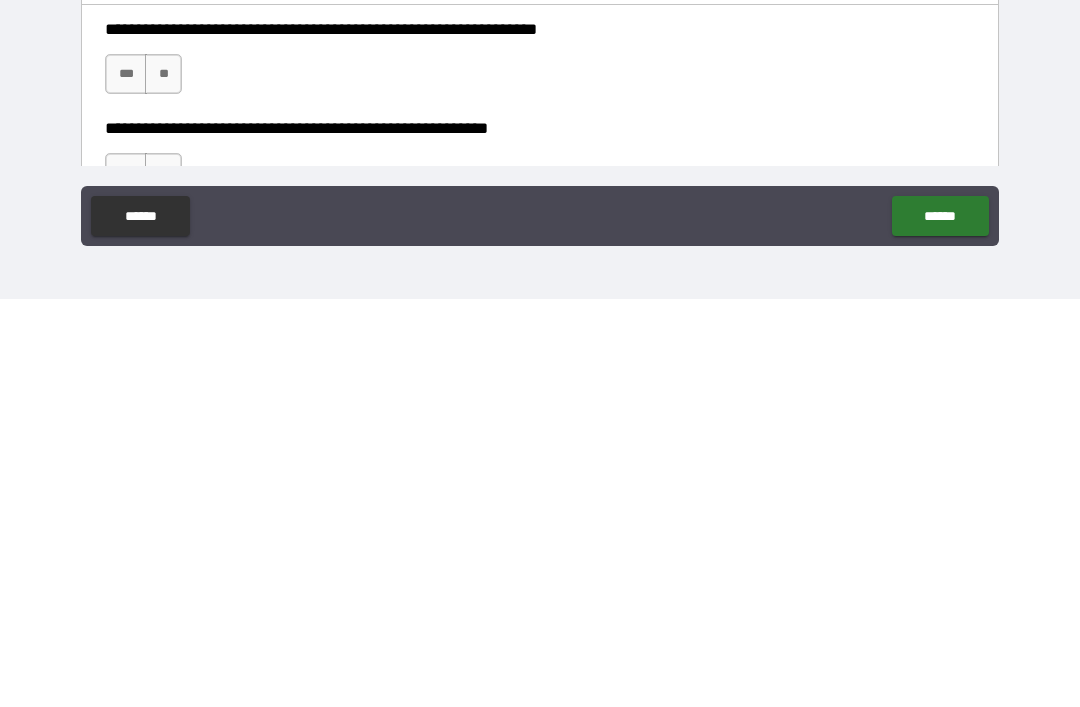 scroll, scrollTop: 2640, scrollLeft: 0, axis: vertical 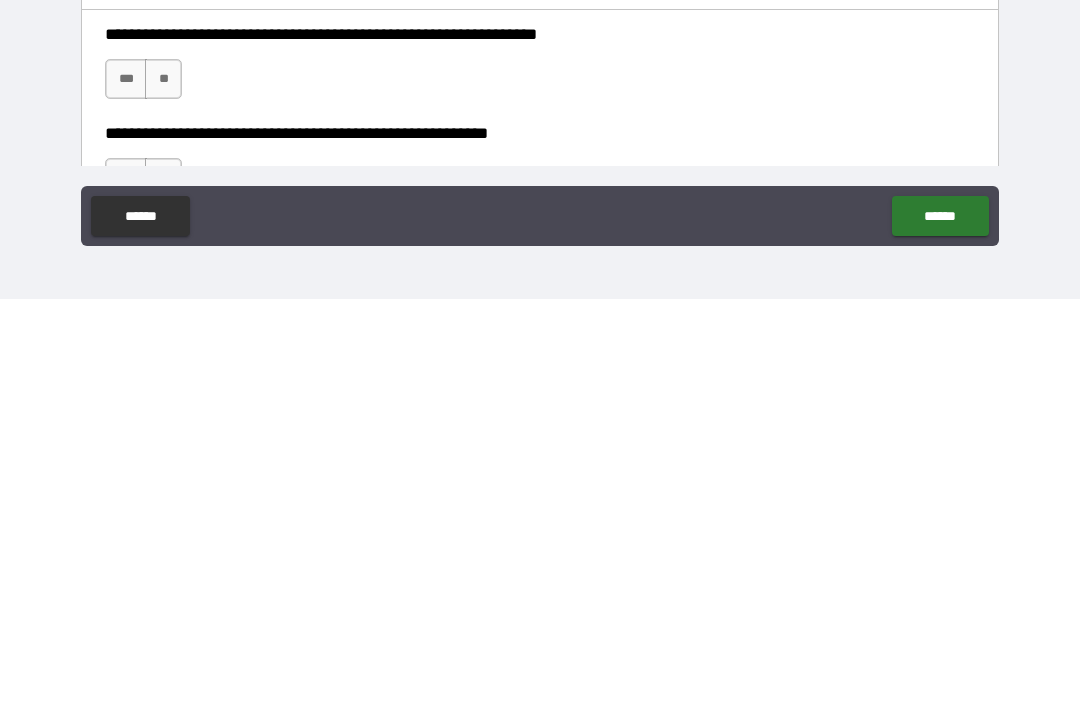 click on "***" at bounding box center (126, 487) 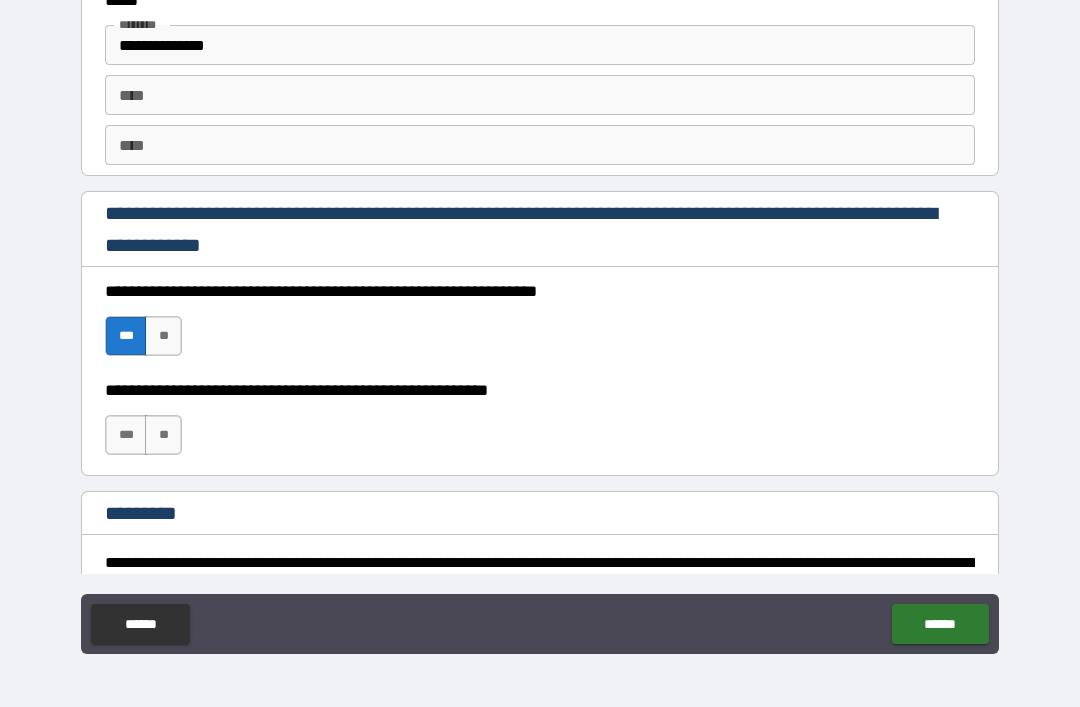 scroll, scrollTop: 2802, scrollLeft: 0, axis: vertical 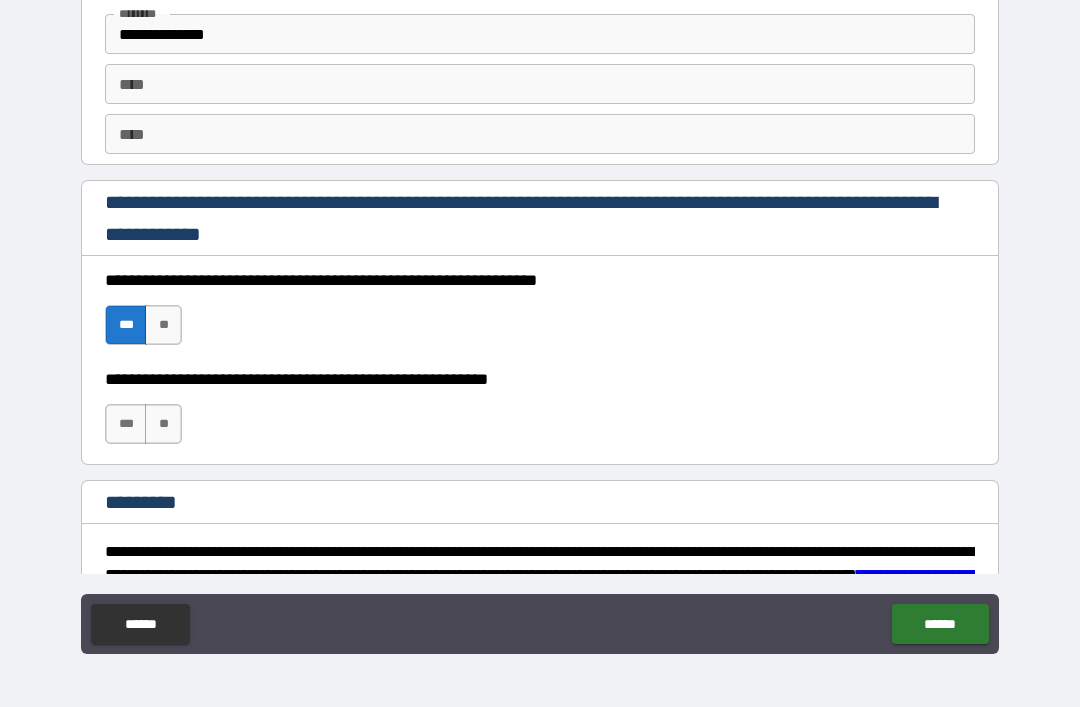 click on "***" at bounding box center (126, 424) 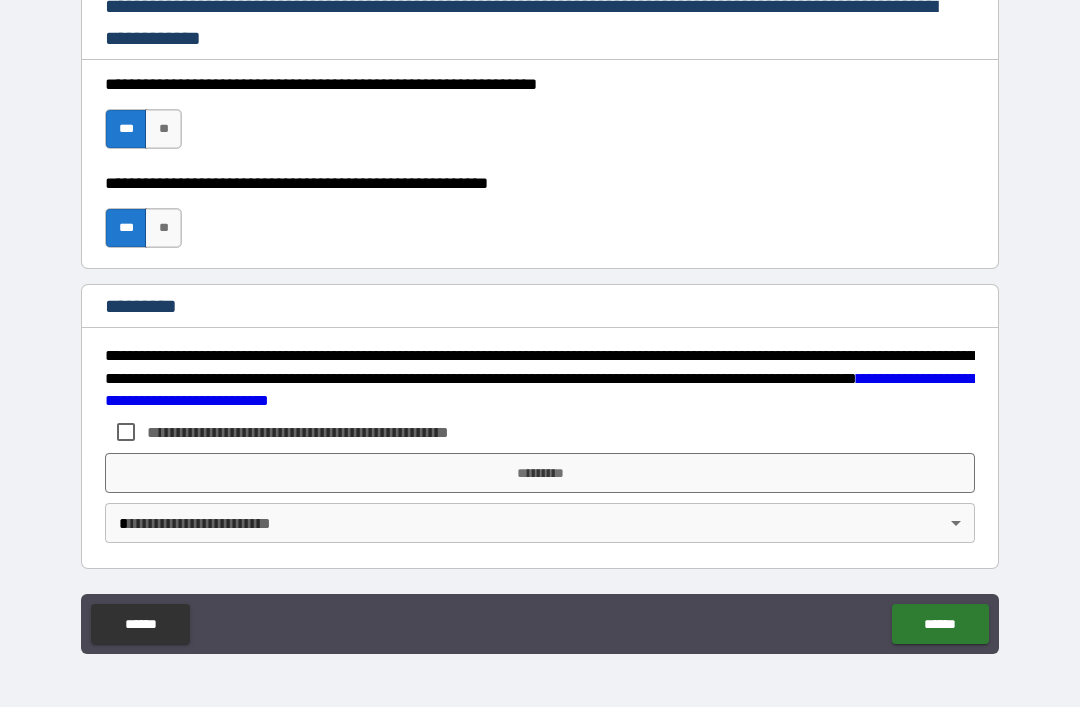 scroll, scrollTop: 2998, scrollLeft: 0, axis: vertical 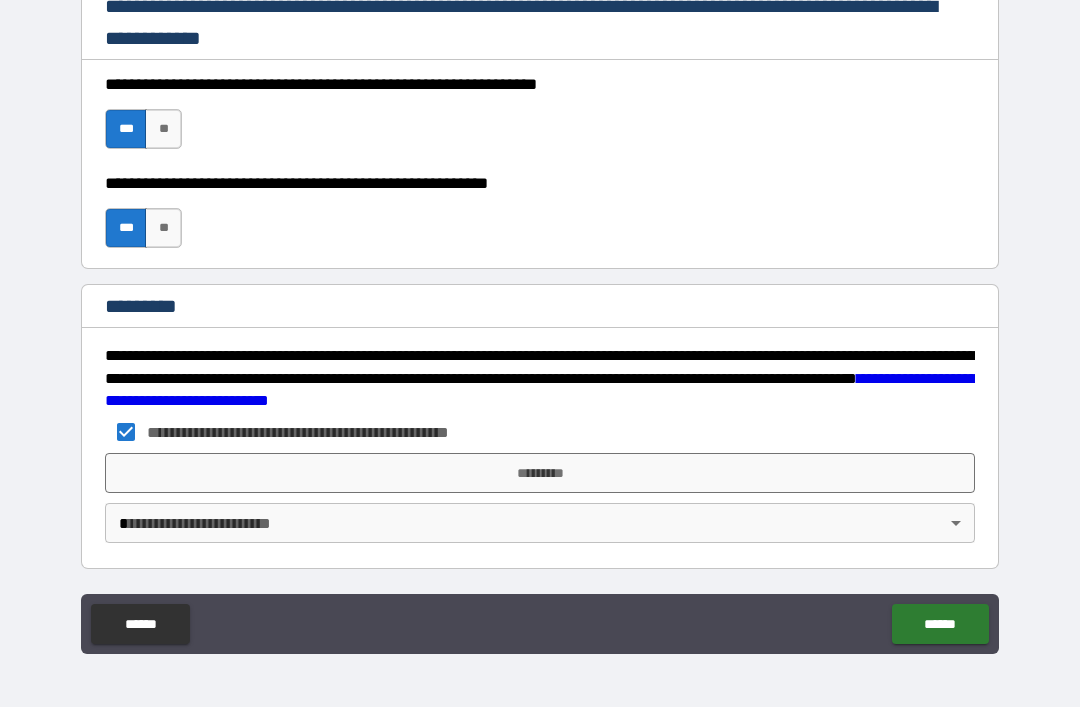 click on "*********" at bounding box center (540, 473) 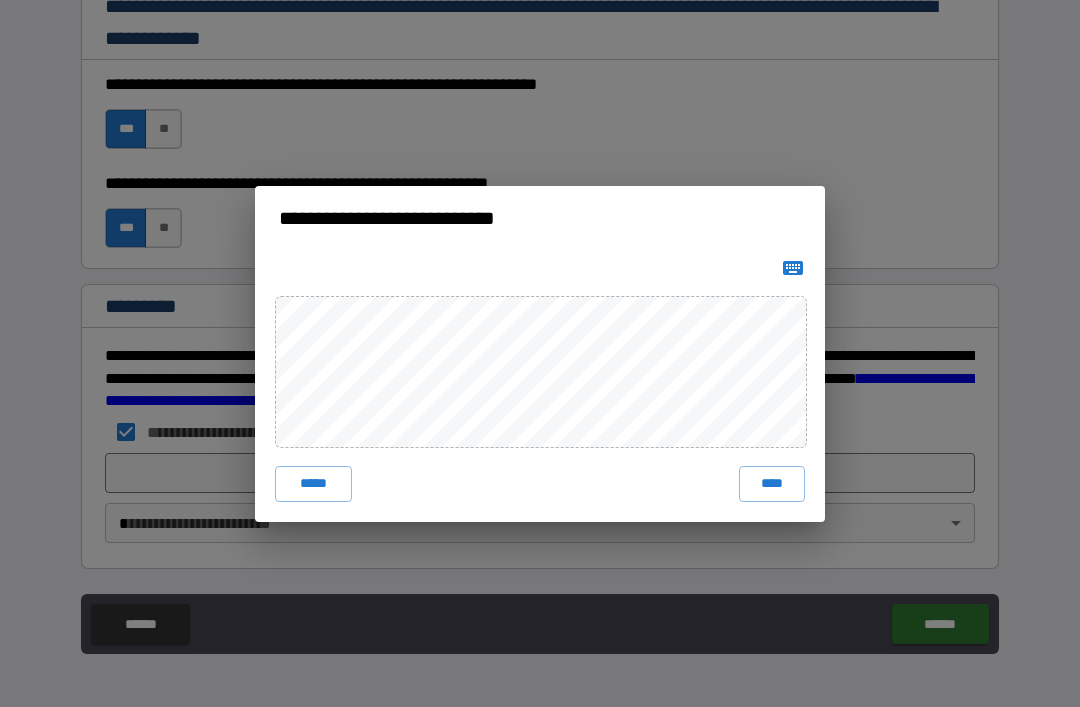 click on "****" at bounding box center [772, 484] 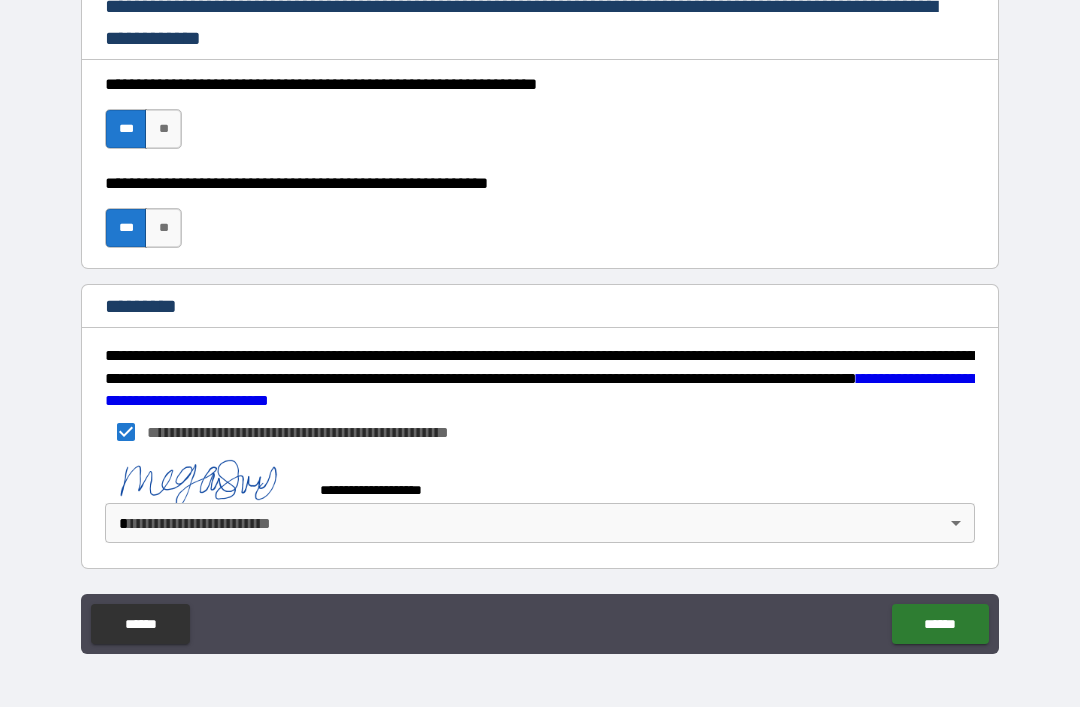 scroll, scrollTop: 2988, scrollLeft: 0, axis: vertical 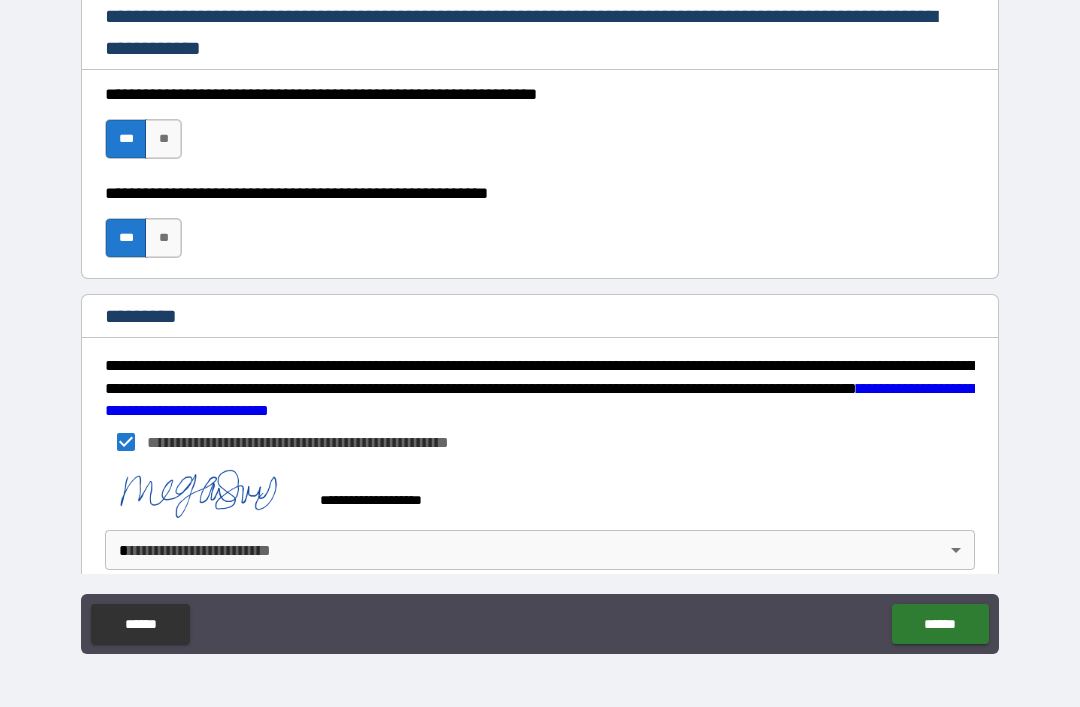 click on "**********" at bounding box center [540, 321] 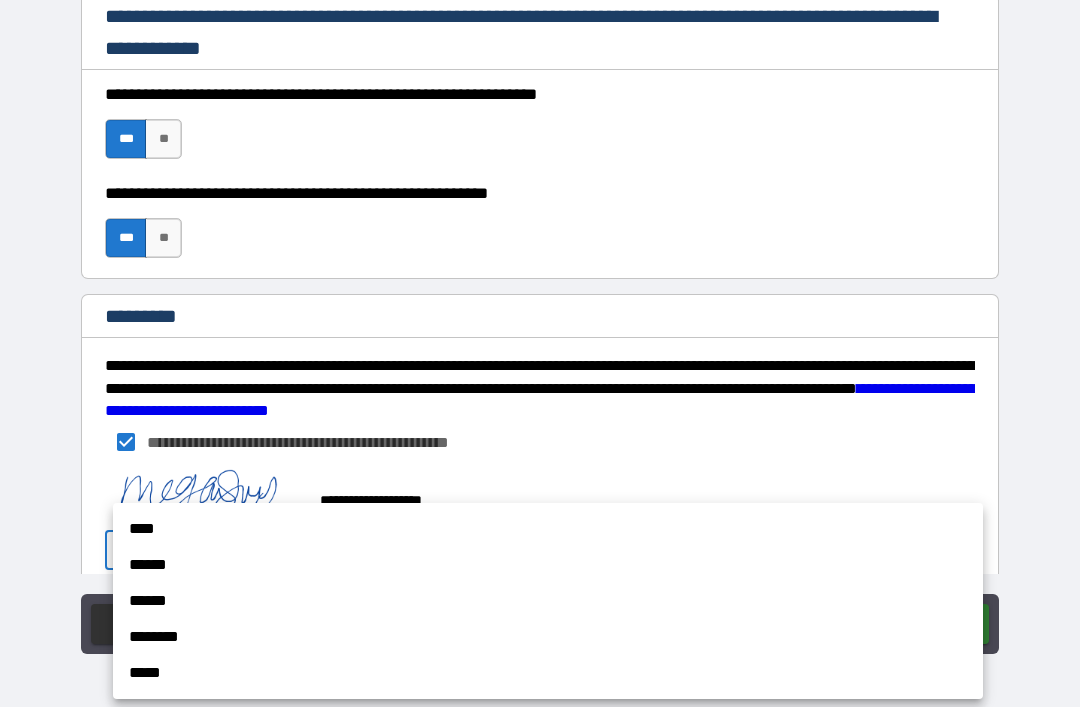 click on "******" at bounding box center (548, 565) 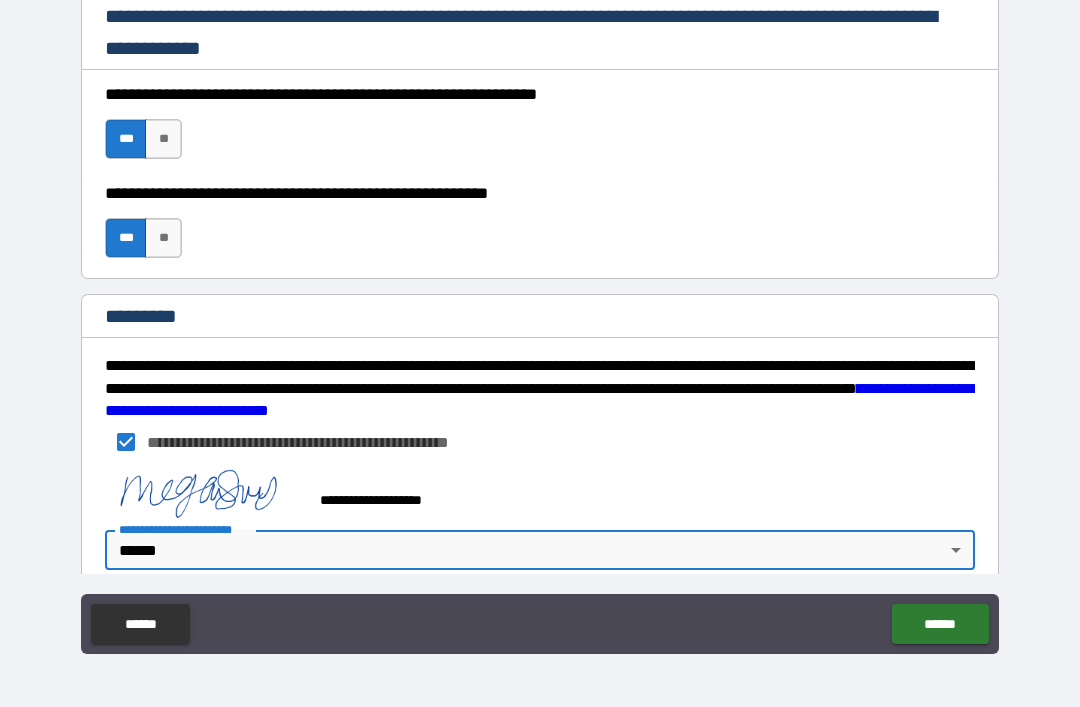 click on "******" at bounding box center (940, 624) 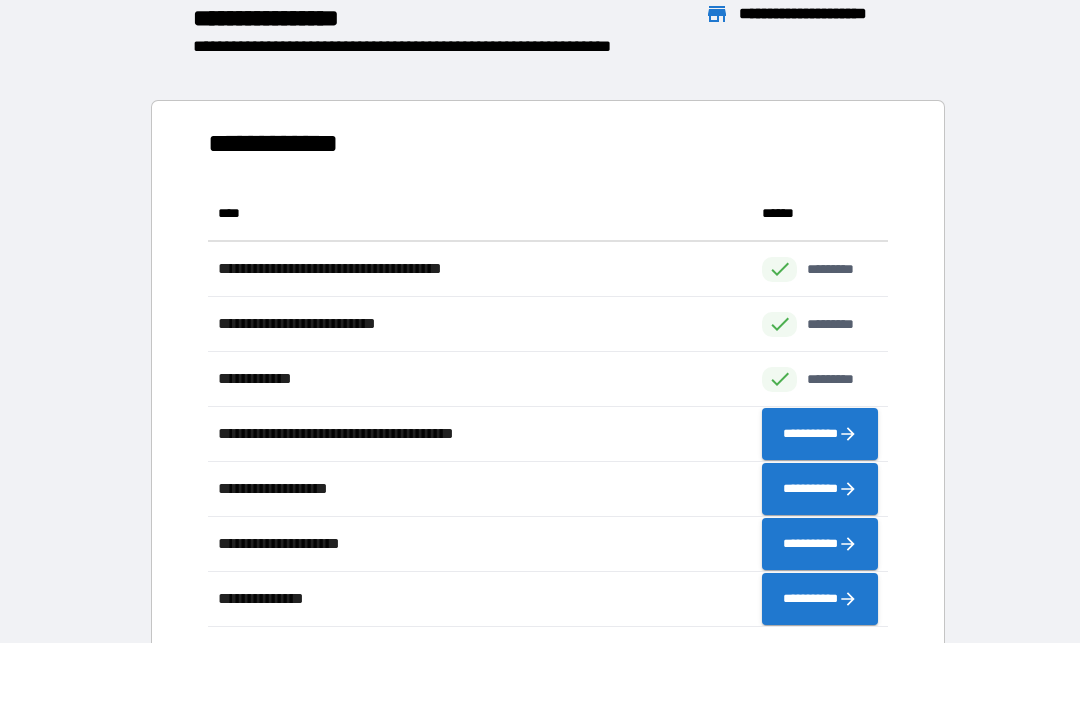 scroll, scrollTop: 441, scrollLeft: 680, axis: both 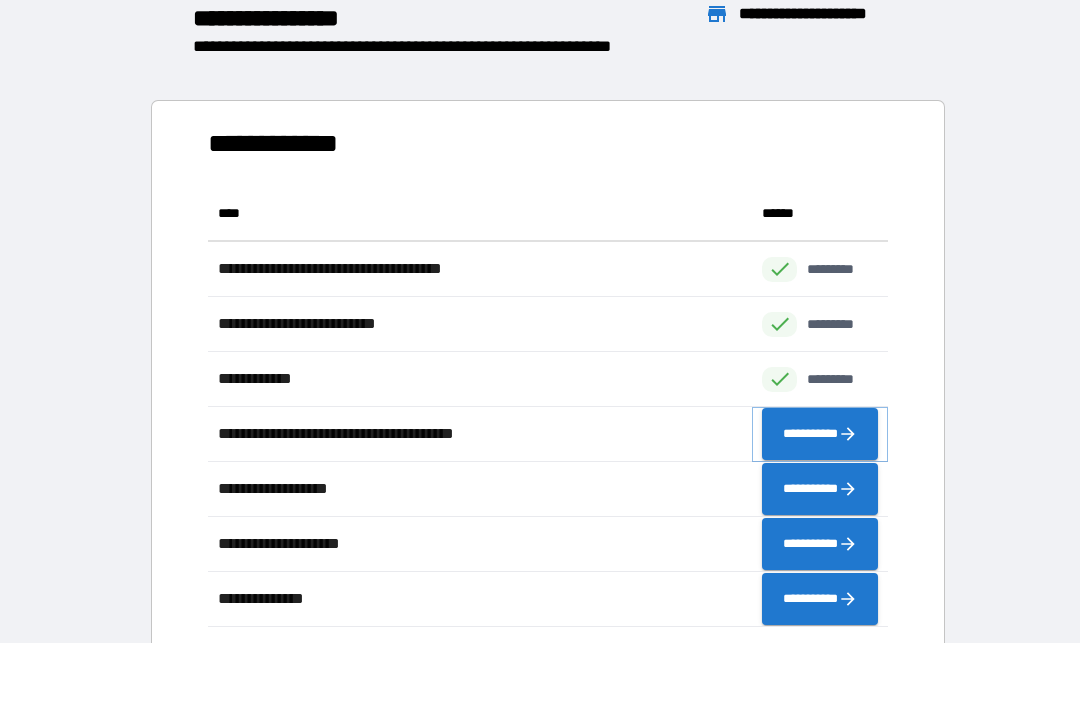 click on "**********" at bounding box center [820, 434] 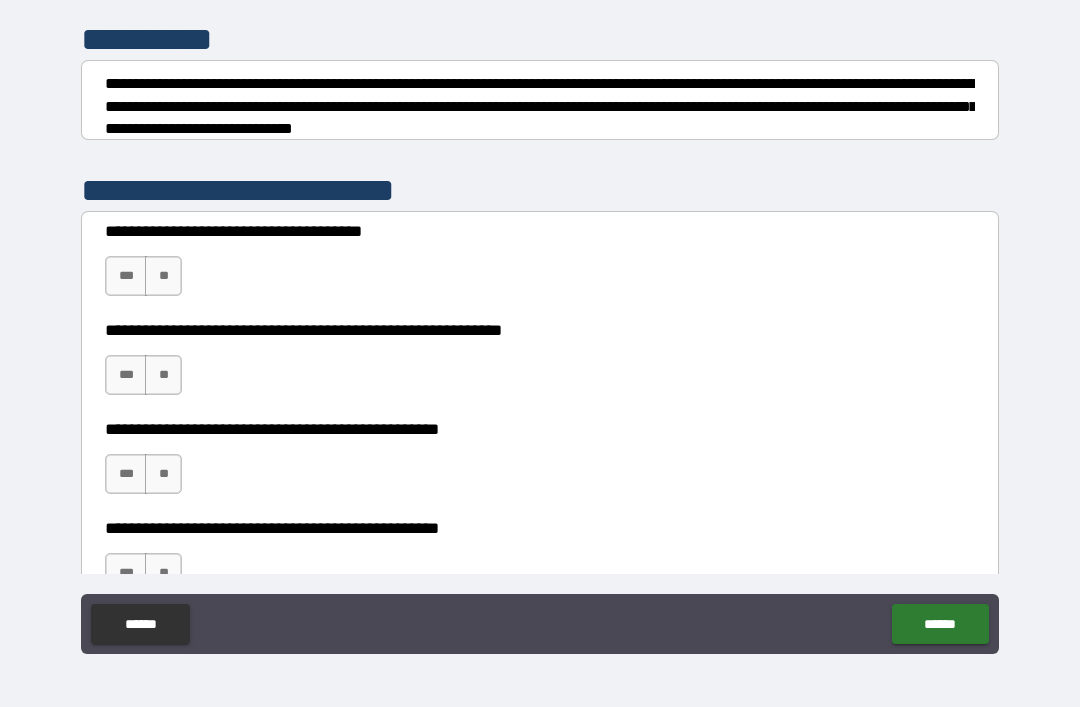 scroll, scrollTop: 250, scrollLeft: 0, axis: vertical 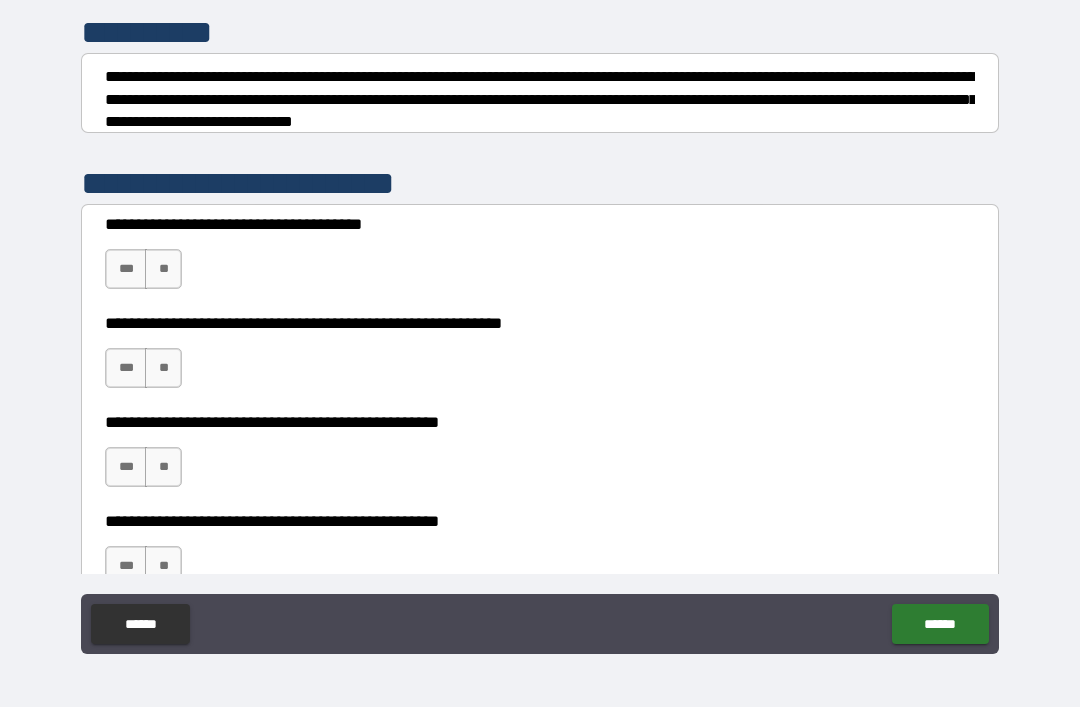 click on "***" at bounding box center (126, 269) 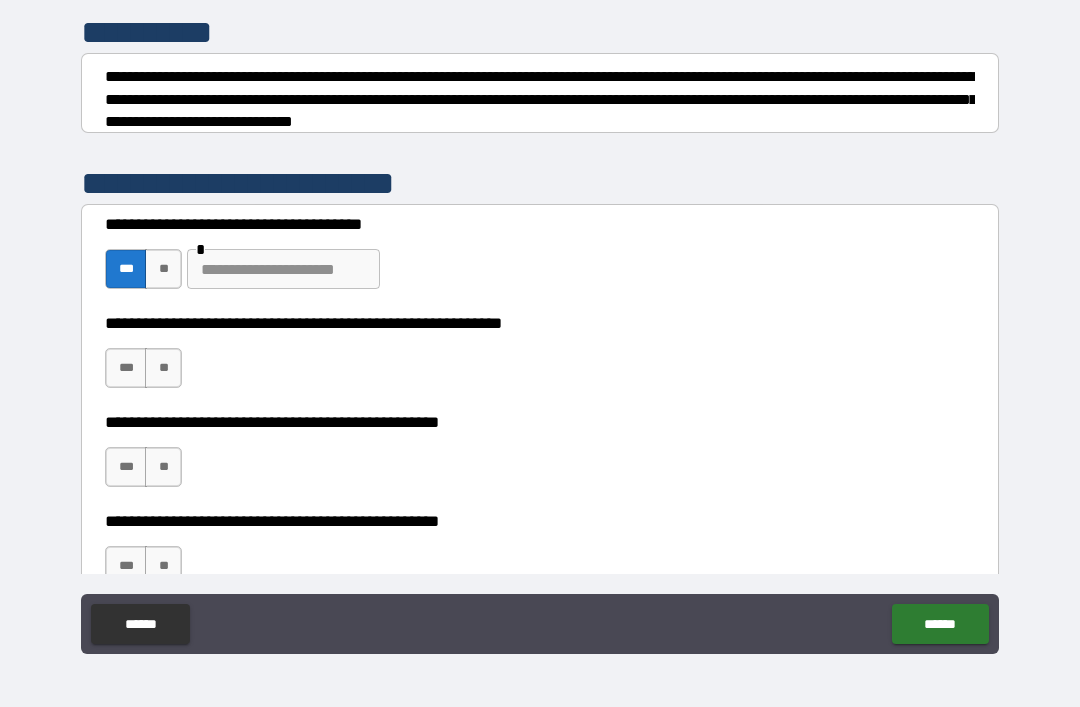 click on "**" at bounding box center (163, 269) 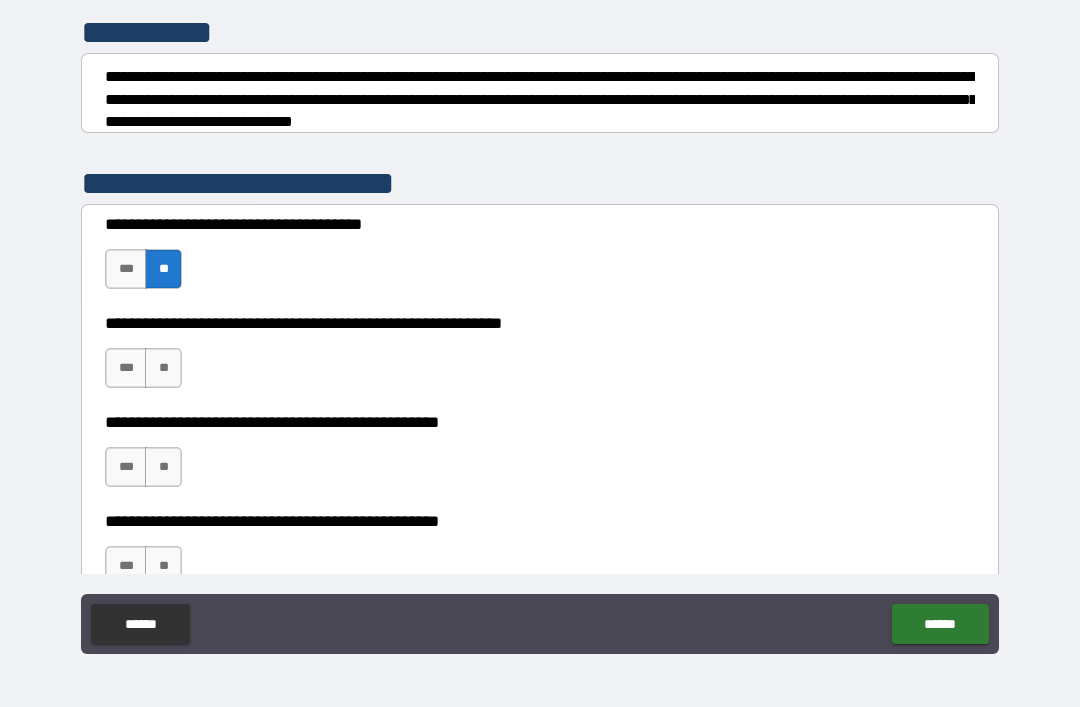 click on "**" at bounding box center (163, 368) 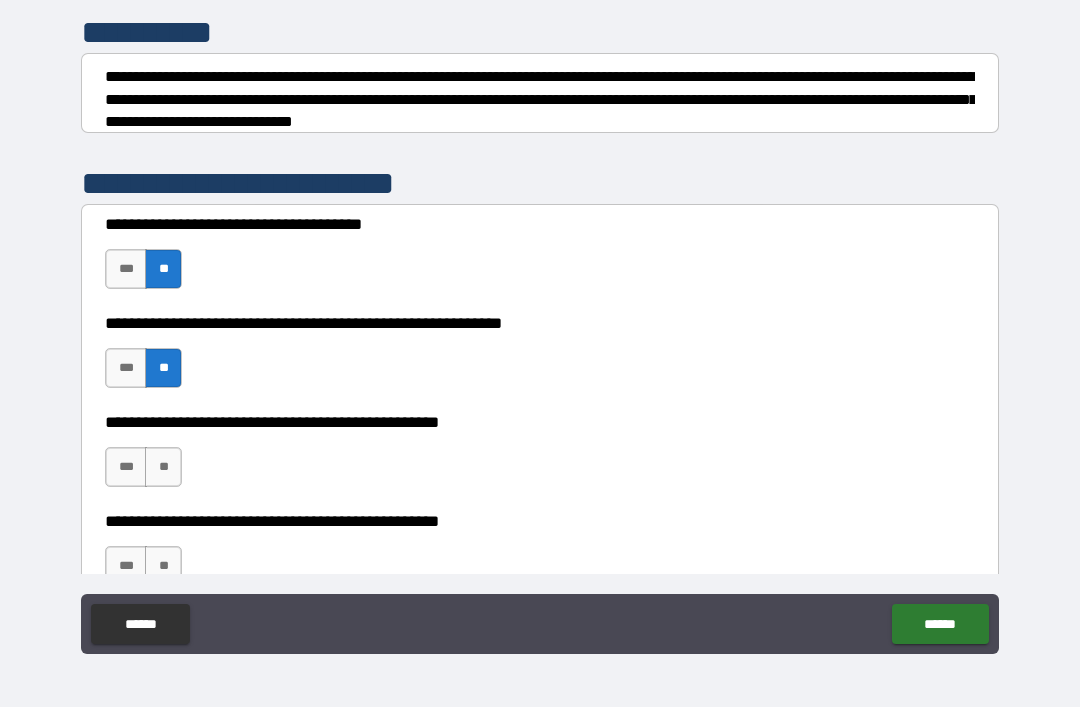 click on "**" at bounding box center [163, 467] 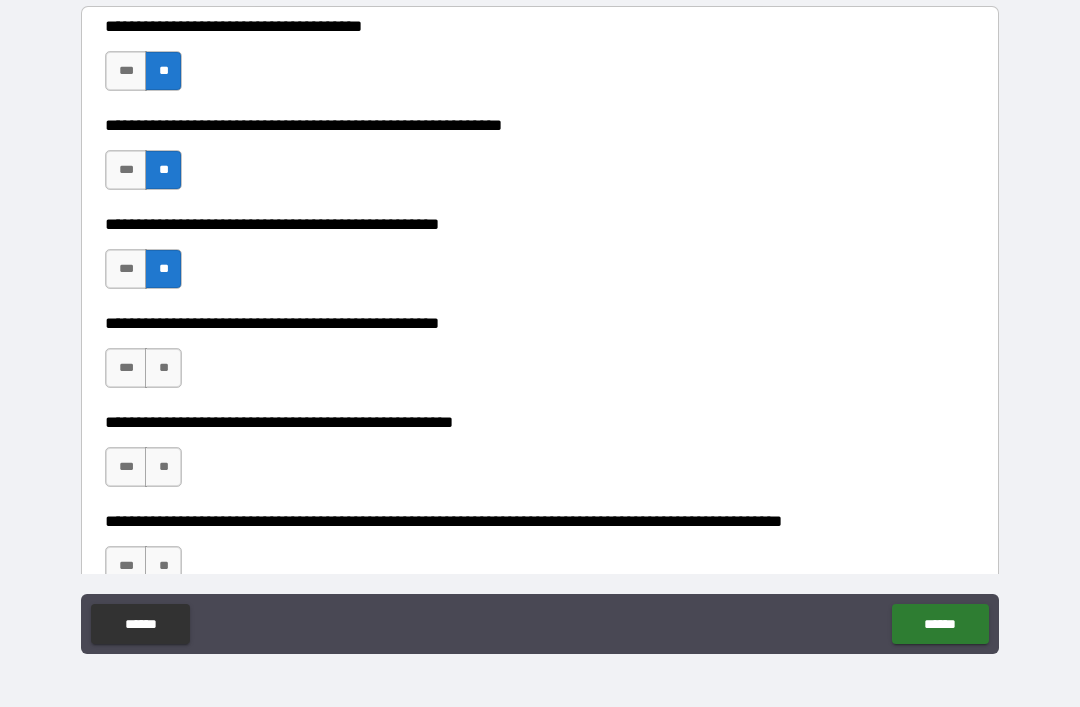 scroll, scrollTop: 473, scrollLeft: 0, axis: vertical 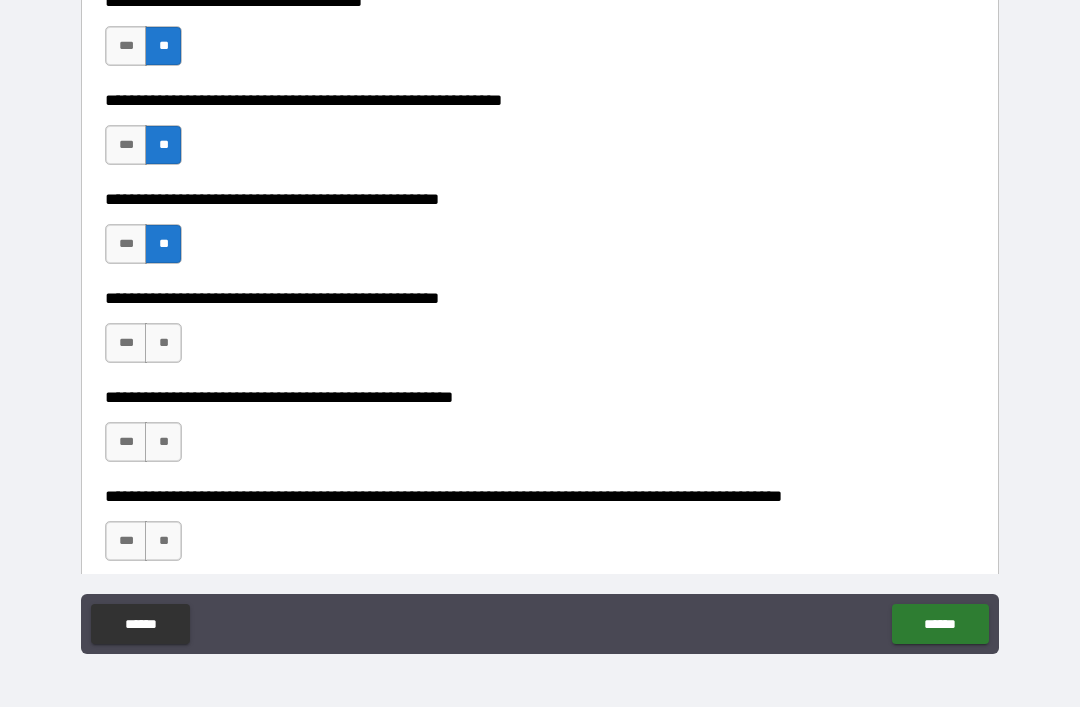 click on "**" at bounding box center (163, 343) 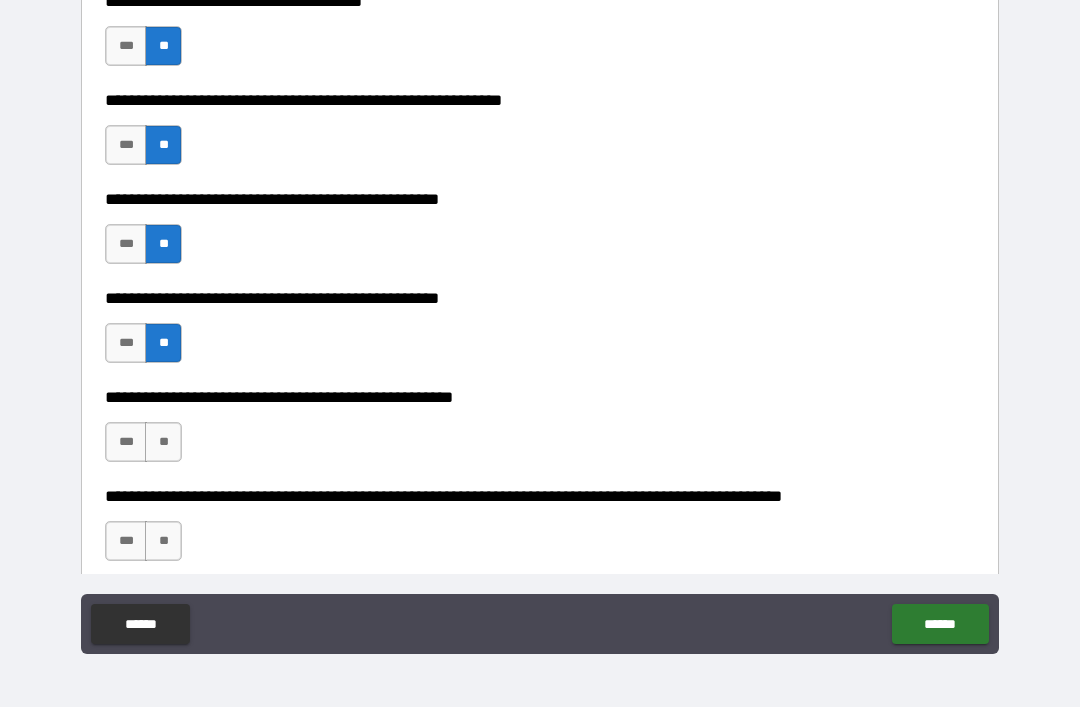 click on "**" at bounding box center (163, 442) 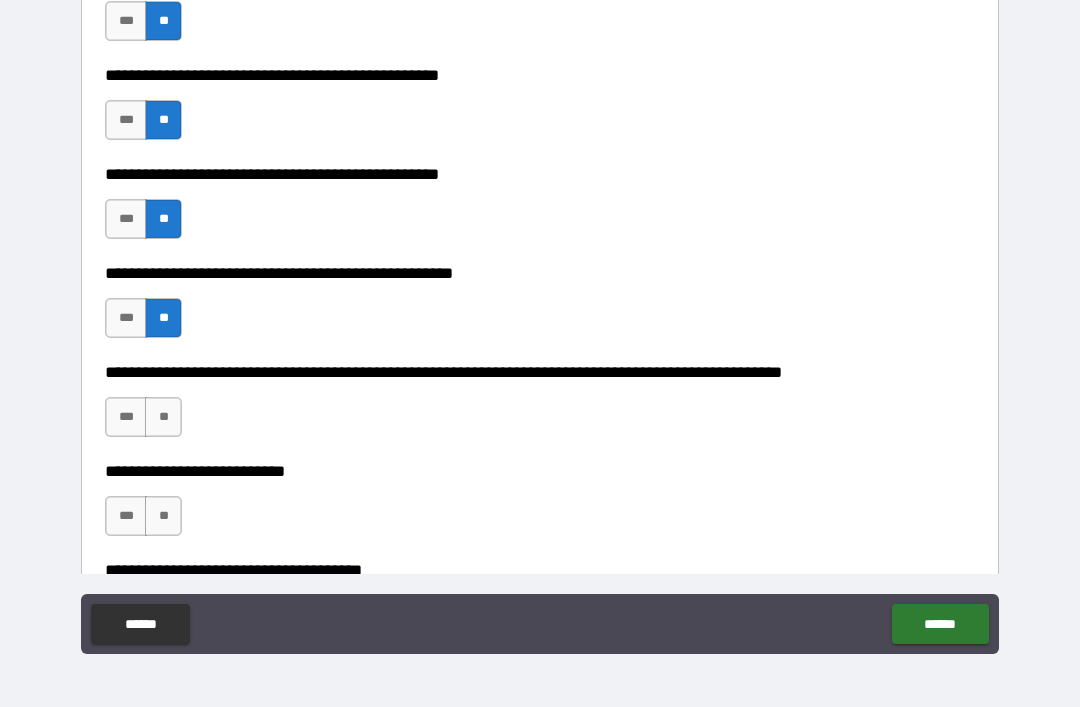 scroll, scrollTop: 636, scrollLeft: 0, axis: vertical 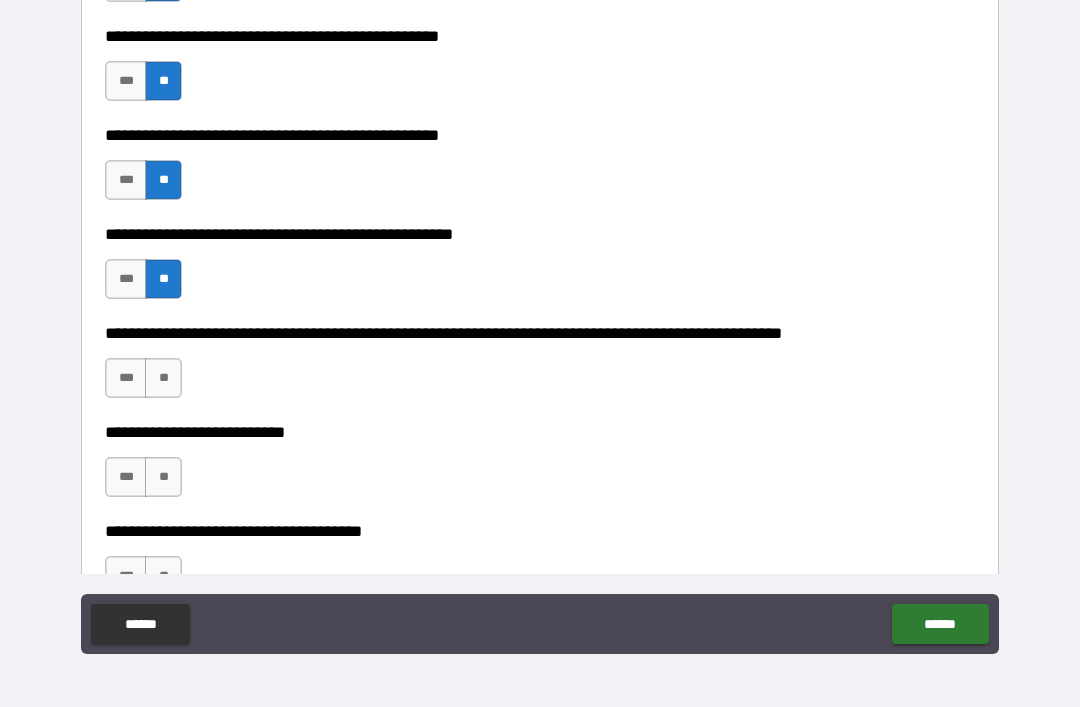 click on "**" at bounding box center [163, 378] 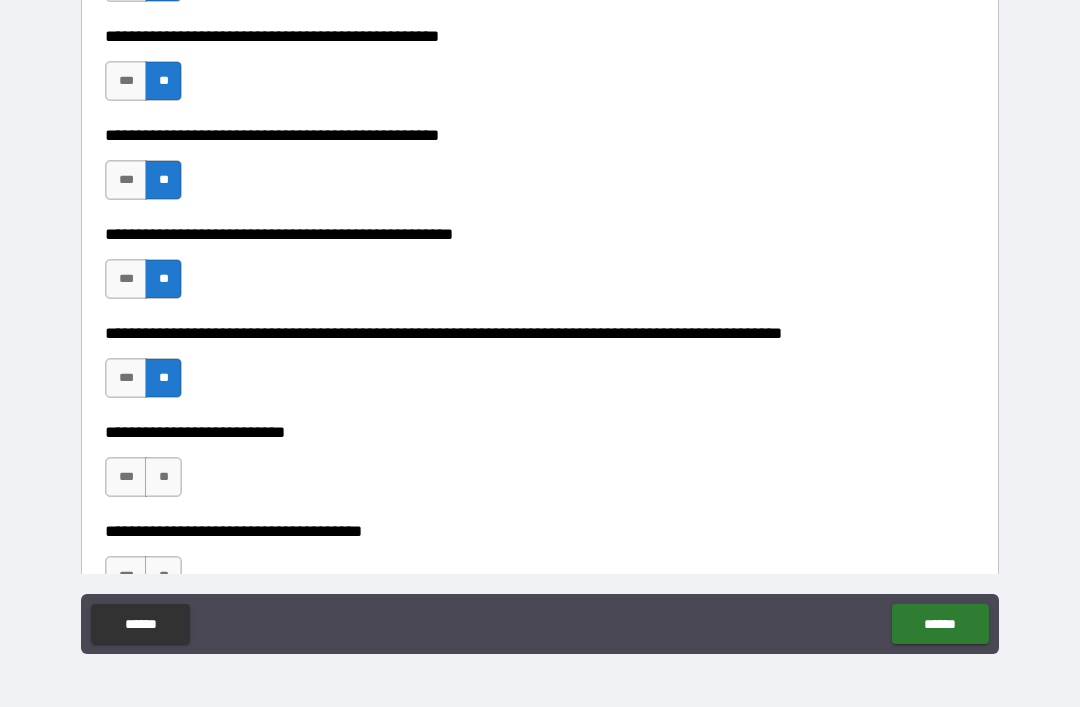 click on "**" at bounding box center (163, 477) 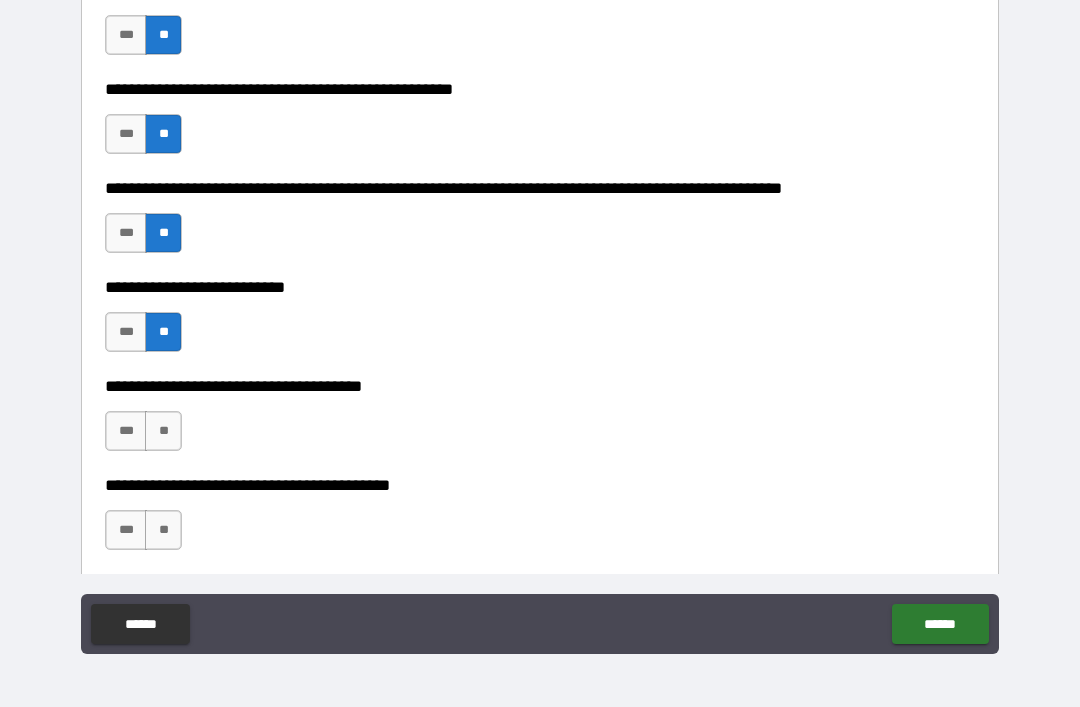 scroll, scrollTop: 782, scrollLeft: 0, axis: vertical 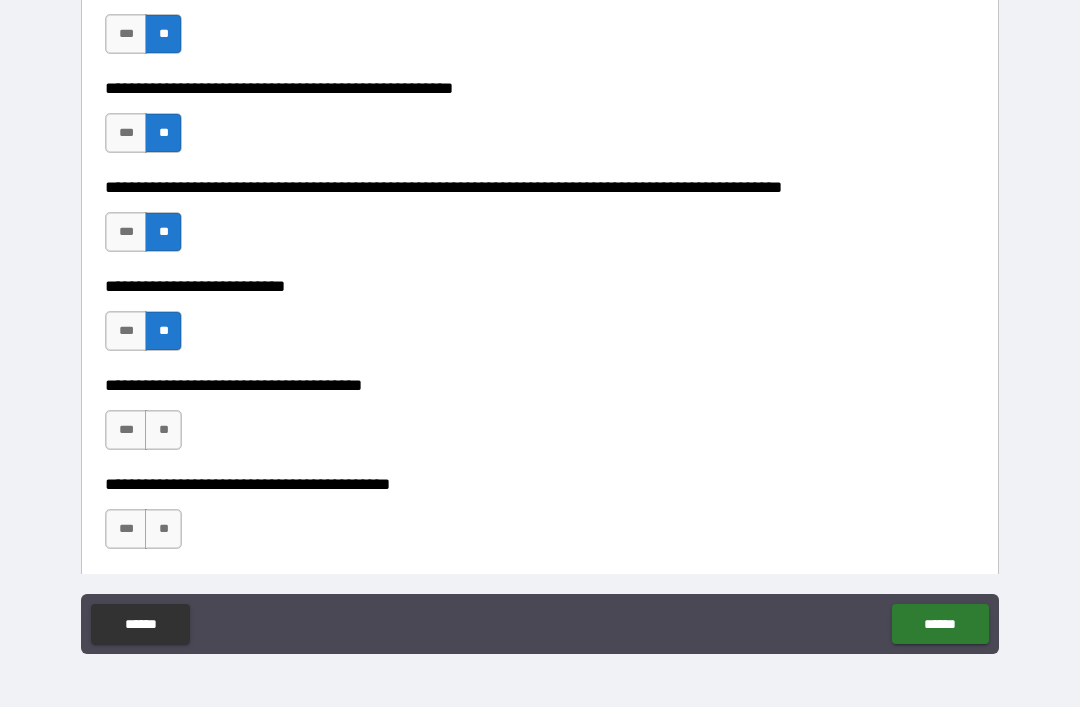 click on "**" at bounding box center (163, 430) 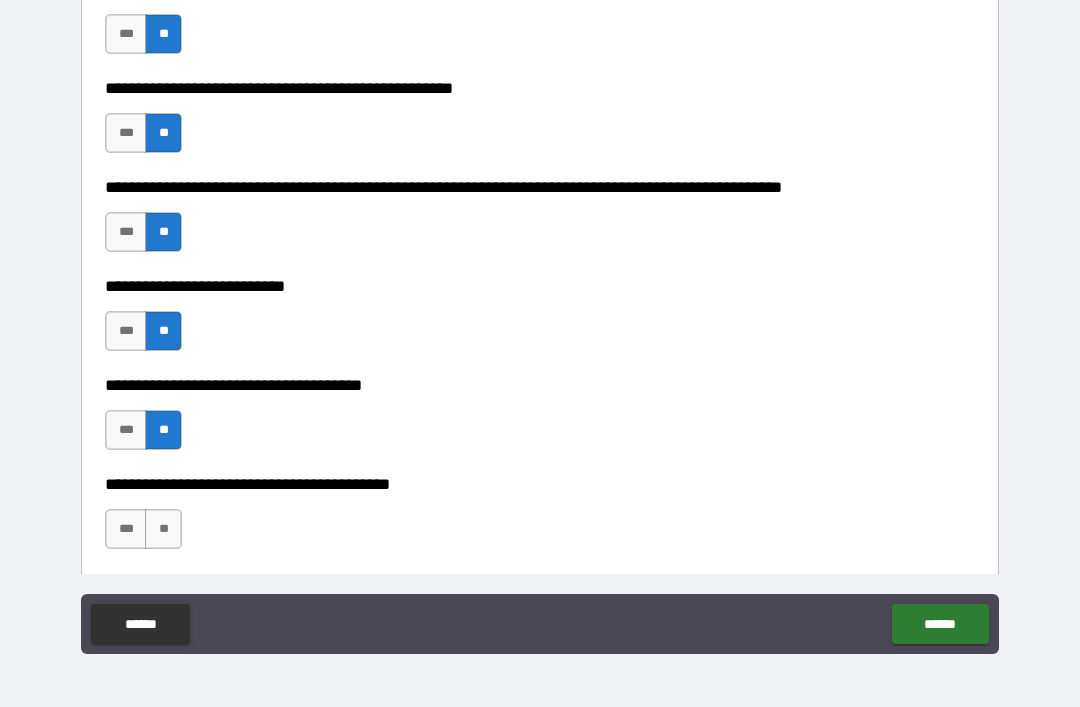 click on "**" at bounding box center [163, 529] 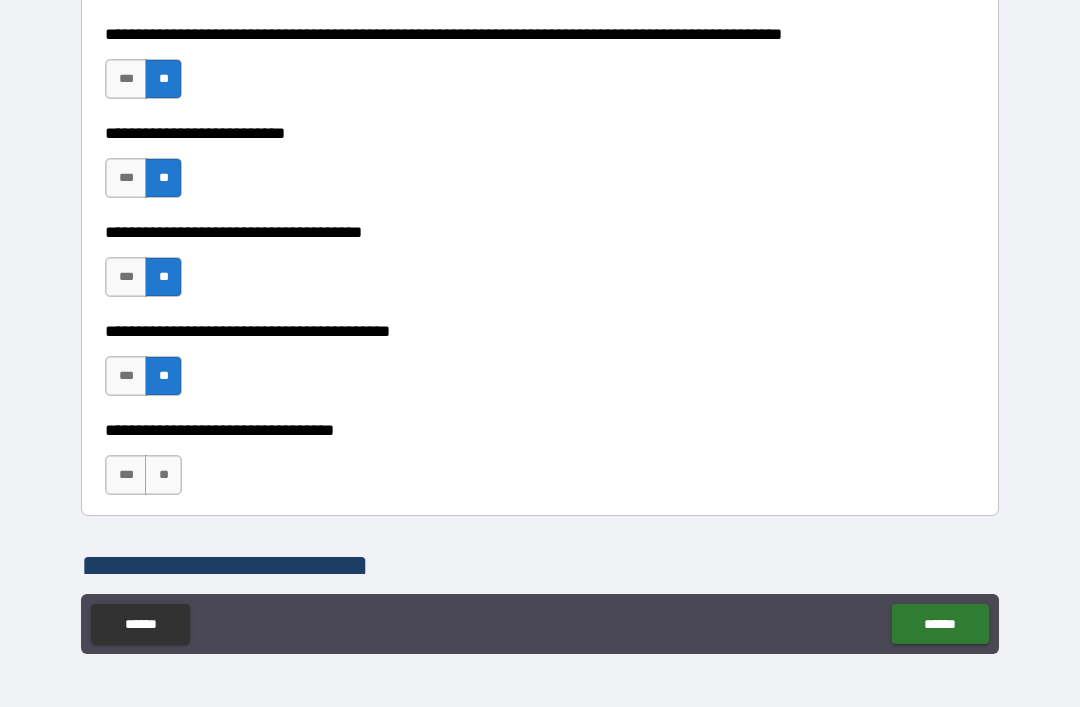 scroll, scrollTop: 1007, scrollLeft: 0, axis: vertical 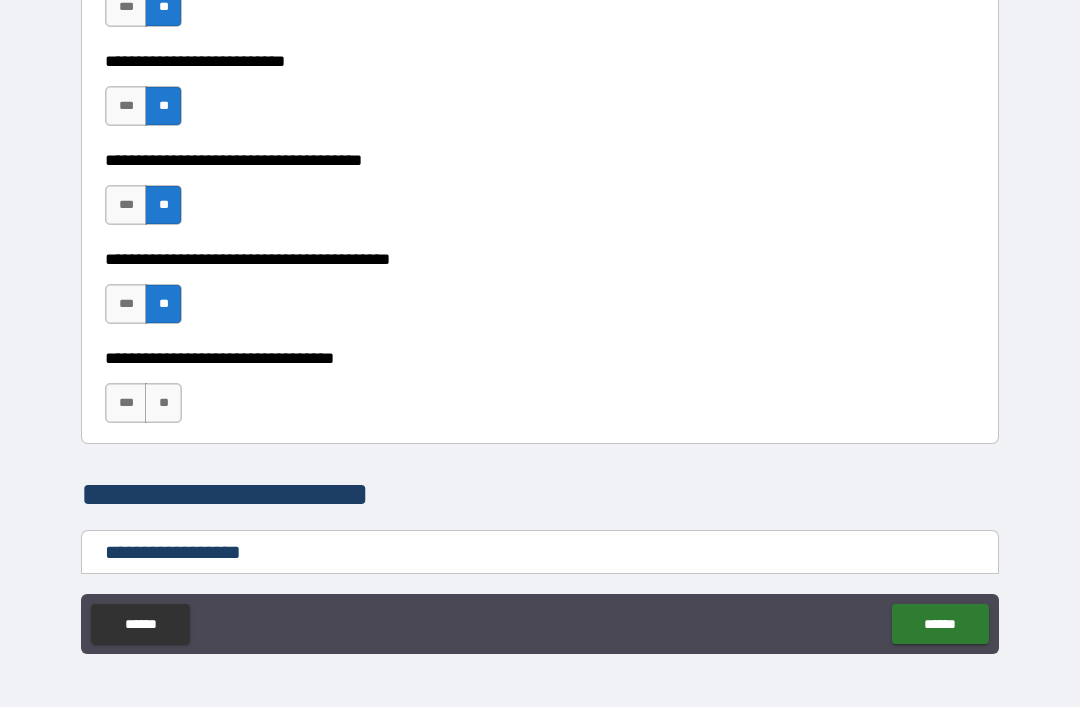 click on "**" at bounding box center [163, 403] 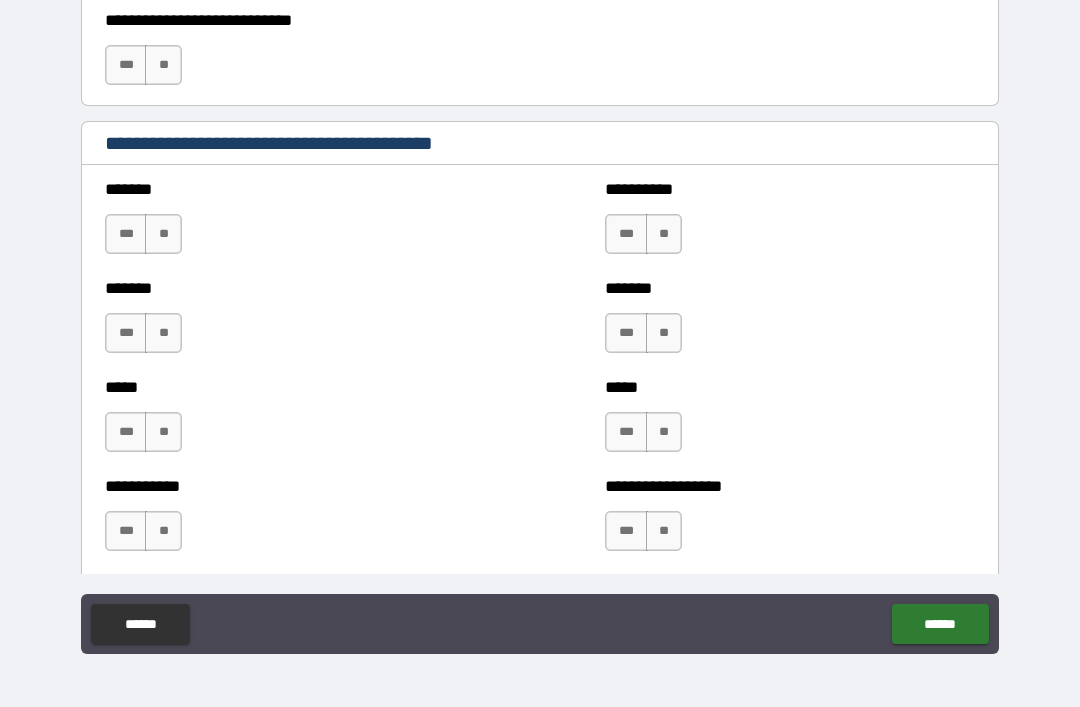 scroll, scrollTop: 1683, scrollLeft: 0, axis: vertical 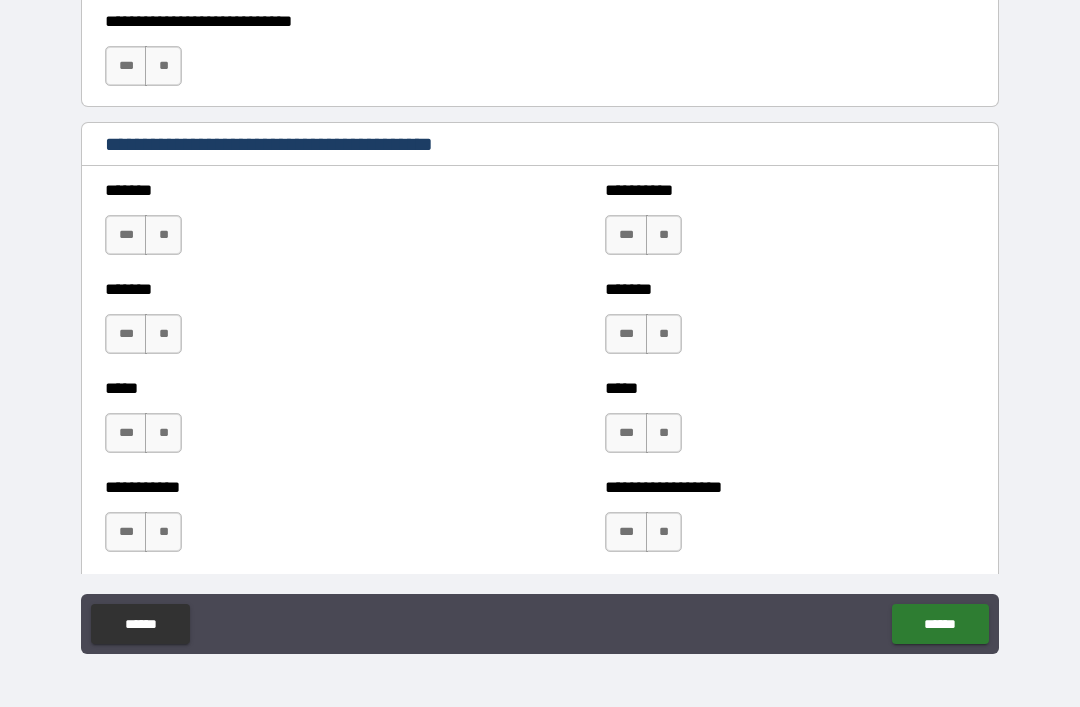 click on "**" at bounding box center (163, 235) 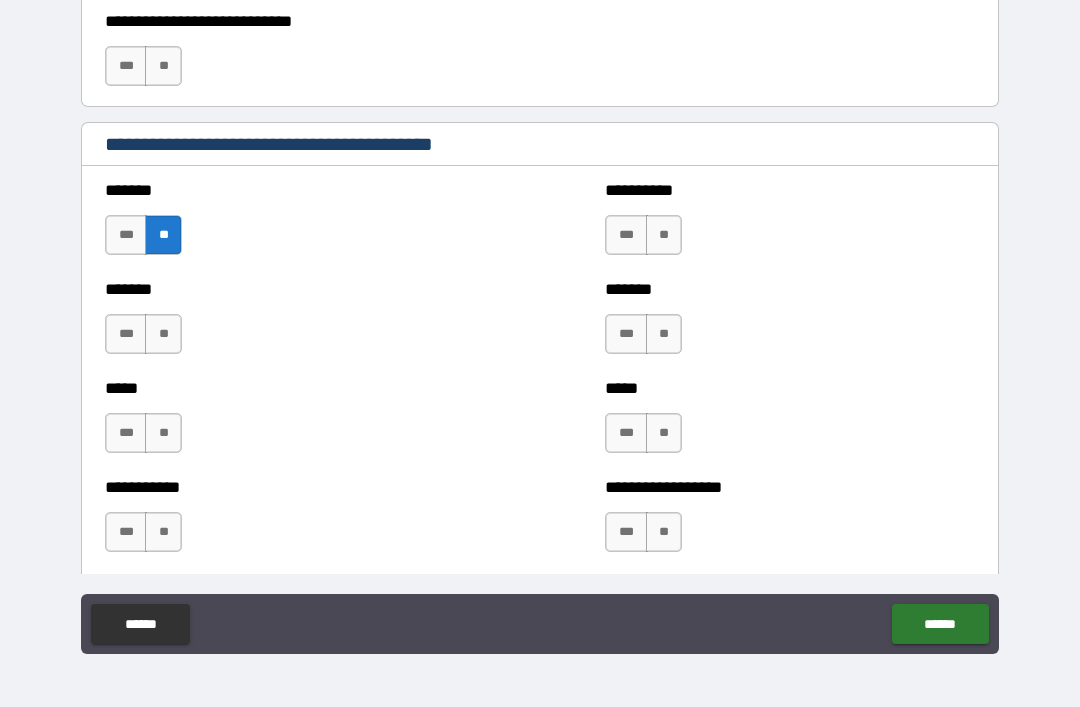 click on "**" at bounding box center (664, 235) 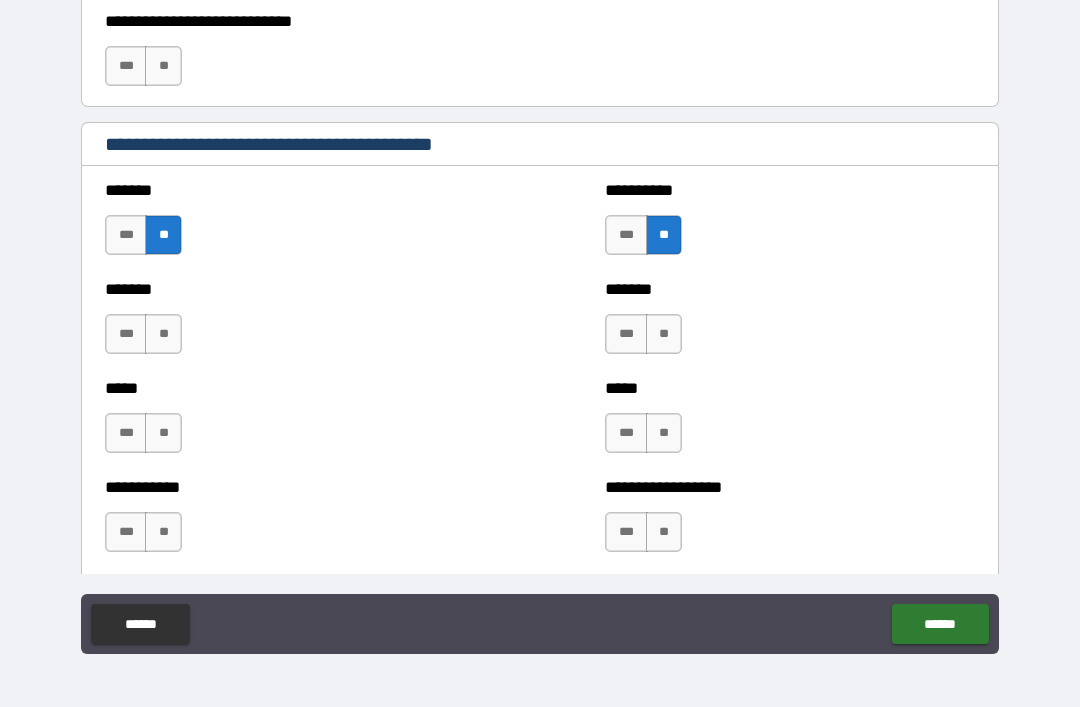 click on "**" at bounding box center (664, 334) 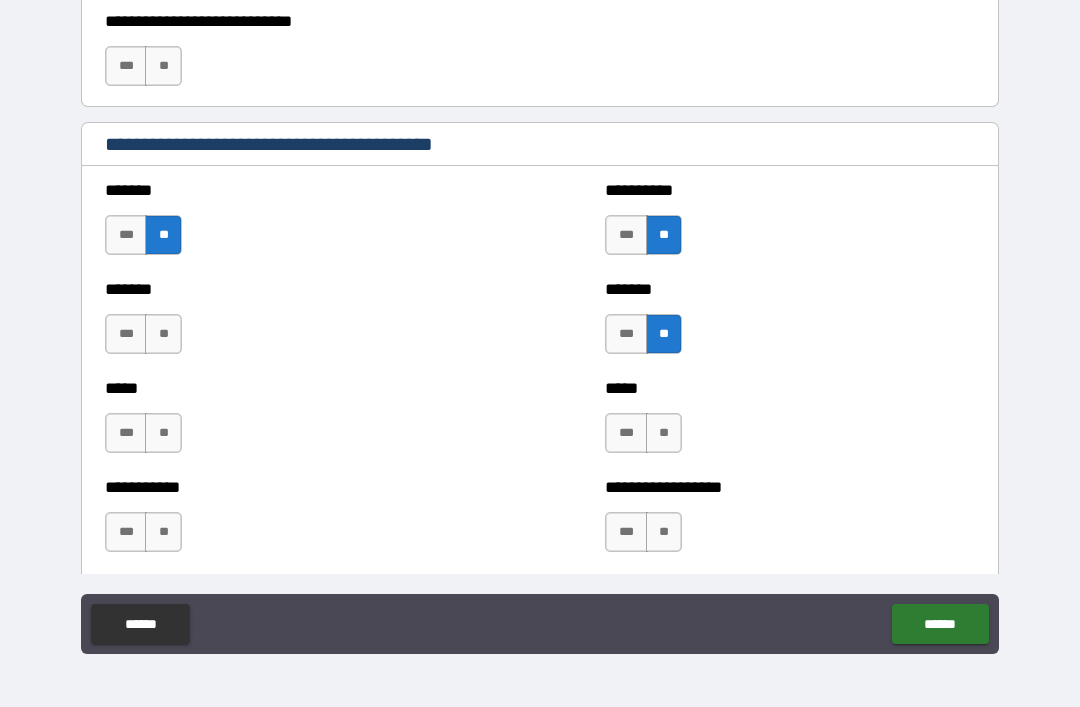 click on "**" at bounding box center [163, 334] 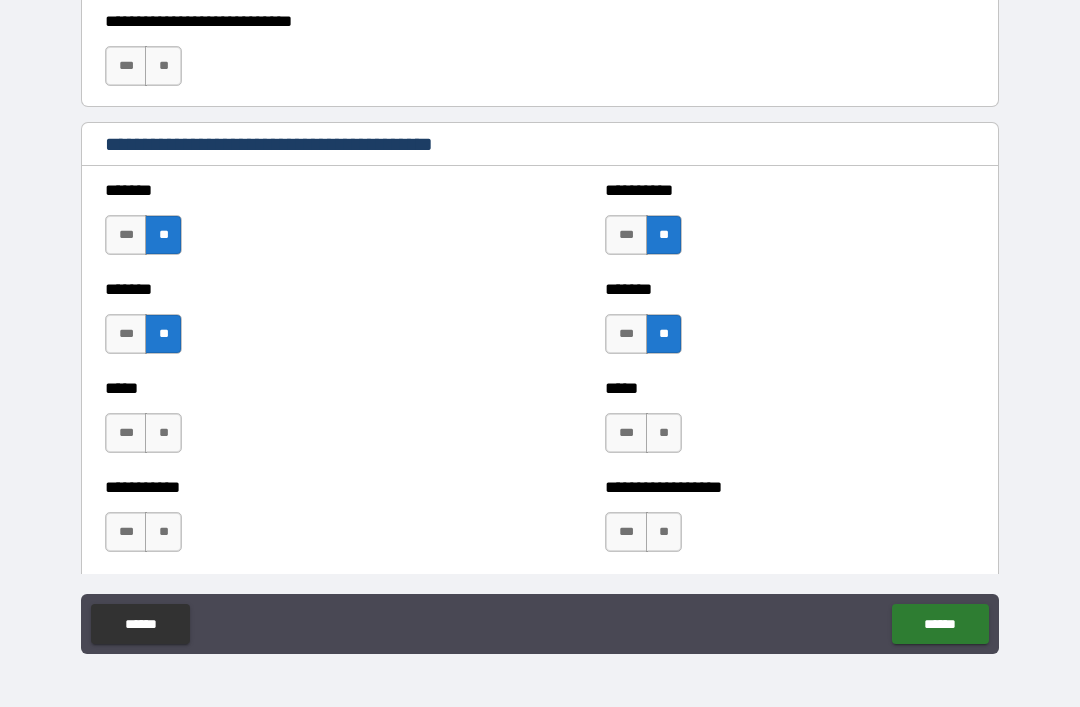 click on "**" at bounding box center (664, 433) 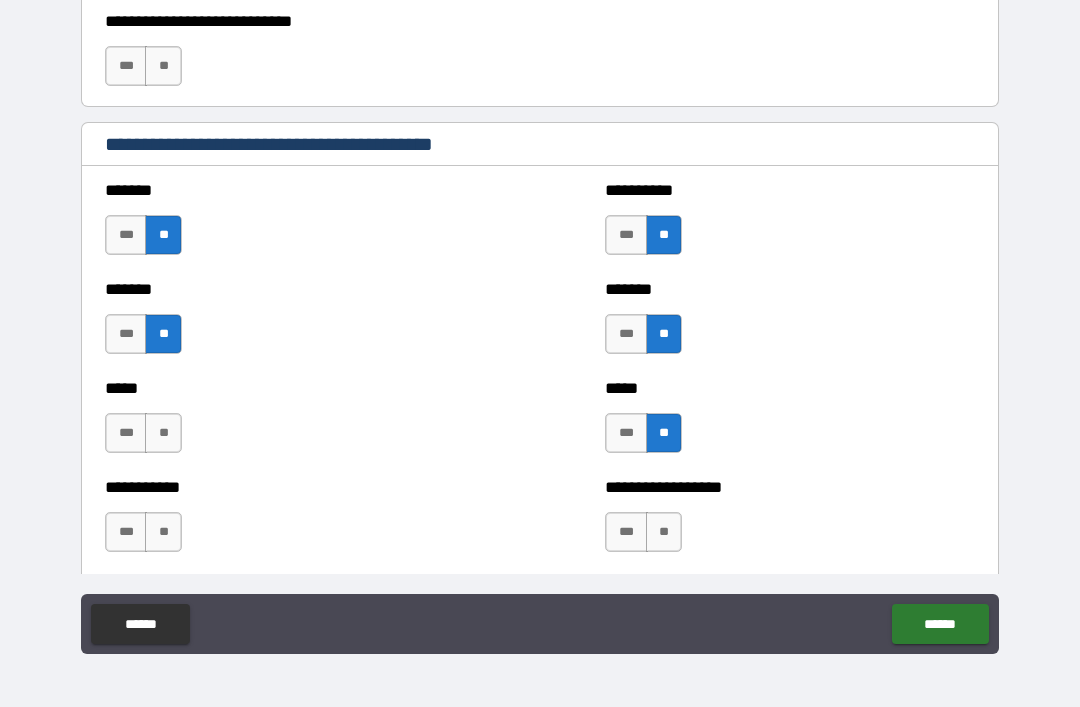 click on "**" at bounding box center (163, 433) 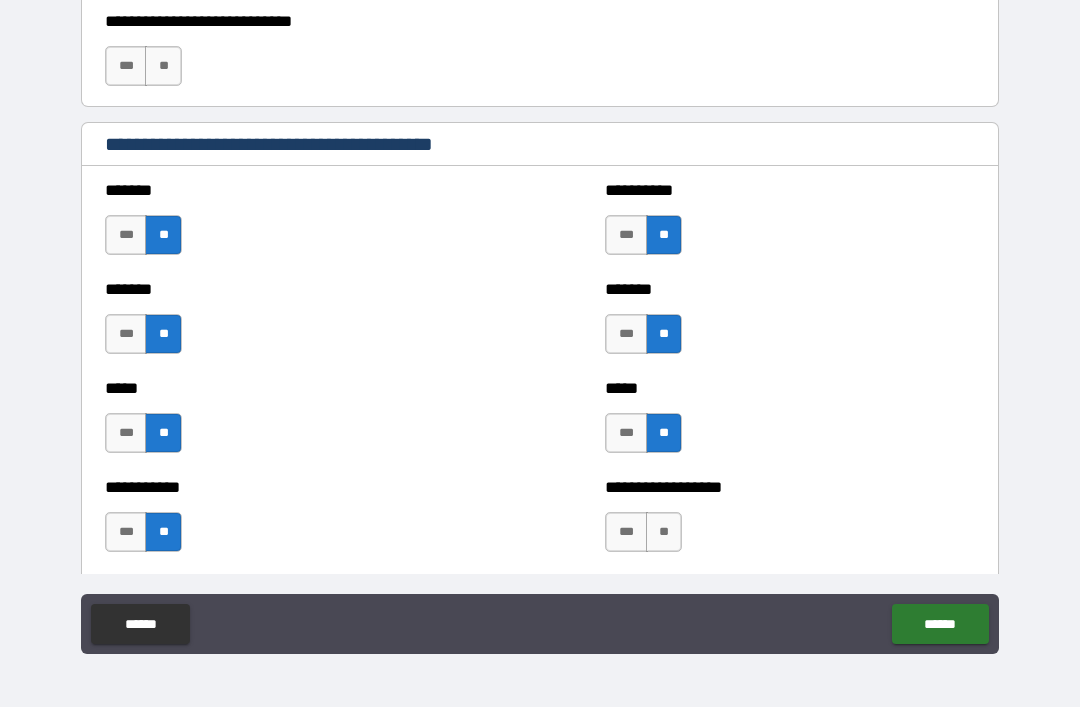 click on "**" at bounding box center (664, 532) 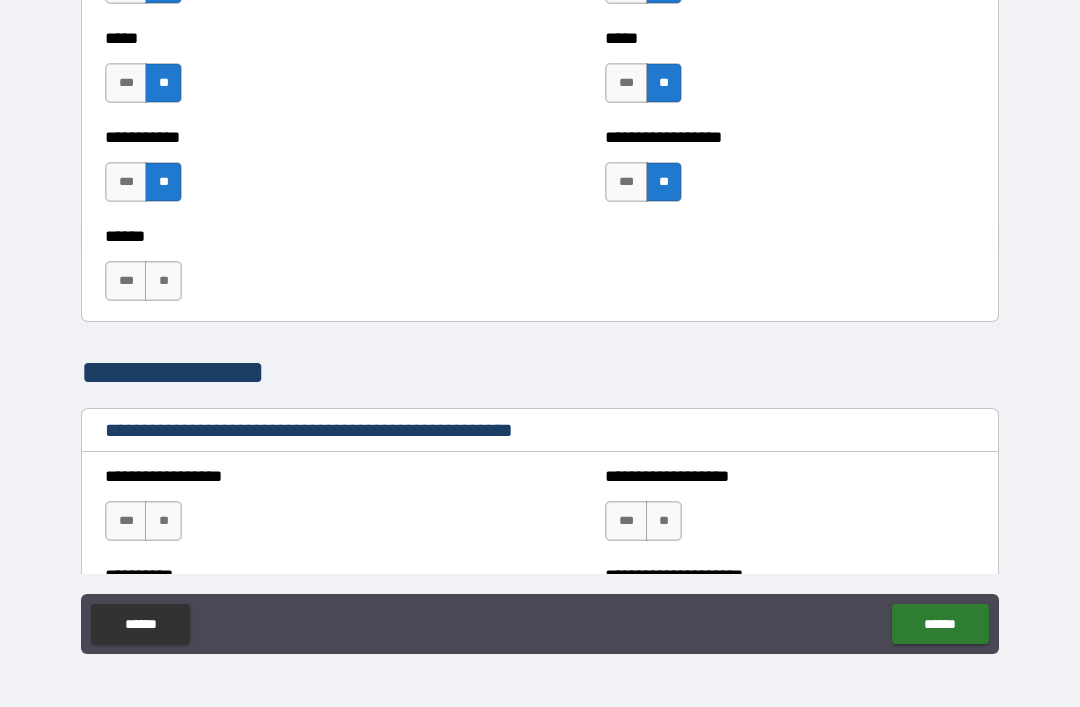 scroll, scrollTop: 2061, scrollLeft: 0, axis: vertical 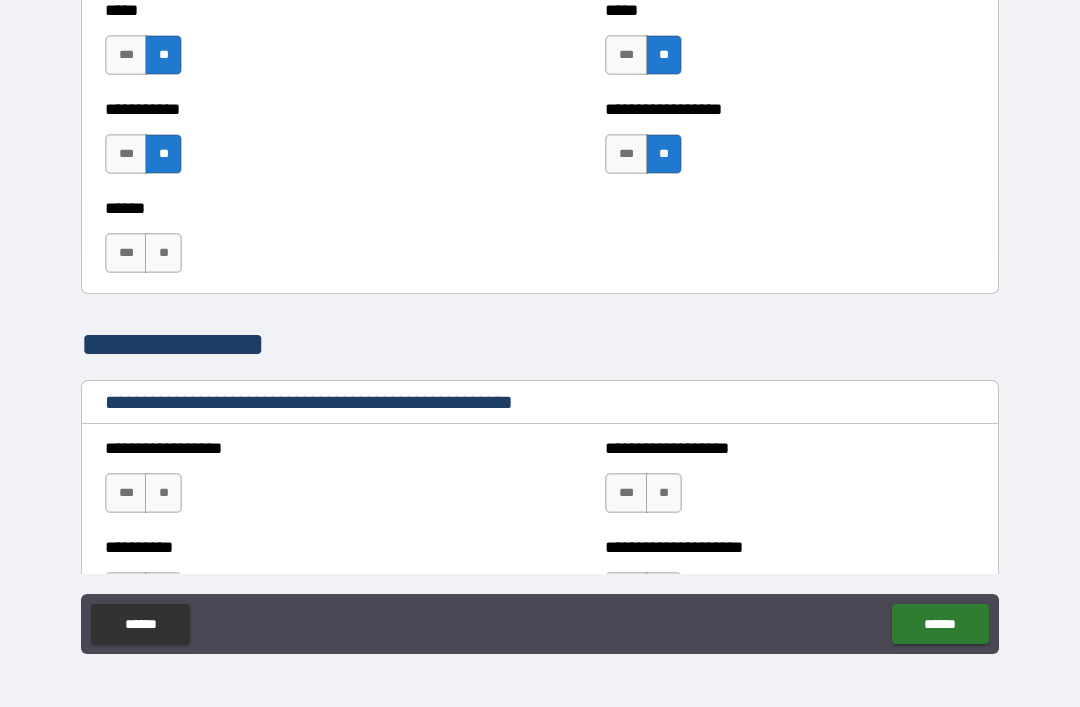 click on "**" at bounding box center (163, 253) 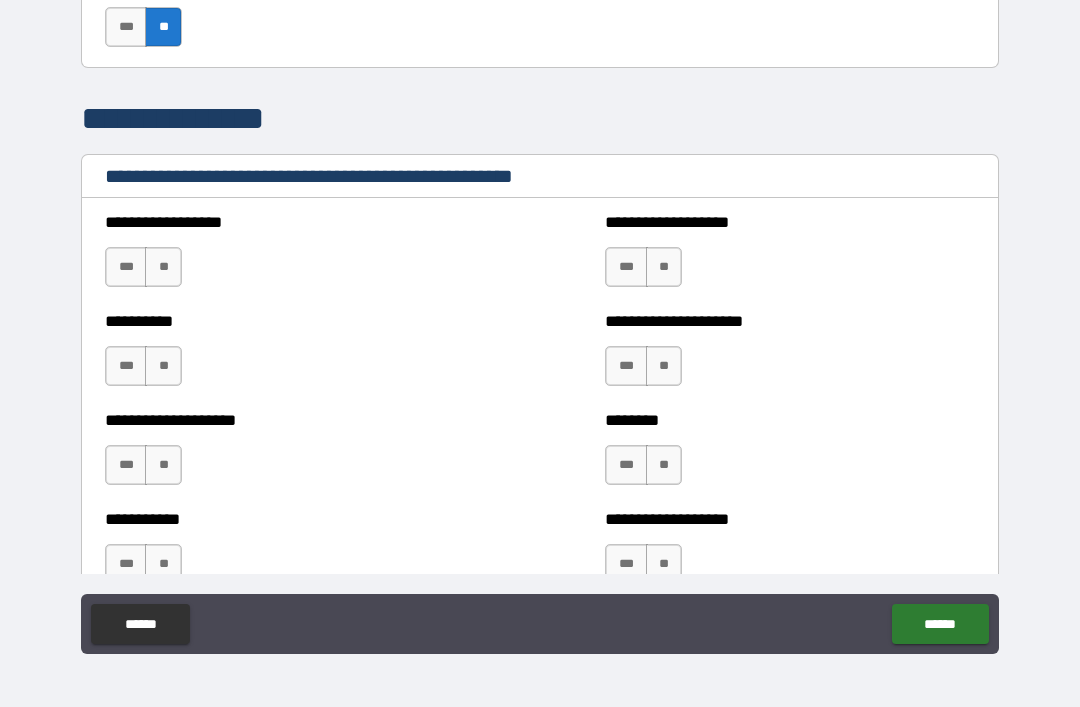 scroll, scrollTop: 2288, scrollLeft: 0, axis: vertical 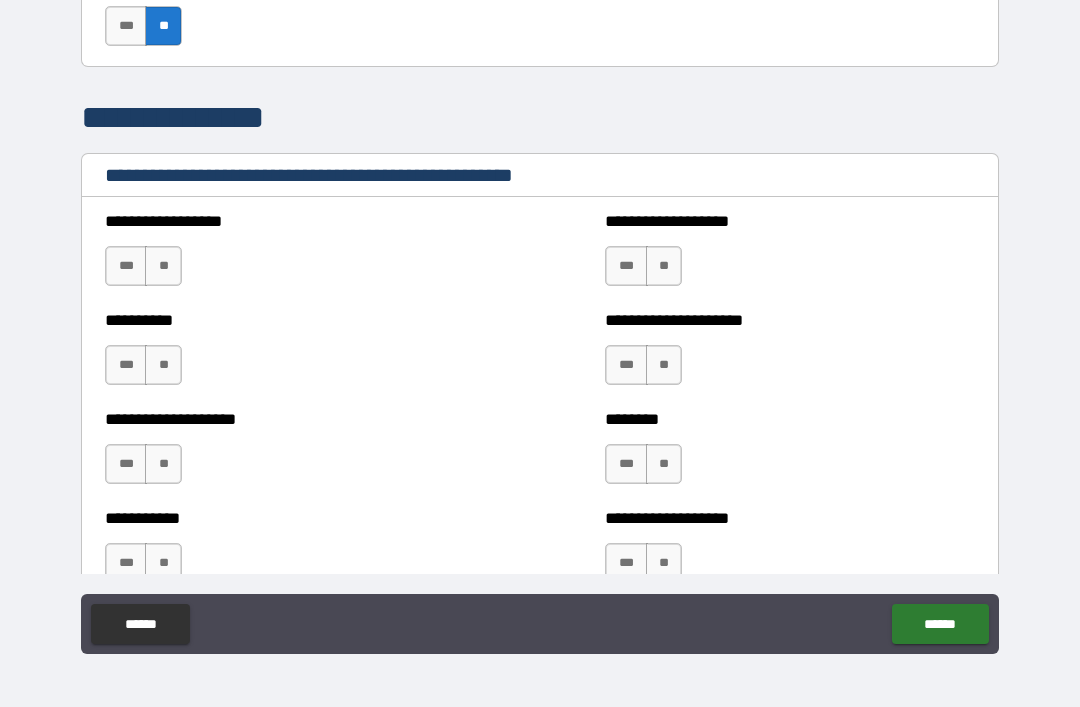 click on "**" at bounding box center (163, 266) 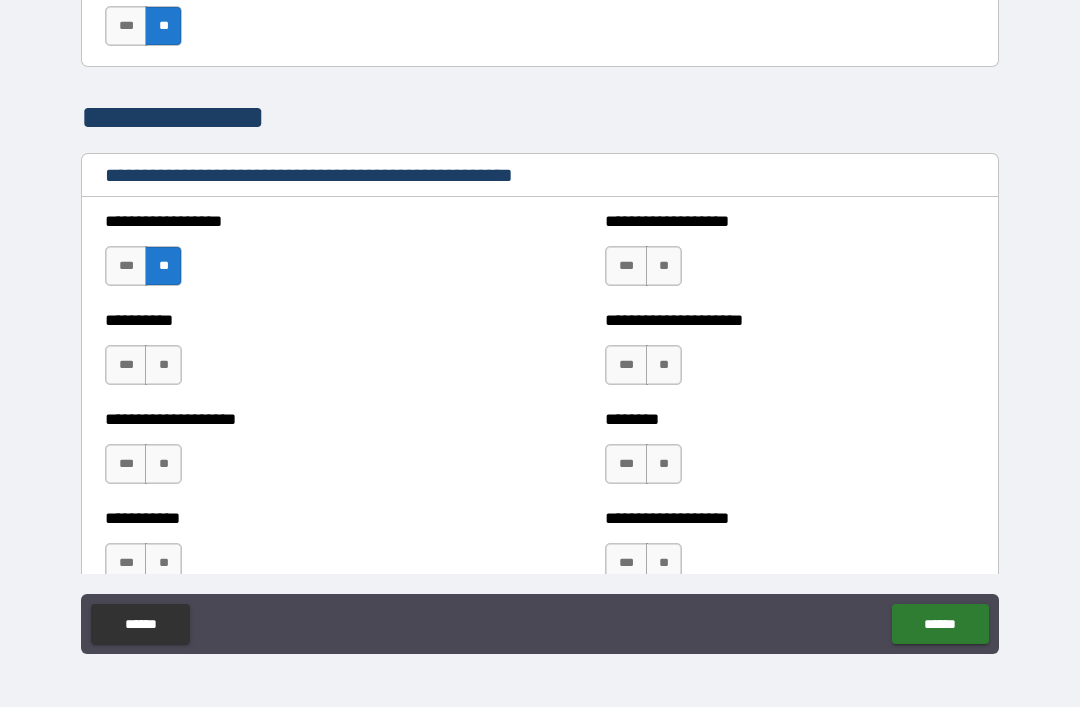 click on "**" at bounding box center [664, 266] 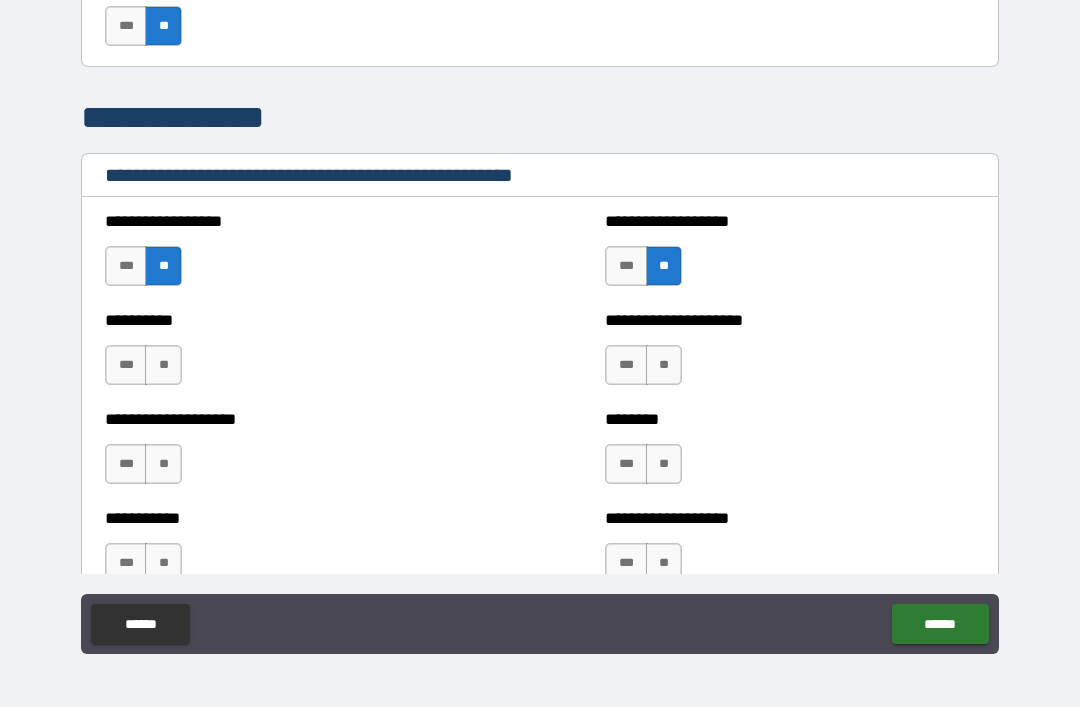 click on "**" at bounding box center [664, 365] 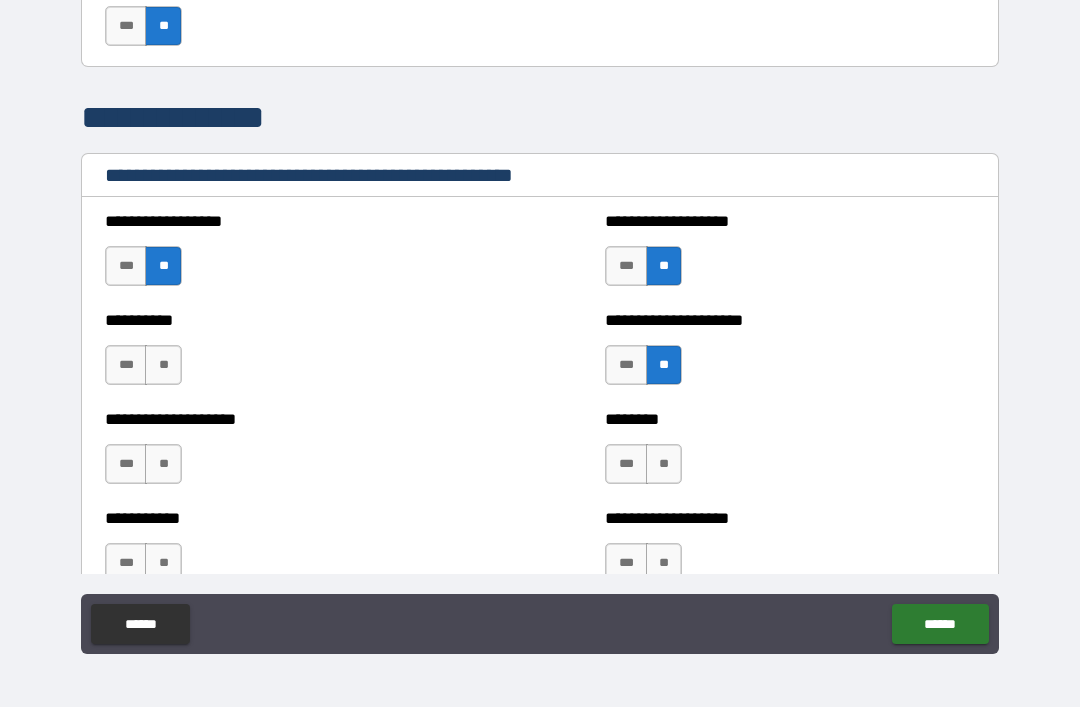 click on "**" at bounding box center (163, 365) 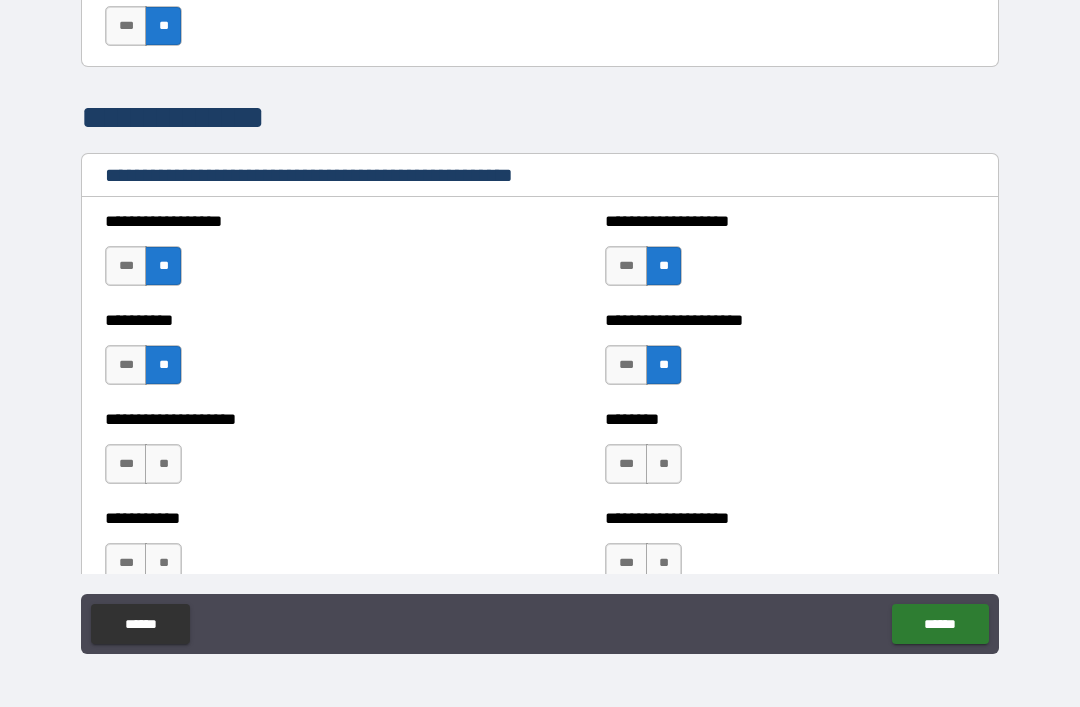 click on "**" at bounding box center (163, 464) 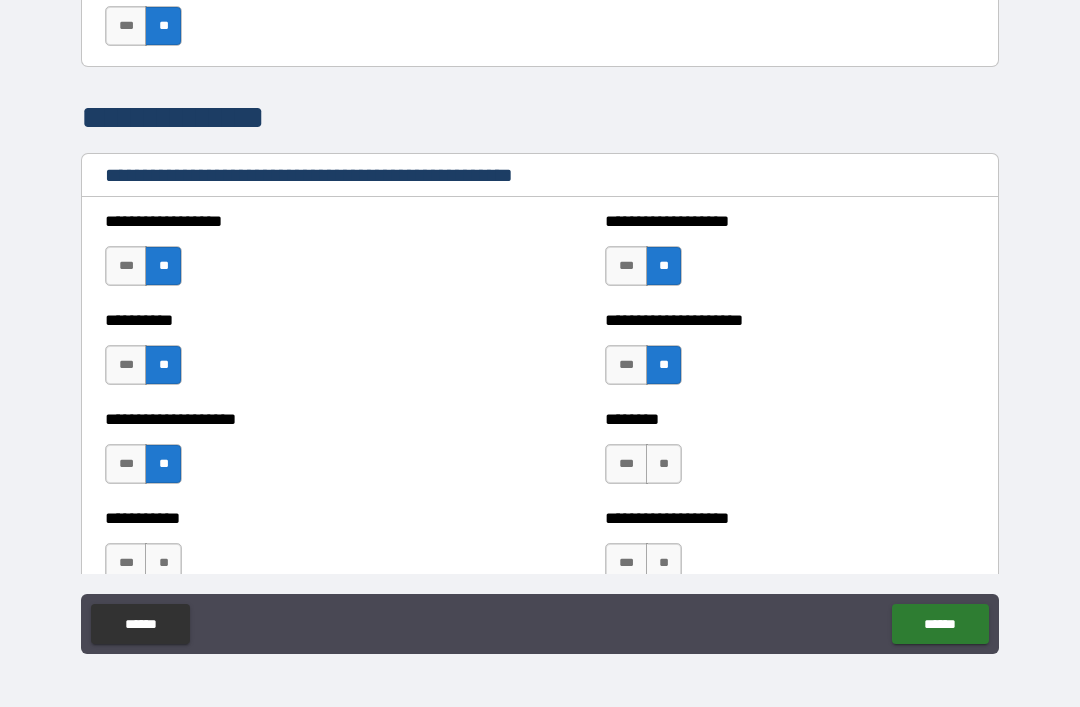 click on "**" at bounding box center (664, 464) 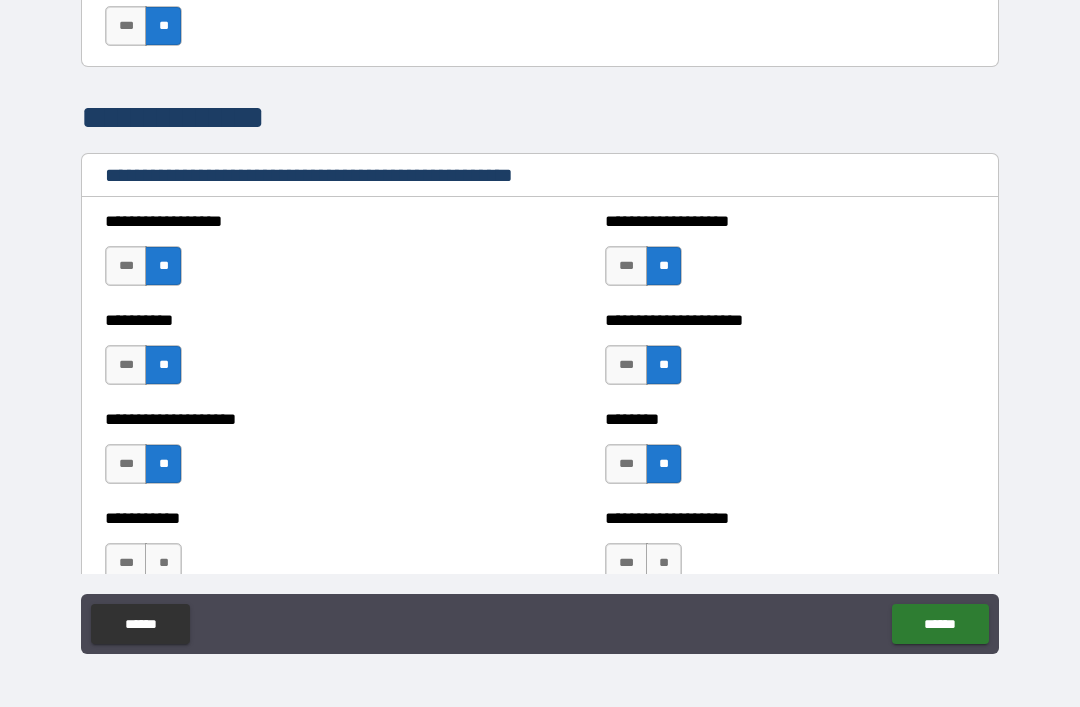 click on "**" at bounding box center (163, 464) 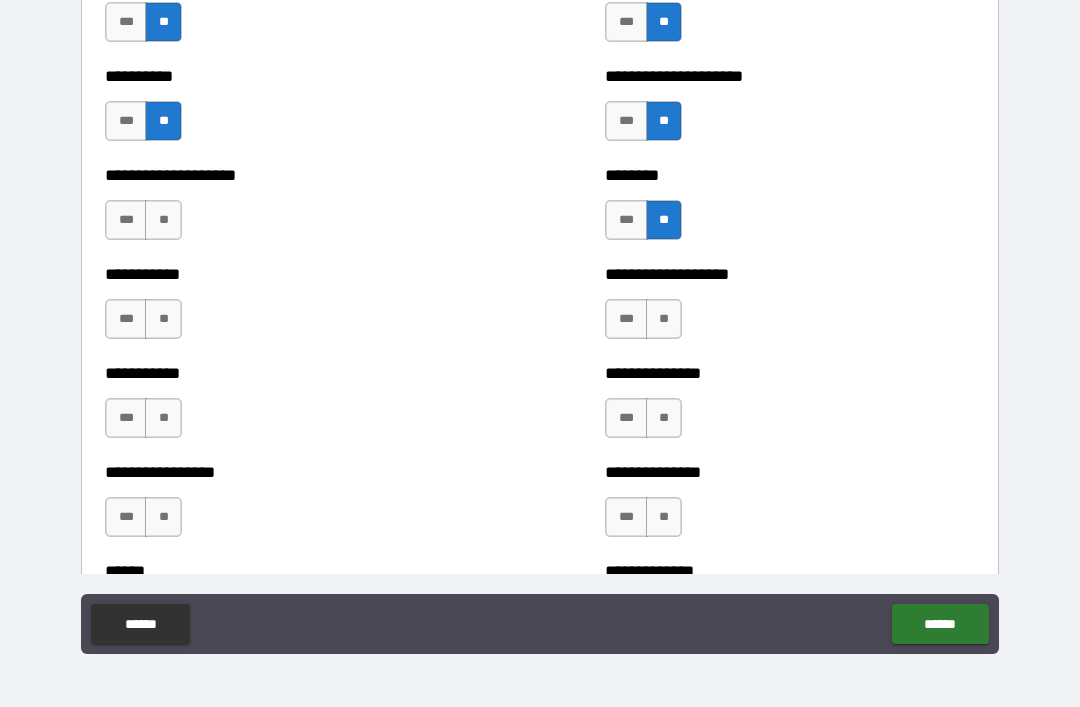 scroll, scrollTop: 2535, scrollLeft: 0, axis: vertical 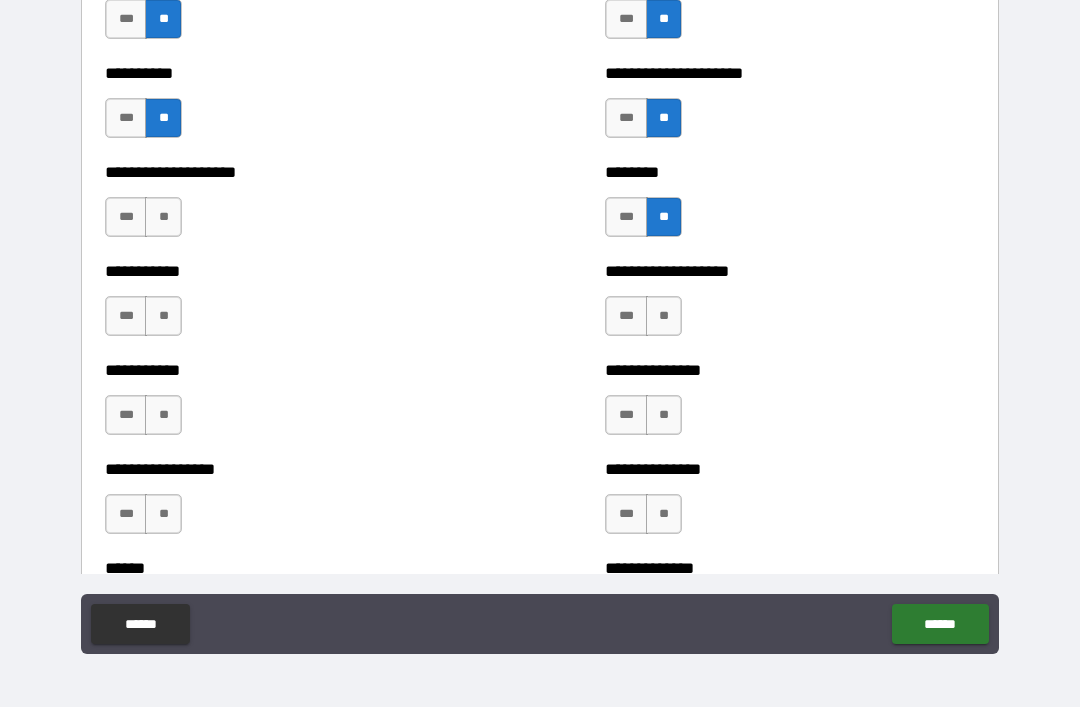 click on "**" at bounding box center [163, 217] 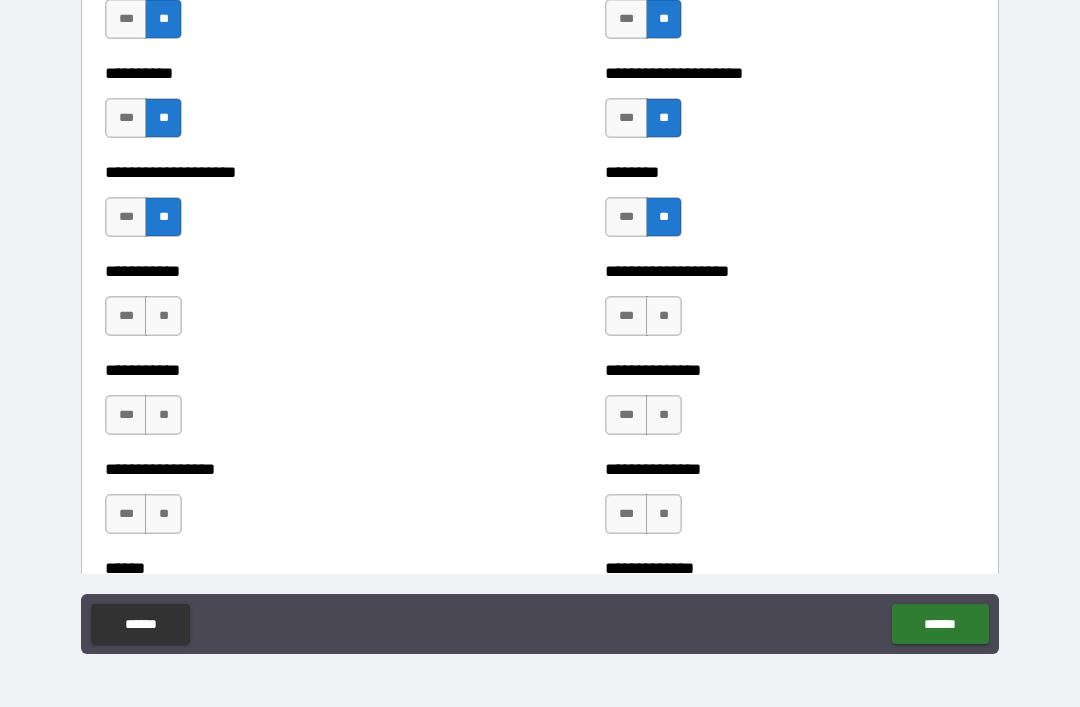 click on "**" at bounding box center (664, 316) 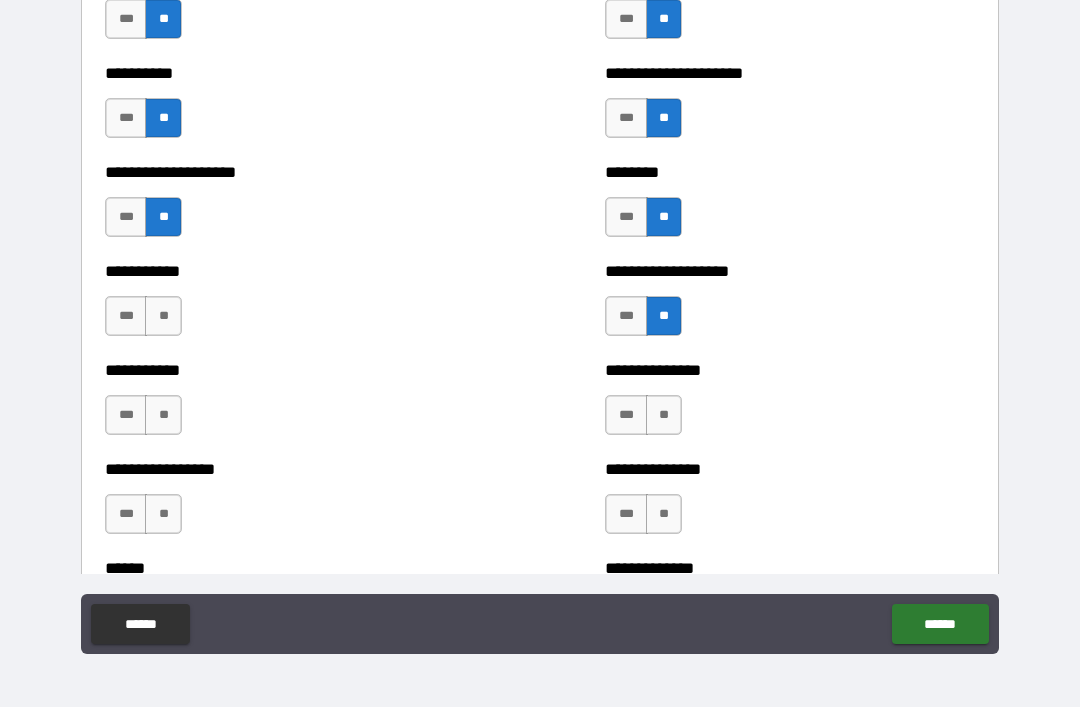click on "**" at bounding box center (664, 415) 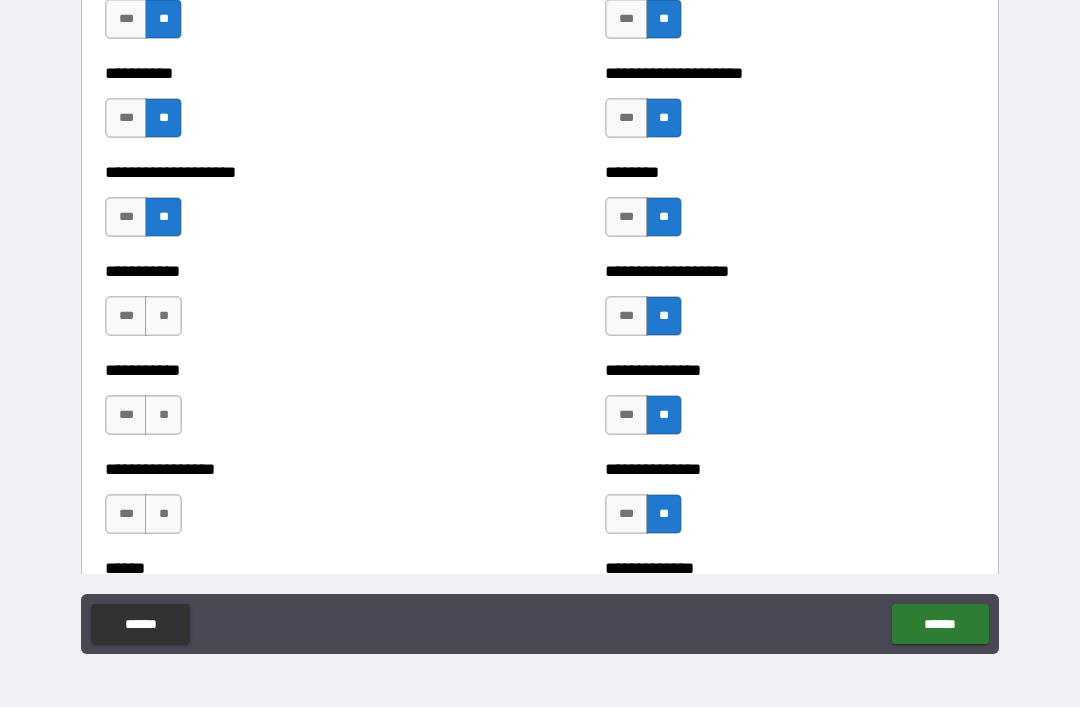 click on "**" at bounding box center [163, 514] 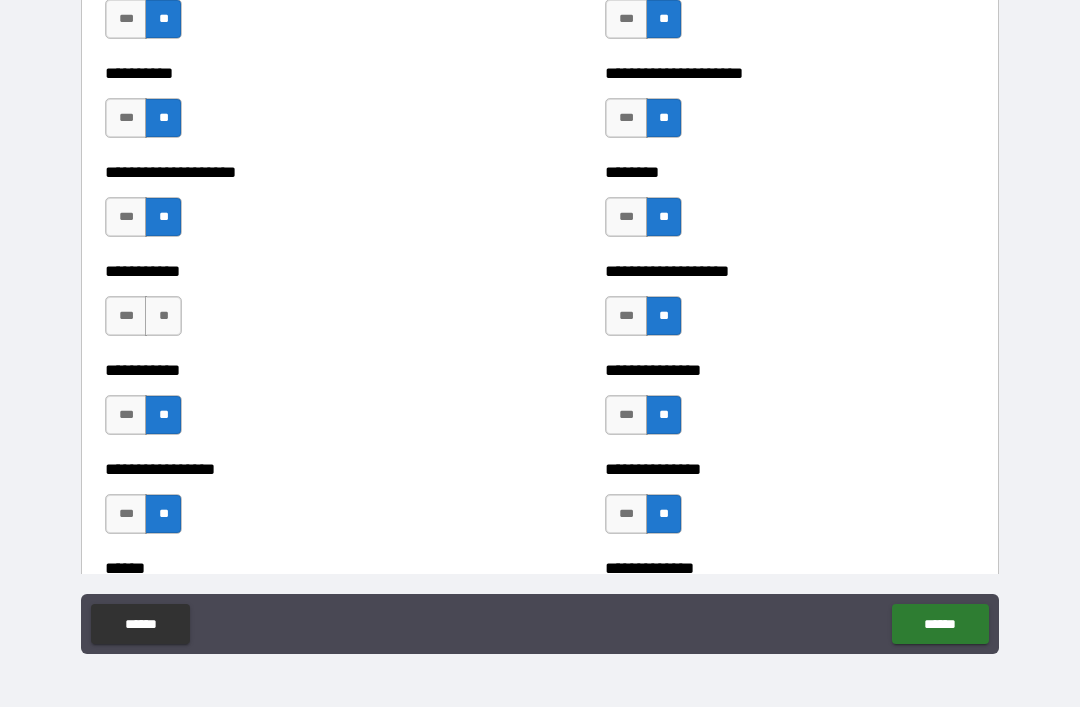 click on "**" at bounding box center (163, 316) 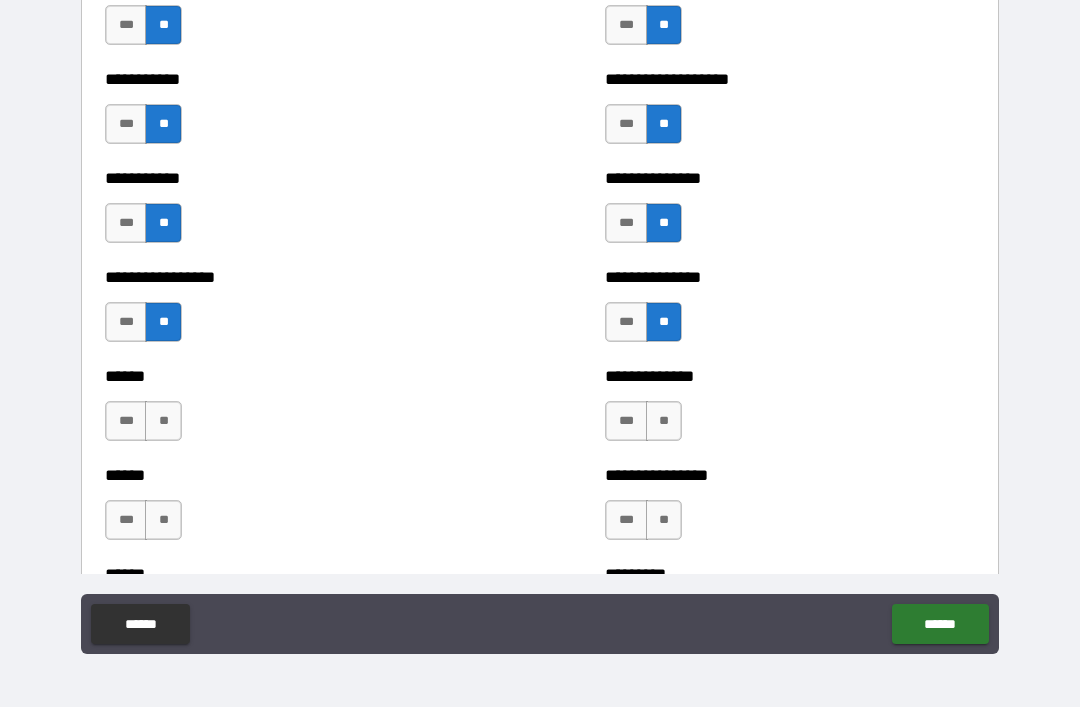 scroll, scrollTop: 2722, scrollLeft: 0, axis: vertical 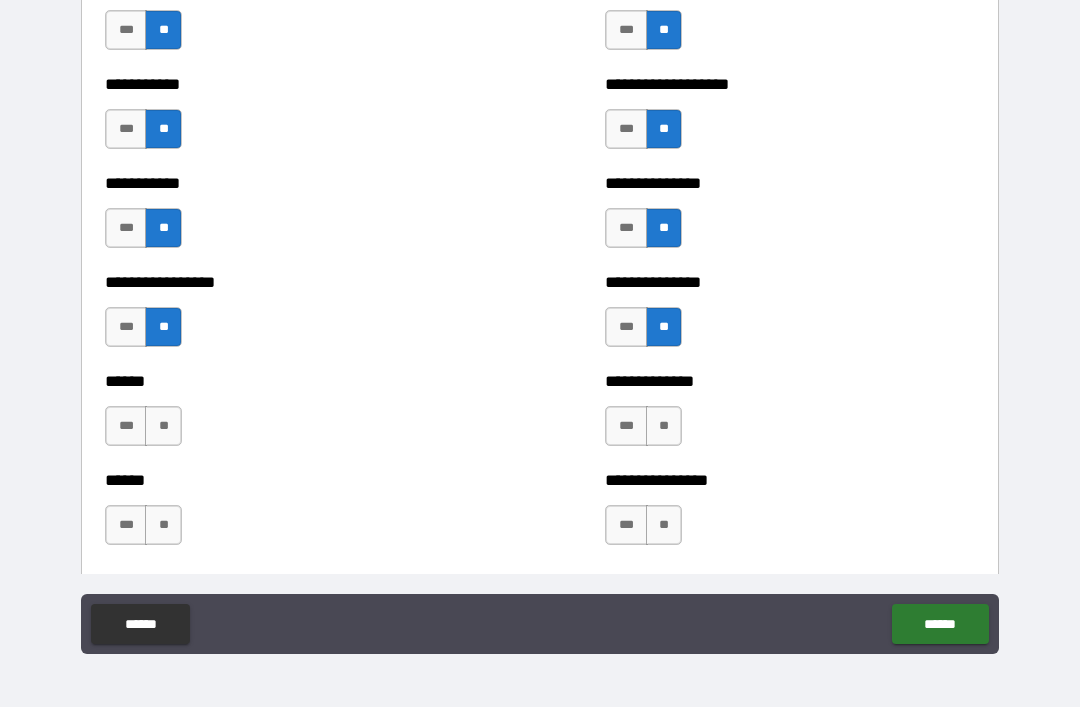 click on "**" at bounding box center [664, 426] 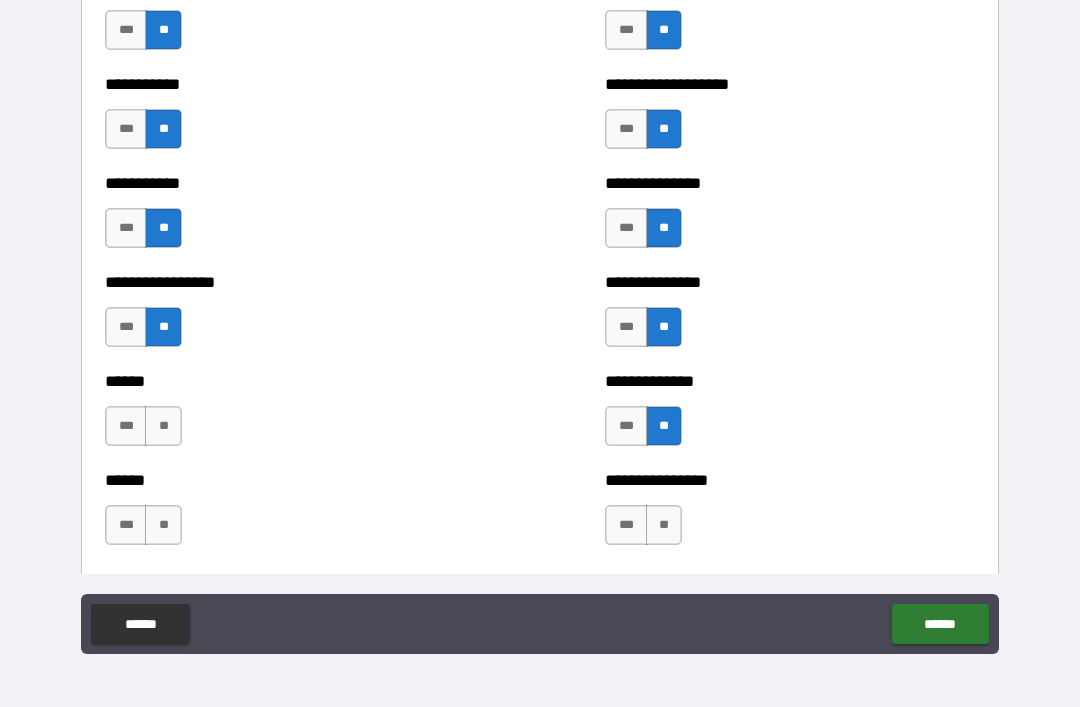 click on "**" at bounding box center [664, 525] 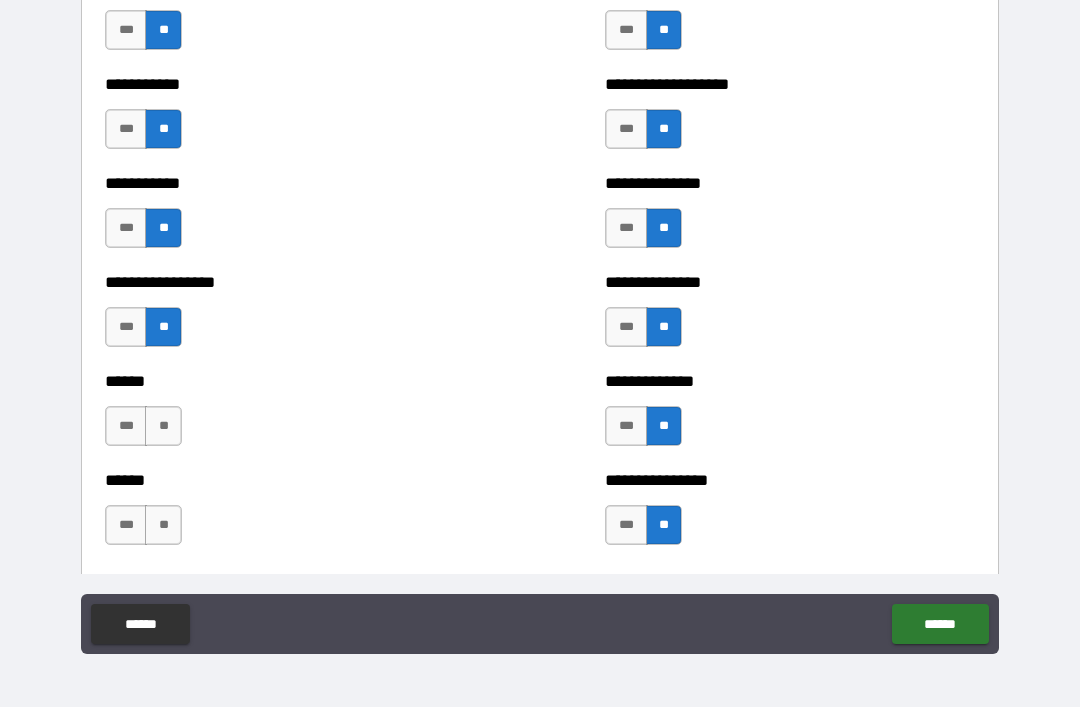 click on "**" at bounding box center [163, 525] 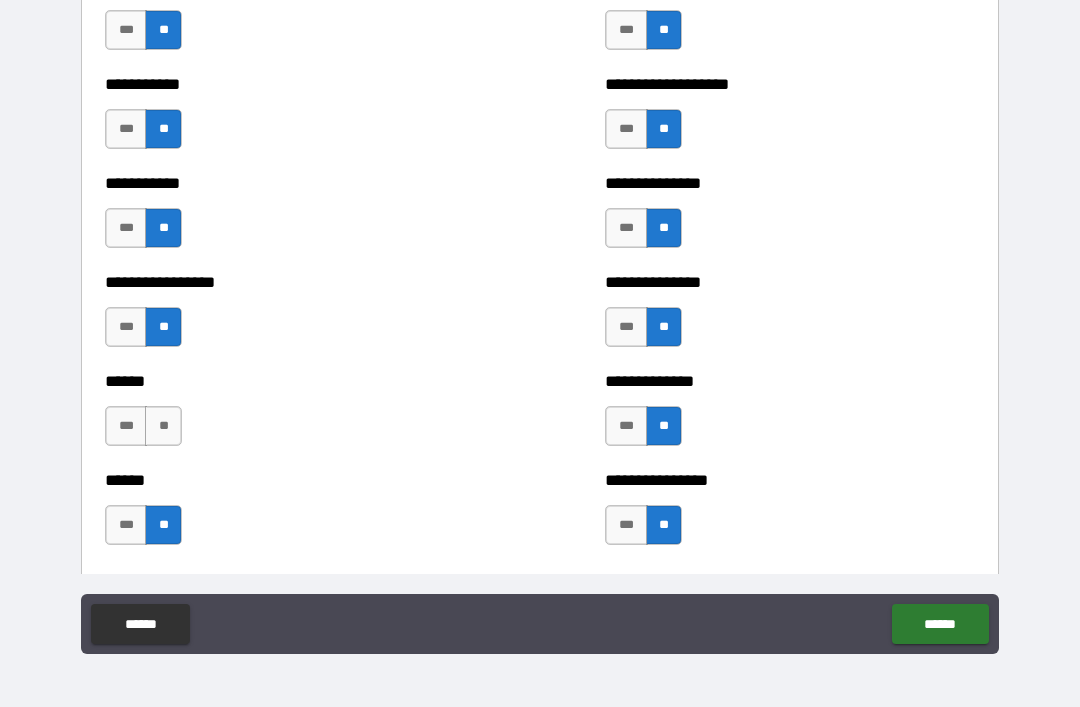 click on "**" at bounding box center [163, 426] 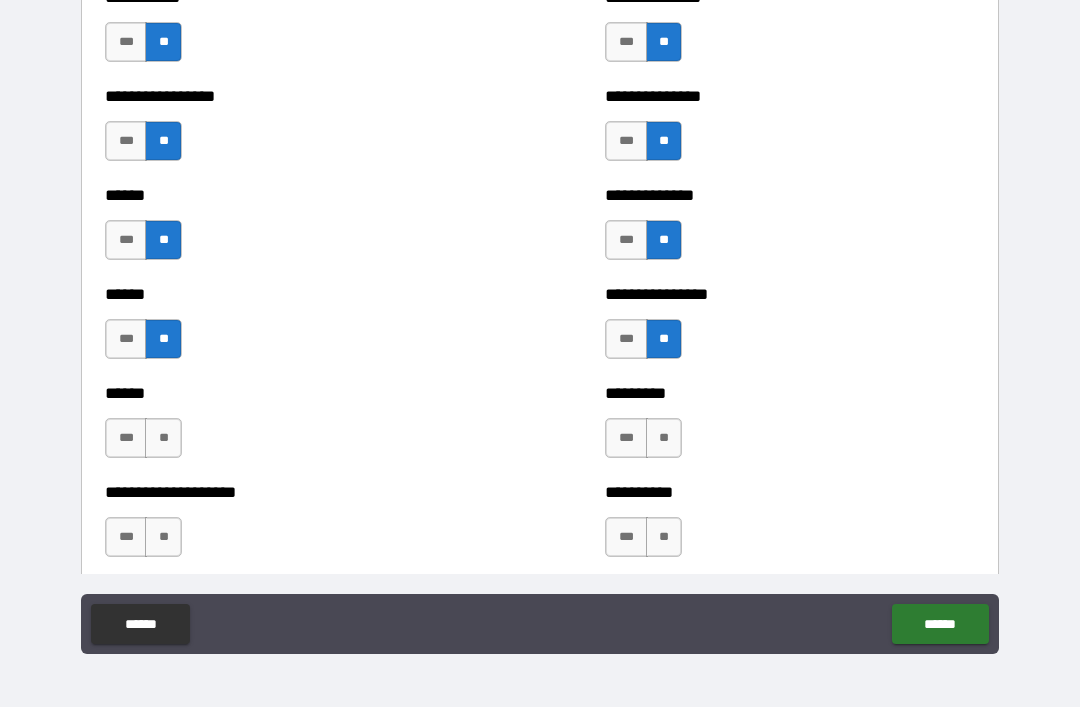 scroll, scrollTop: 2944, scrollLeft: 0, axis: vertical 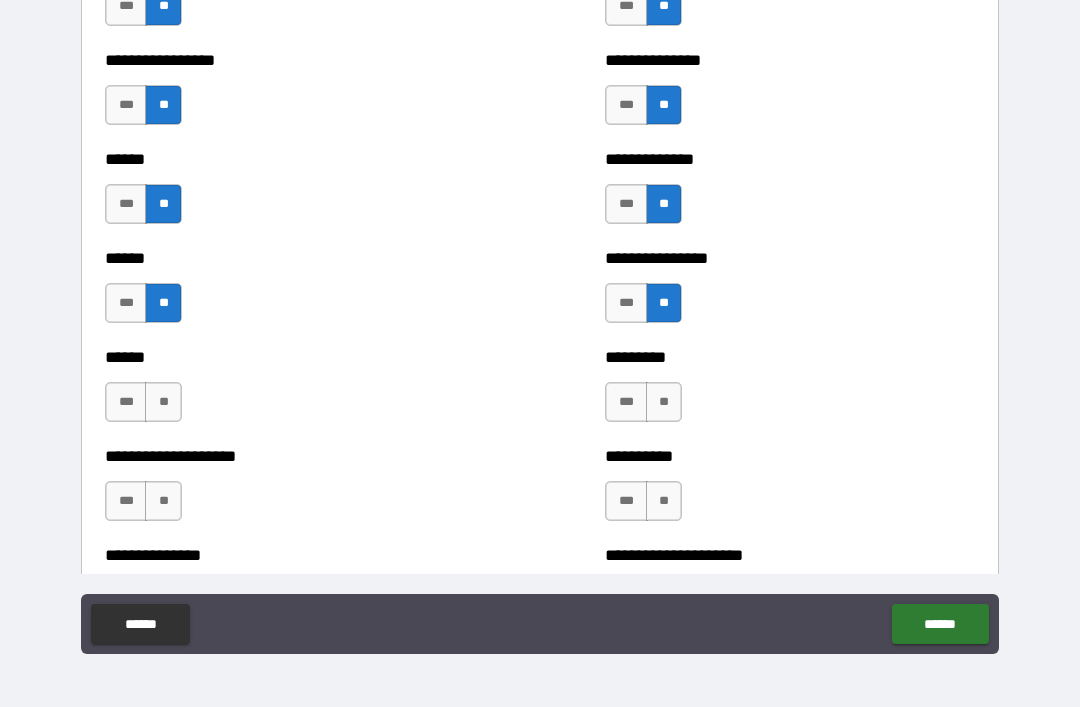 click on "**" at bounding box center [163, 402] 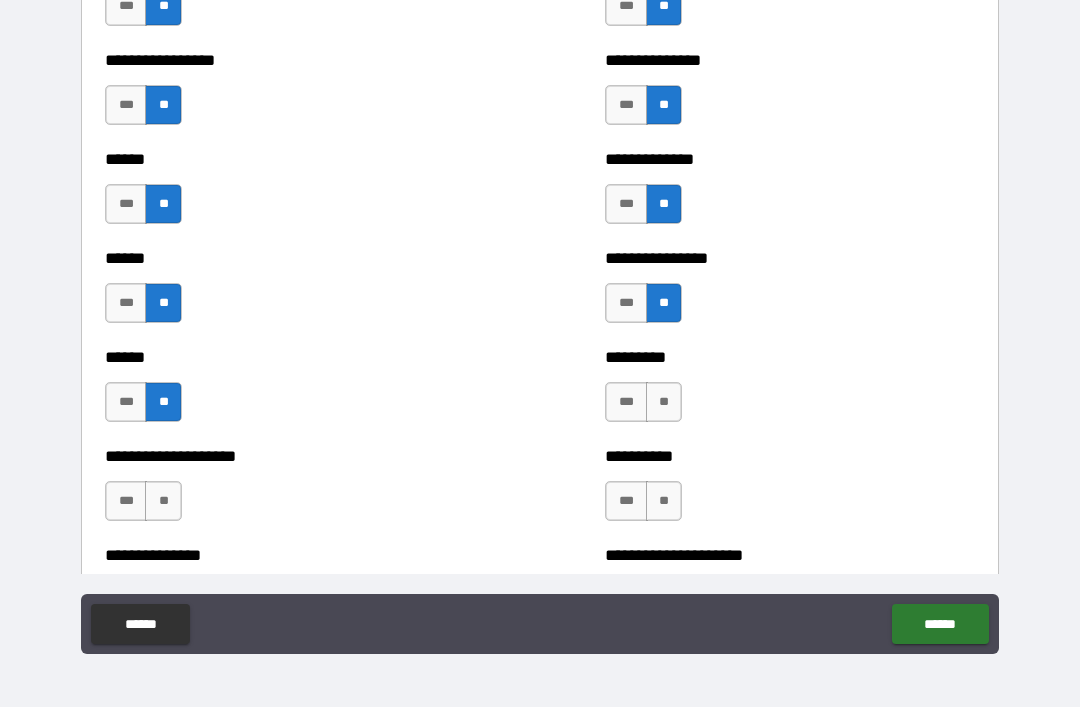 click on "**" at bounding box center [163, 501] 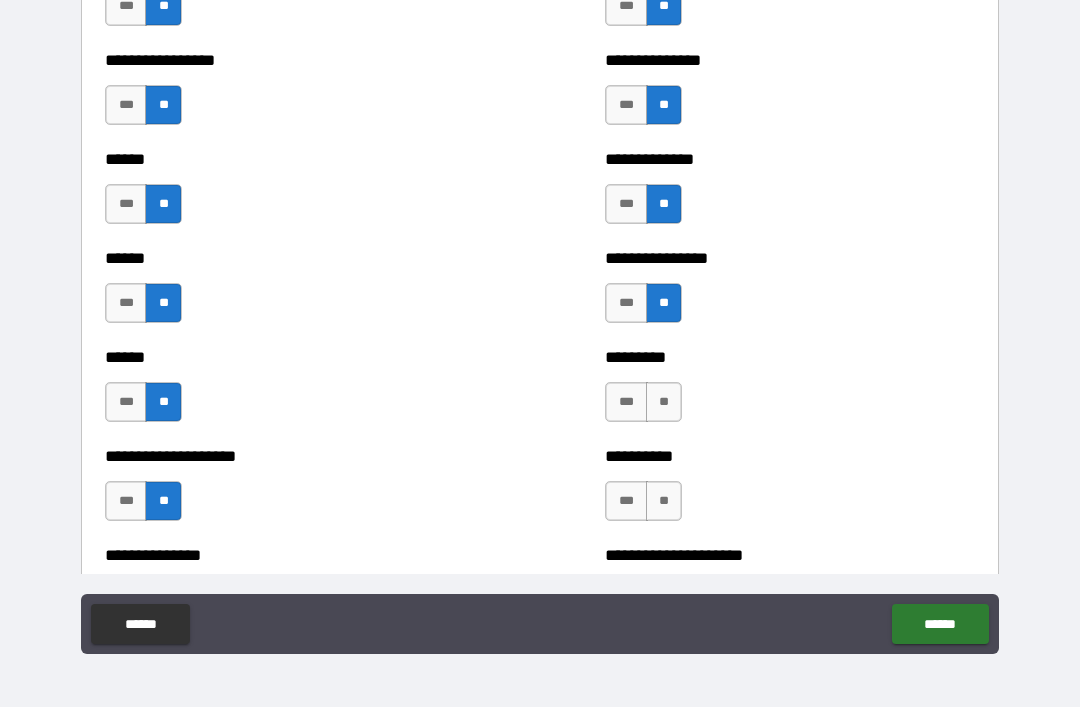 click on "**" at bounding box center [664, 402] 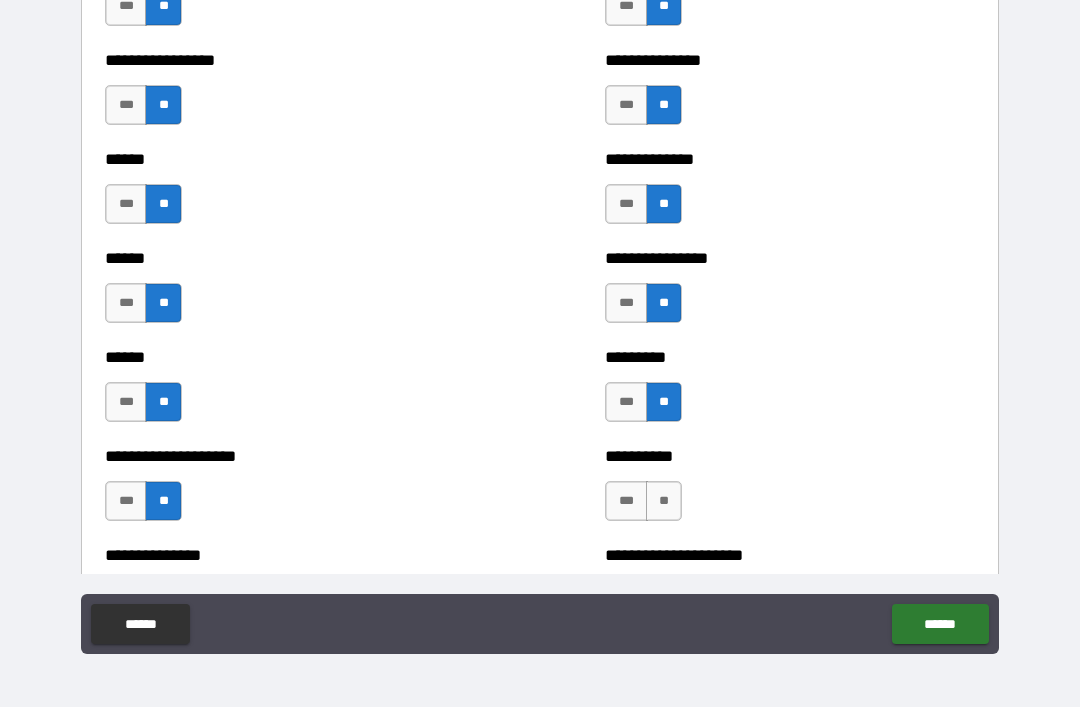 click on "**" at bounding box center (664, 501) 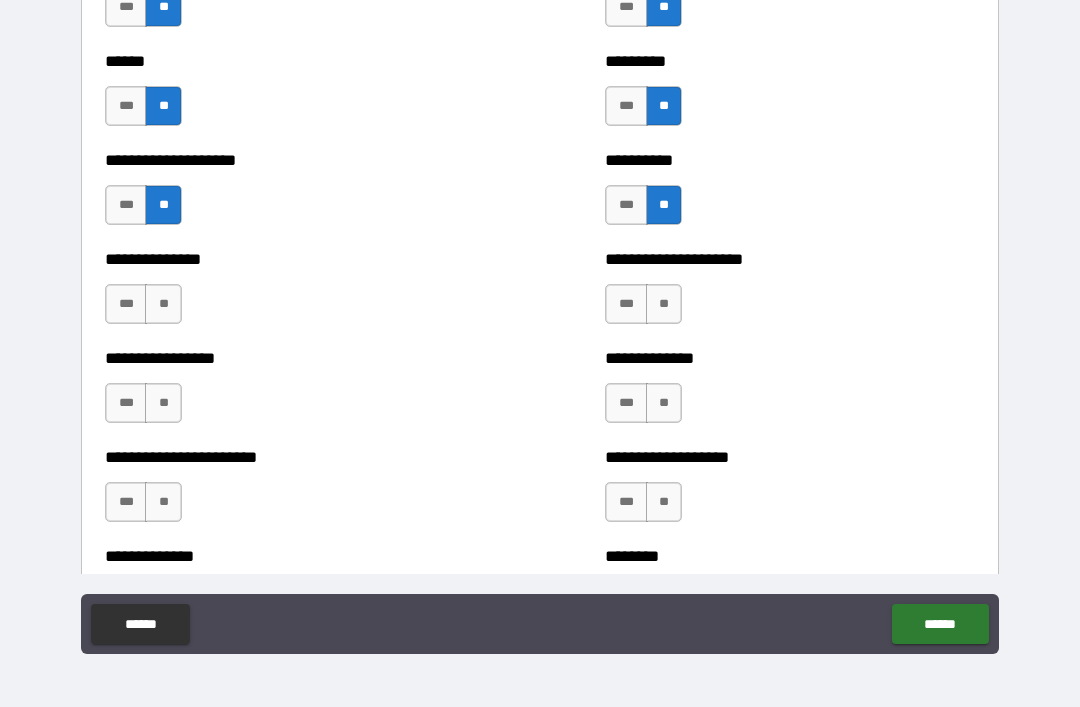 scroll, scrollTop: 3257, scrollLeft: 0, axis: vertical 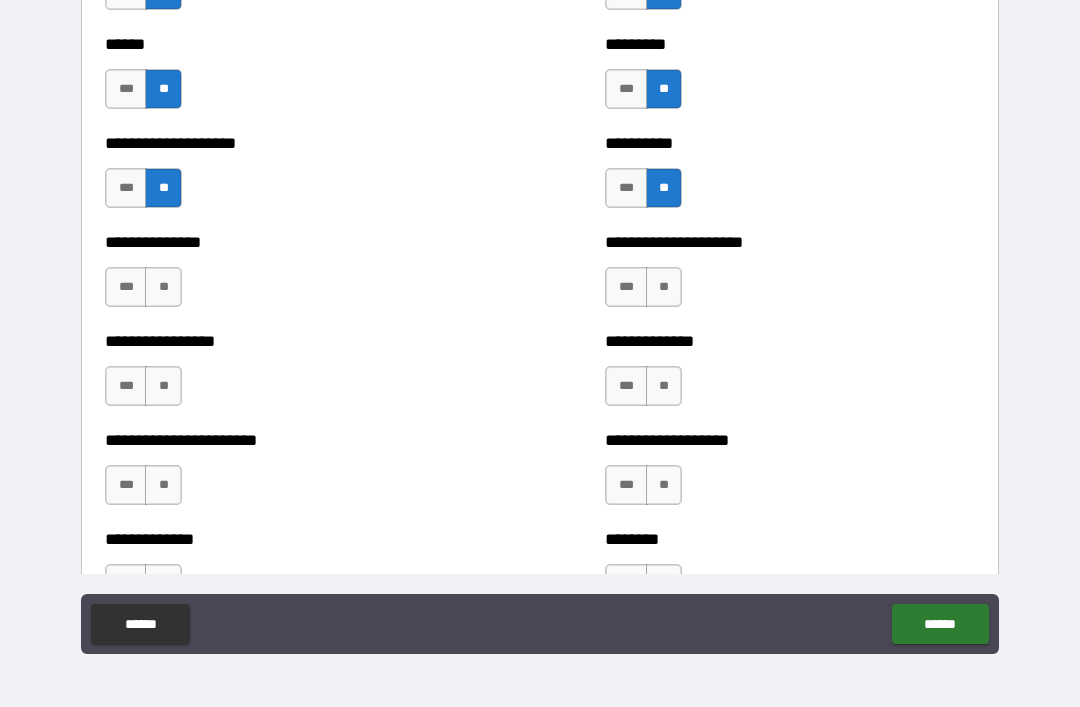 click on "**" at bounding box center [163, 287] 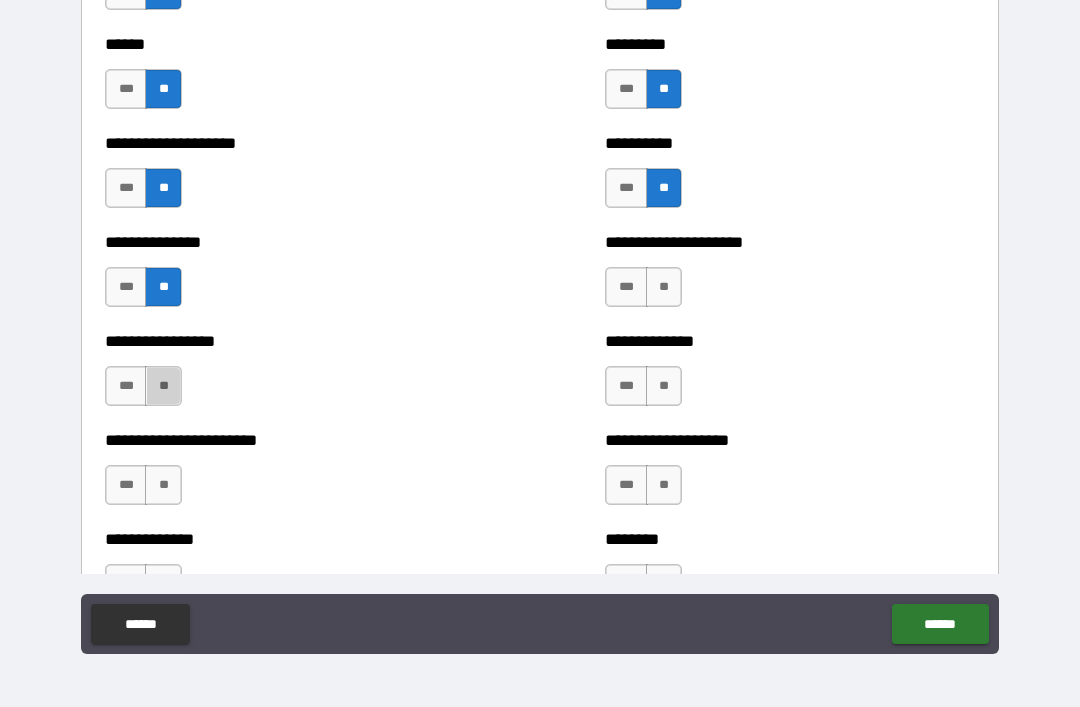 click on "**" at bounding box center [163, 386] 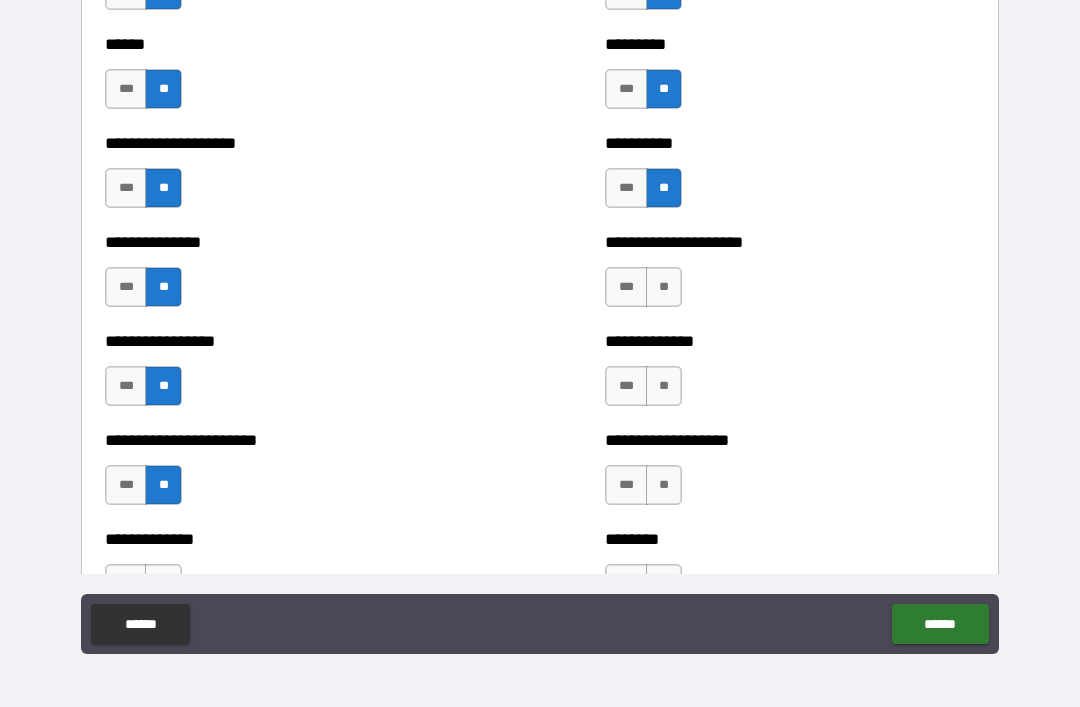 click on "**" at bounding box center (664, 485) 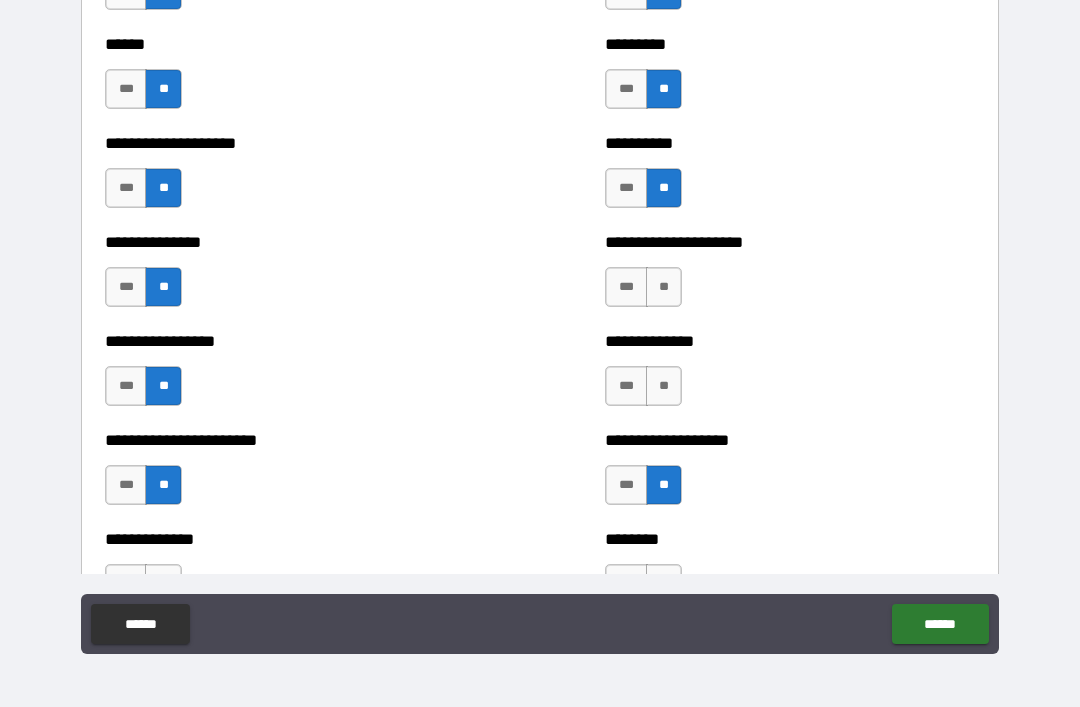 click on "**" at bounding box center [664, 386] 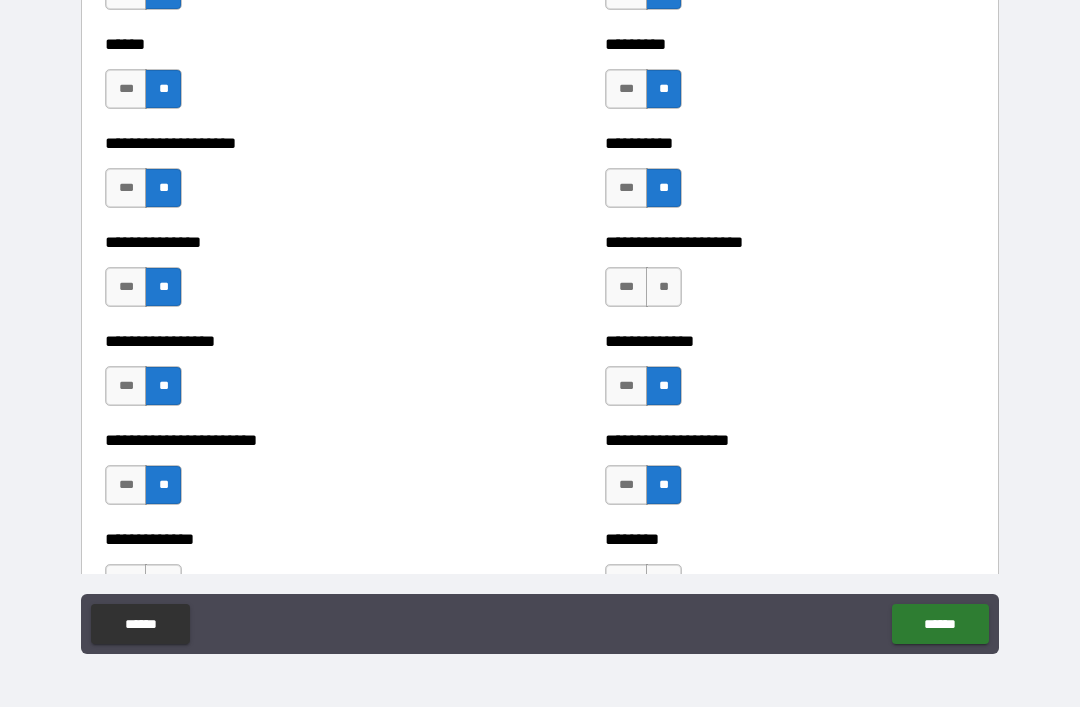 click on "**" at bounding box center [664, 287] 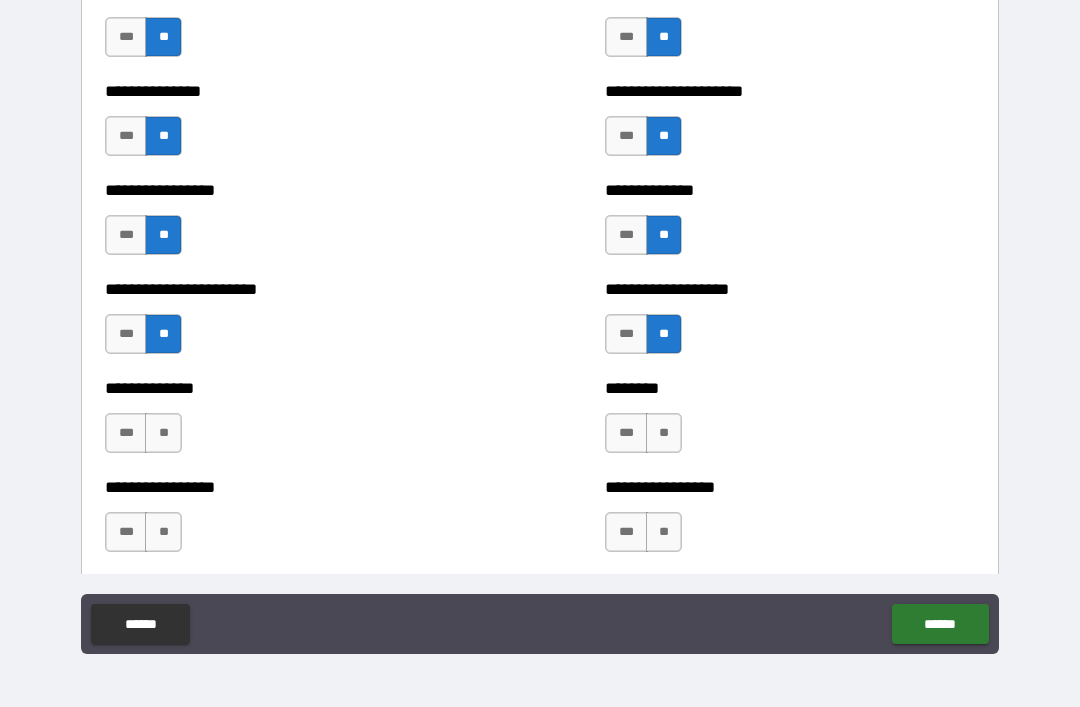 scroll, scrollTop: 3566, scrollLeft: 0, axis: vertical 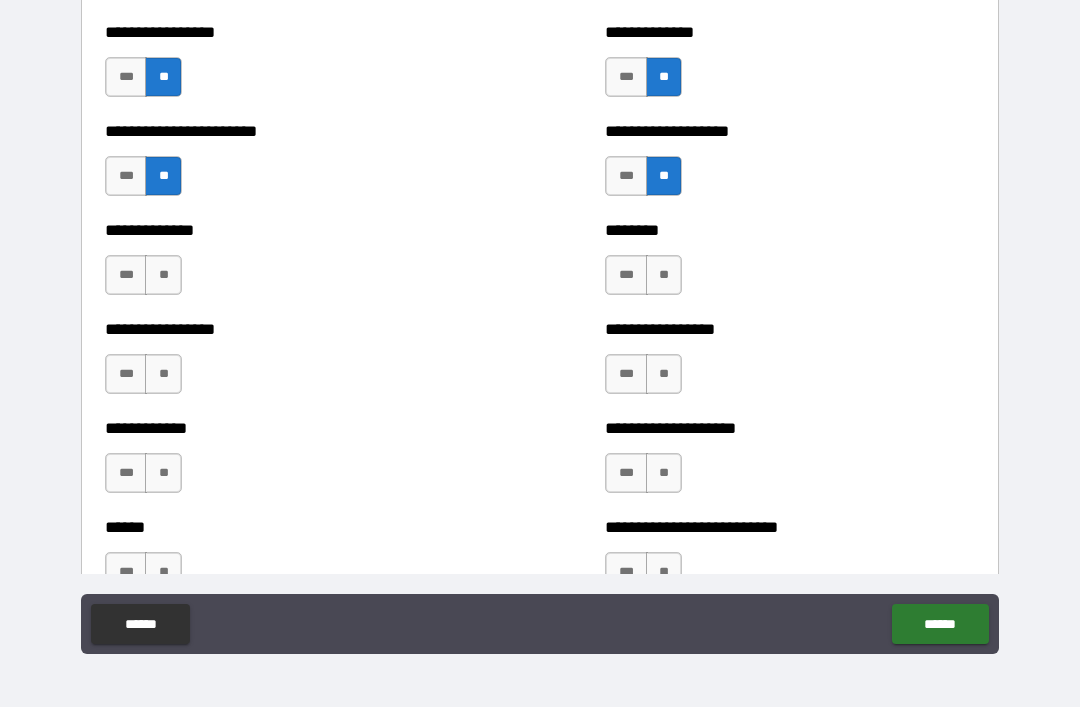 click on "**" at bounding box center (664, 473) 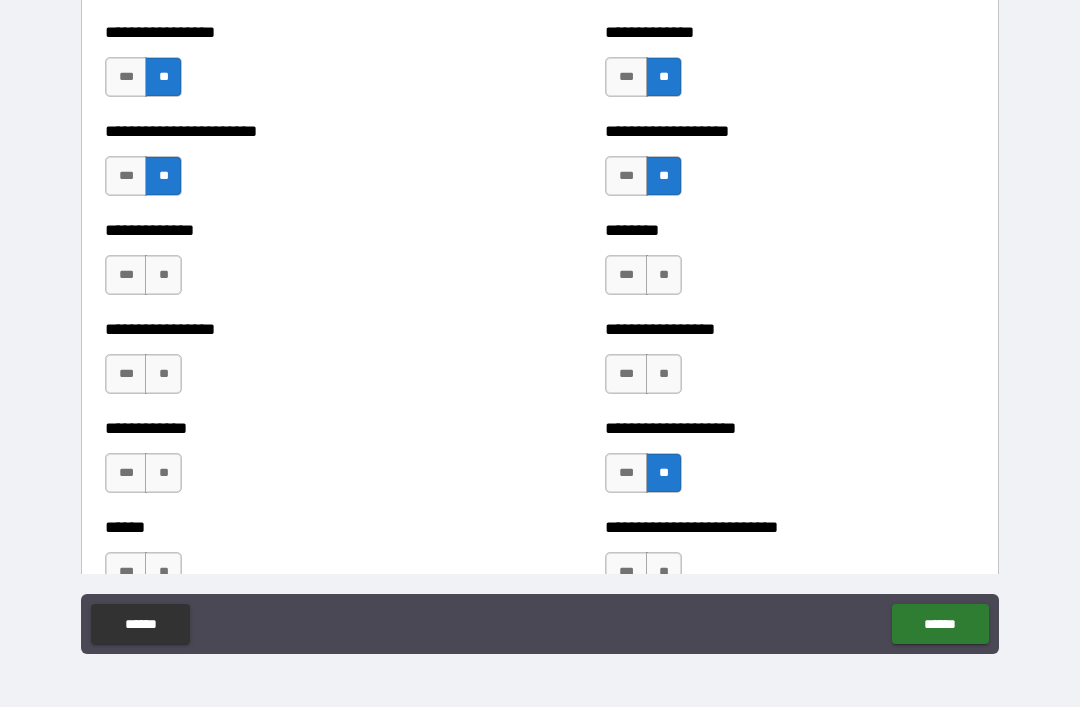 click on "**" at bounding box center (664, 374) 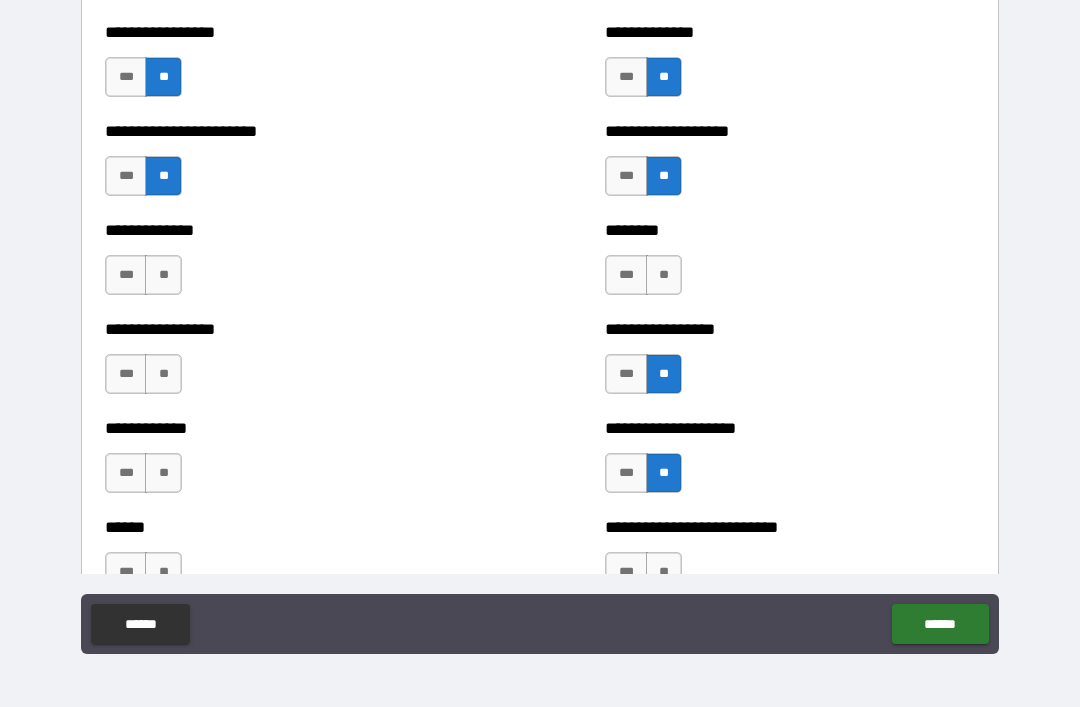 click on "**" at bounding box center (664, 275) 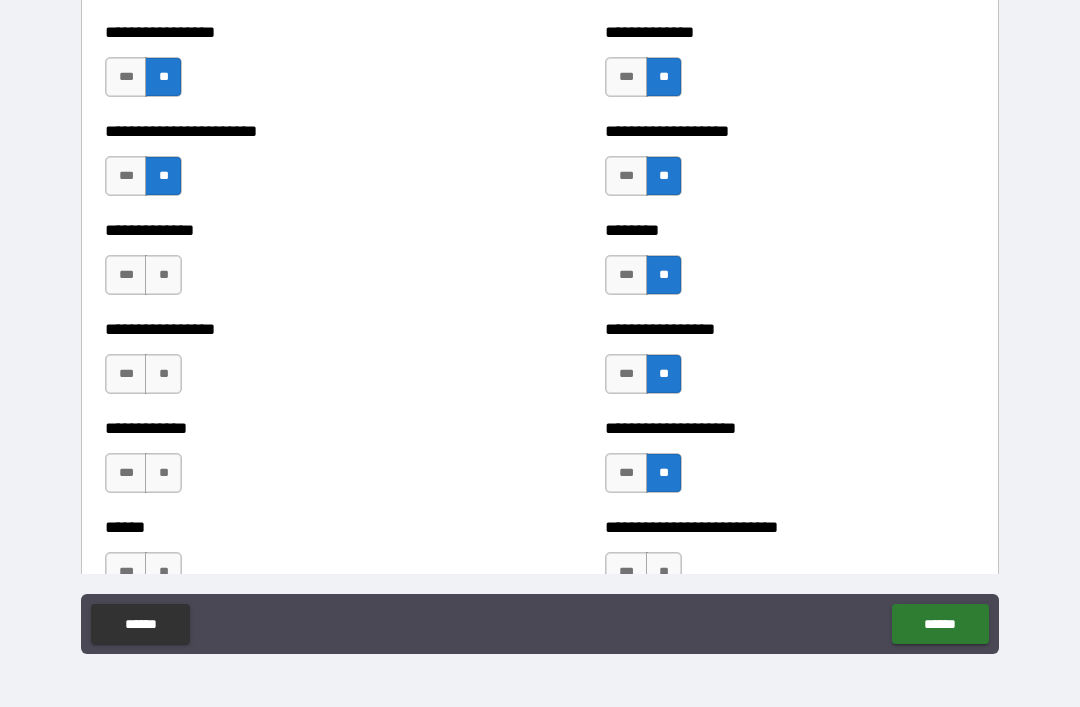 click on "**" at bounding box center [163, 473] 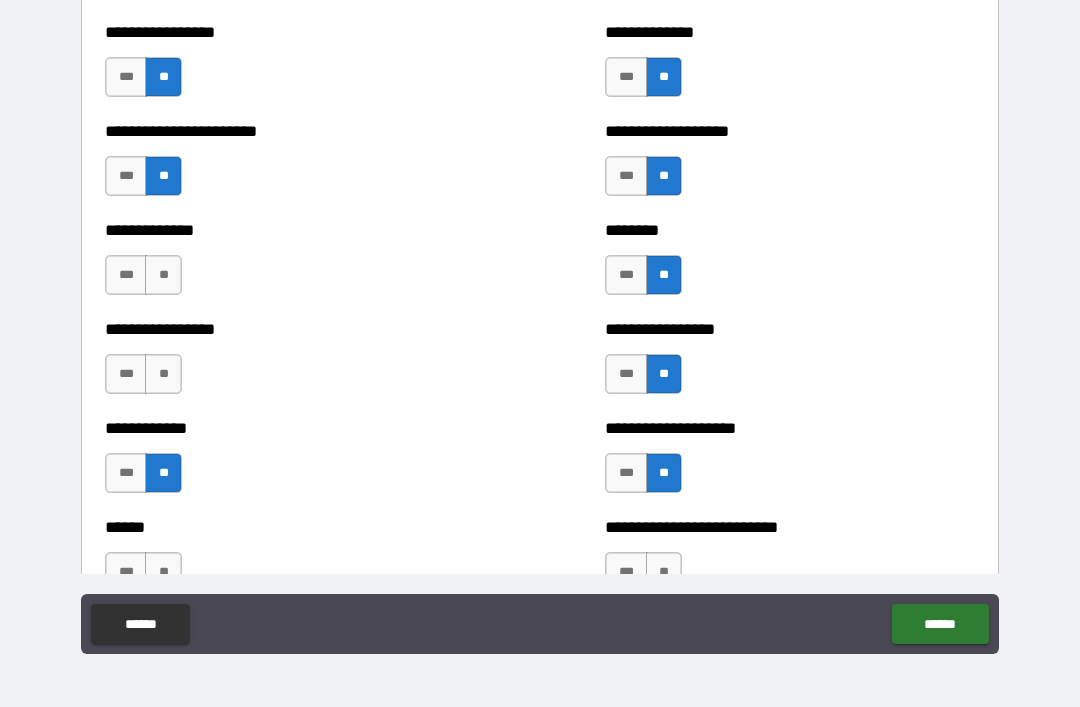 click on "**" at bounding box center [163, 374] 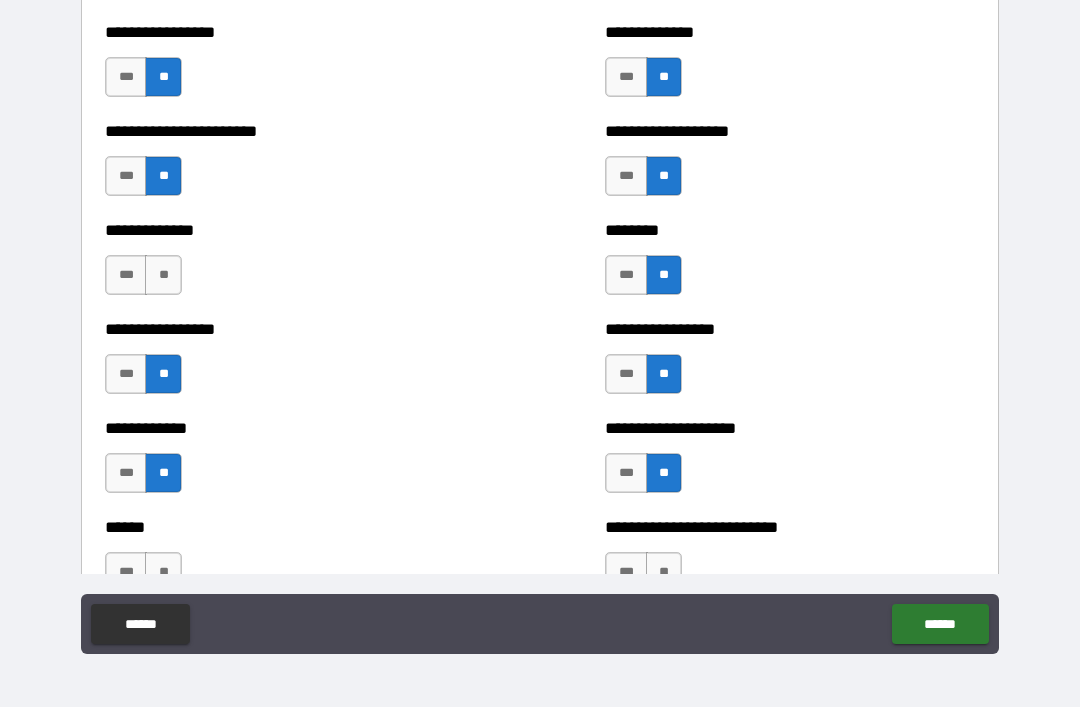 click on "**" at bounding box center (163, 275) 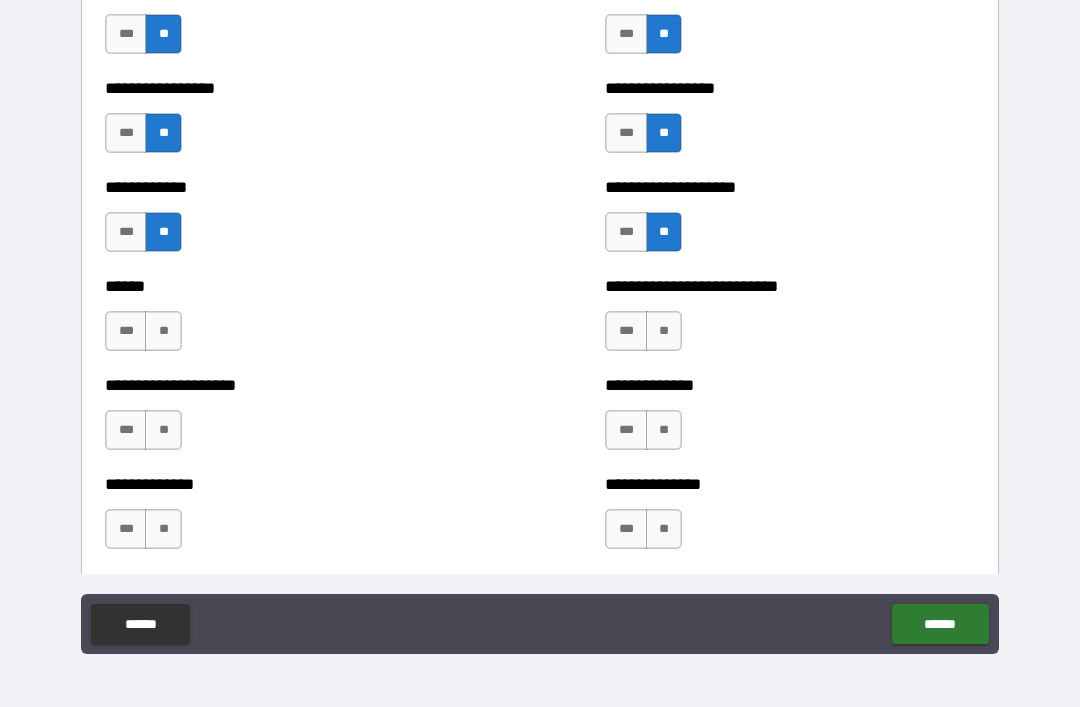 scroll, scrollTop: 3813, scrollLeft: 0, axis: vertical 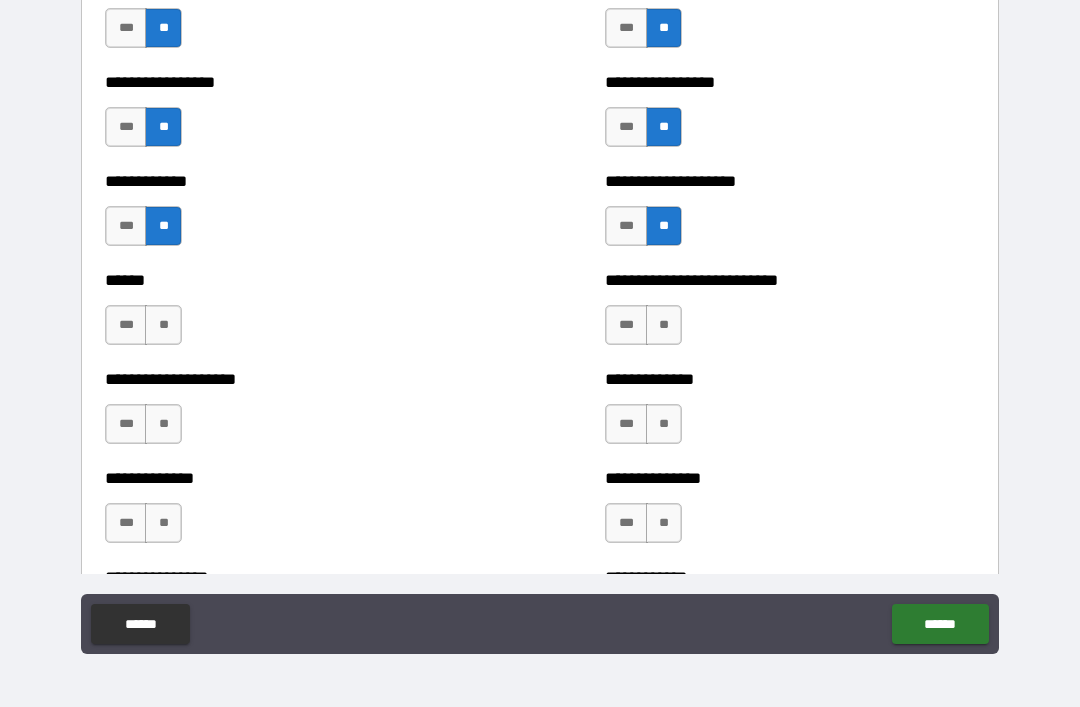 click on "**" at bounding box center [163, 523] 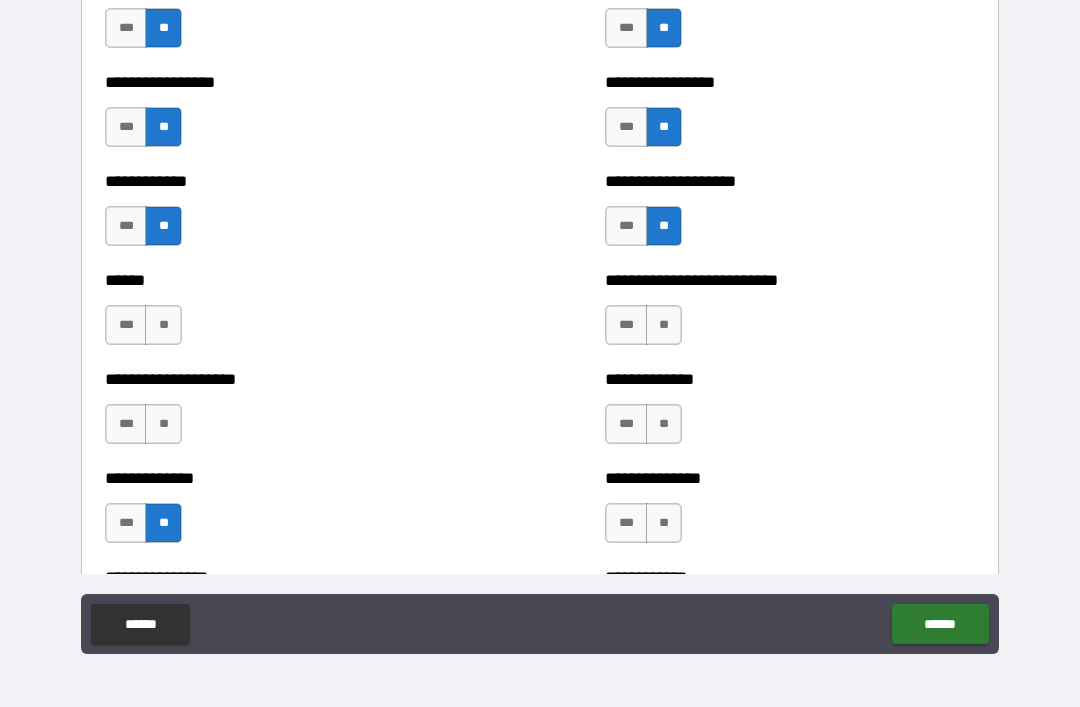 click on "**" at bounding box center [163, 424] 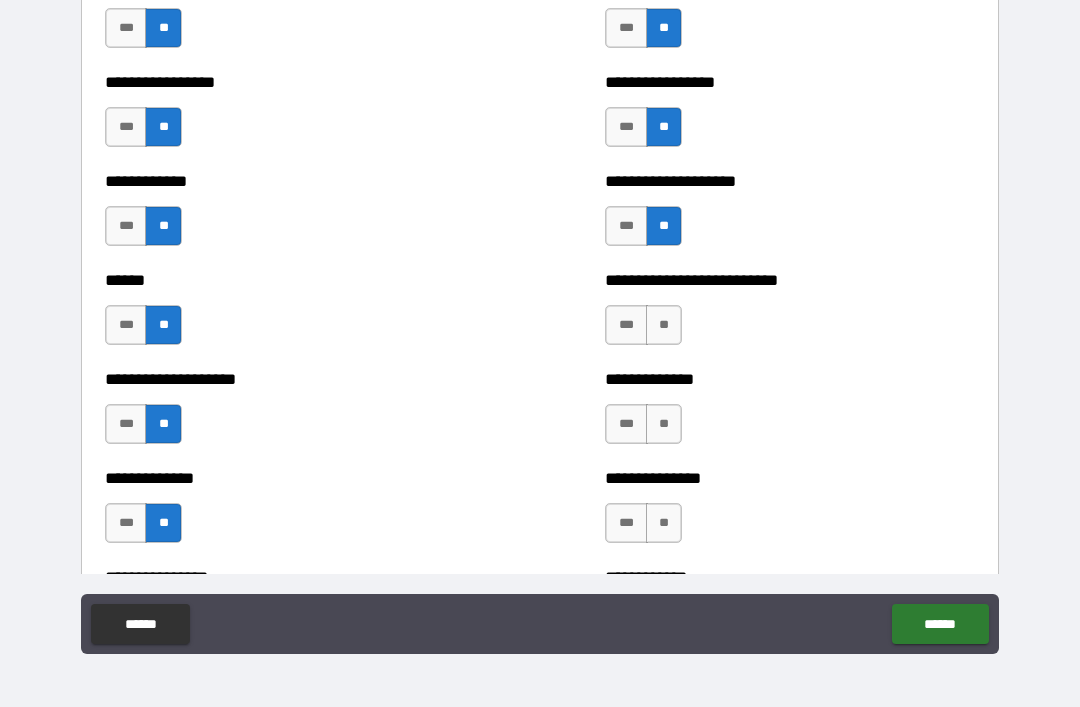 click on "**" at bounding box center (664, 523) 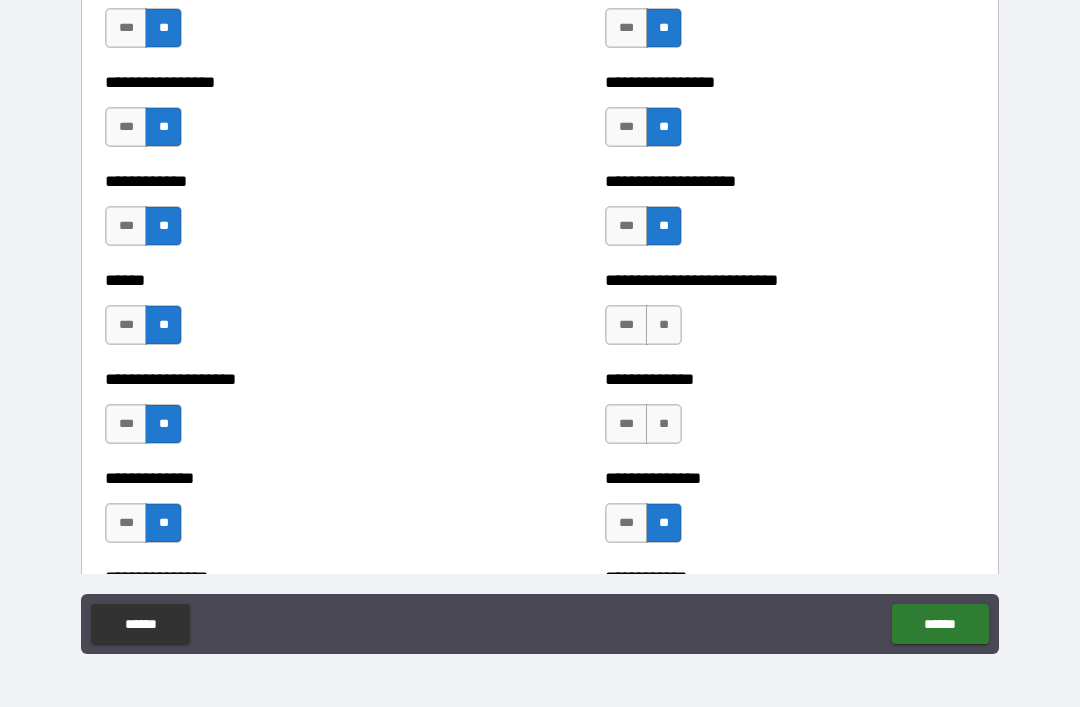 click on "**" at bounding box center [664, 424] 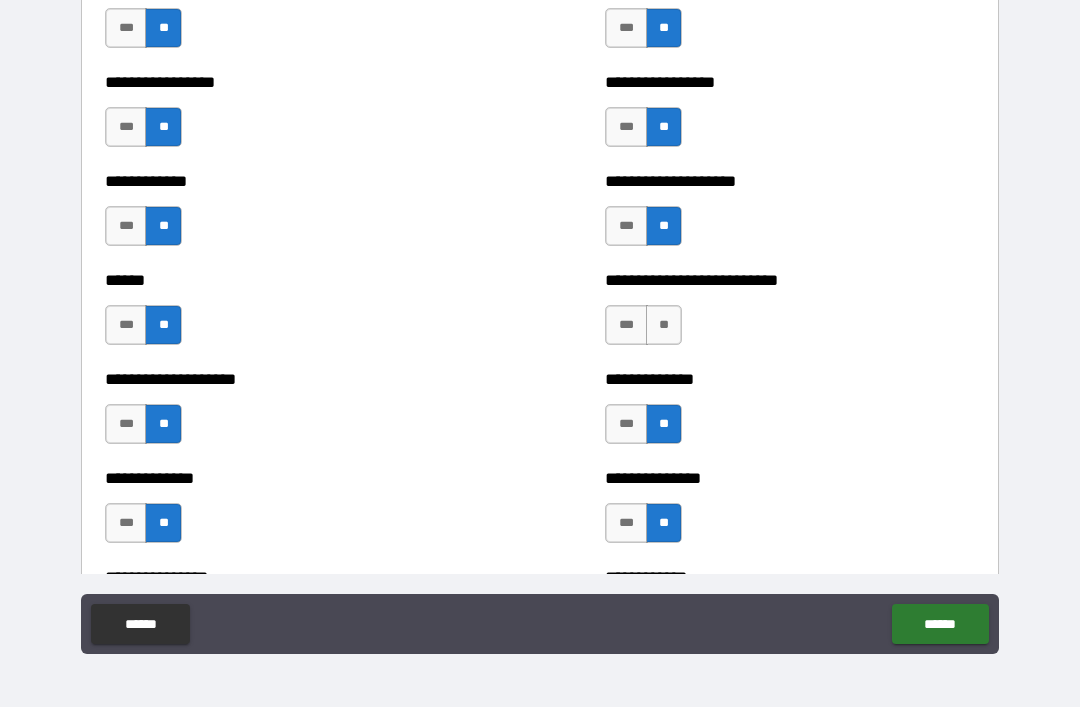 click on "**" at bounding box center (664, 325) 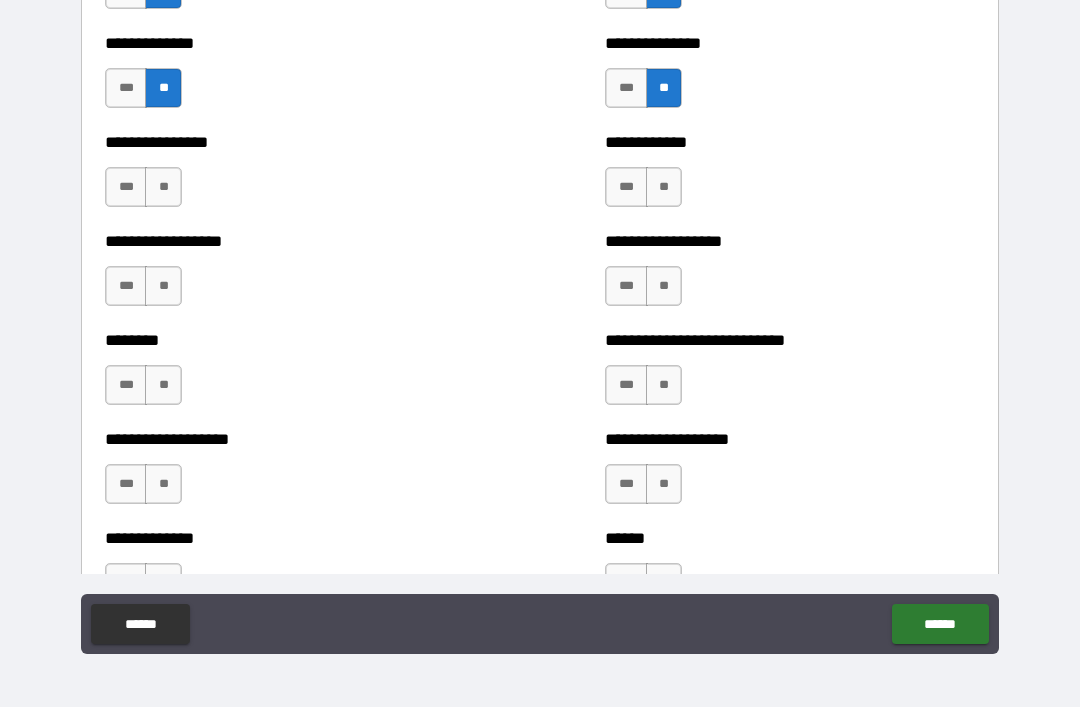 scroll, scrollTop: 4247, scrollLeft: 0, axis: vertical 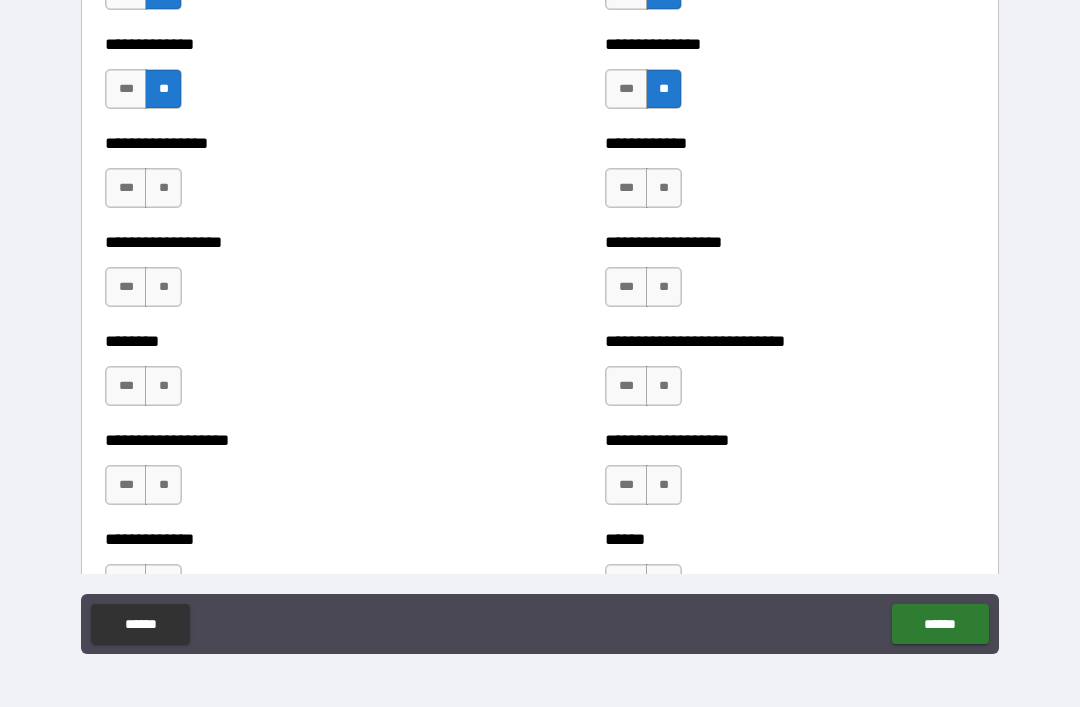 click on "**" at bounding box center (664, 485) 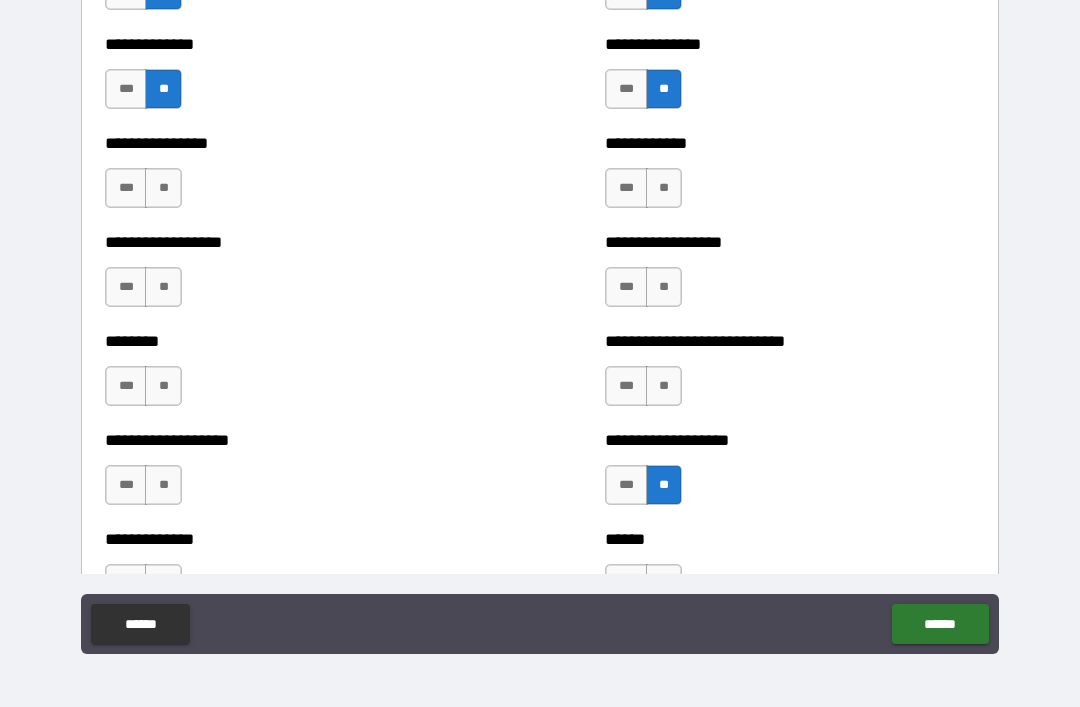 click on "**" at bounding box center (664, 386) 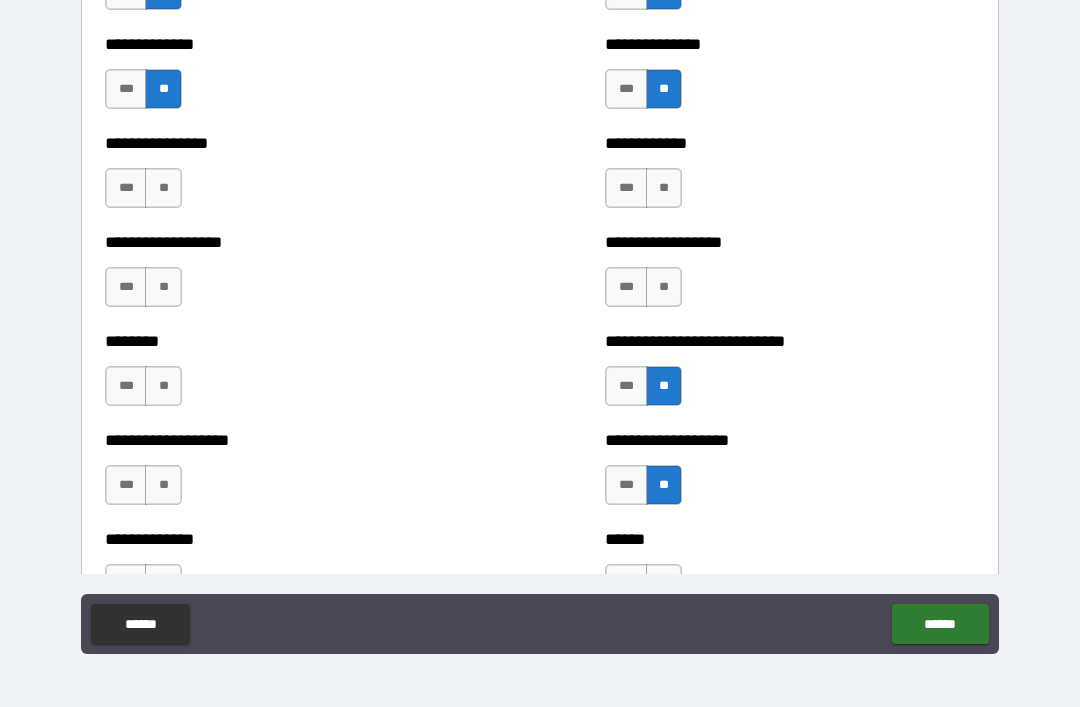 click on "**" at bounding box center [664, 287] 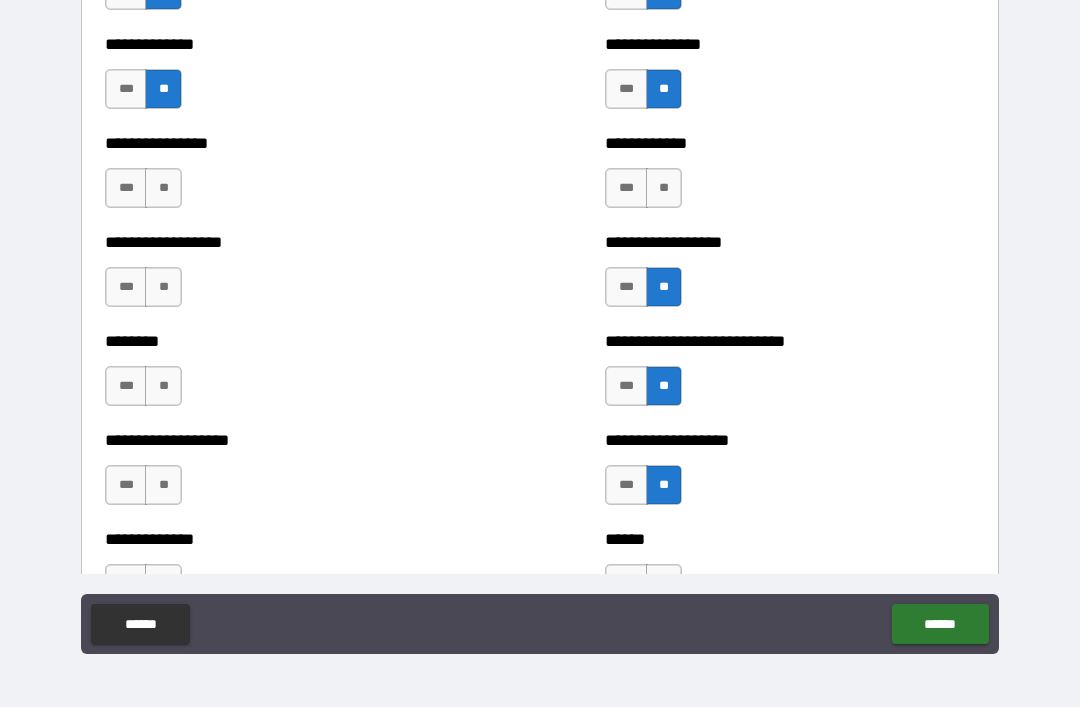 click on "**" at bounding box center [163, 287] 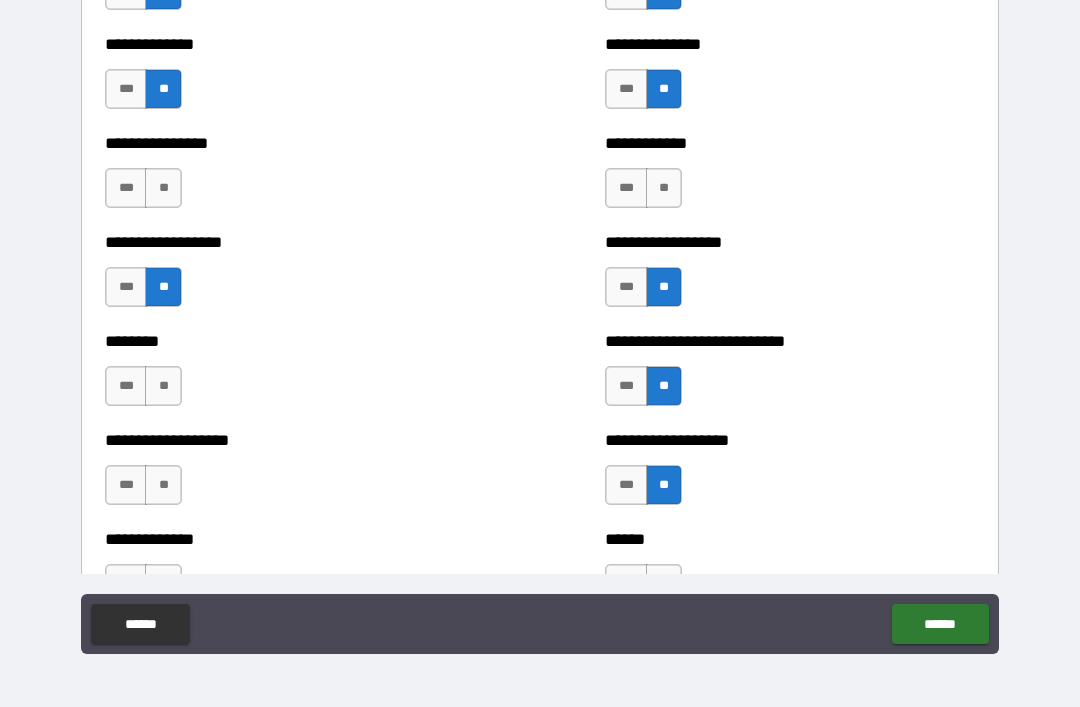click on "**" at bounding box center (163, 188) 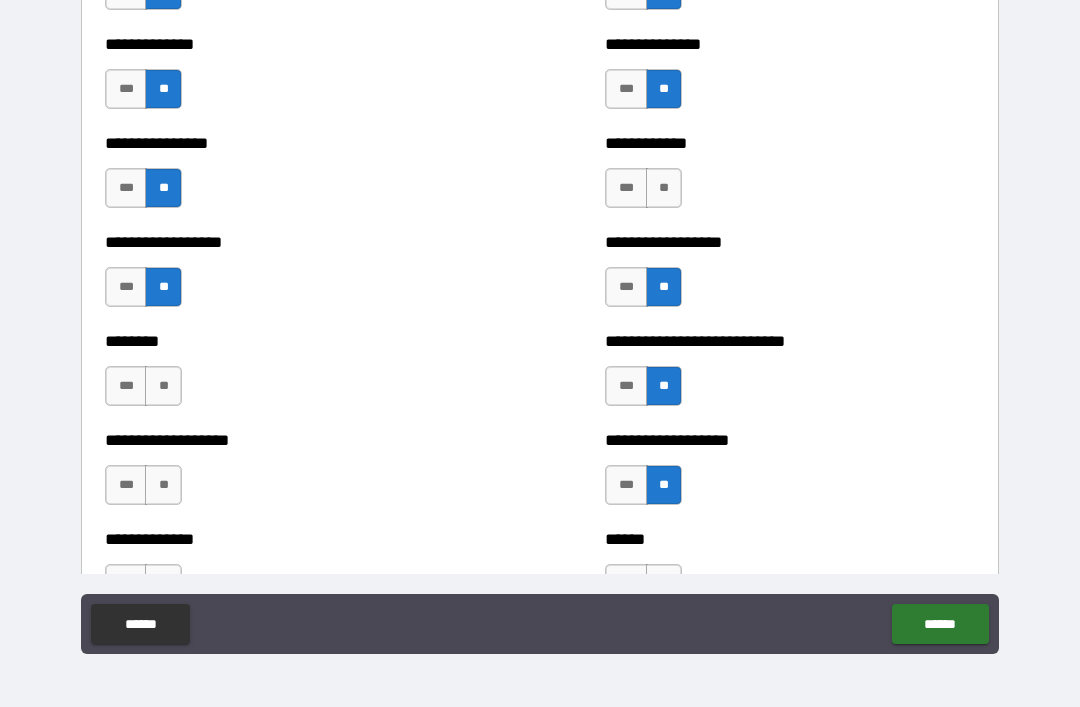 click on "**" at bounding box center [163, 386] 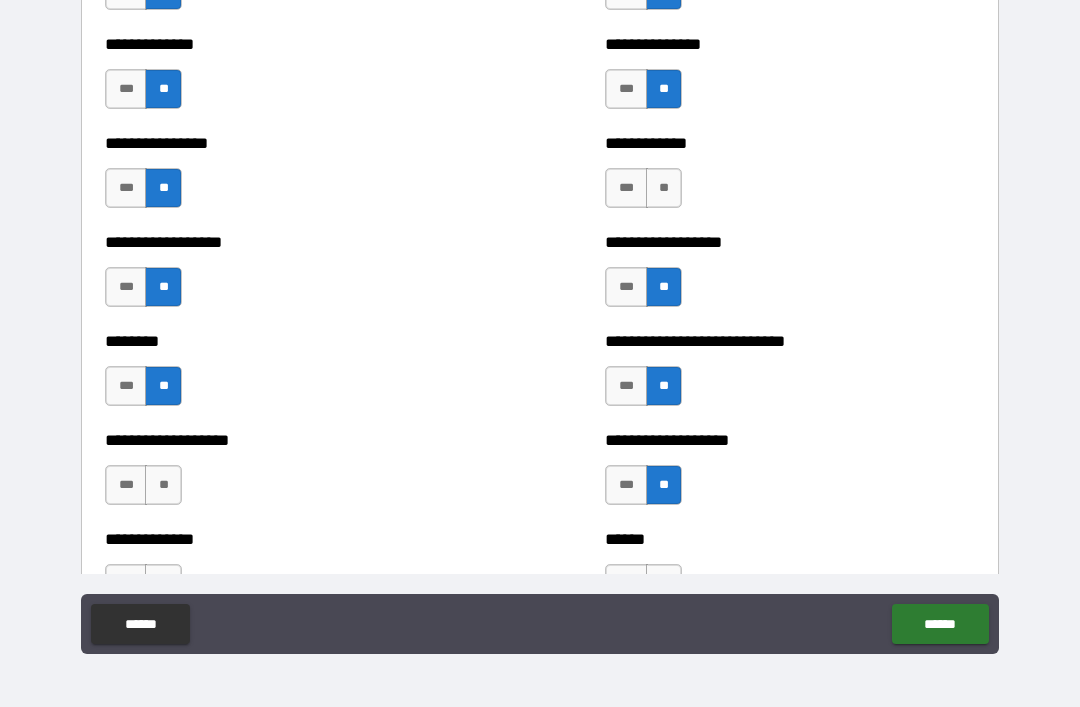 click on "**" at bounding box center [163, 485] 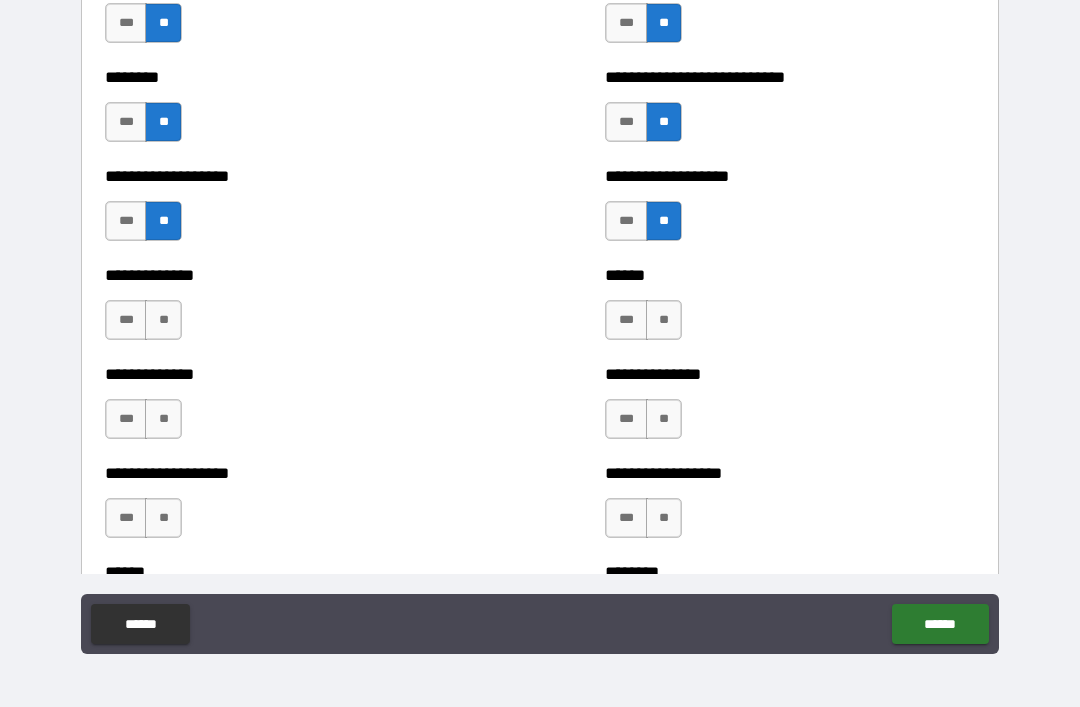 scroll, scrollTop: 4510, scrollLeft: 0, axis: vertical 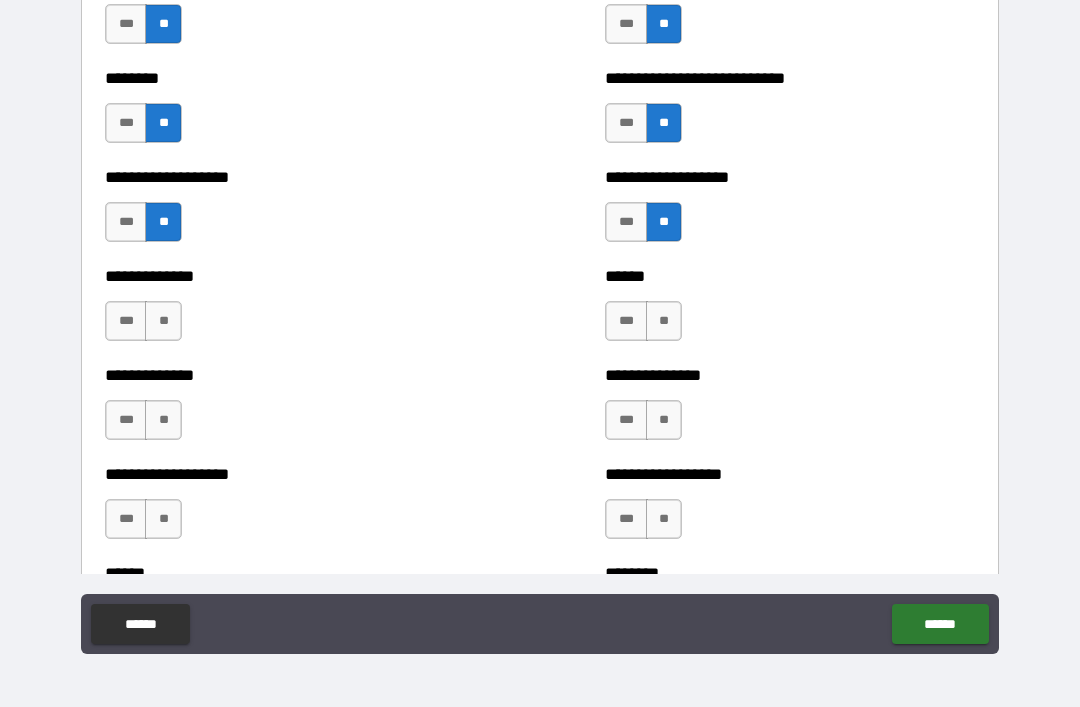 click on "**" at bounding box center [163, 420] 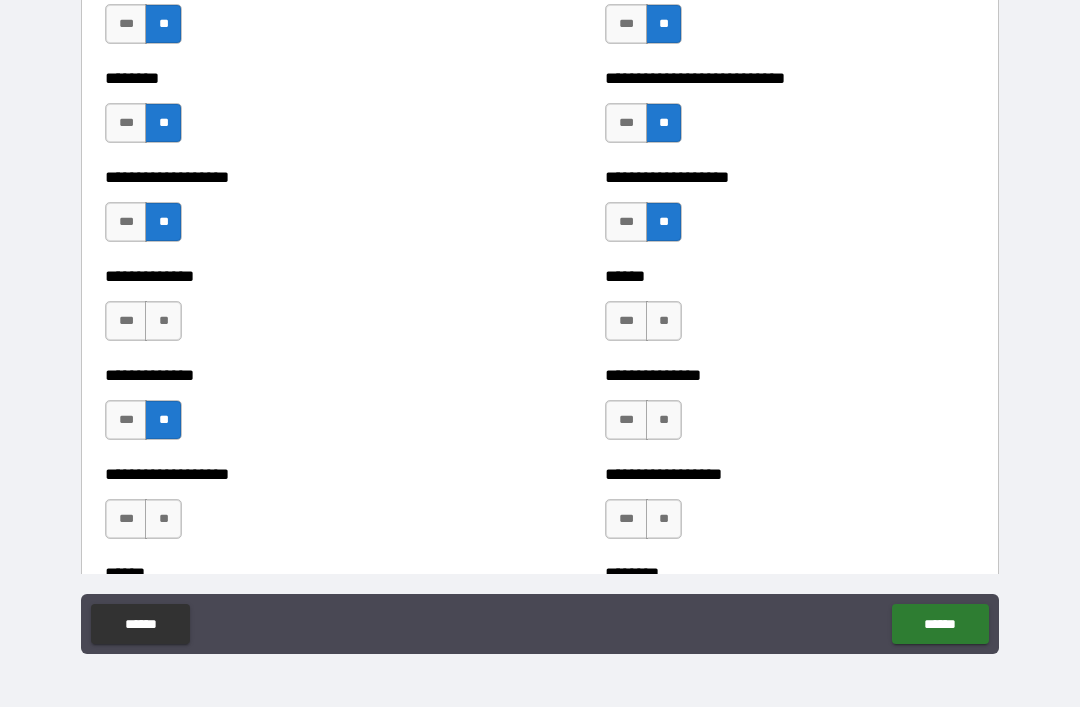 click on "**" at bounding box center (163, 321) 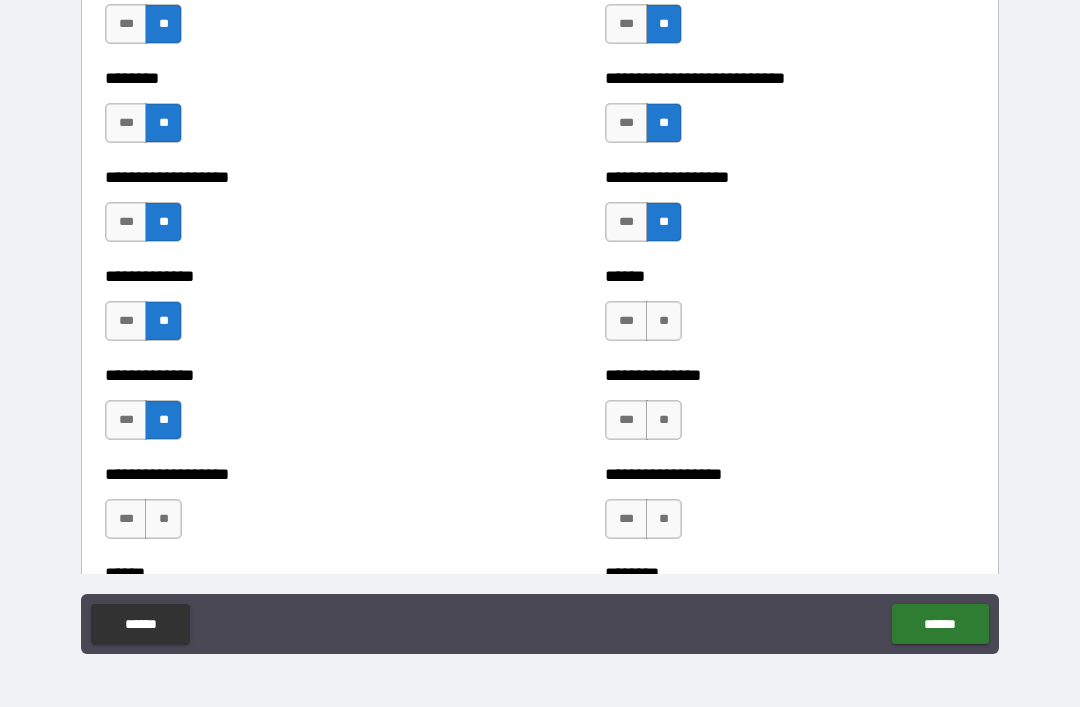 click on "**" at bounding box center [163, 519] 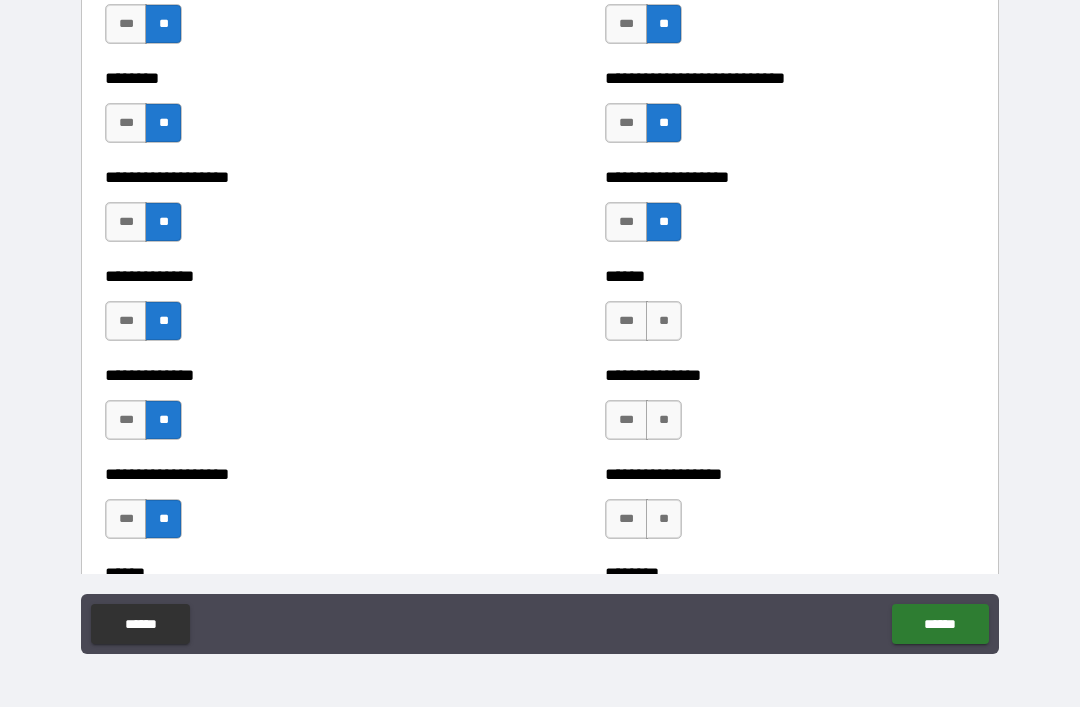click on "**" at bounding box center (664, 420) 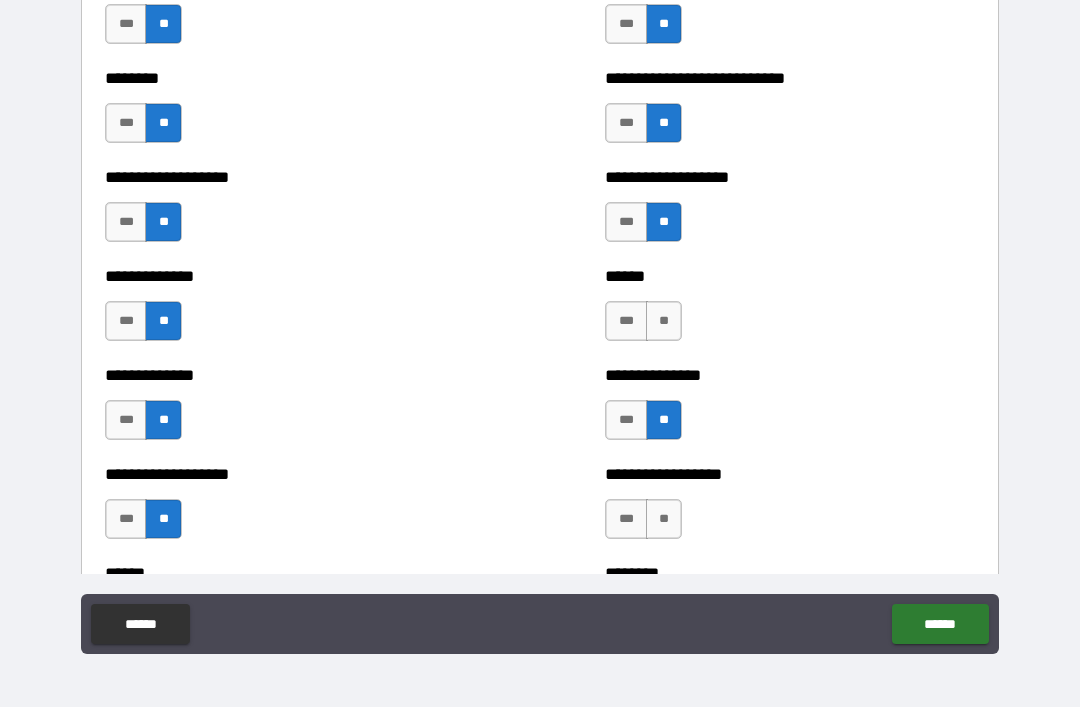 click on "**" at bounding box center (664, 321) 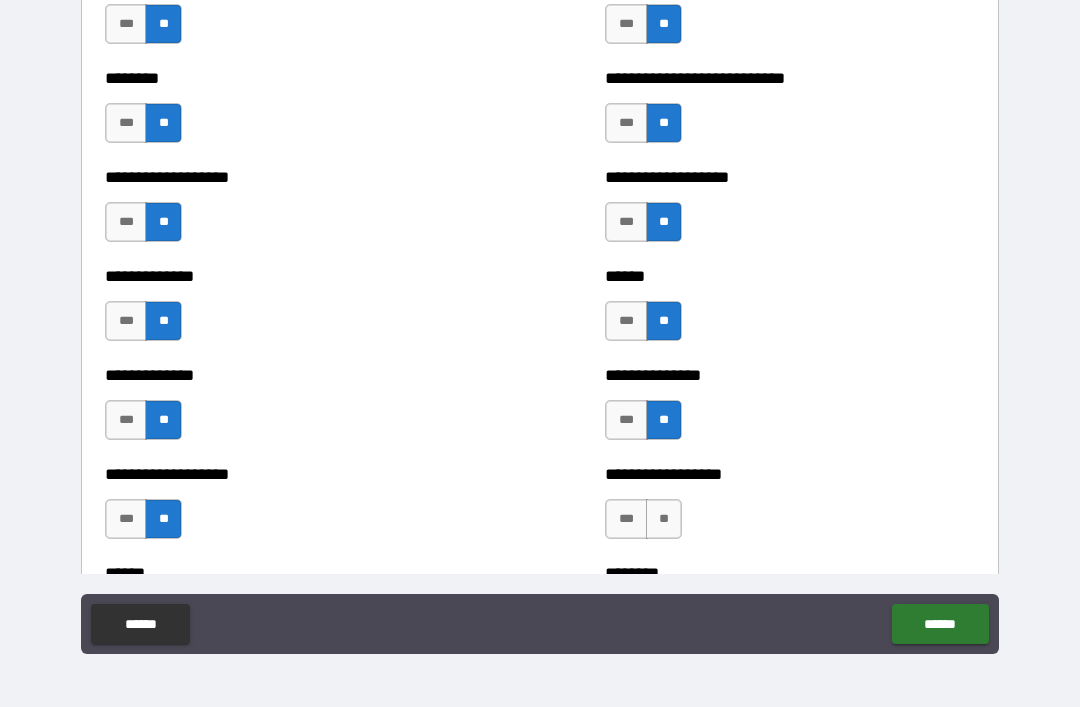 click on "**" at bounding box center [664, 519] 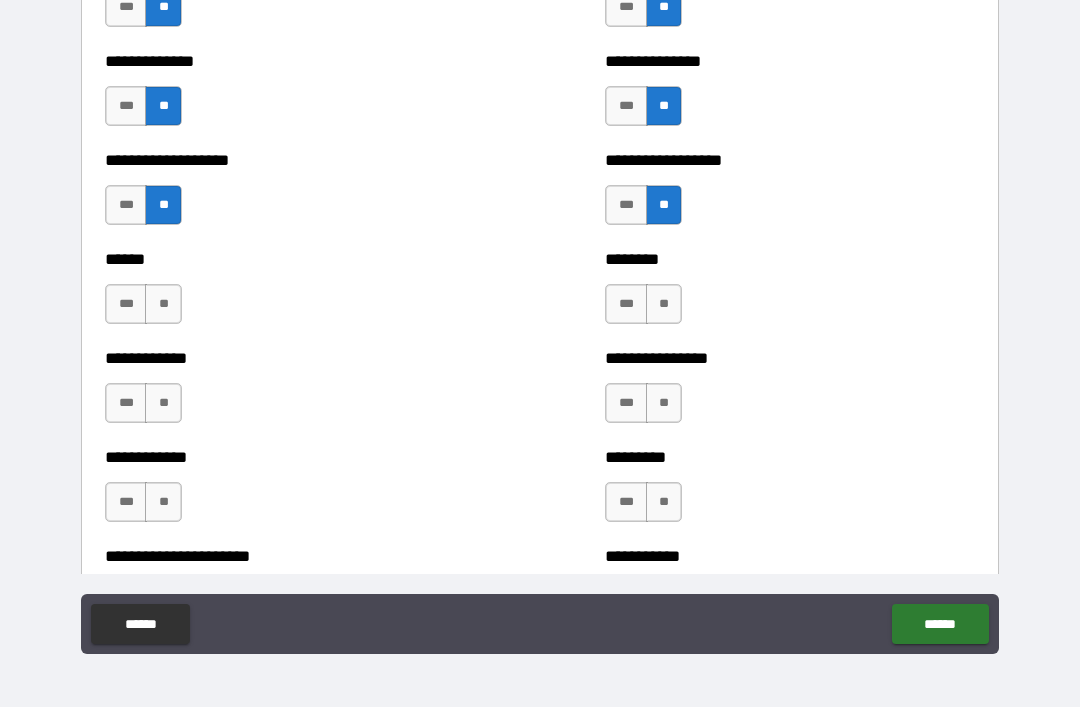 scroll, scrollTop: 4842, scrollLeft: 0, axis: vertical 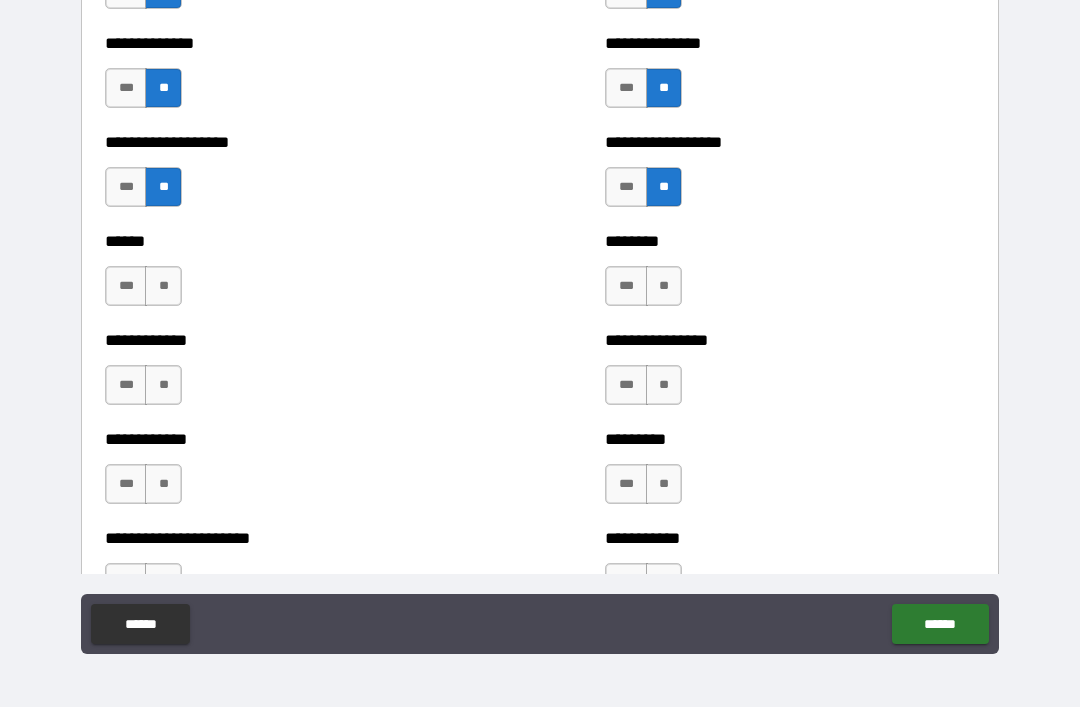 click on "**" at bounding box center [664, 286] 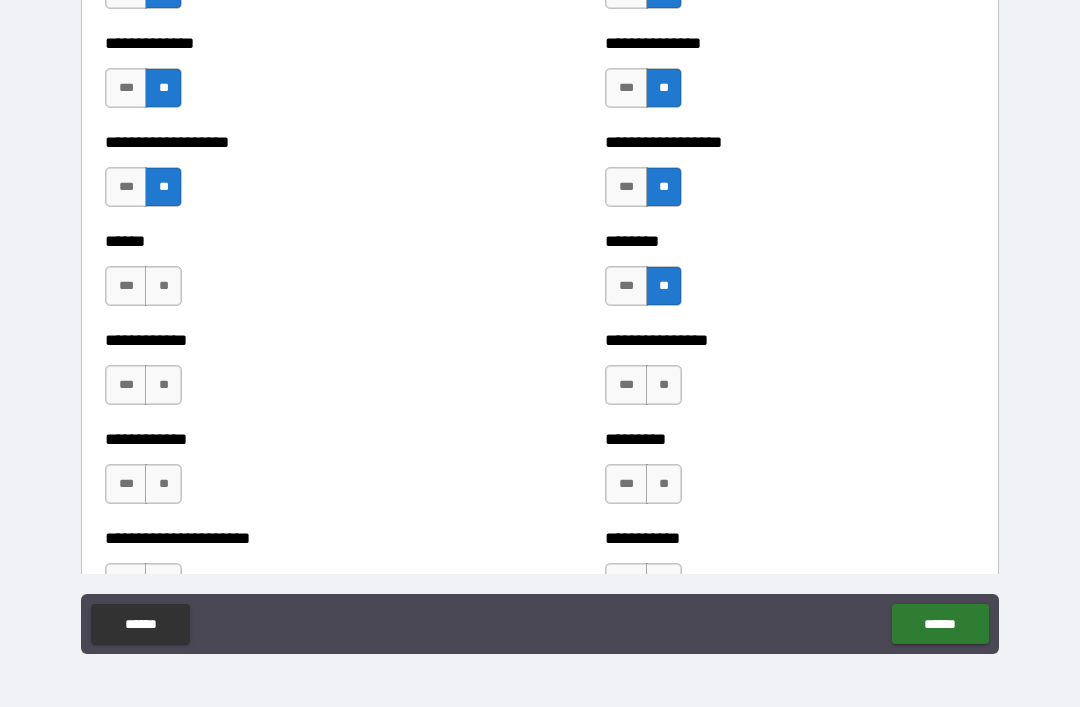 click on "**" at bounding box center (664, 385) 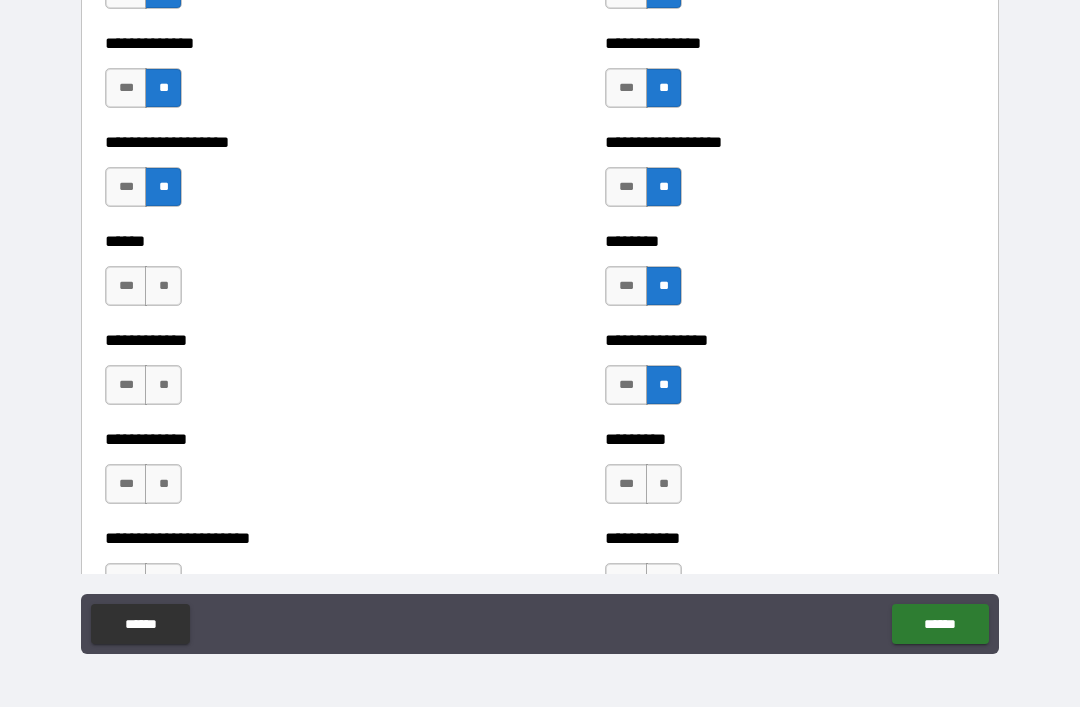 click on "**" at bounding box center (664, 484) 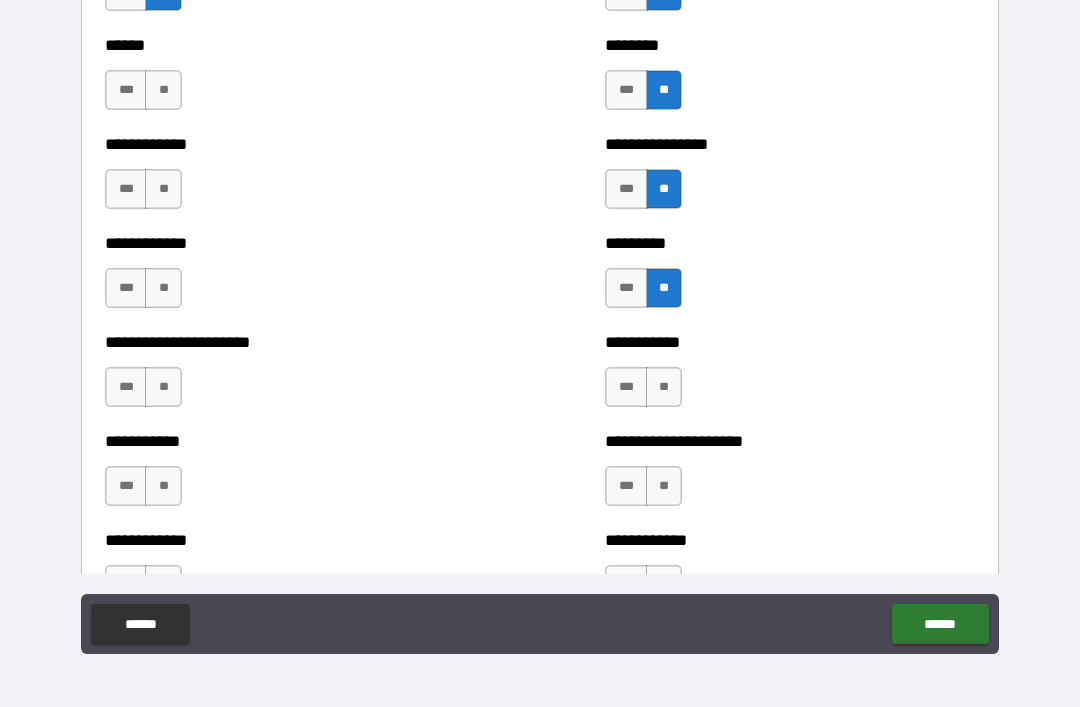 scroll, scrollTop: 5115, scrollLeft: 0, axis: vertical 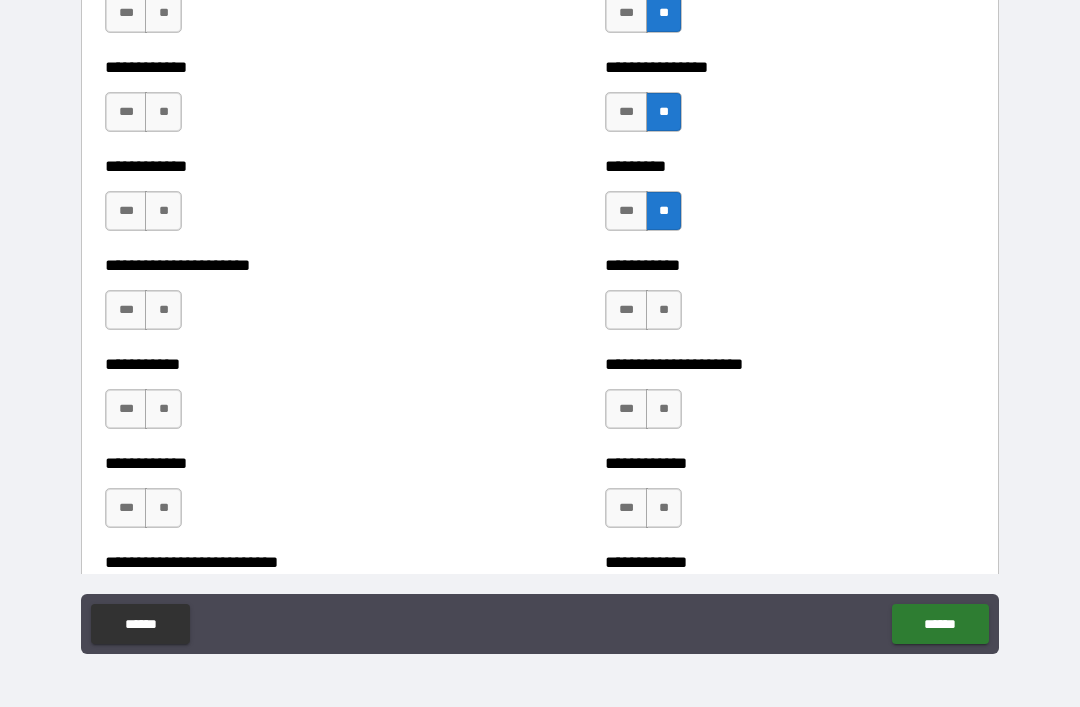 click on "**" at bounding box center [664, 310] 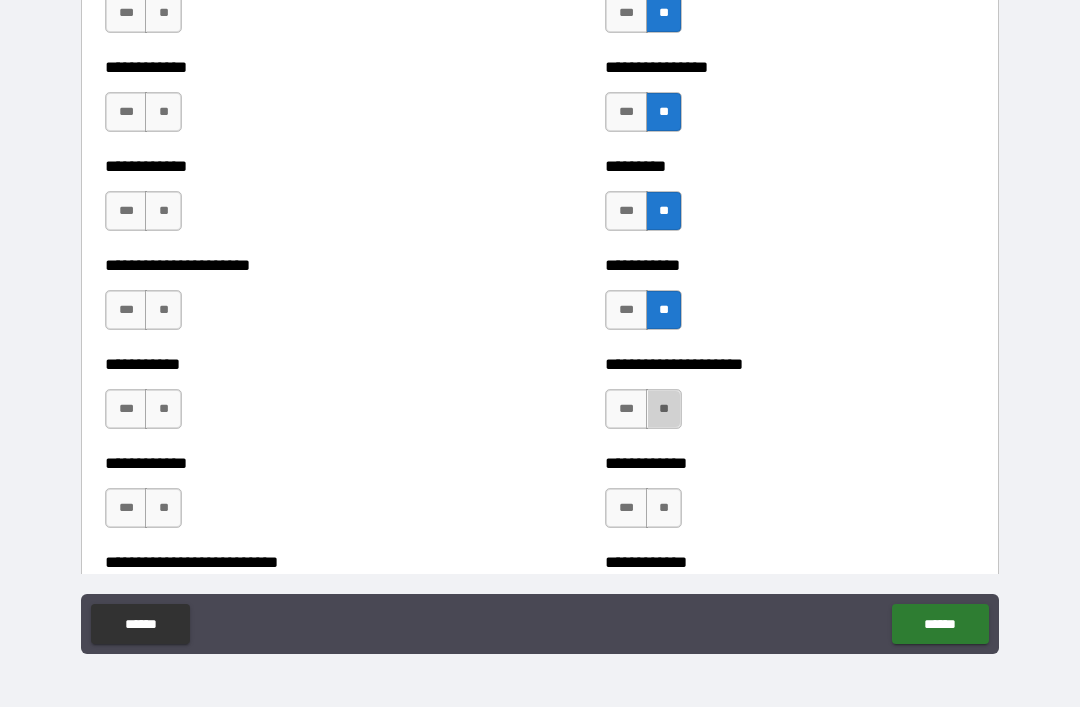 click on "**" at bounding box center [664, 409] 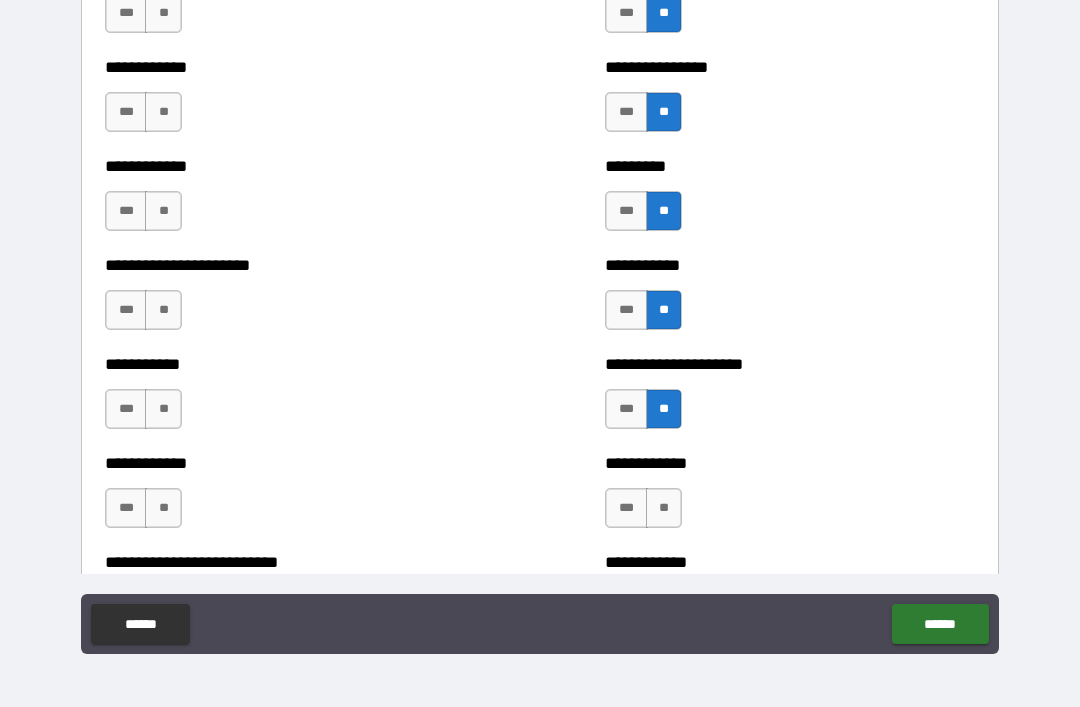 click on "**" at bounding box center (163, 13) 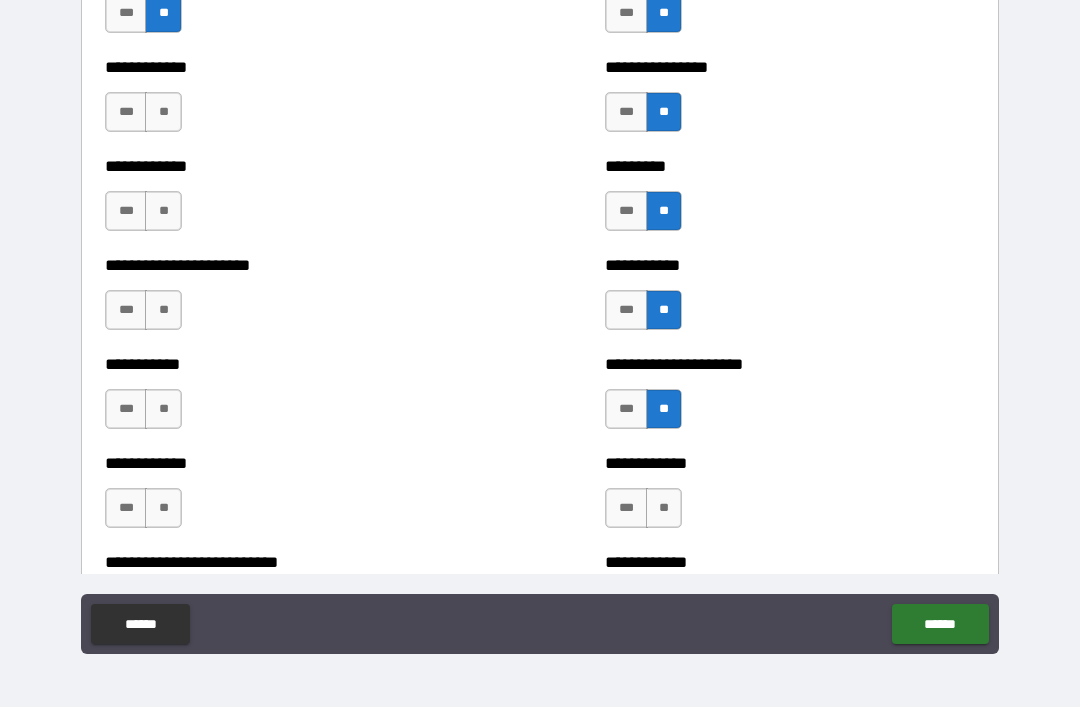 click on "**" at bounding box center (163, 112) 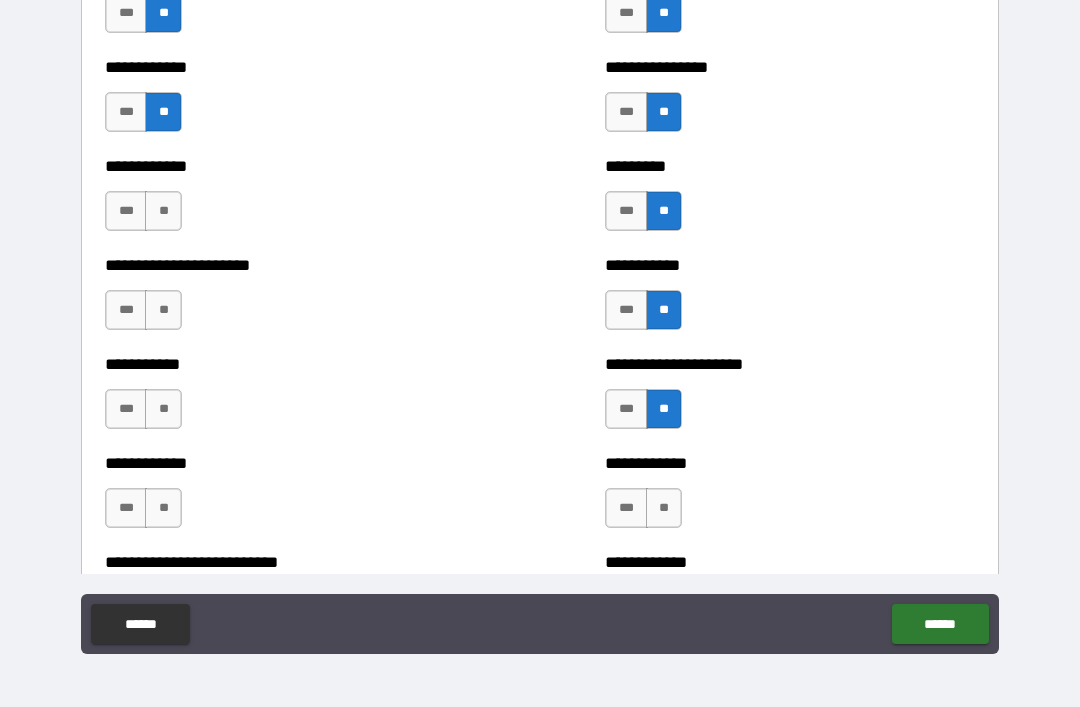 click on "**" at bounding box center (163, 211) 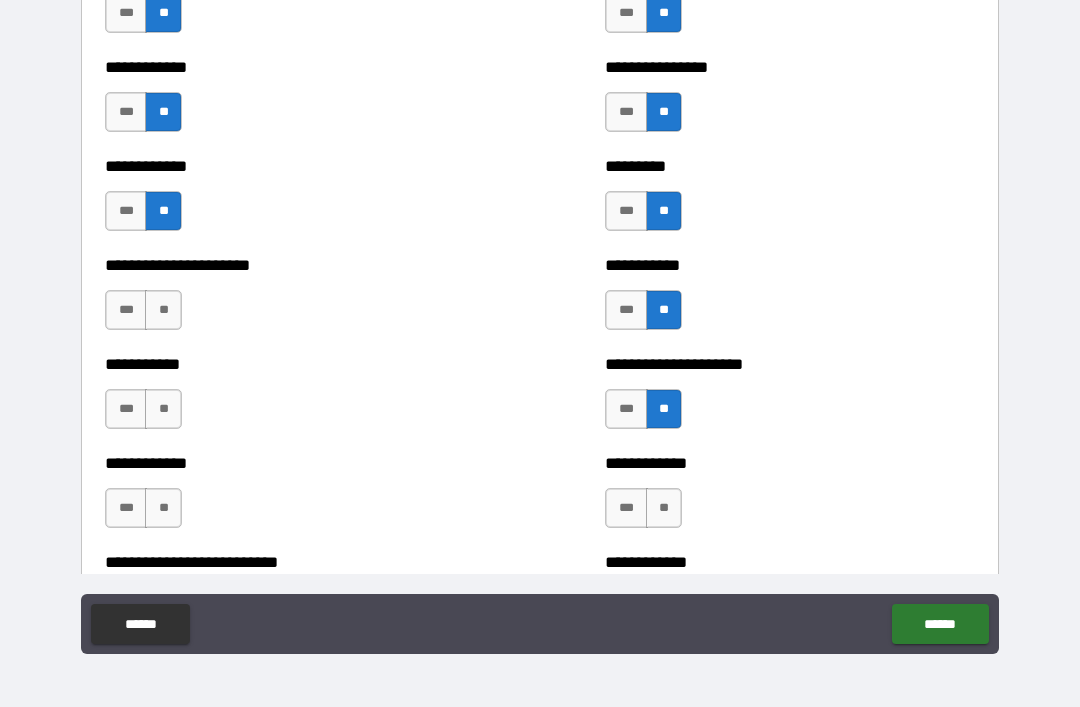 click on "**" at bounding box center (163, 310) 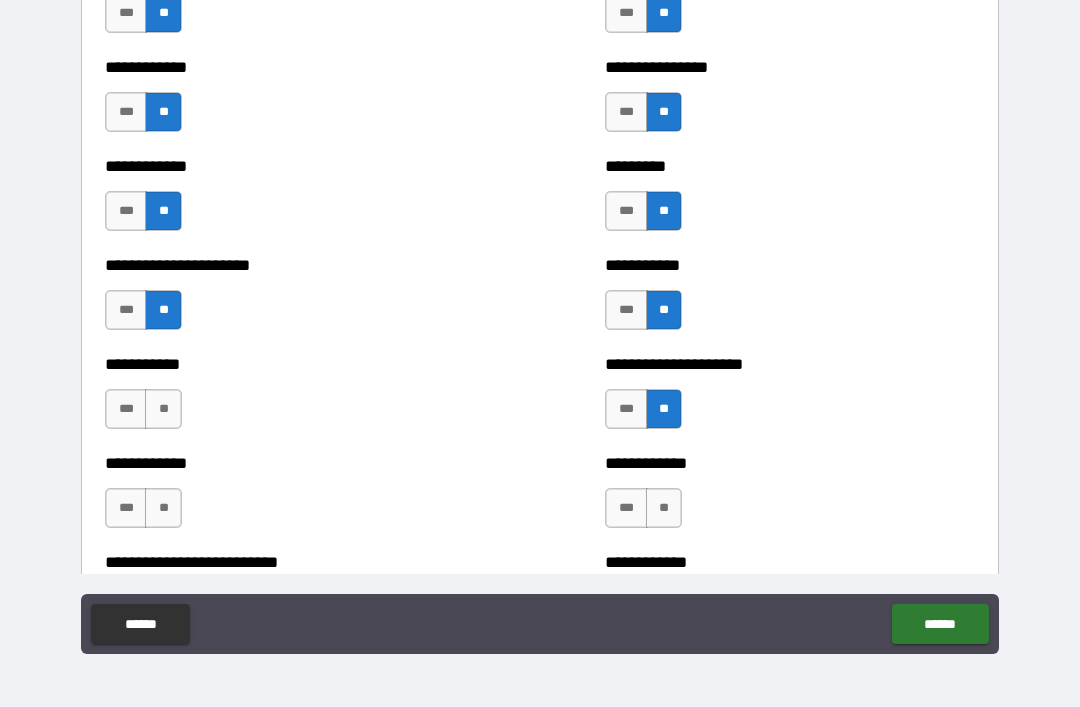 click on "**" at bounding box center [163, 409] 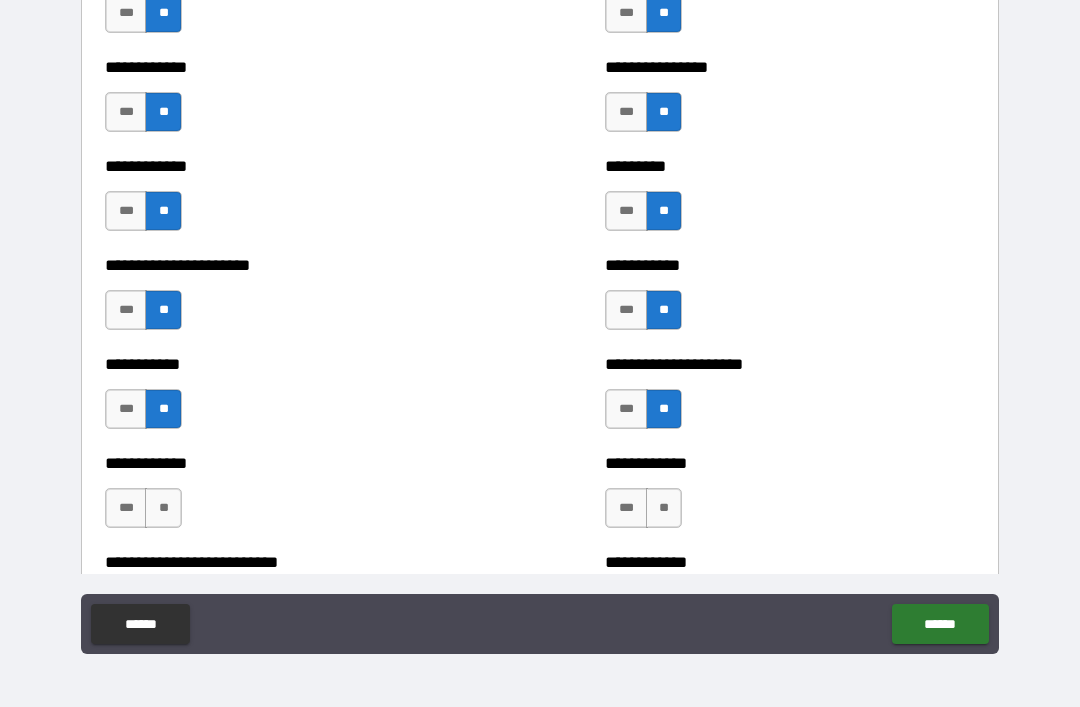 click on "**" at bounding box center [163, 508] 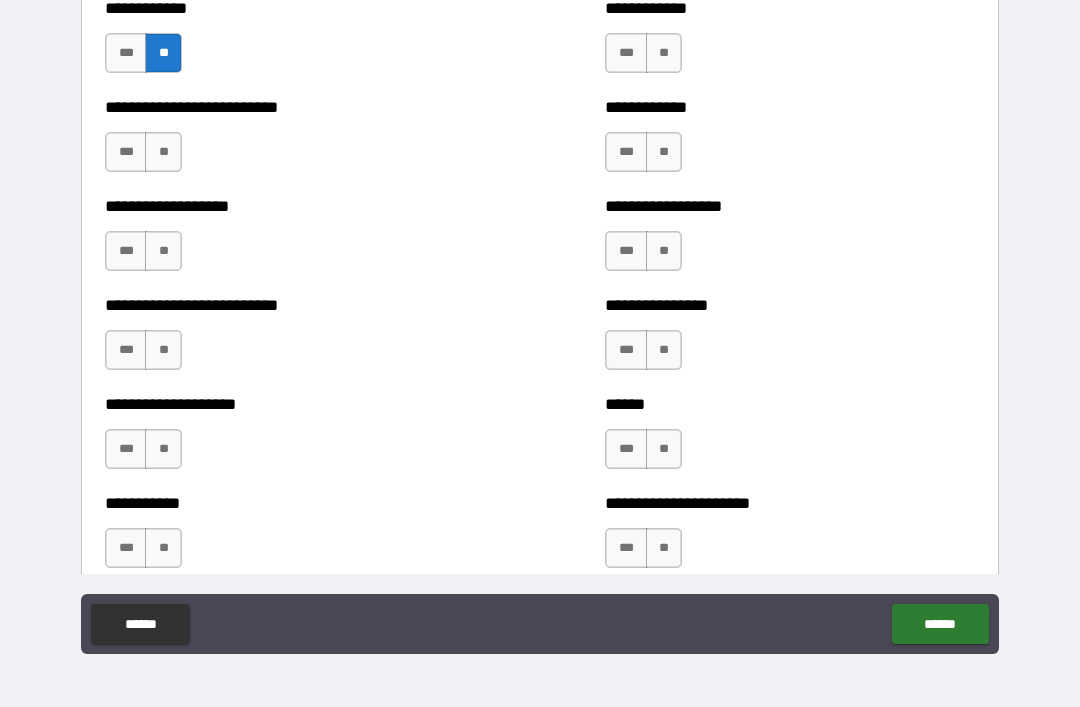 scroll, scrollTop: 5572, scrollLeft: 0, axis: vertical 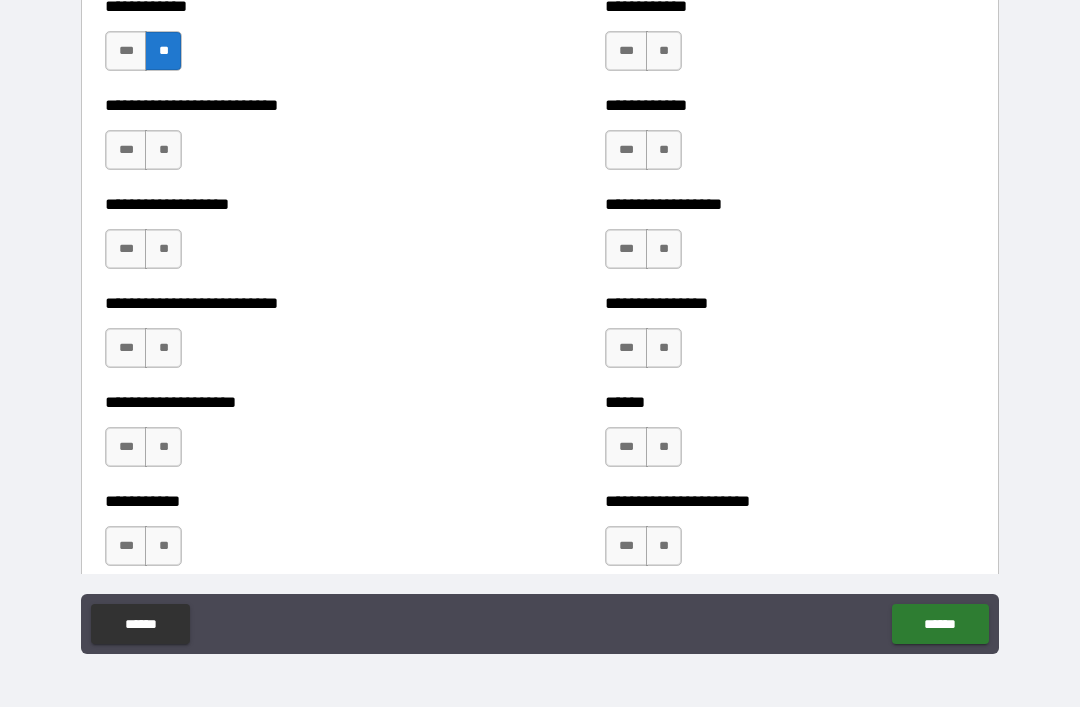 click on "**" at bounding box center [163, 150] 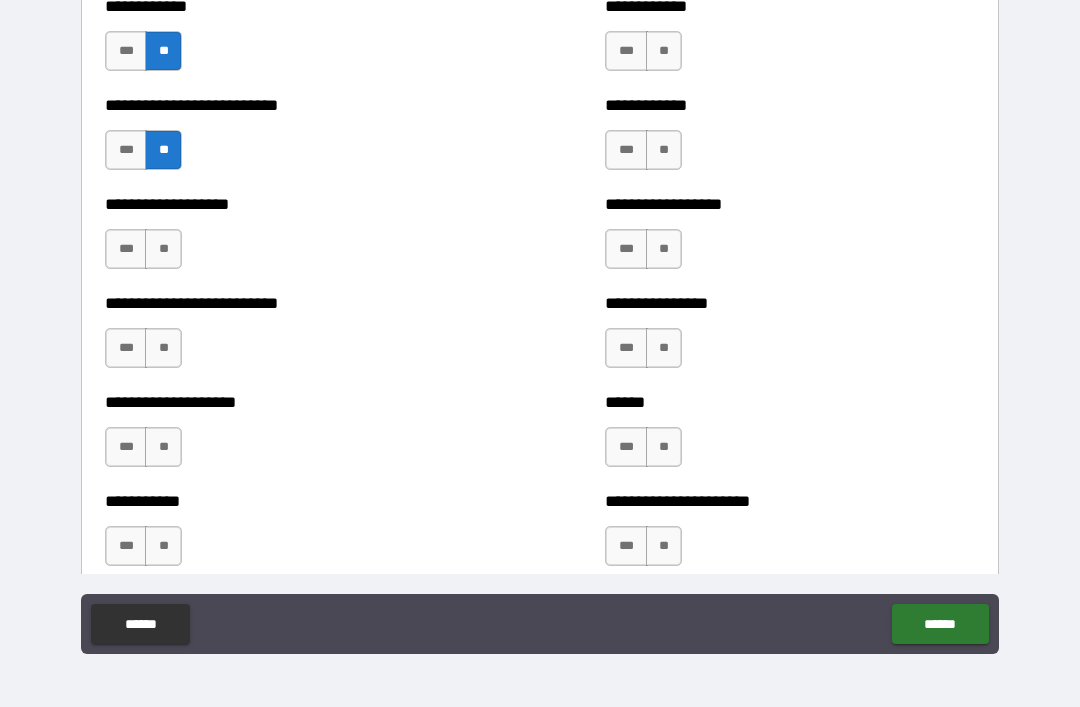 click on "**" at bounding box center (163, 249) 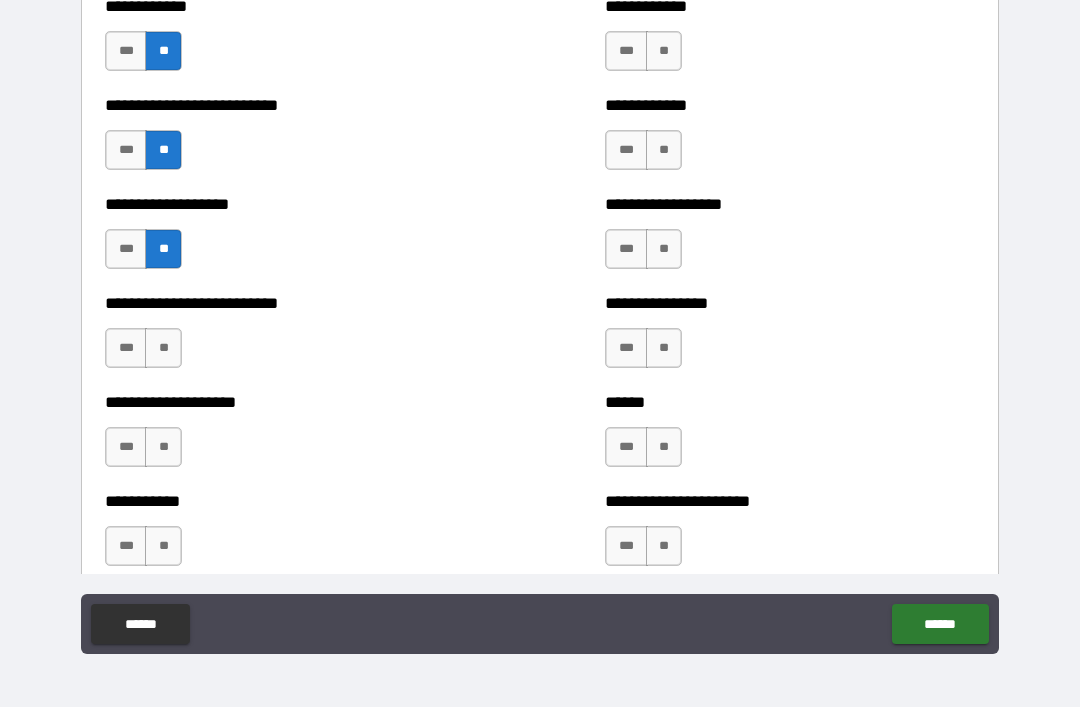 click on "**" at bounding box center [163, 348] 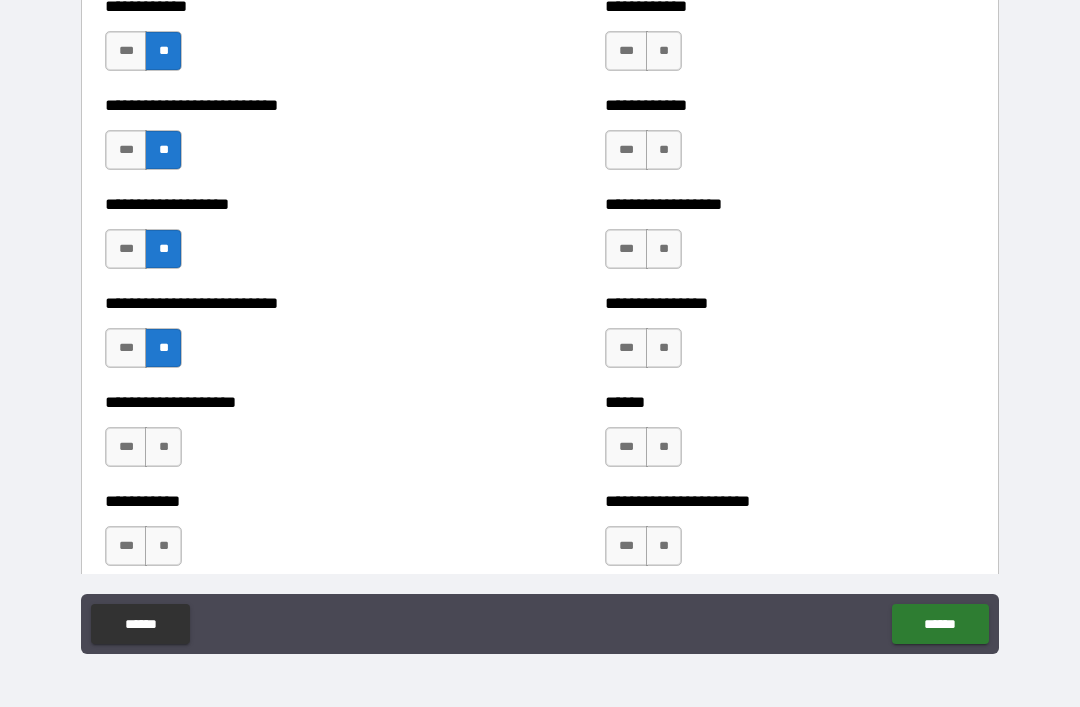 click on "**" at bounding box center [163, 546] 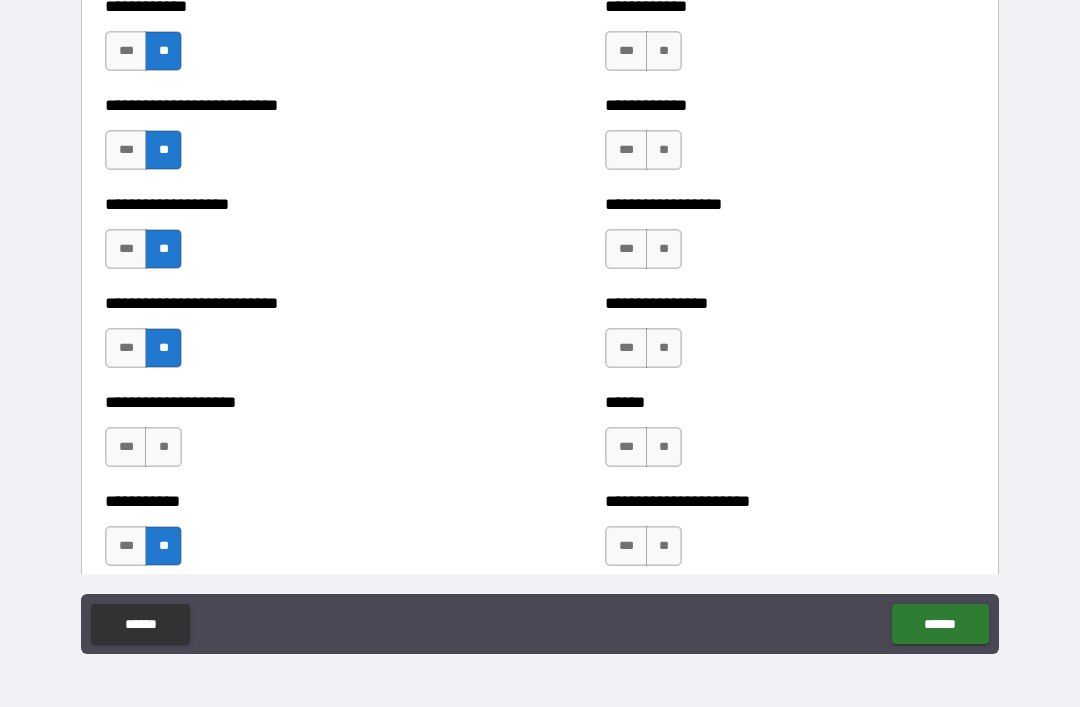 click on "**" at bounding box center [664, 249] 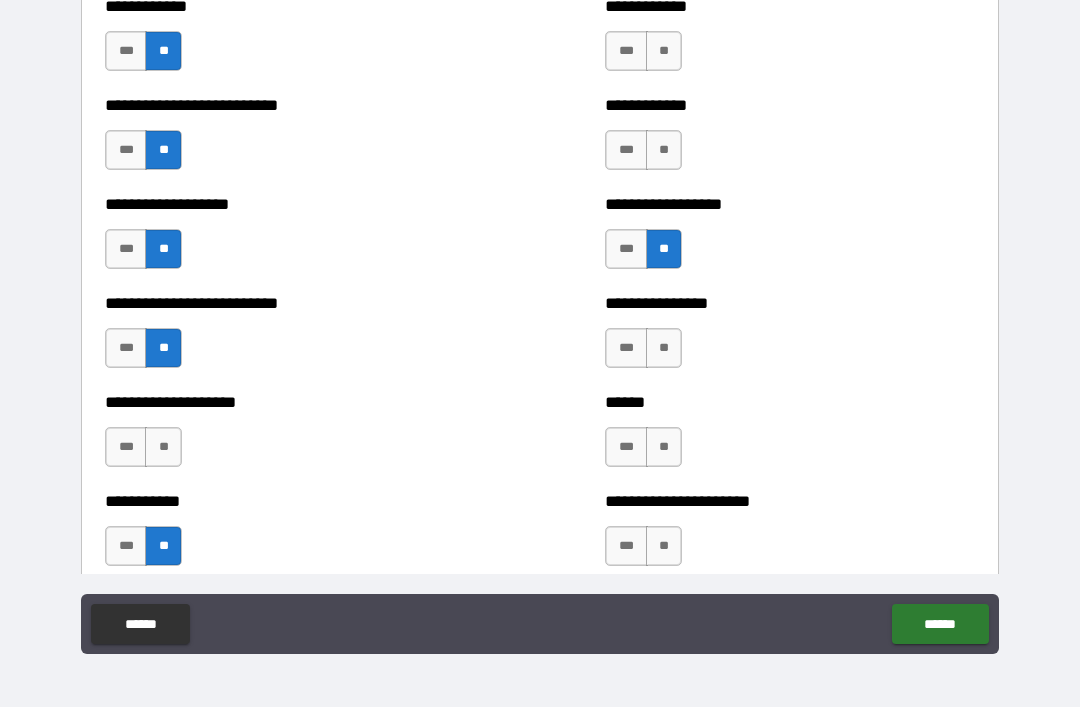 click on "**" at bounding box center (664, 348) 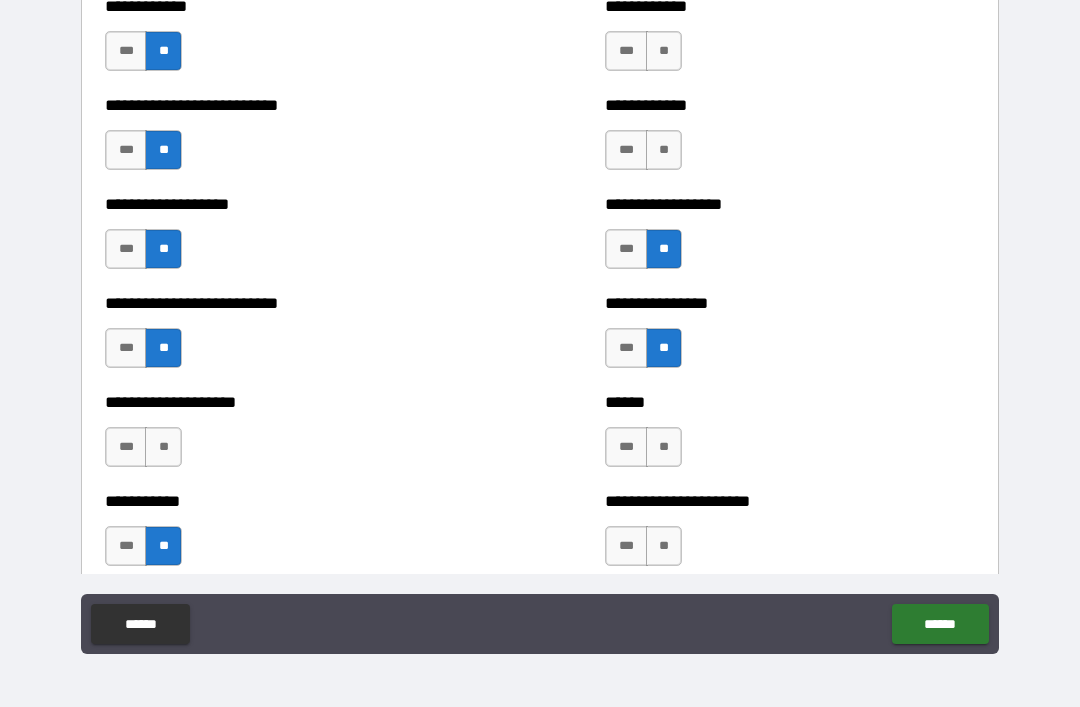 click on "**" at bounding box center [664, 150] 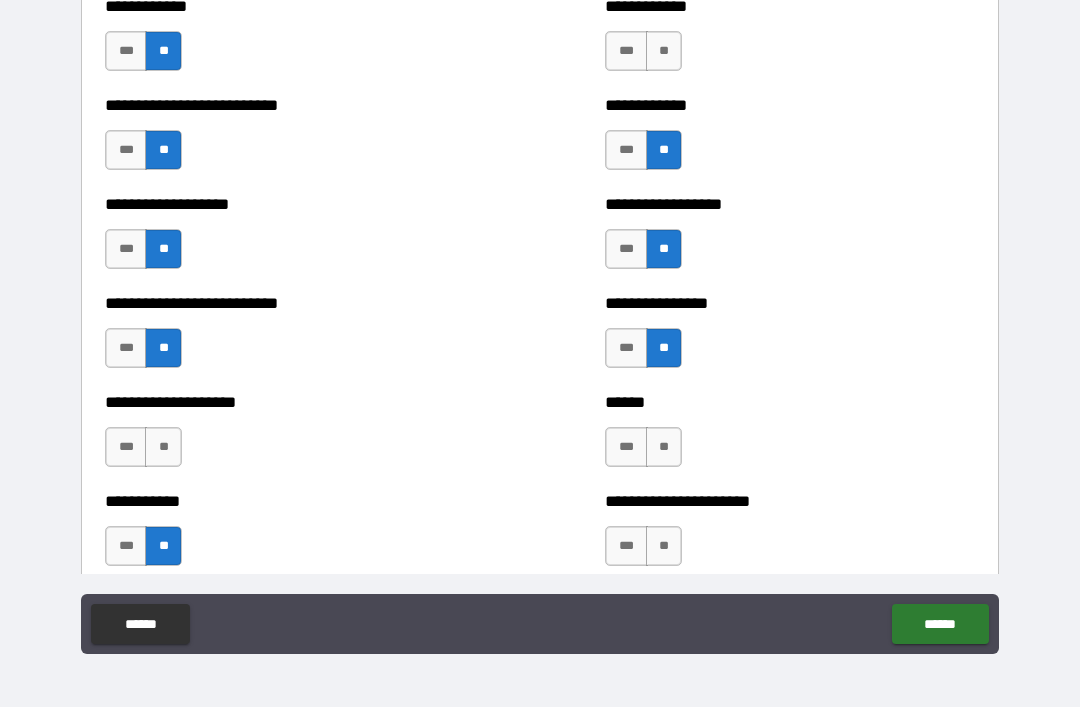 click on "**" at bounding box center [664, 51] 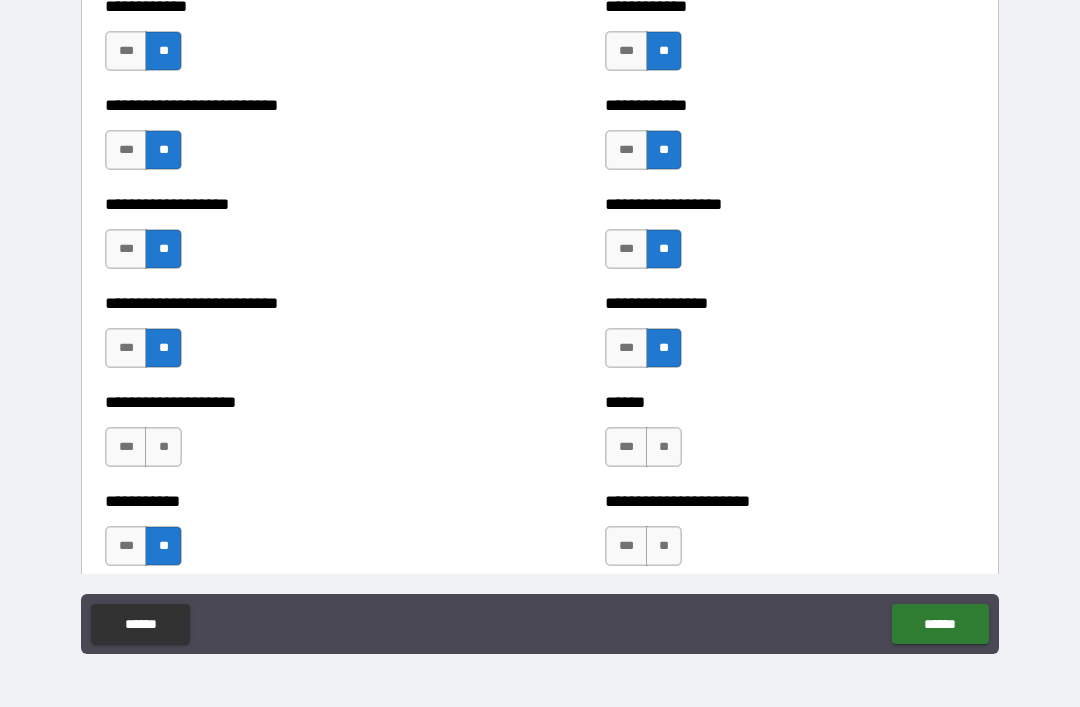 click on "**" at bounding box center (664, 546) 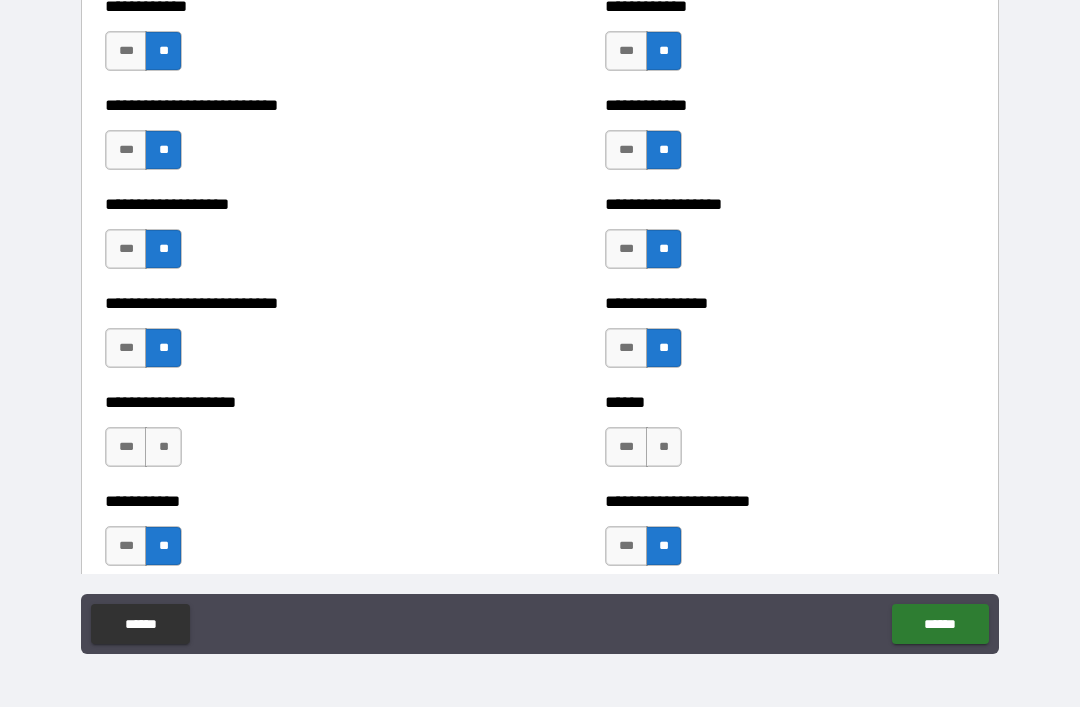 click on "**" at bounding box center [664, 447] 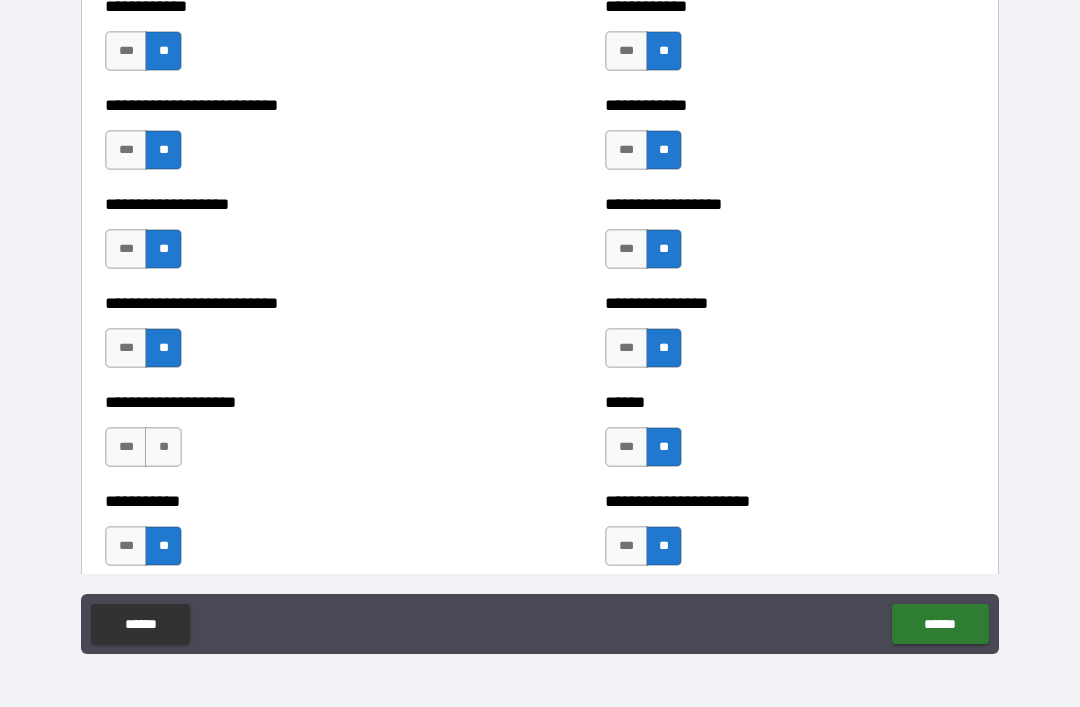 click on "**" at bounding box center [163, 447] 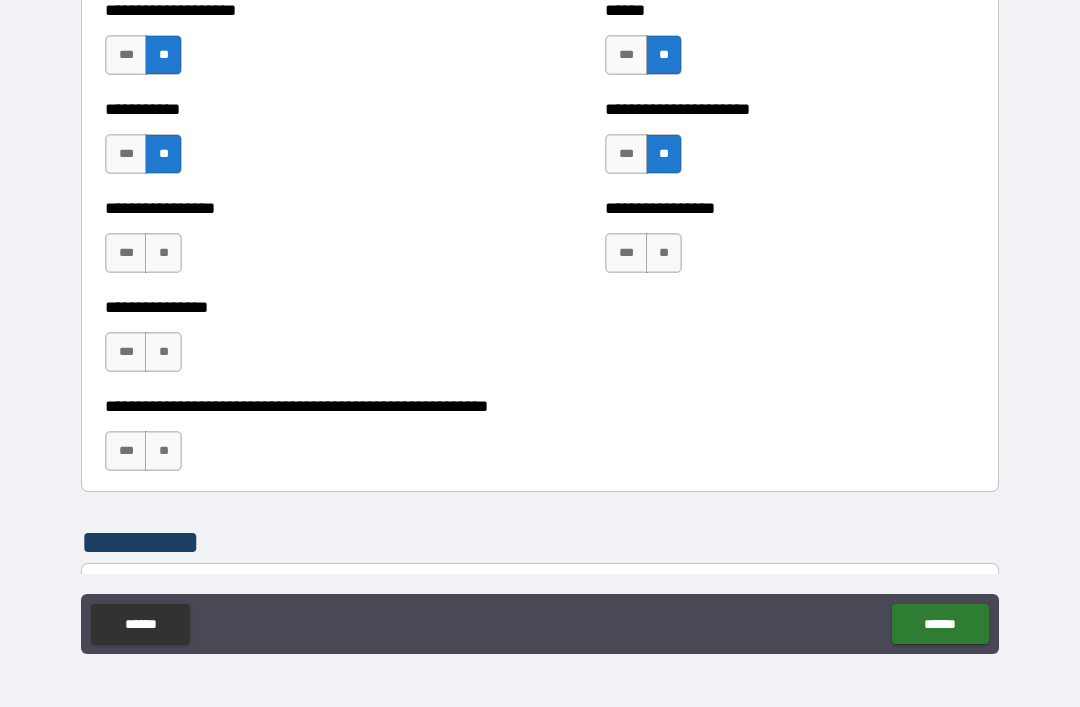 scroll, scrollTop: 5976, scrollLeft: 0, axis: vertical 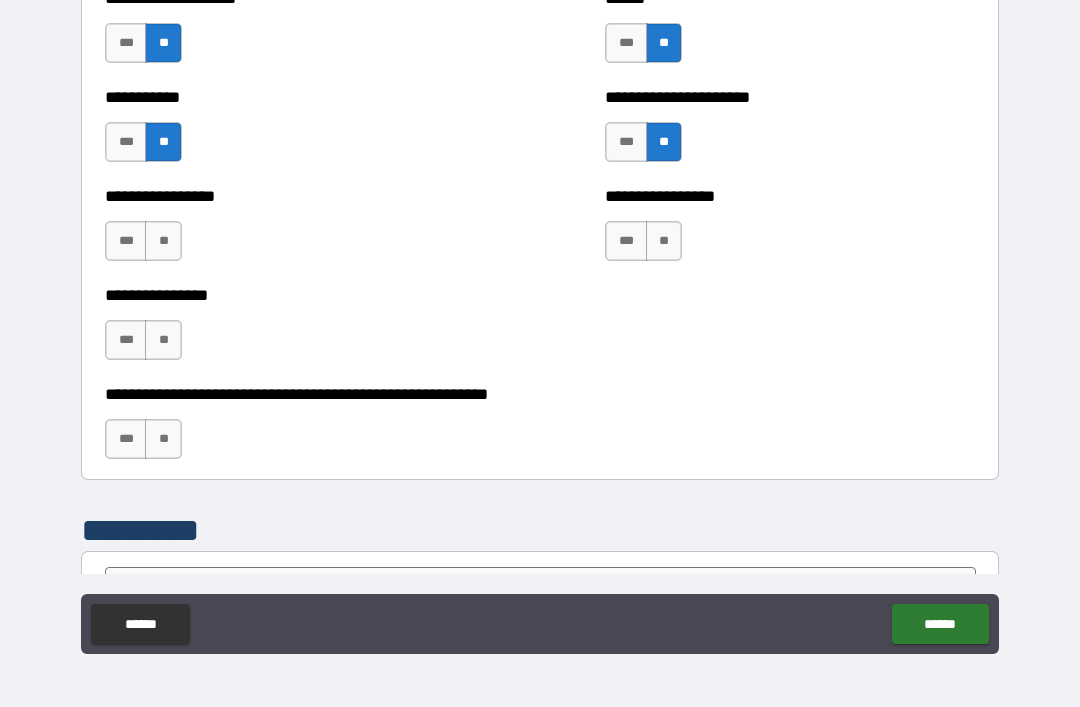 click on "**" at bounding box center (664, 241) 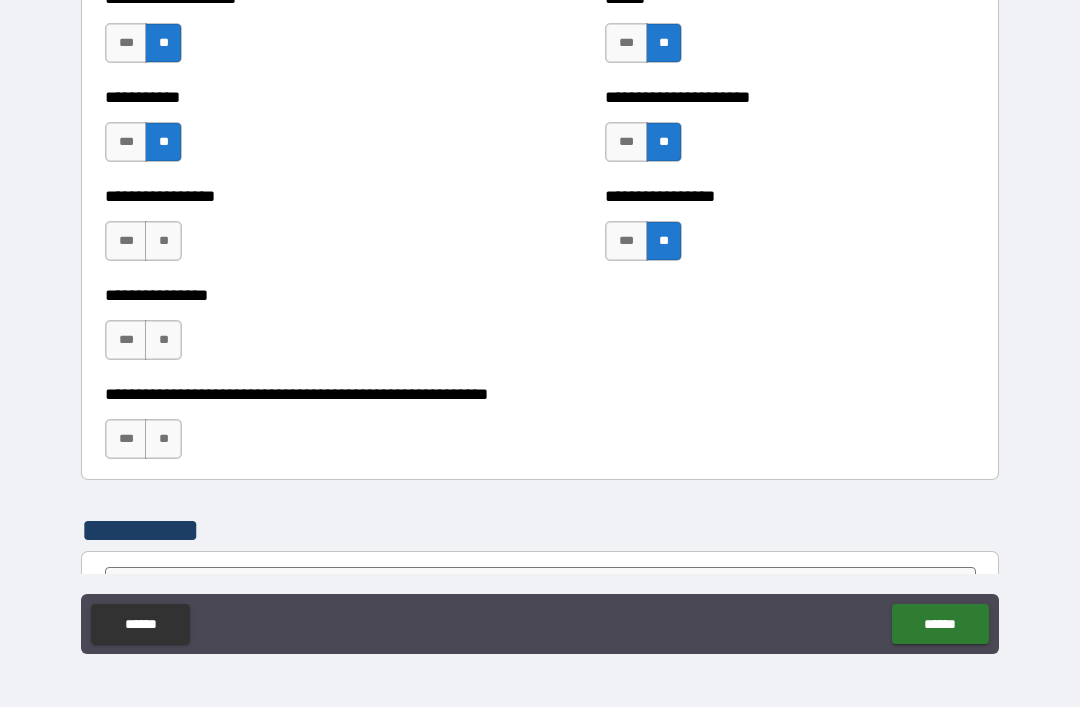 click on "**" at bounding box center (163, 241) 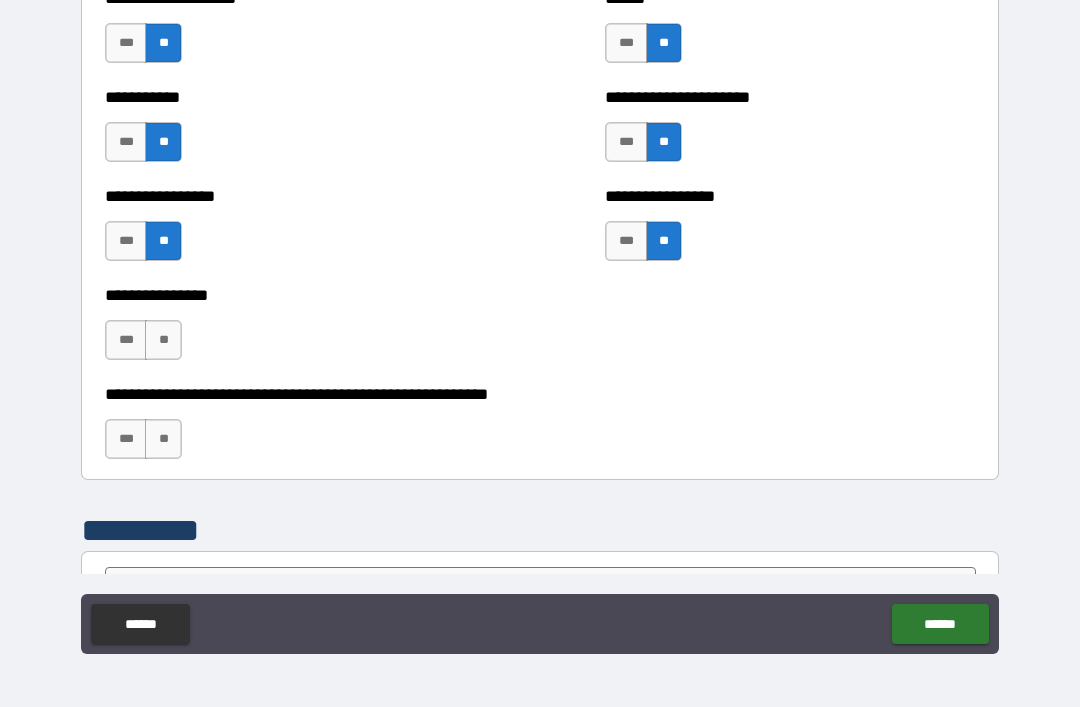 click on "**" at bounding box center (163, 340) 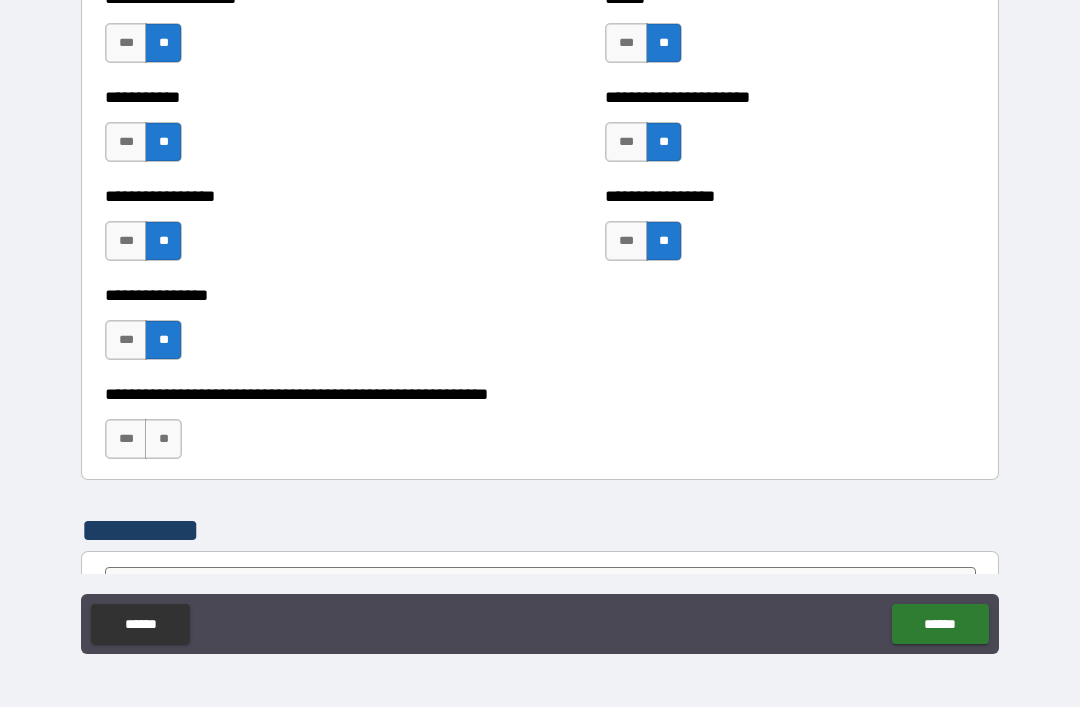 click on "**" at bounding box center (163, 439) 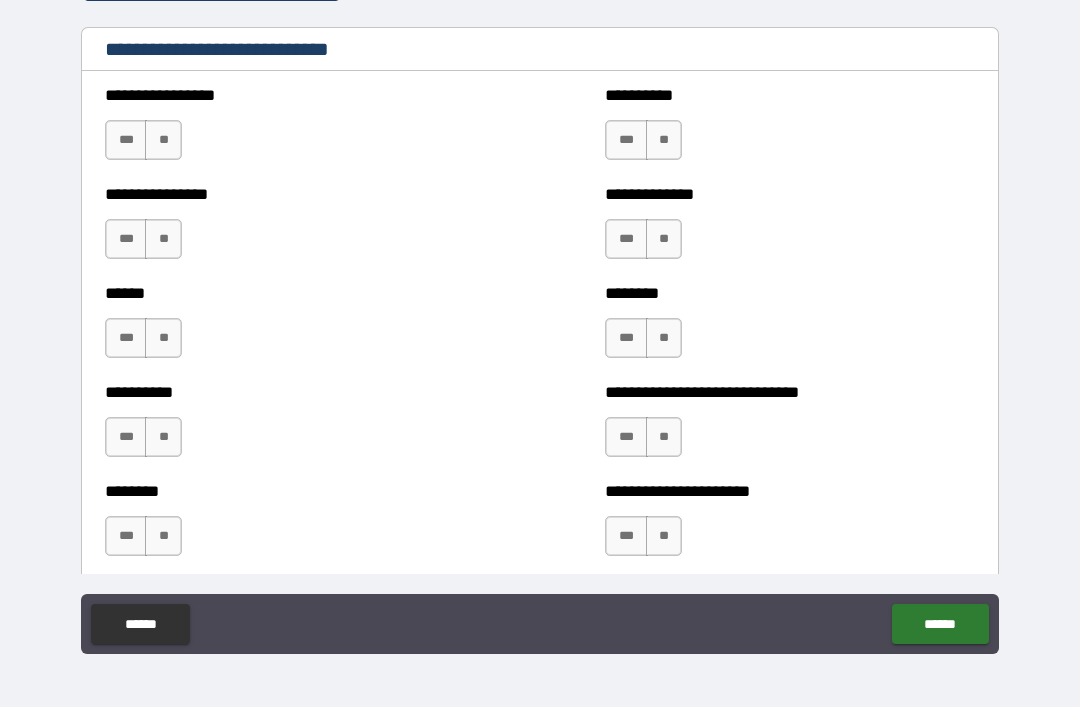 scroll, scrollTop: 6704, scrollLeft: 0, axis: vertical 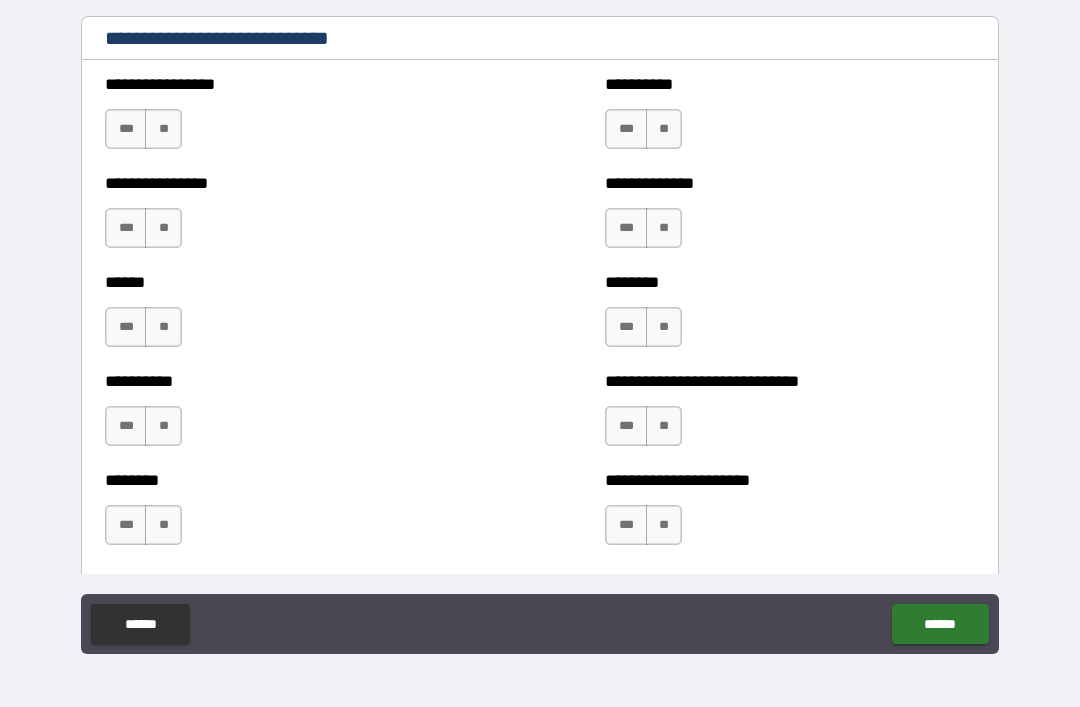 click on "**" at bounding box center (664, 129) 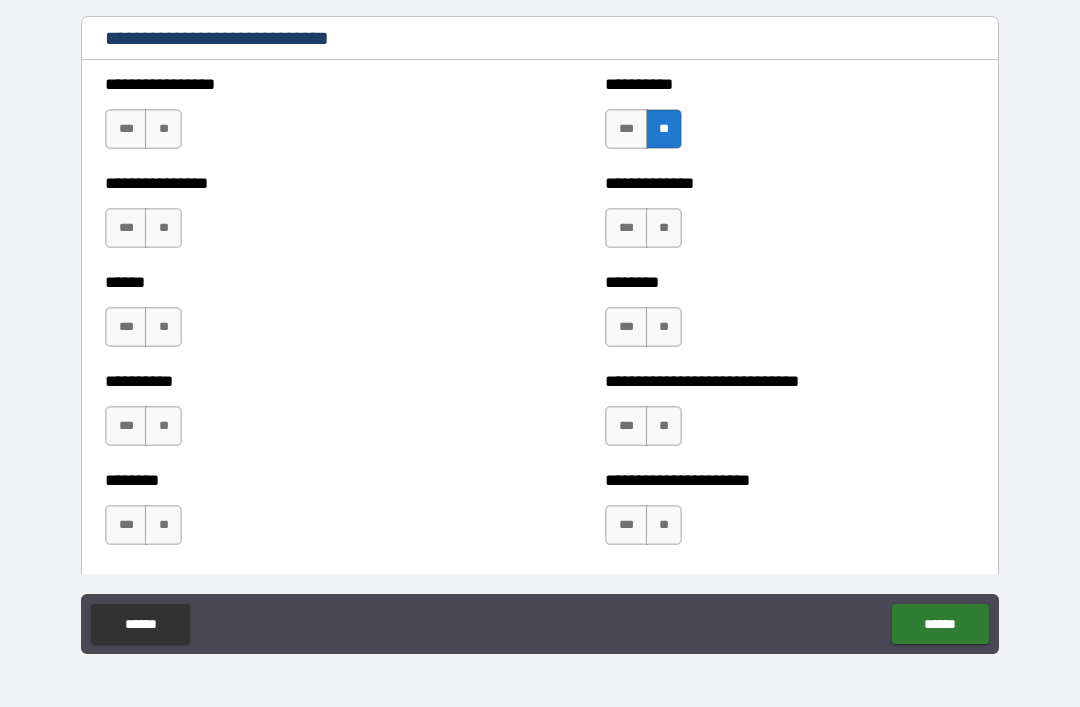 click on "**" at bounding box center [664, 228] 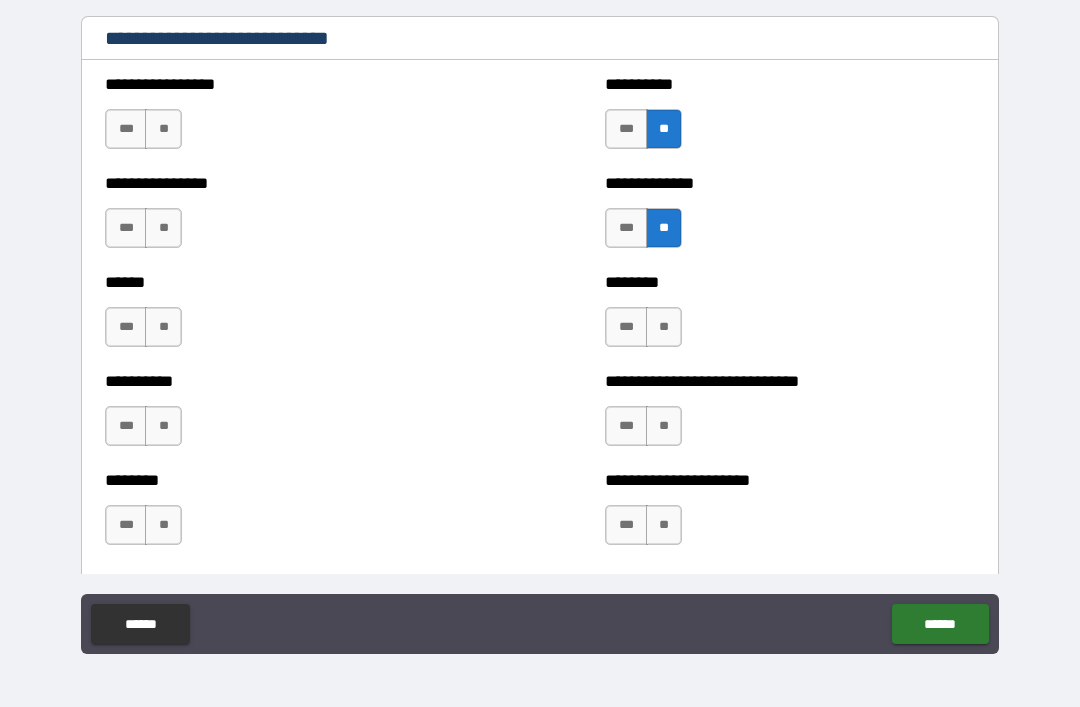 click on "**" at bounding box center [163, 129] 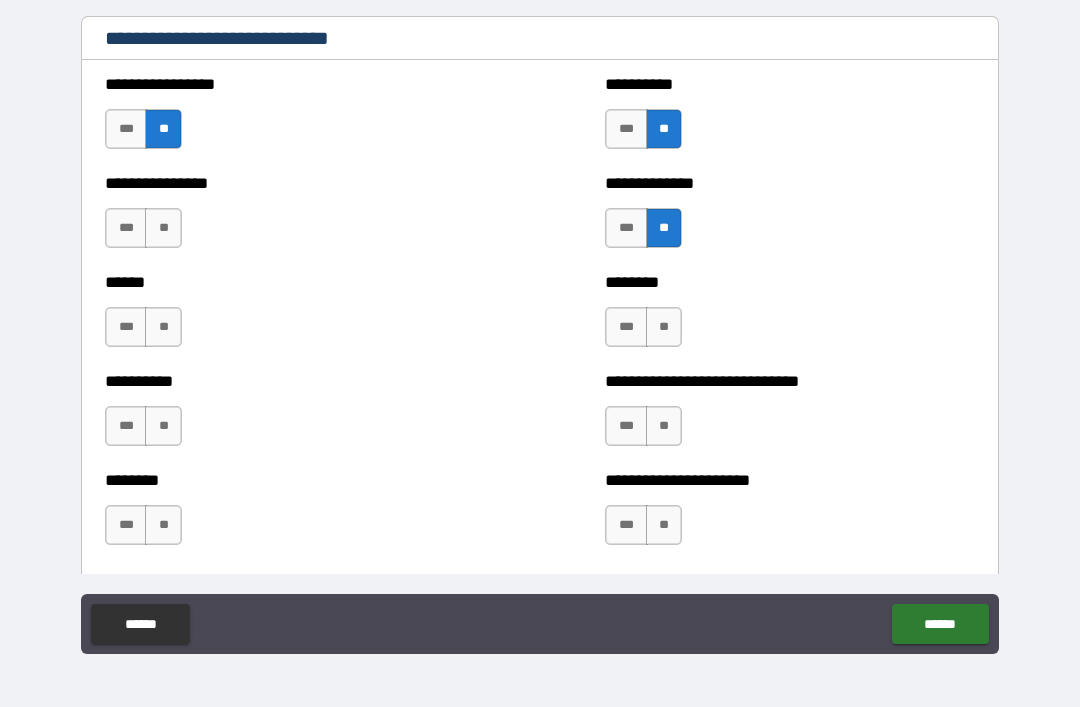 click on "**" at bounding box center [163, 228] 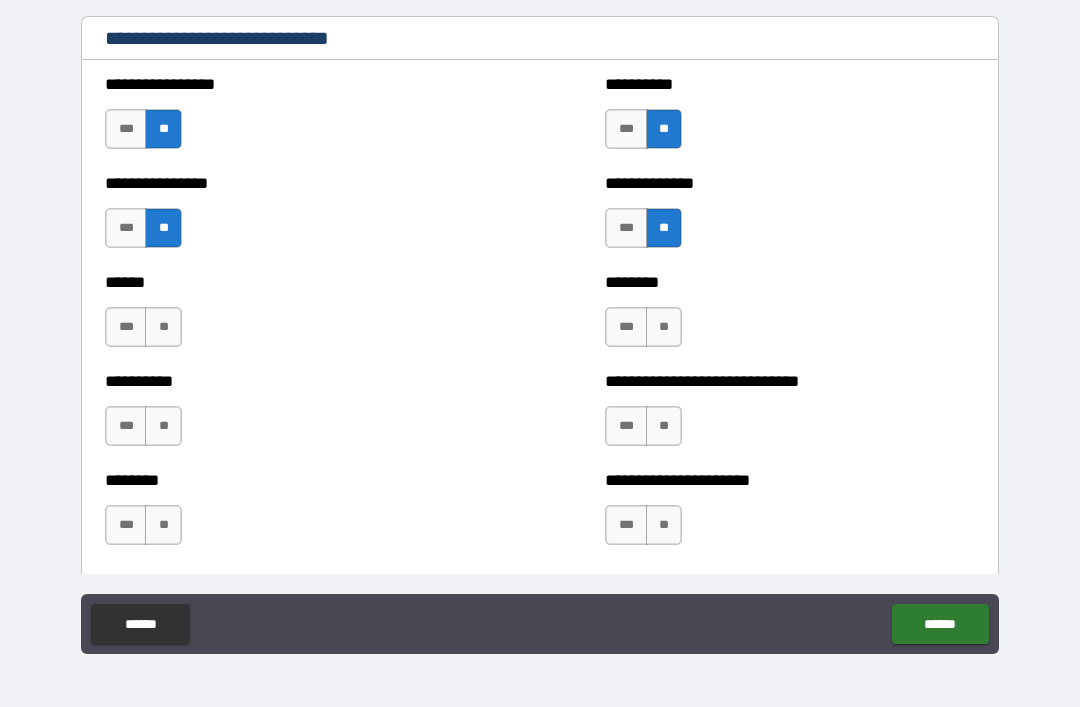 click on "**" at bounding box center (163, 327) 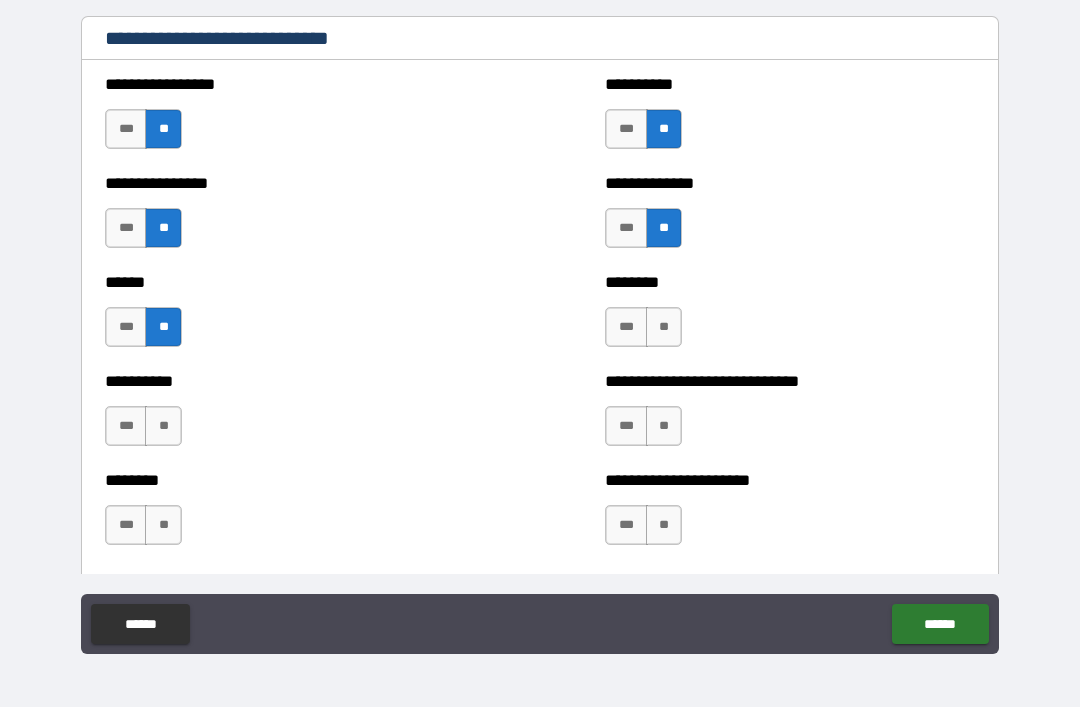 click on "**" at bounding box center (163, 426) 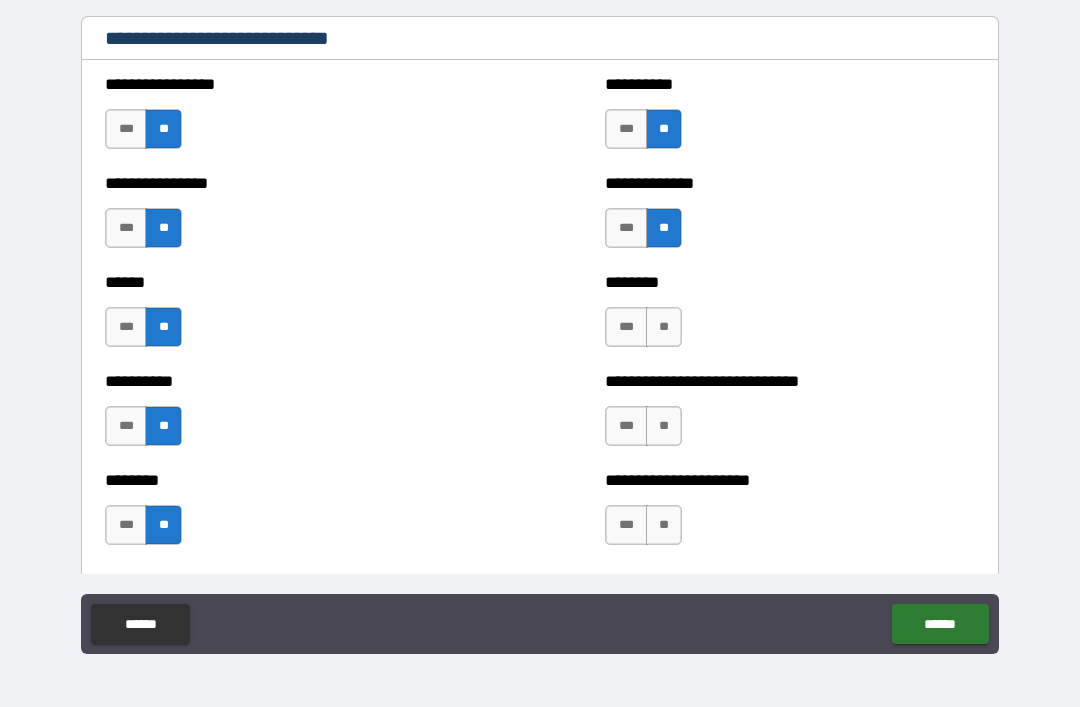 click on "**" at bounding box center [664, 525] 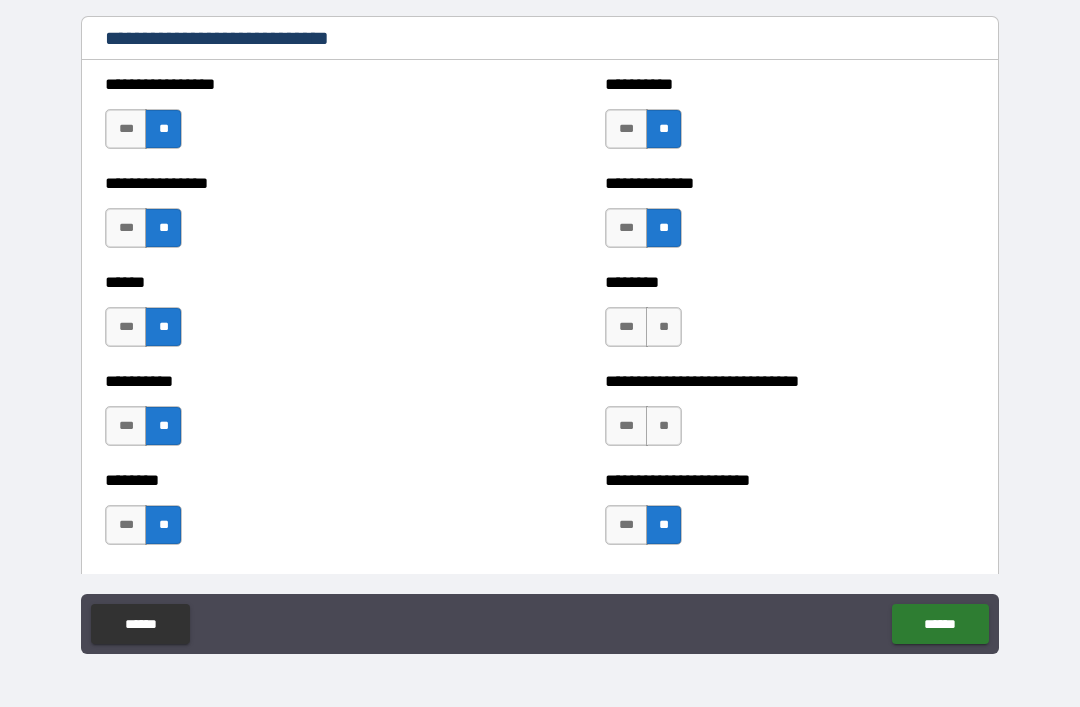 click on "**" at bounding box center (664, 426) 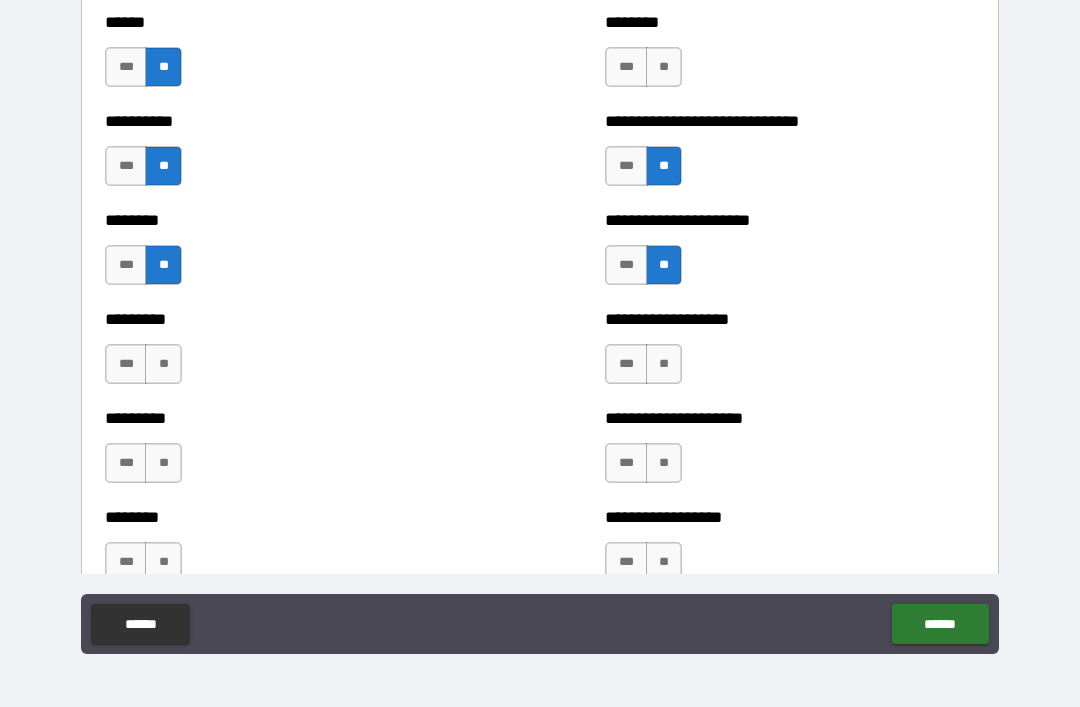 scroll, scrollTop: 7026, scrollLeft: 0, axis: vertical 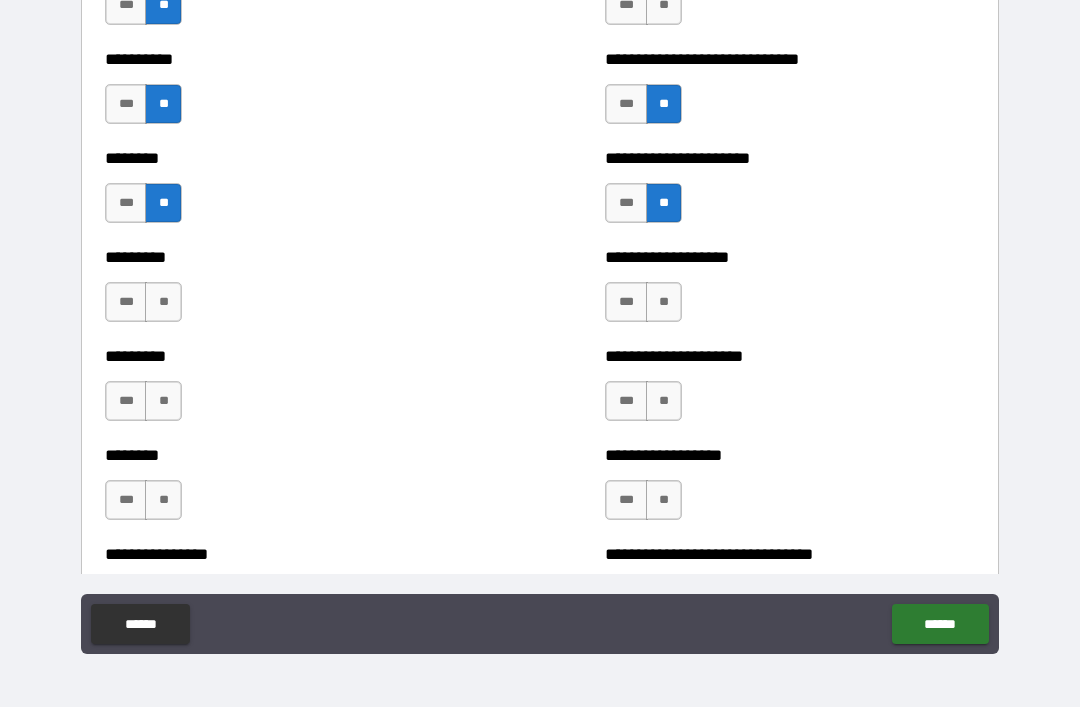 click on "**" at bounding box center (664, 302) 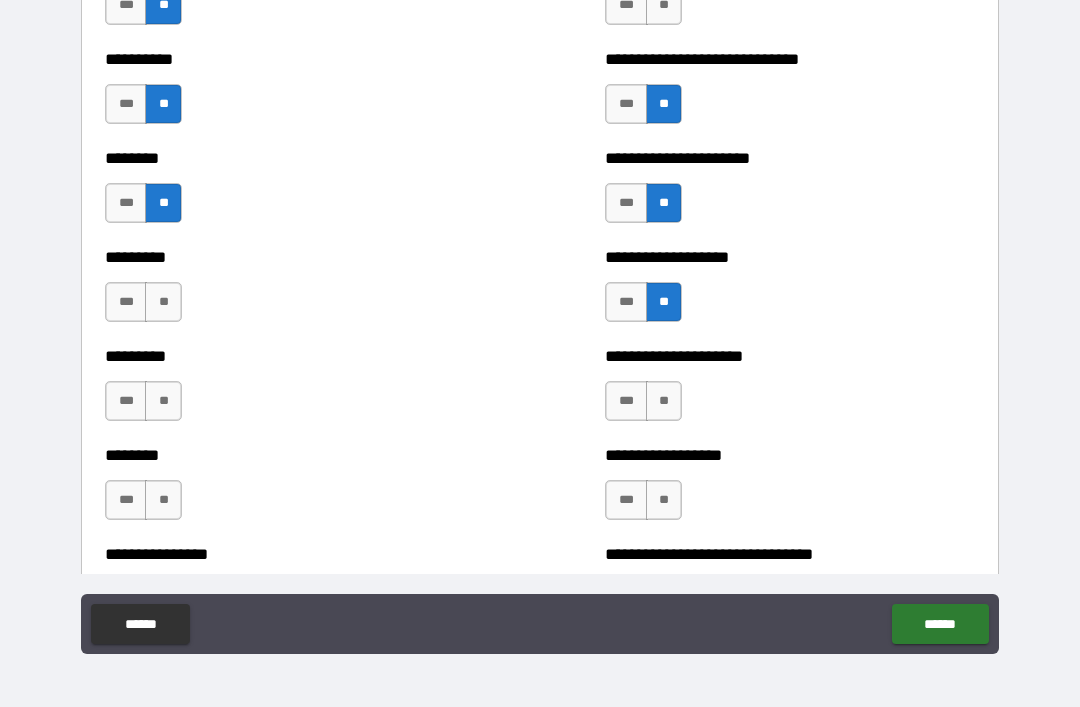click on "**" at bounding box center (664, 401) 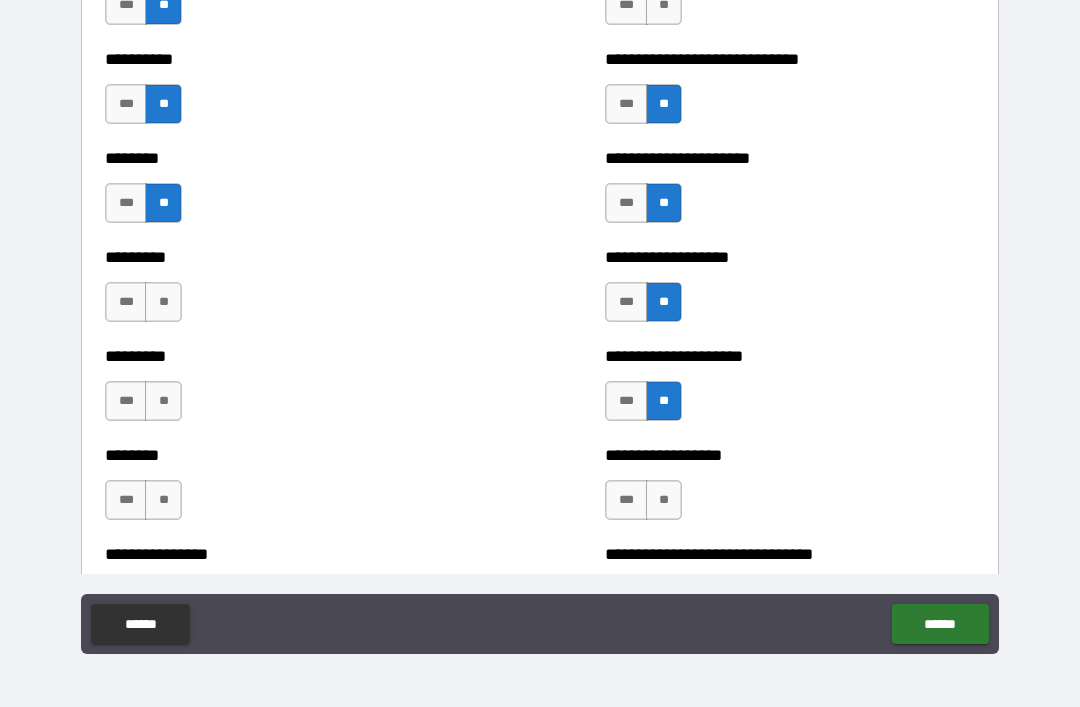 click on "**" at bounding box center (664, 500) 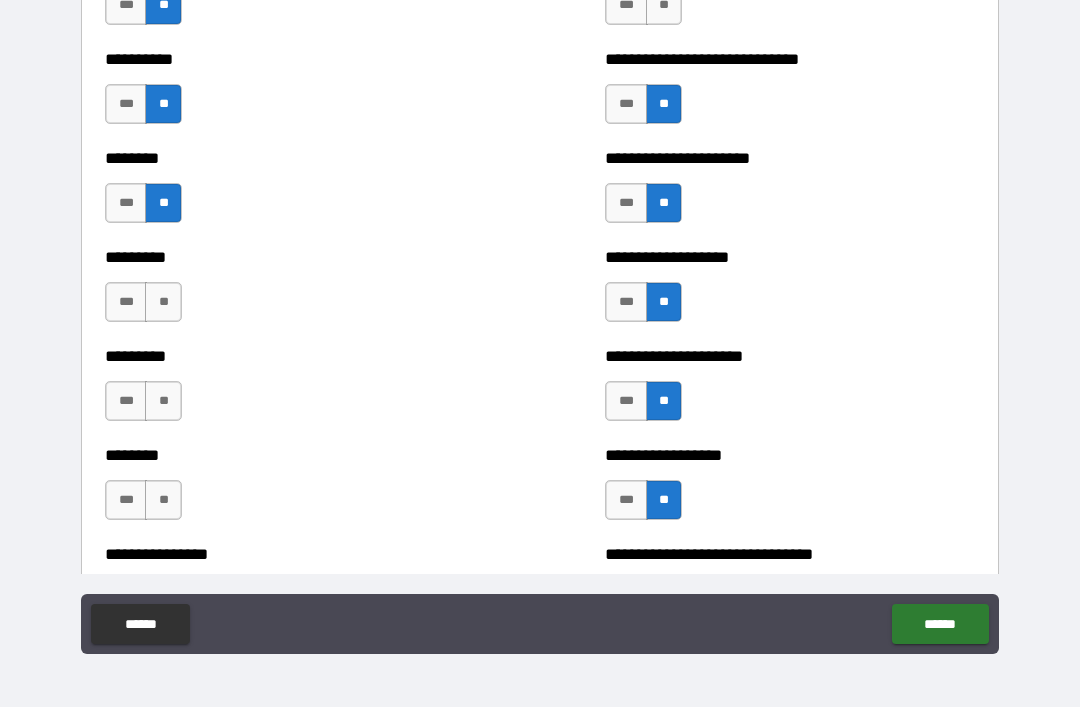 click on "***" at bounding box center (626, 500) 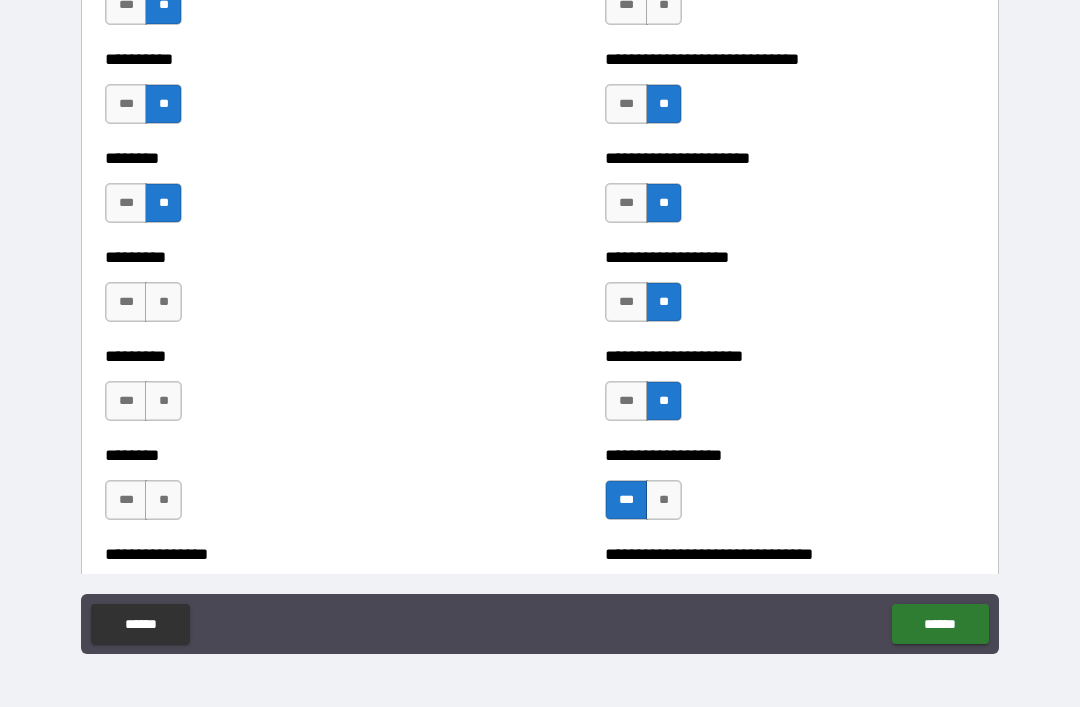 click on "**" at bounding box center [163, 500] 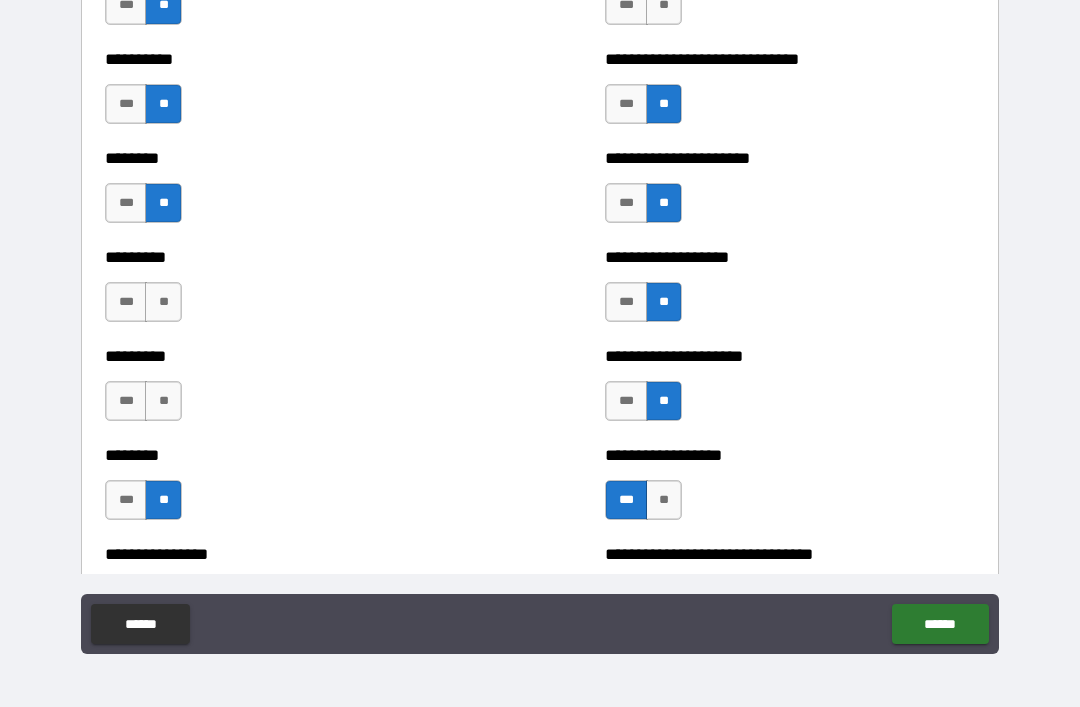 click on "**" at bounding box center (163, 401) 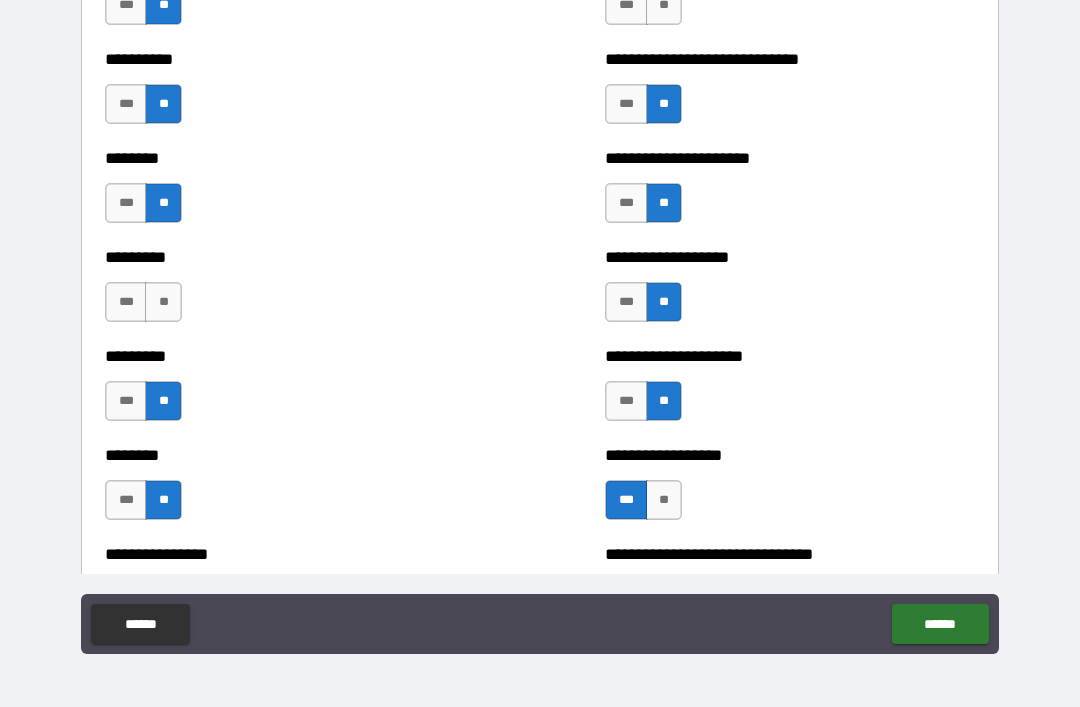 click on "**" at bounding box center [163, 302] 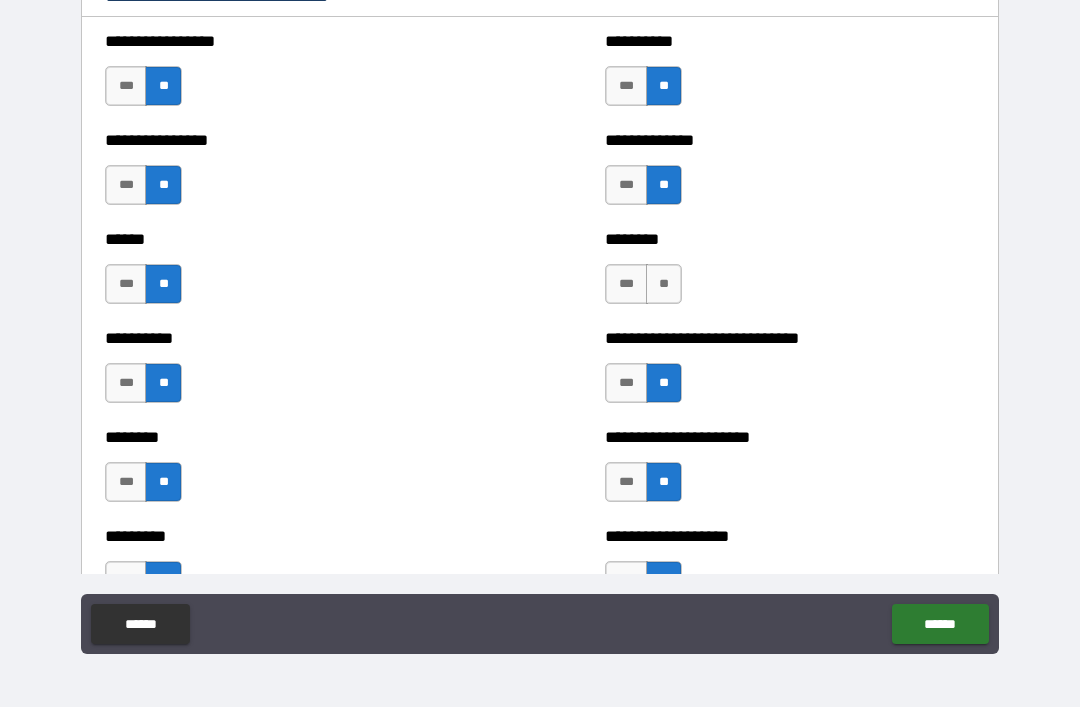 scroll, scrollTop: 6746, scrollLeft: 0, axis: vertical 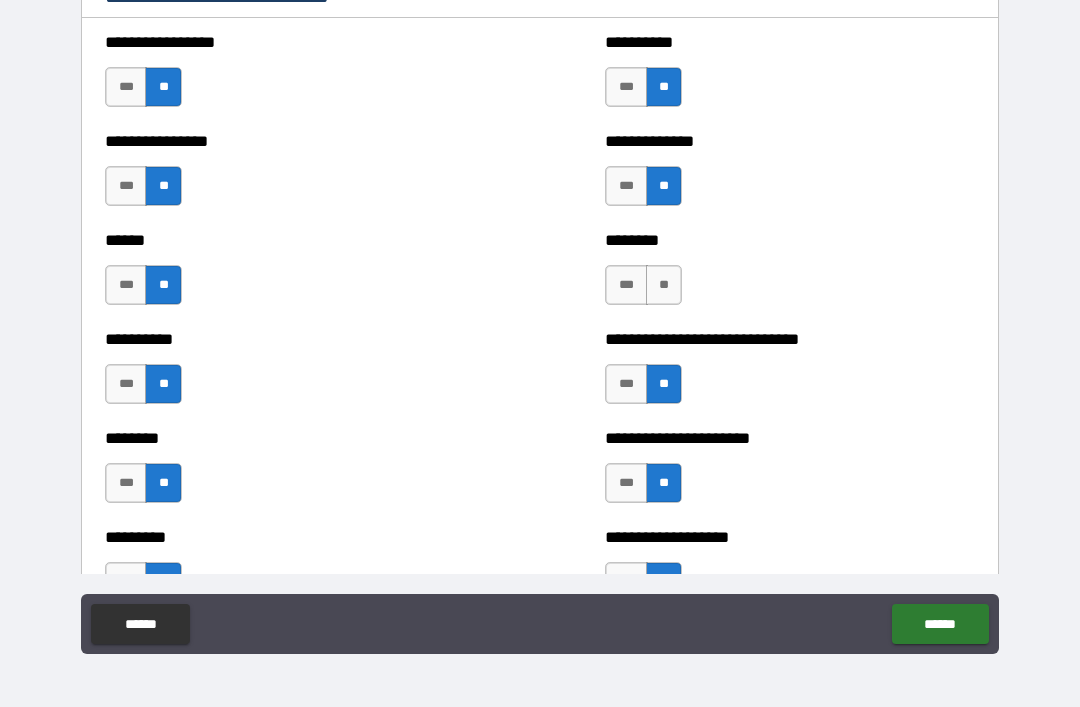 click on "***" at bounding box center (626, 186) 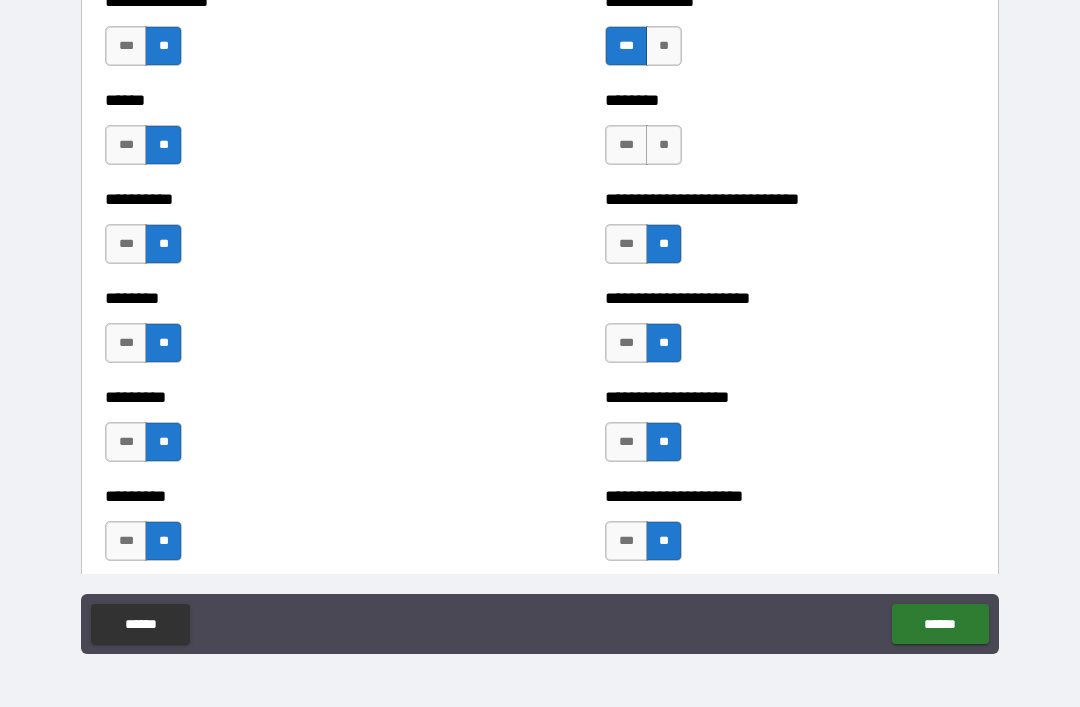 scroll, scrollTop: 6875, scrollLeft: 0, axis: vertical 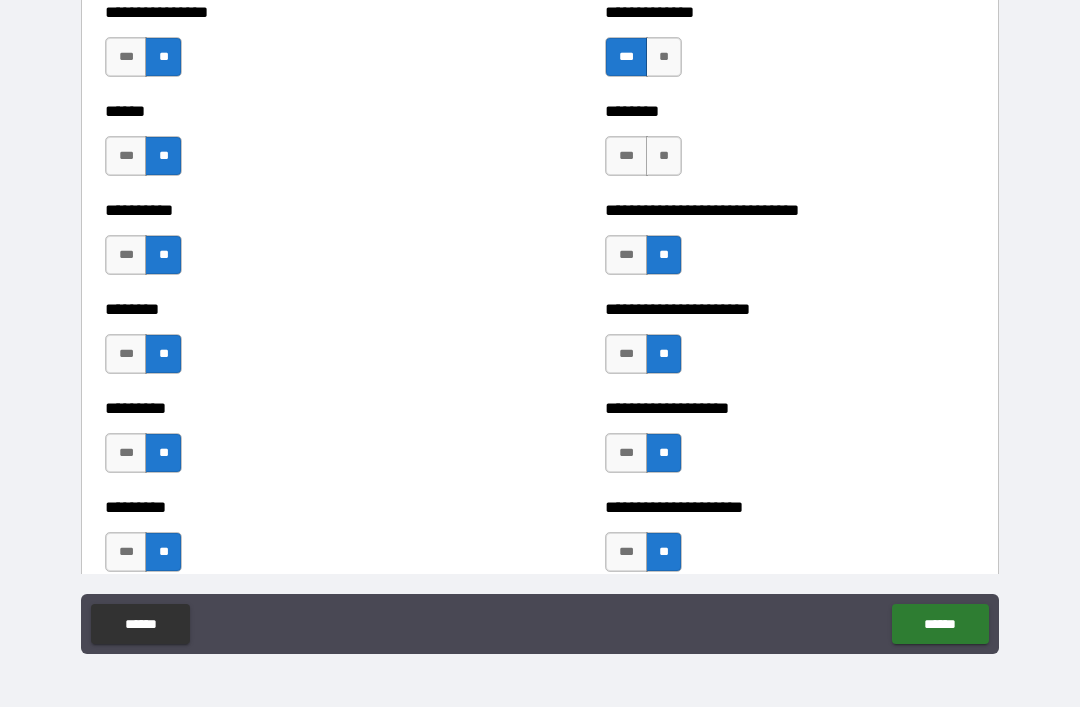 click on "***" at bounding box center (626, 156) 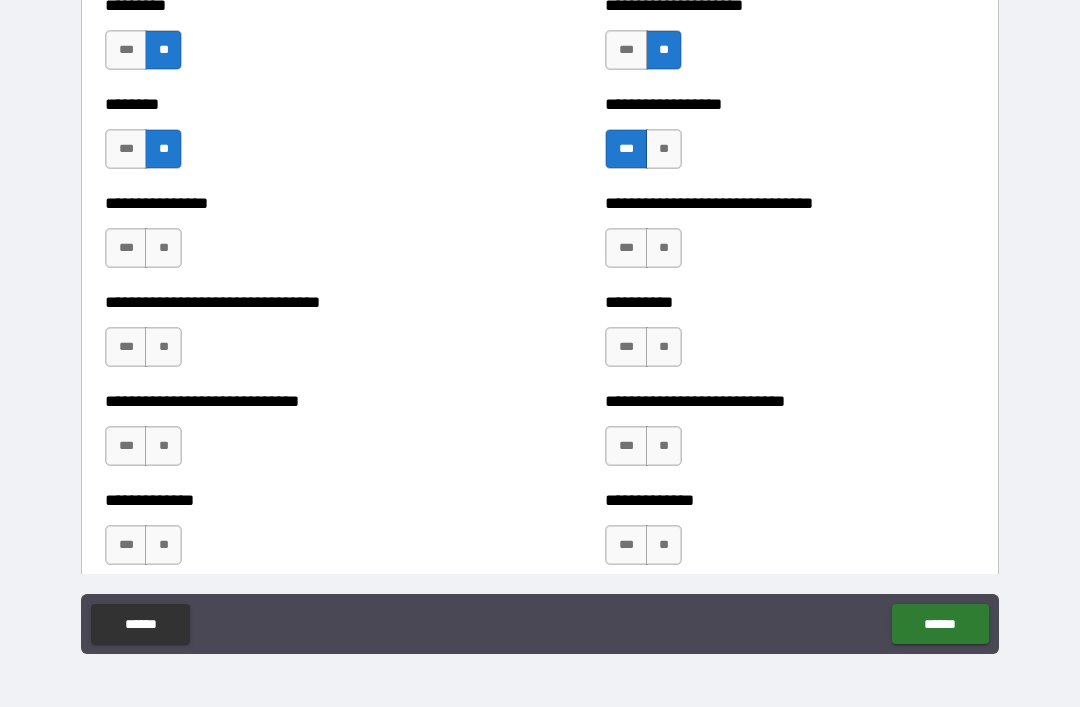 scroll, scrollTop: 7405, scrollLeft: 0, axis: vertical 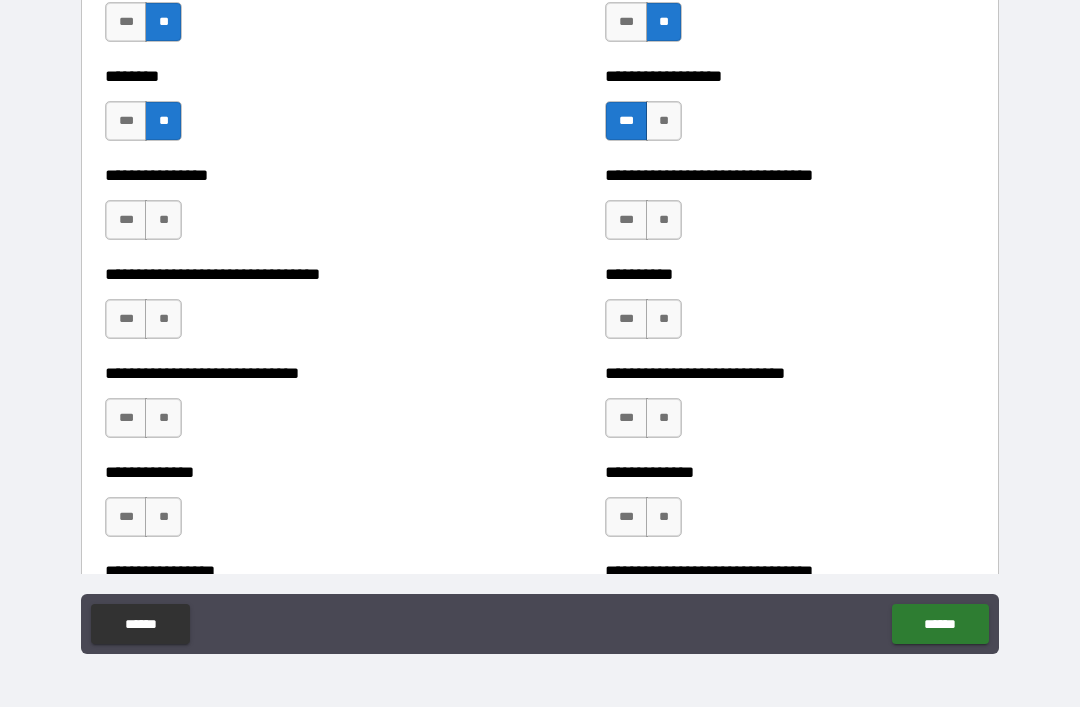 click on "**" at bounding box center (664, 220) 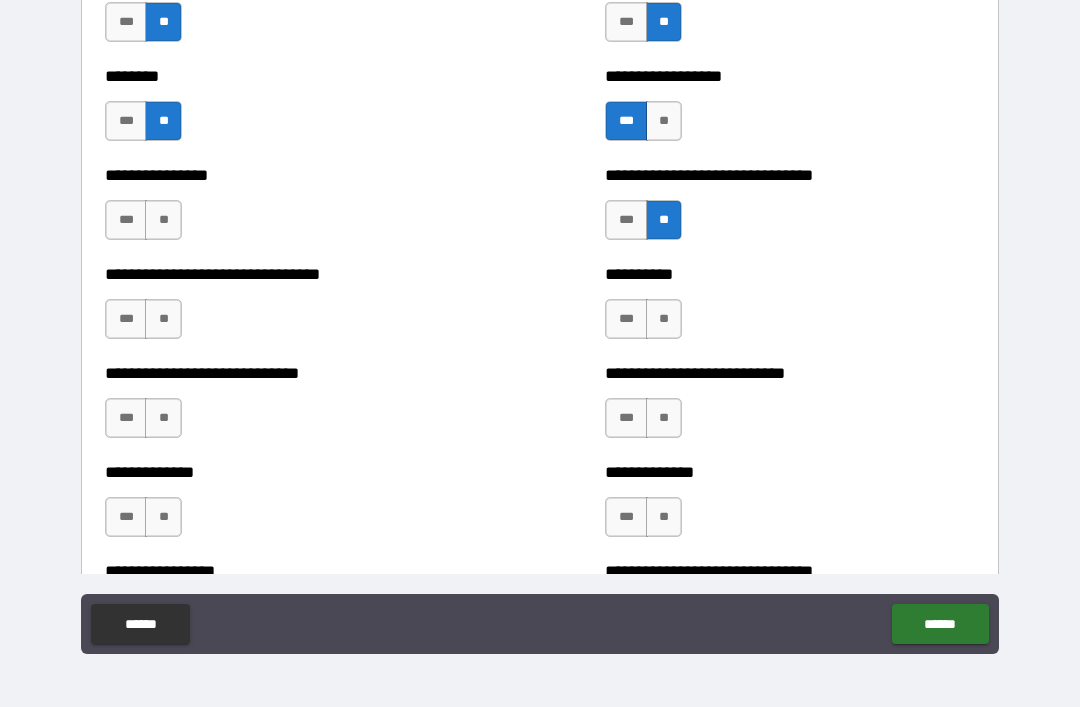 click on "**" at bounding box center [664, 319] 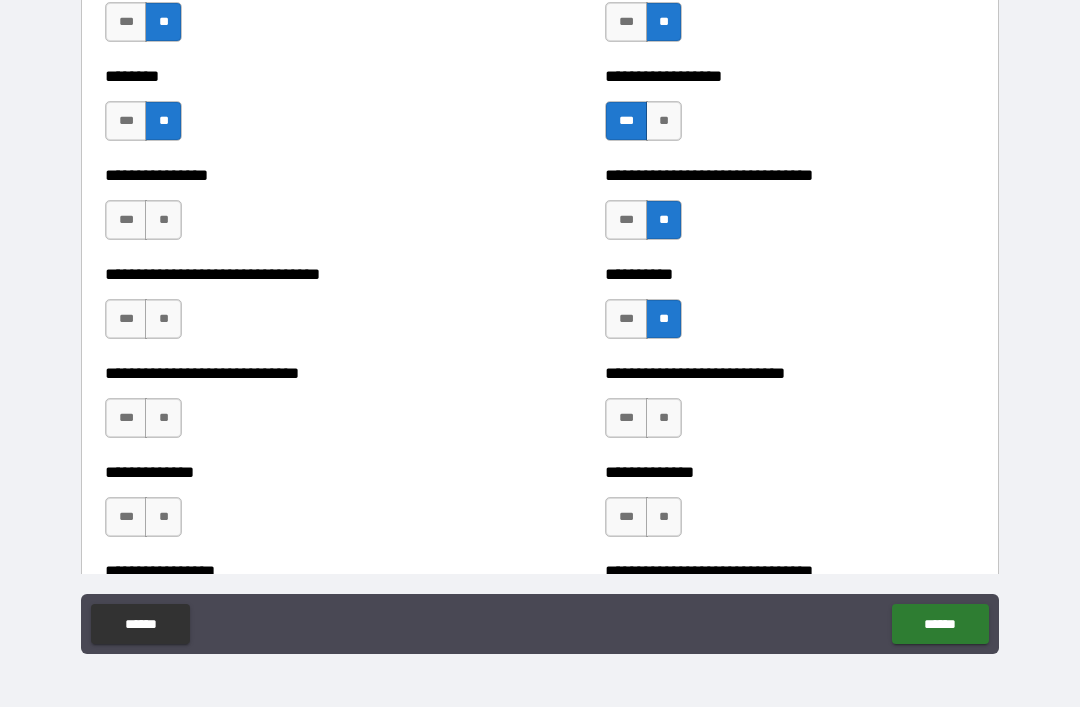 click on "**" at bounding box center (664, 418) 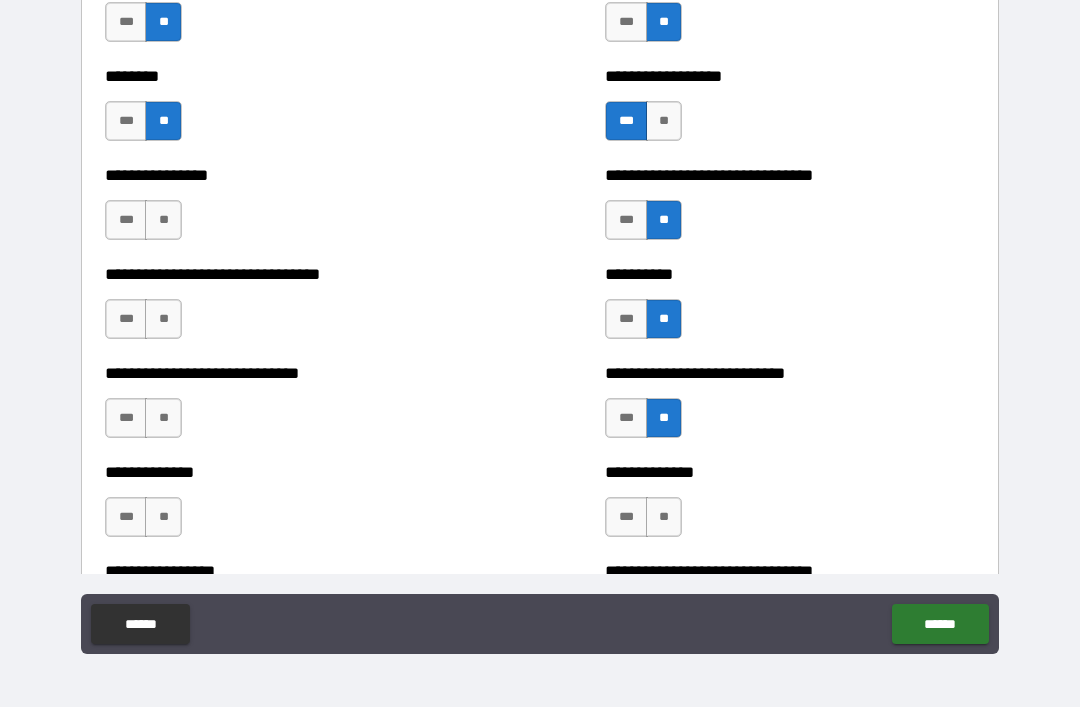 click on "**" at bounding box center (664, 517) 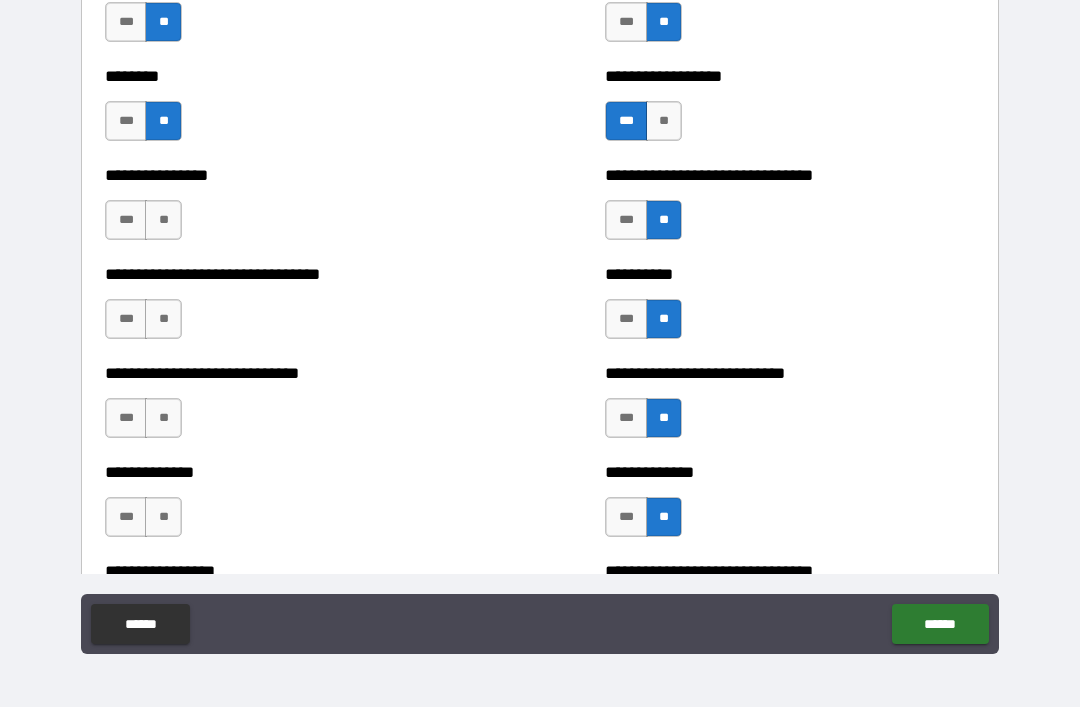 click on "**" at bounding box center [163, 517] 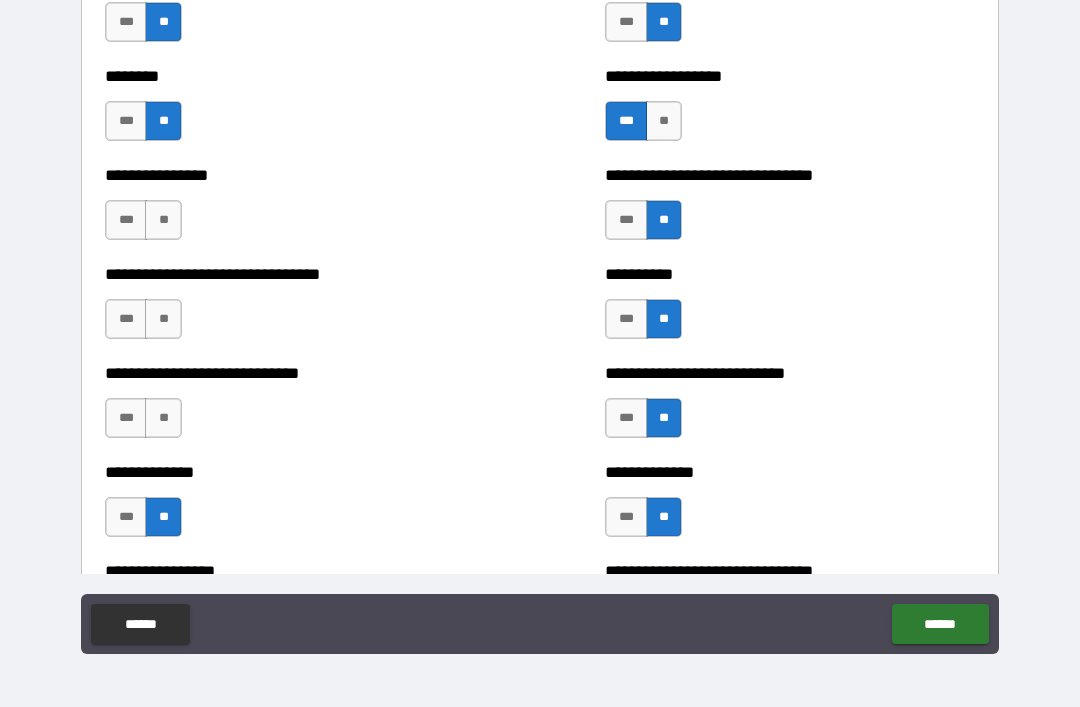 click on "**" at bounding box center (163, 418) 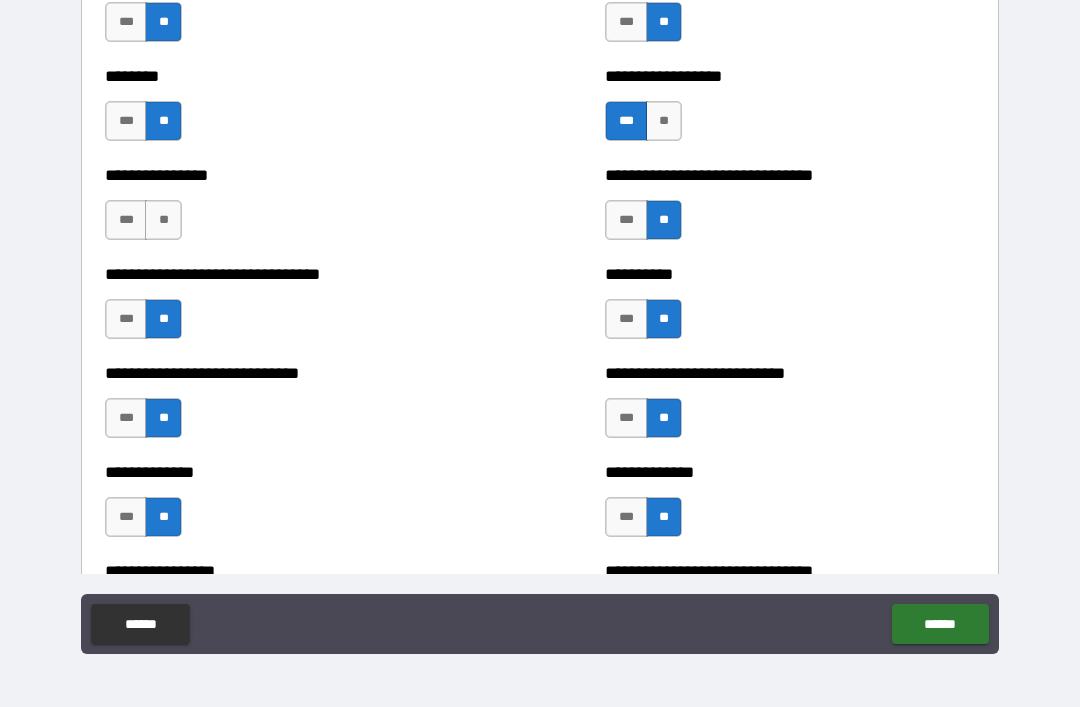 click on "**" at bounding box center [163, 220] 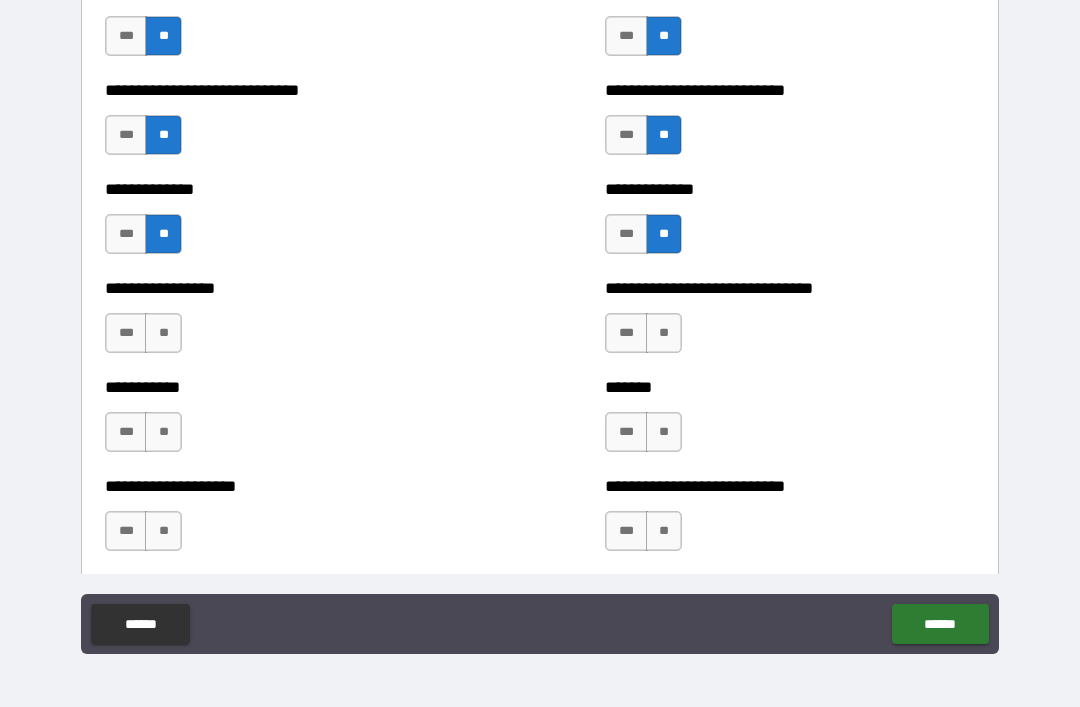 scroll, scrollTop: 7700, scrollLeft: 0, axis: vertical 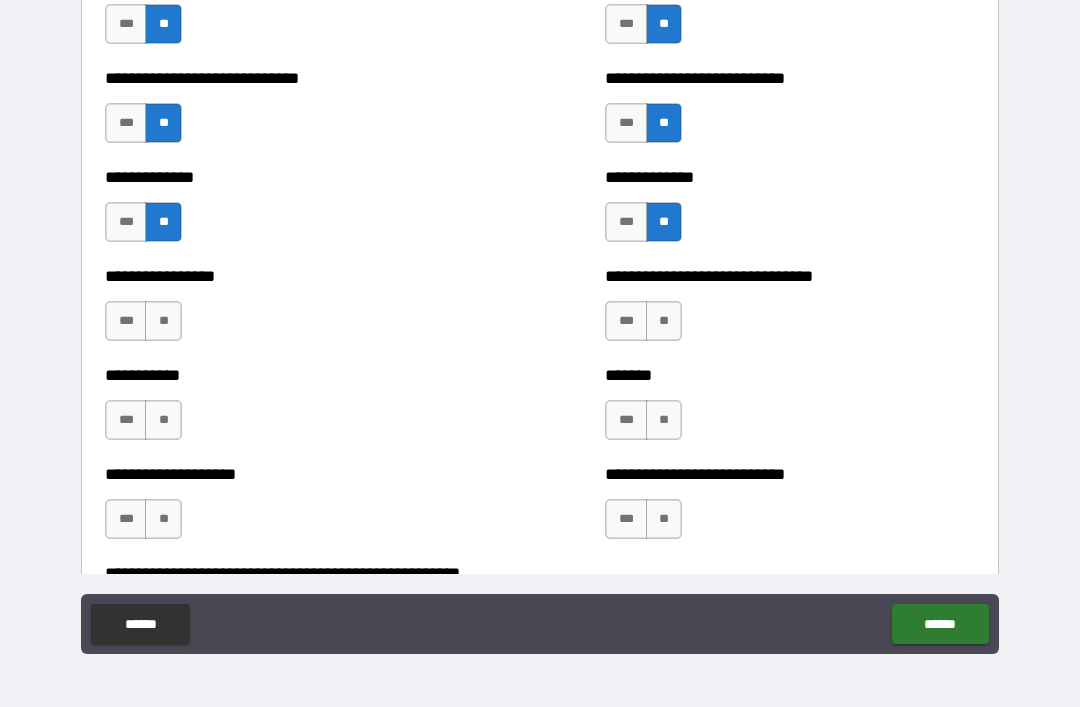 click on "**********" at bounding box center [290, 276] 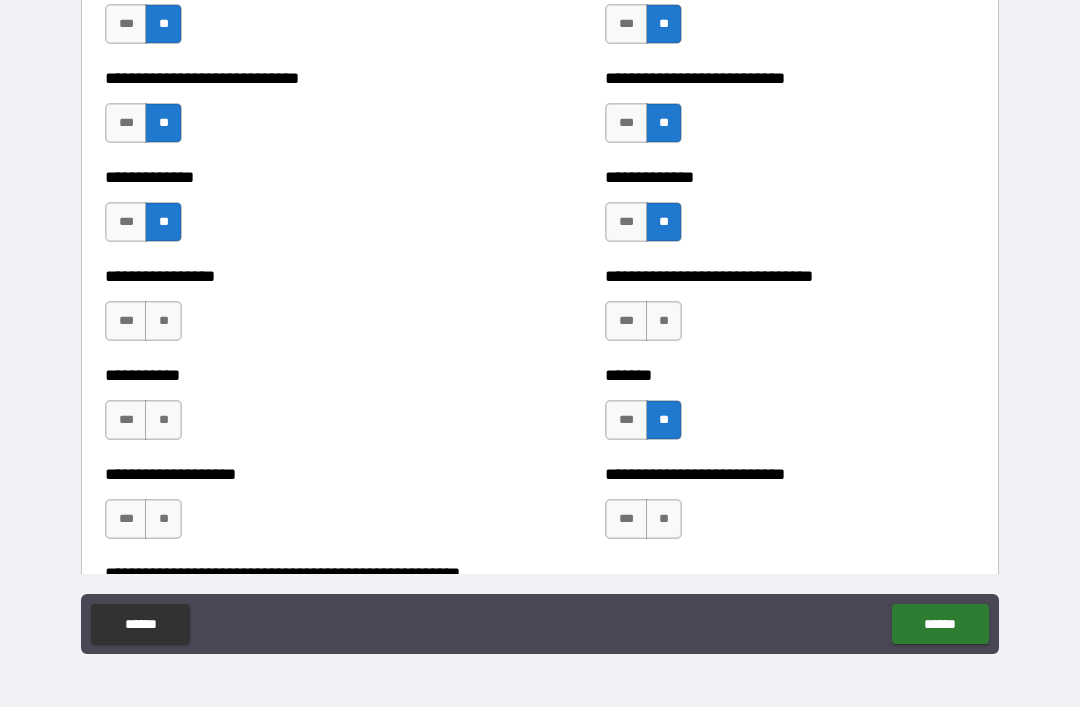 click on "**" at bounding box center (664, 519) 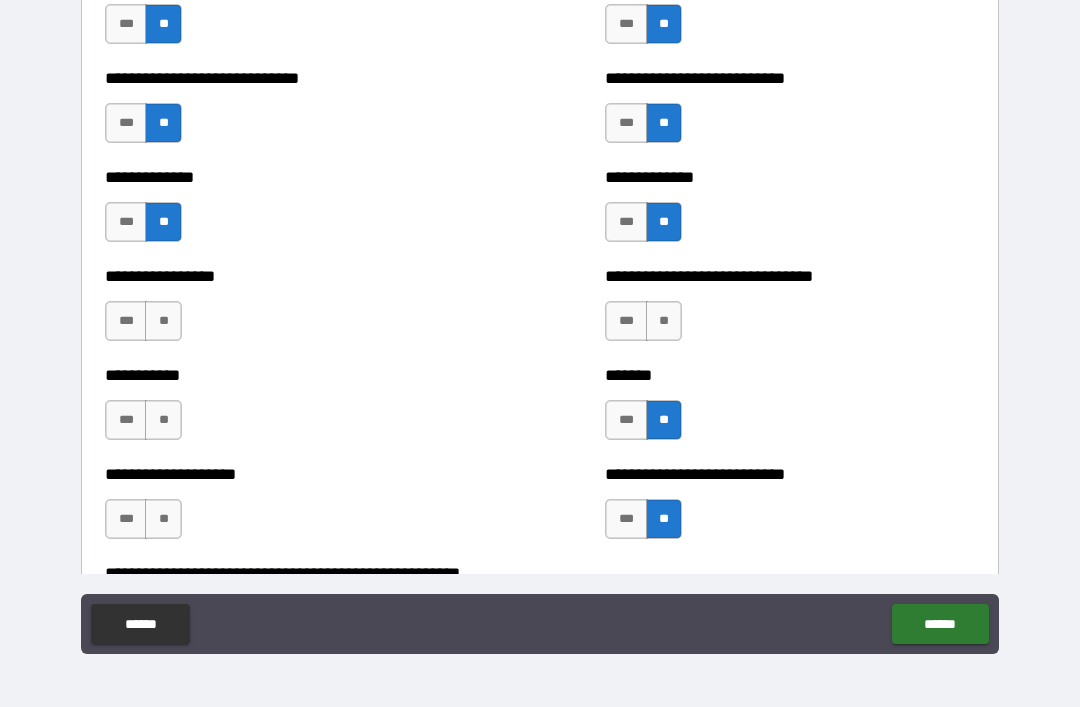 click on "**" at bounding box center [163, 519] 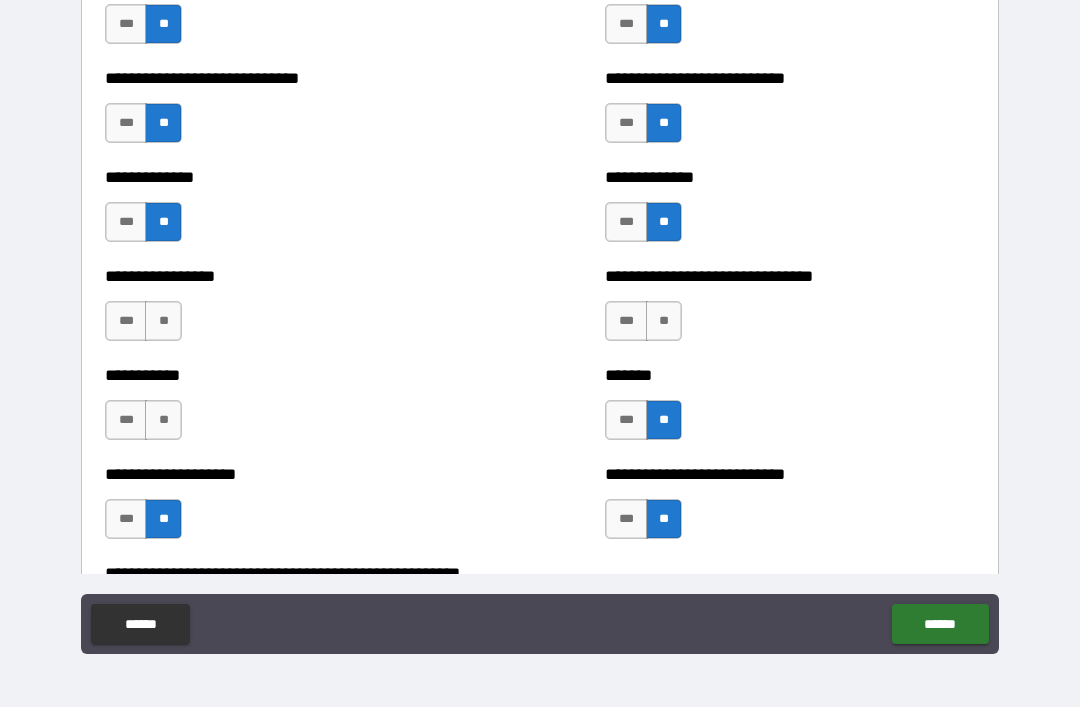 click on "**" at bounding box center (163, 420) 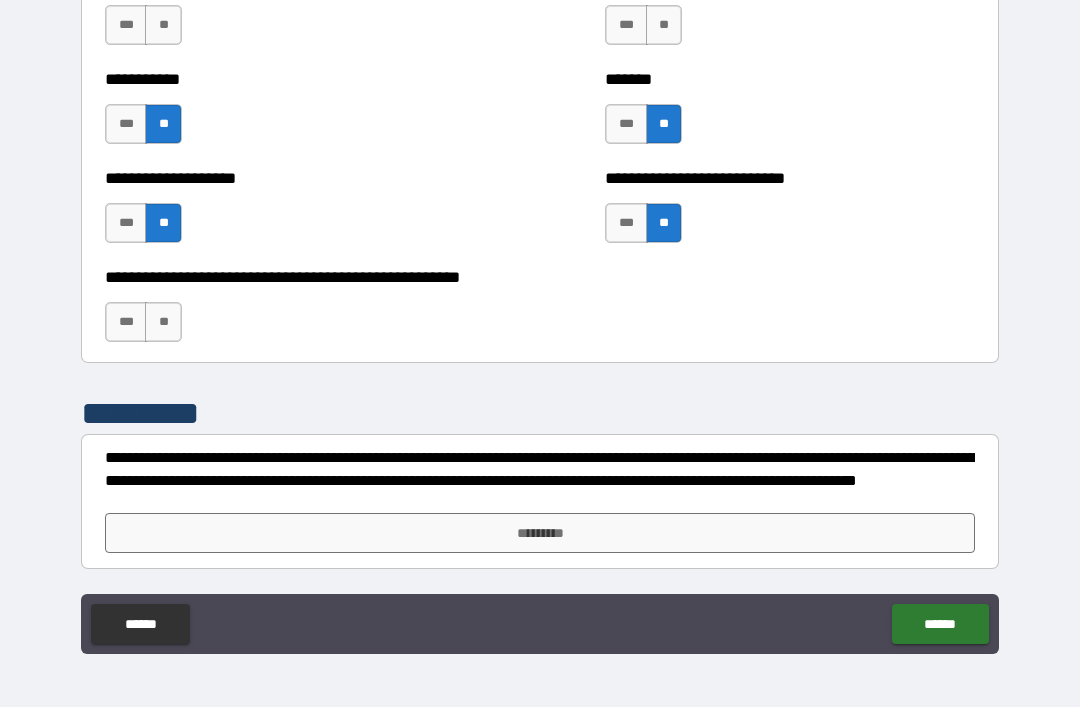 scroll, scrollTop: 7996, scrollLeft: 0, axis: vertical 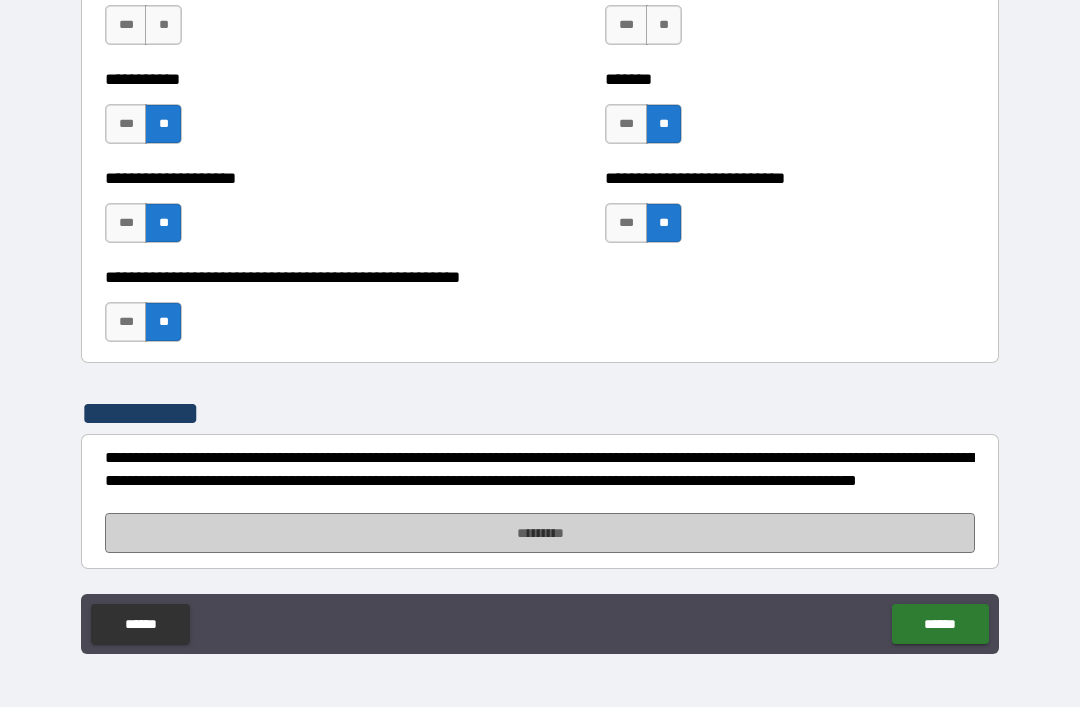 click on "*********" at bounding box center [540, 533] 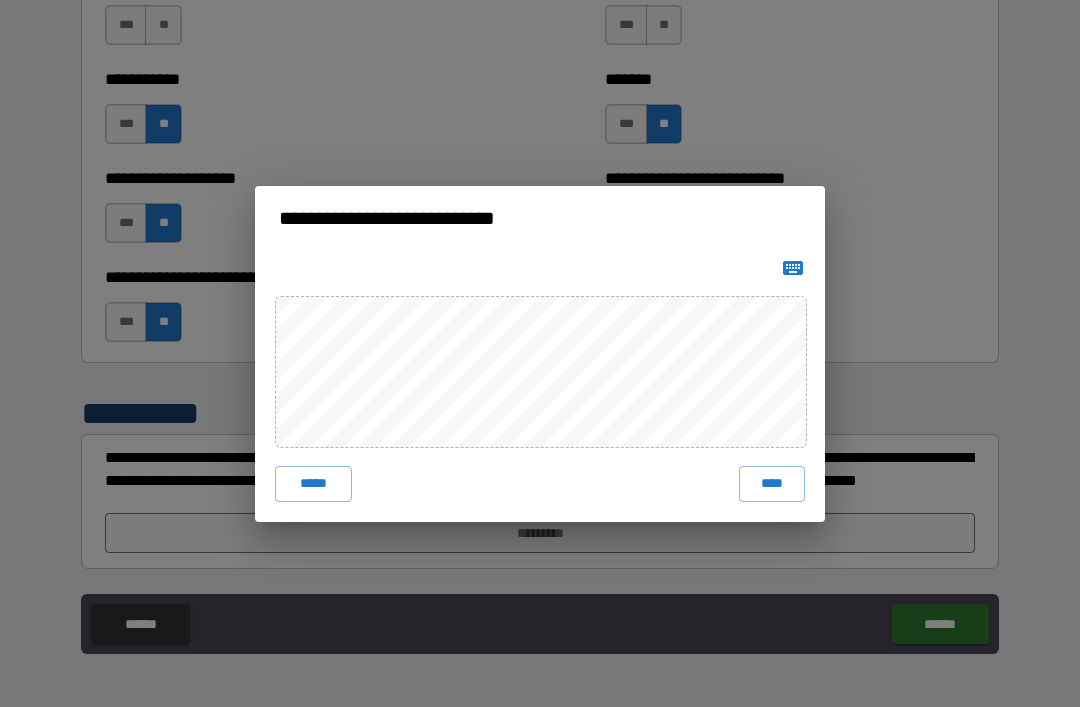 click on "****" at bounding box center [772, 484] 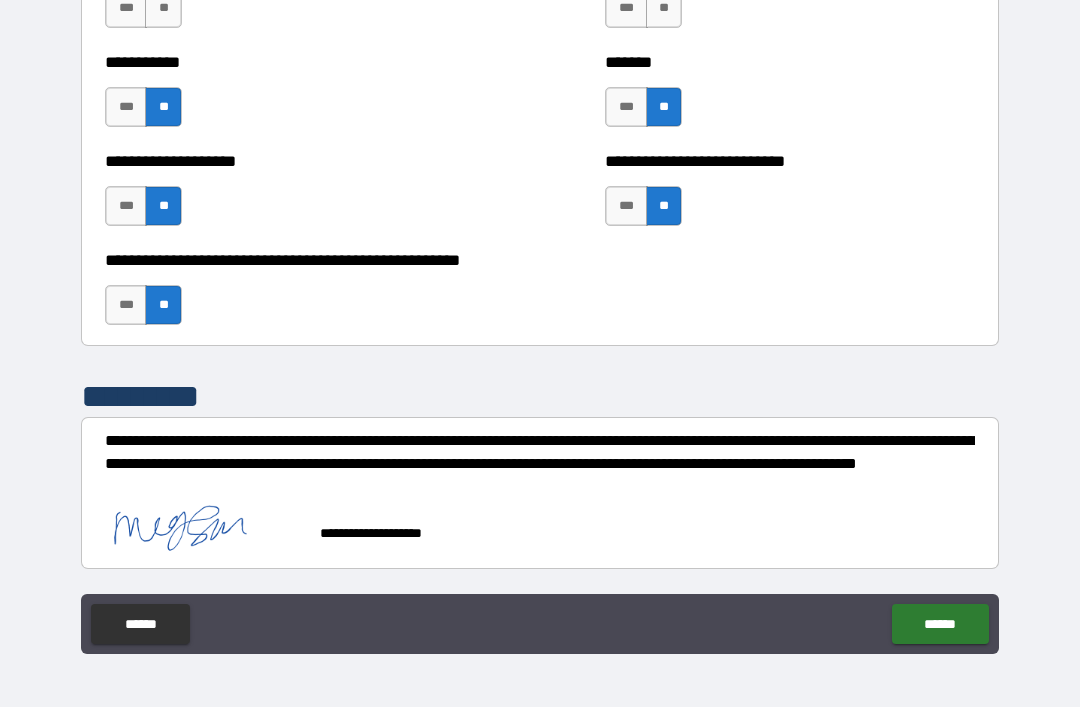 scroll, scrollTop: 8016, scrollLeft: 0, axis: vertical 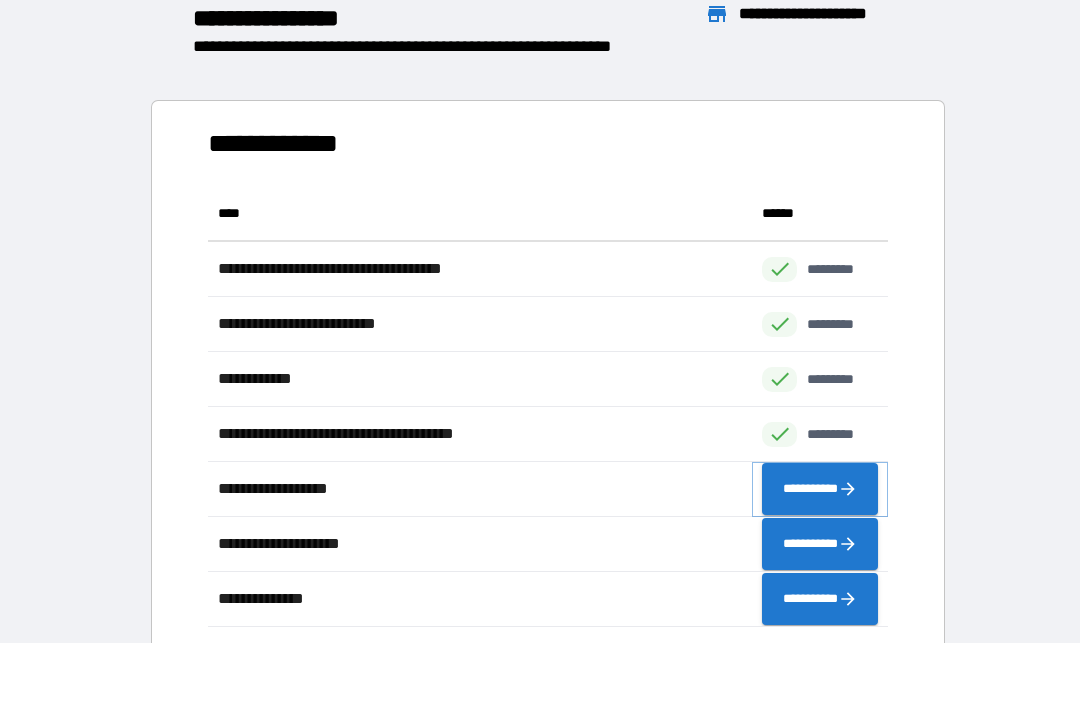 click on "**********" at bounding box center [820, 489] 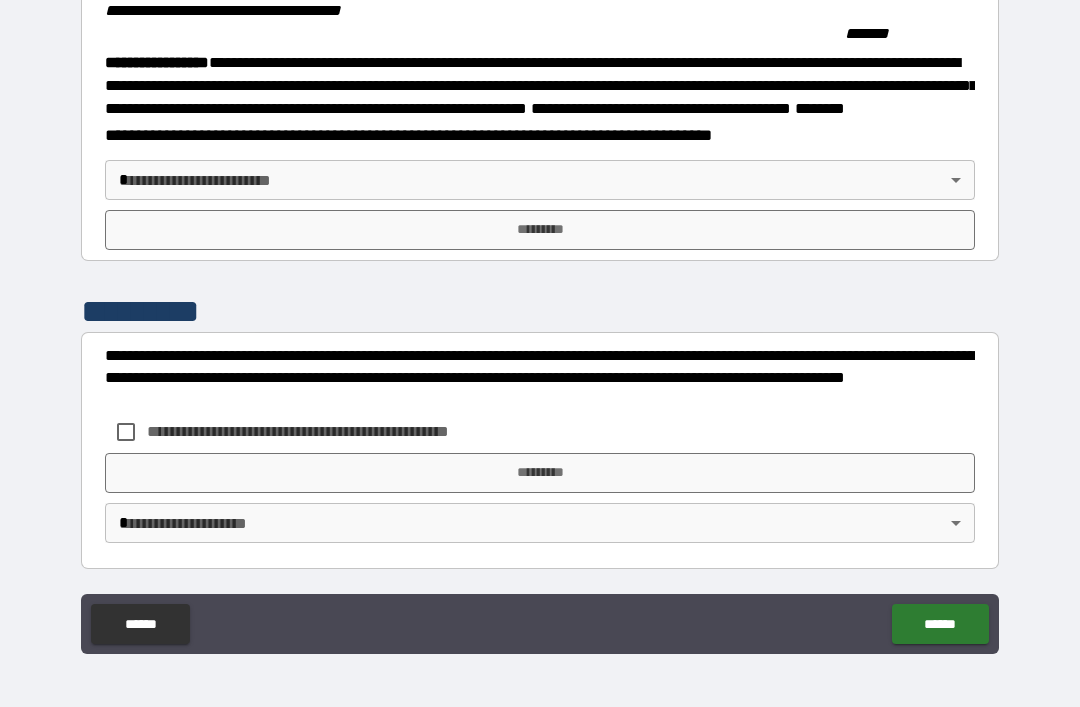 scroll, scrollTop: 2215, scrollLeft: 0, axis: vertical 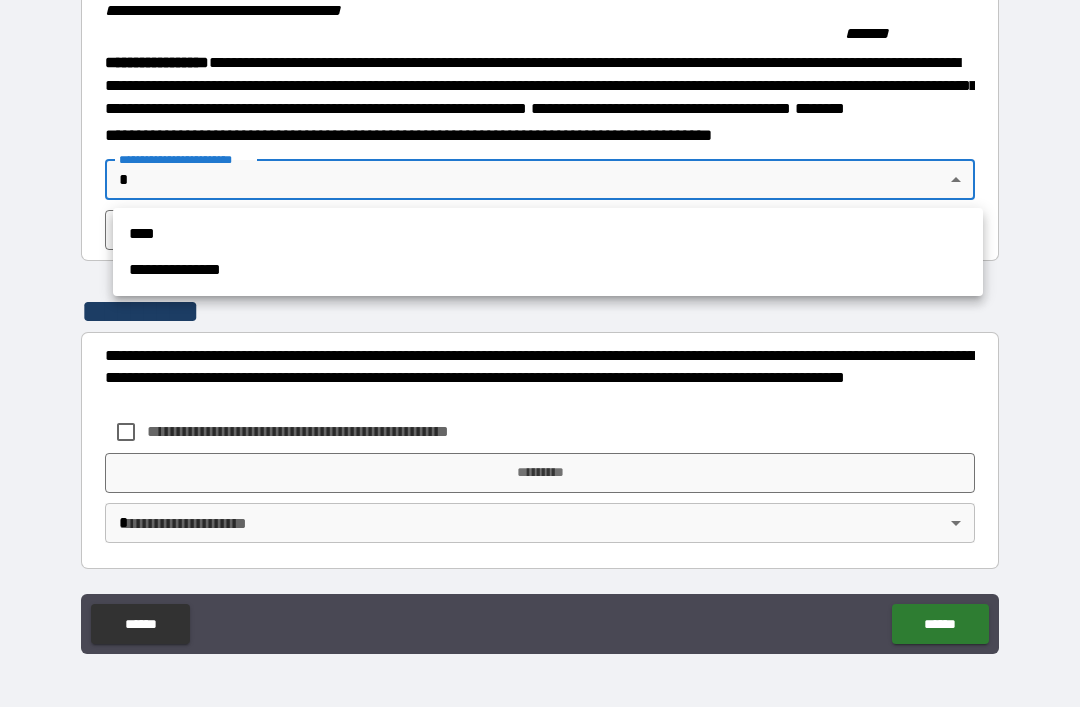 click on "**********" at bounding box center (548, 270) 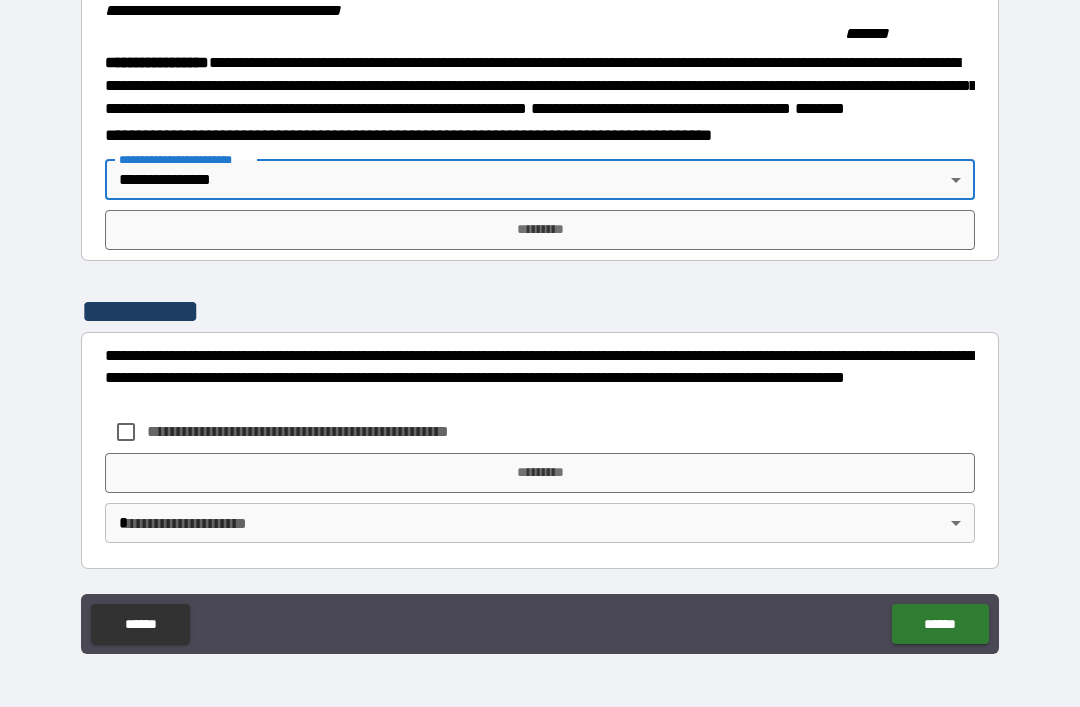 click on "*********" at bounding box center (540, 230) 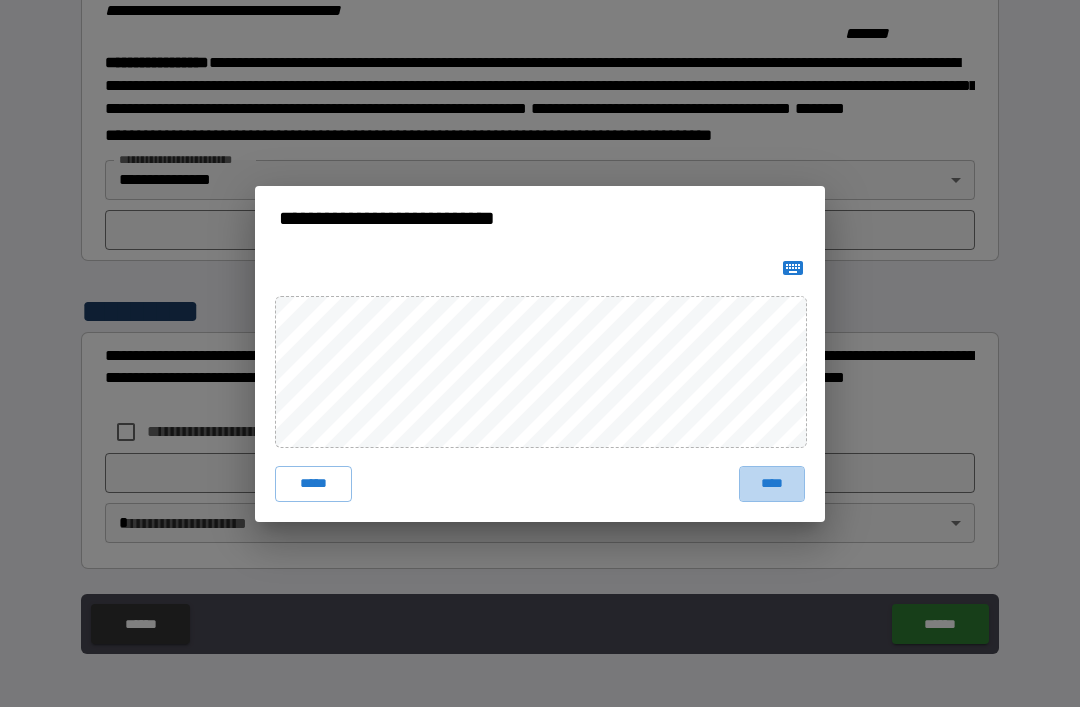 click on "****" at bounding box center (772, 484) 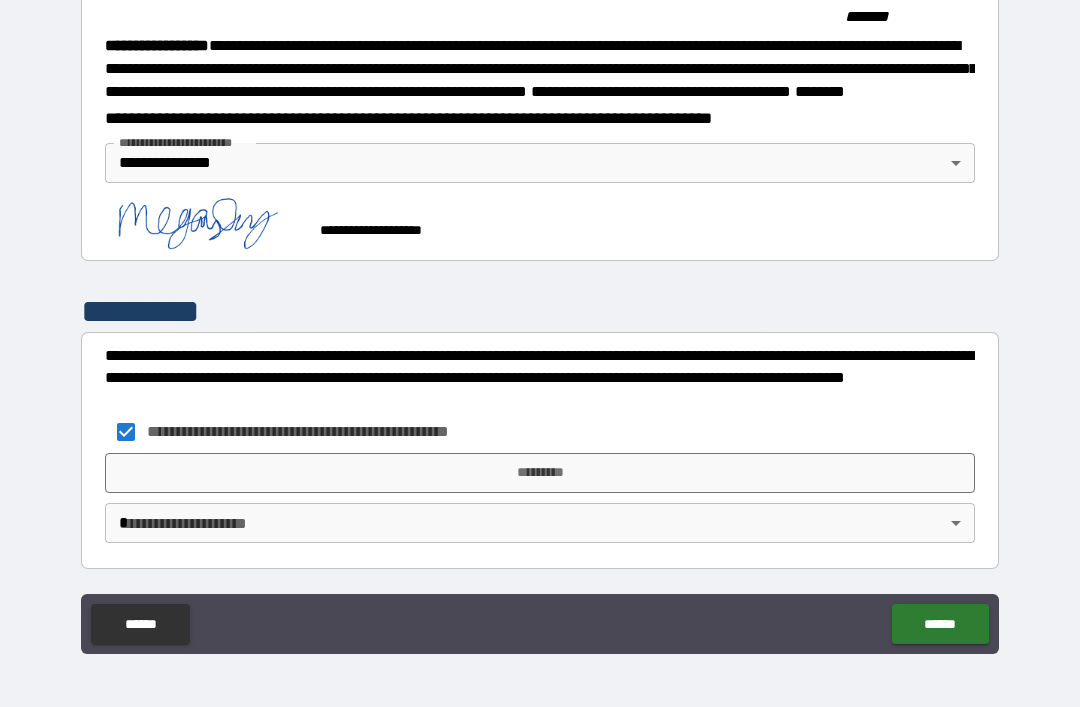 click on "*********" at bounding box center [540, 473] 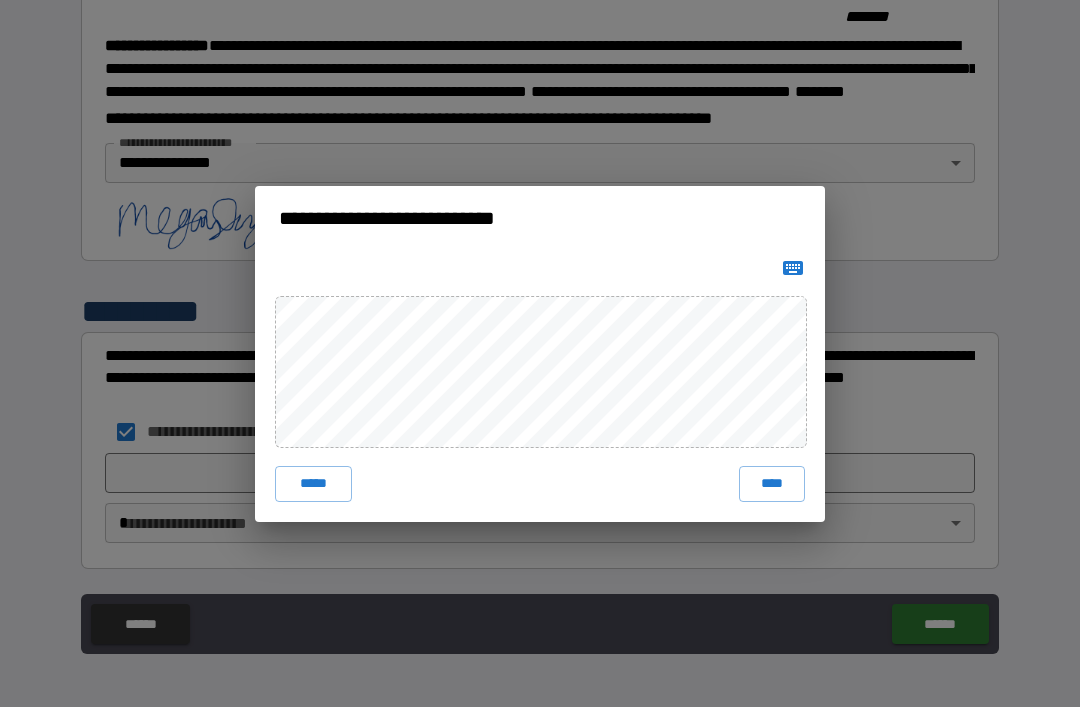 click on "****" at bounding box center [772, 484] 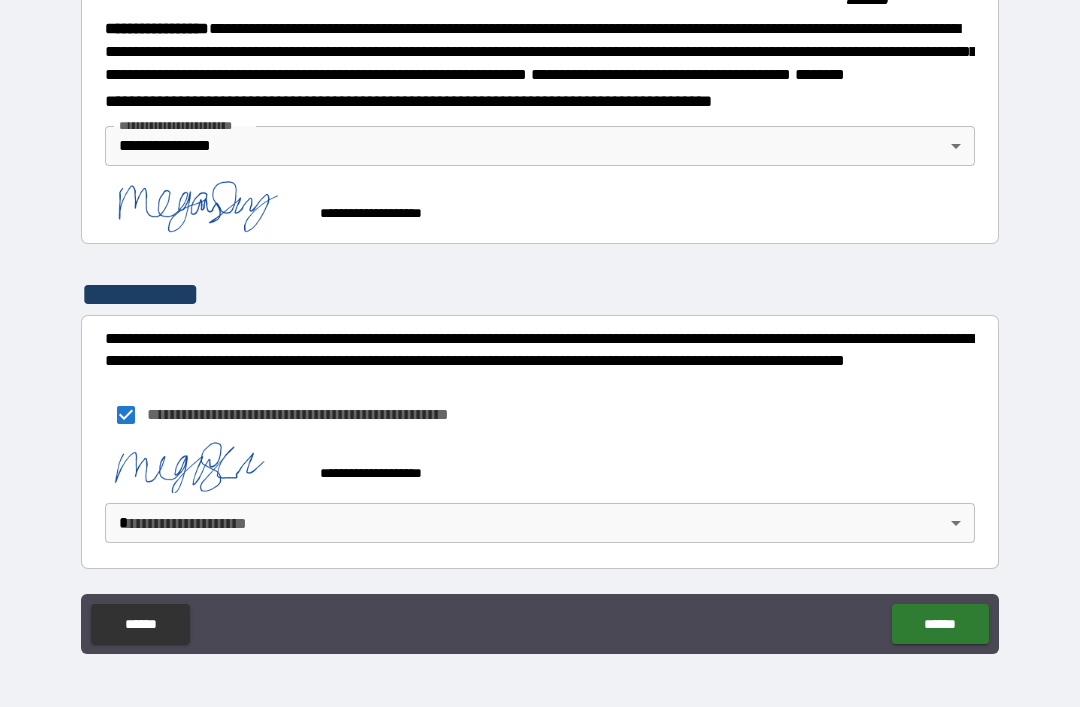 click on "**********" at bounding box center (540, 321) 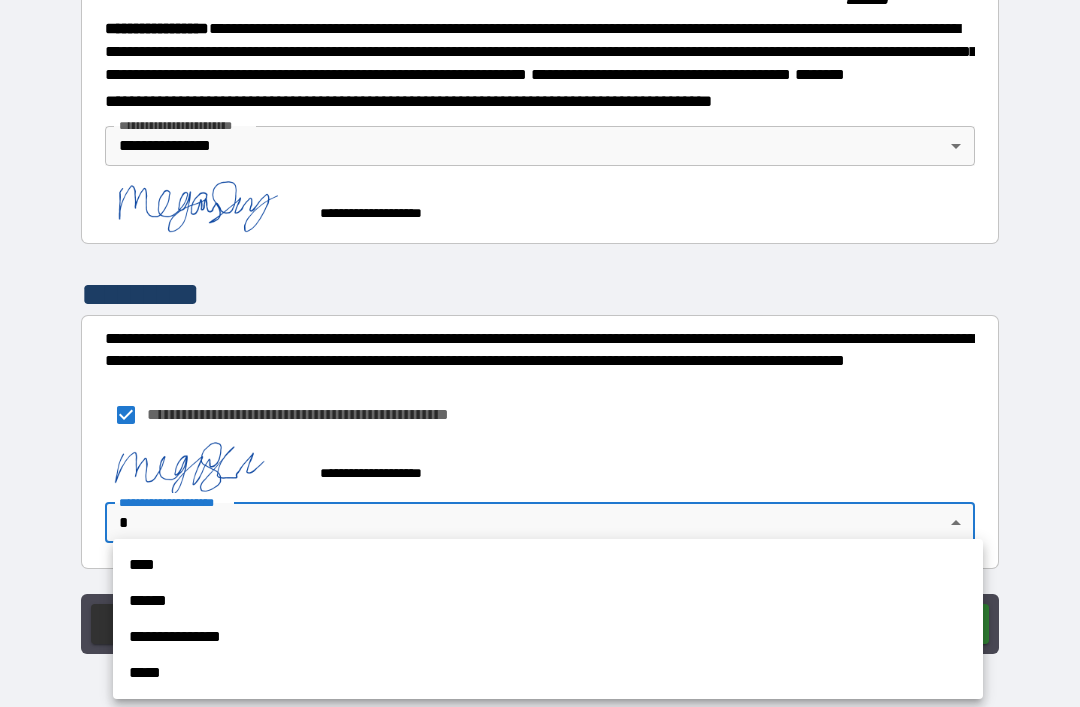 click on "******" at bounding box center [548, 601] 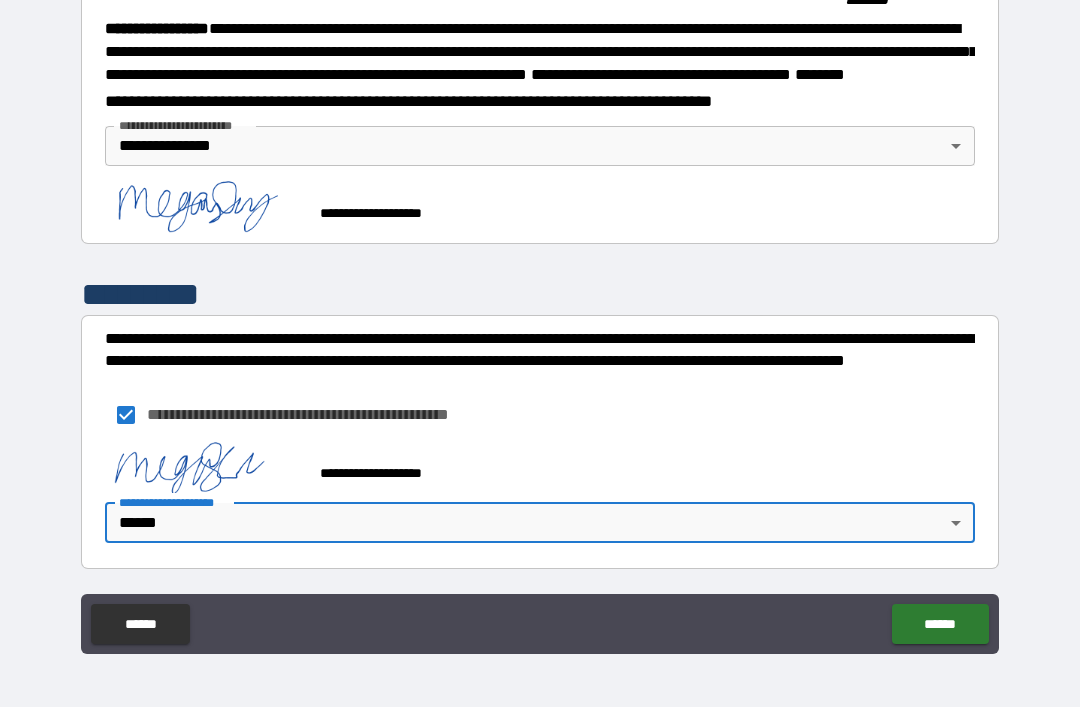 scroll, scrollTop: 2218, scrollLeft: 0, axis: vertical 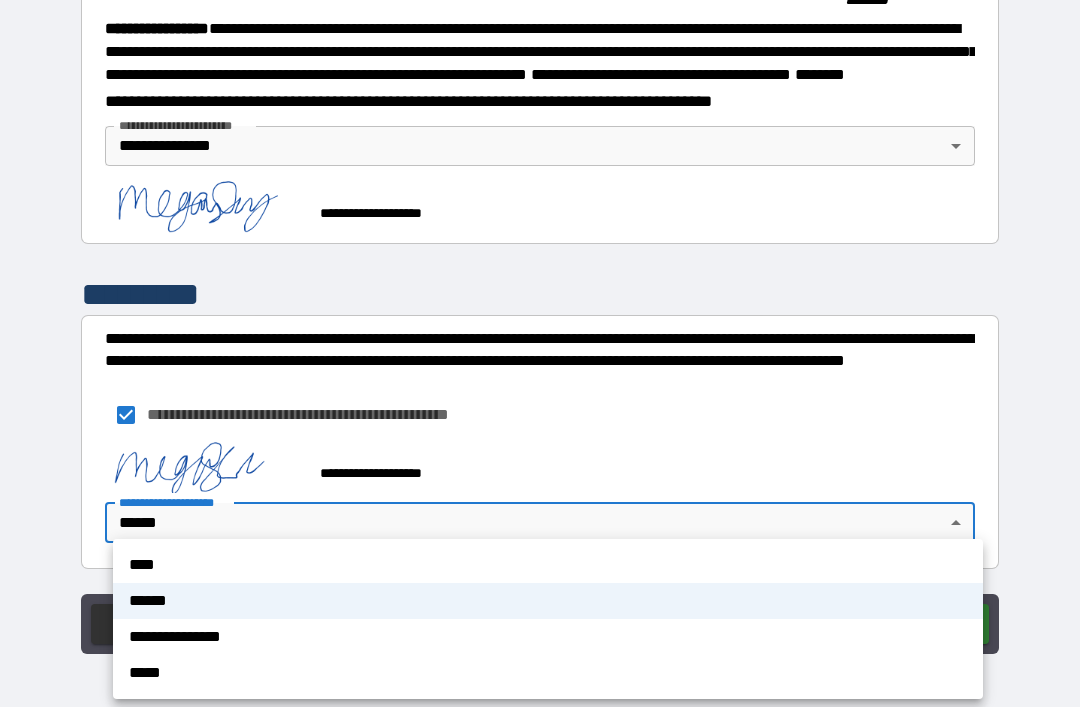 click on "**********" at bounding box center (548, 637) 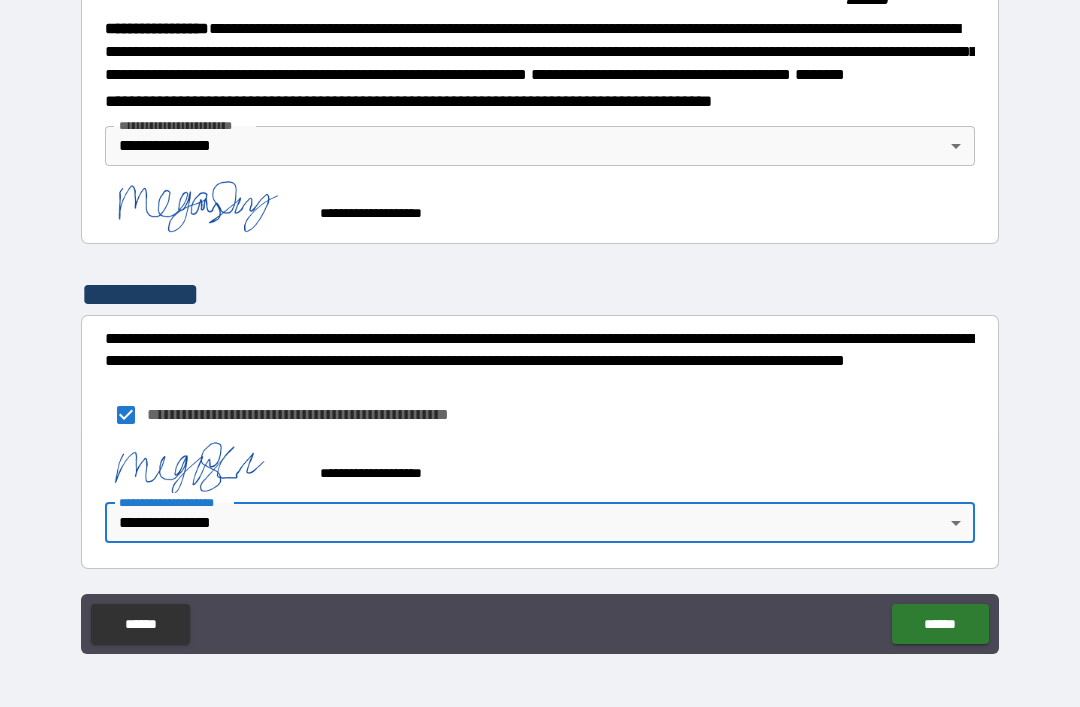 click on "******" at bounding box center [940, 624] 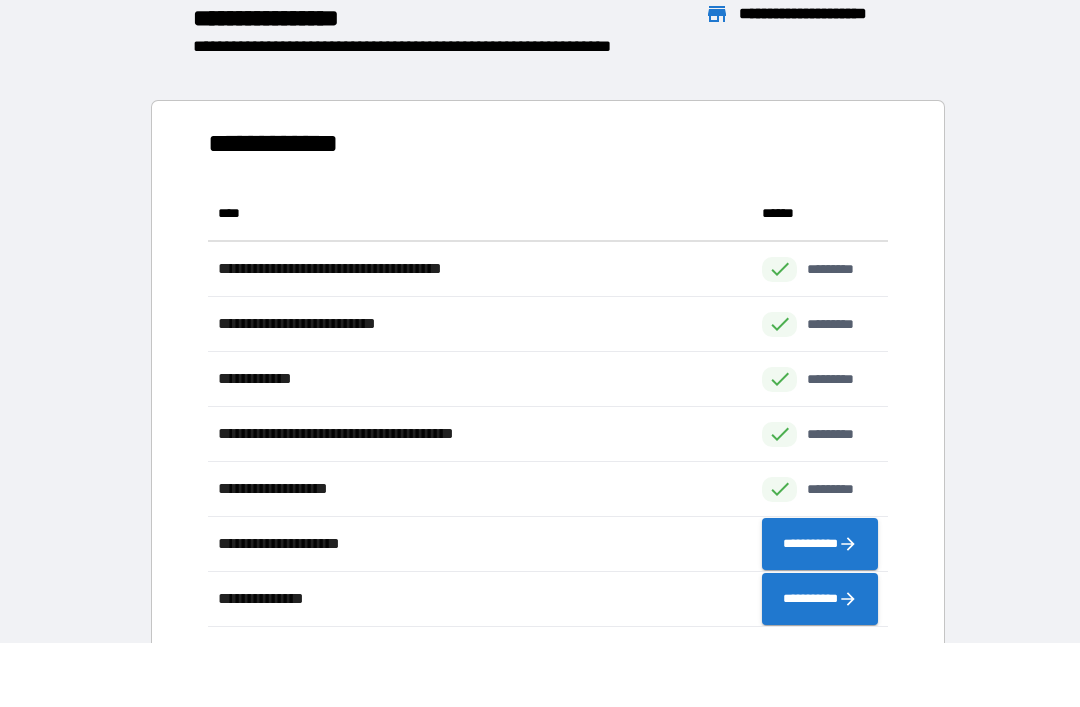 scroll, scrollTop: 441, scrollLeft: 680, axis: both 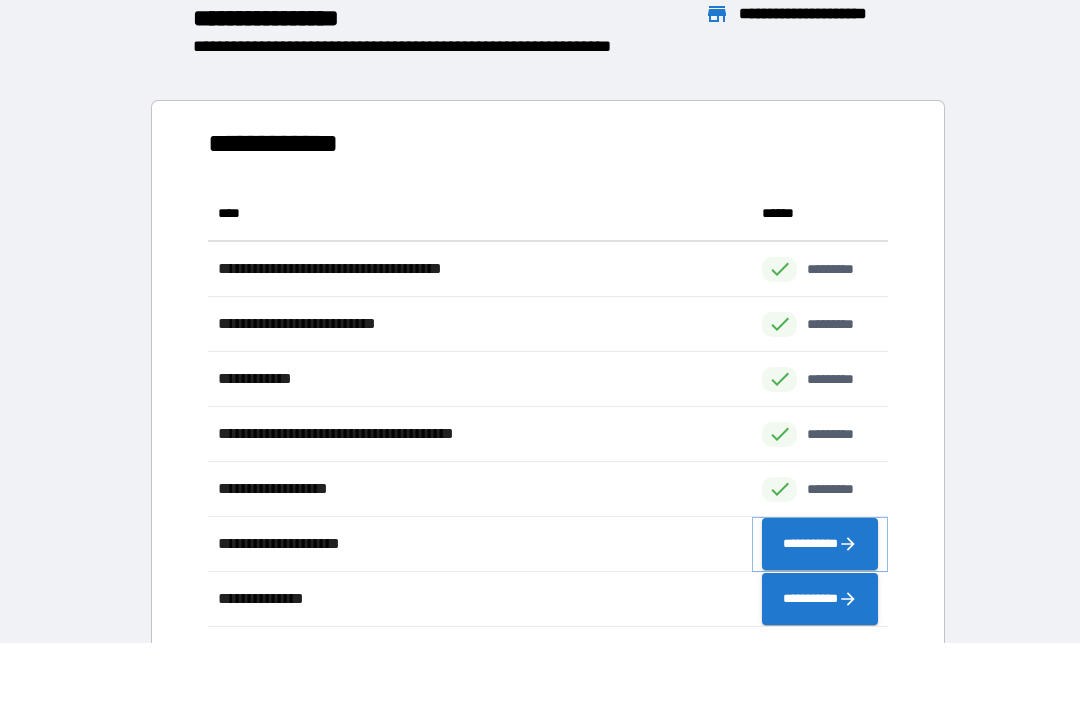 click on "**********" at bounding box center [820, 544] 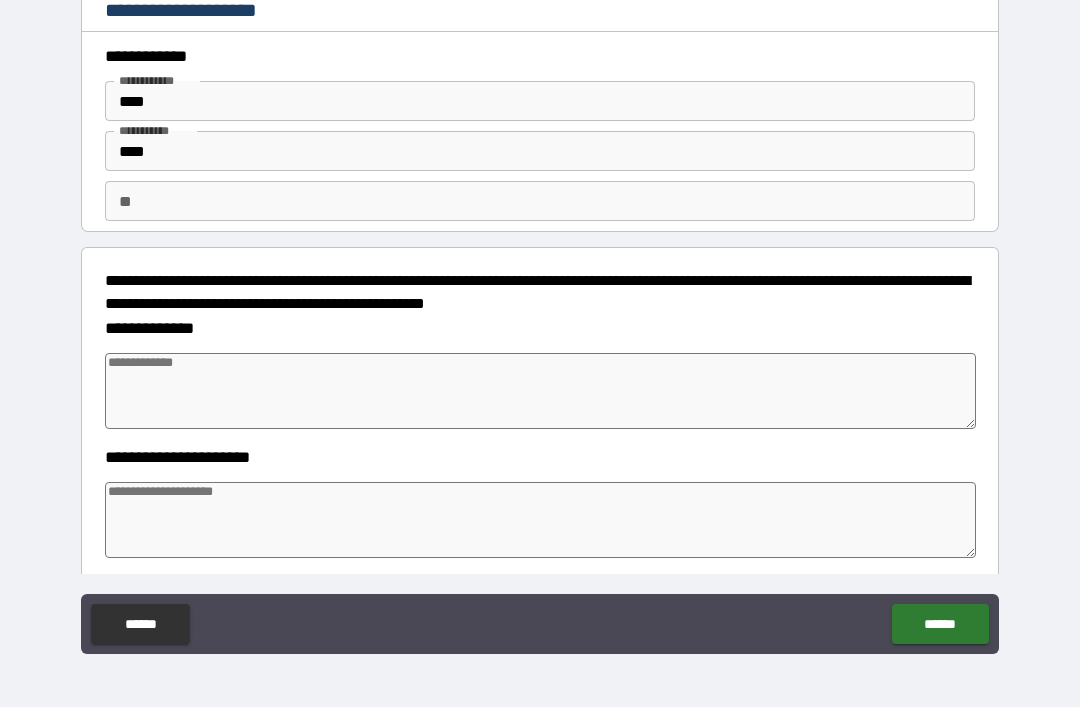 click at bounding box center (540, 391) 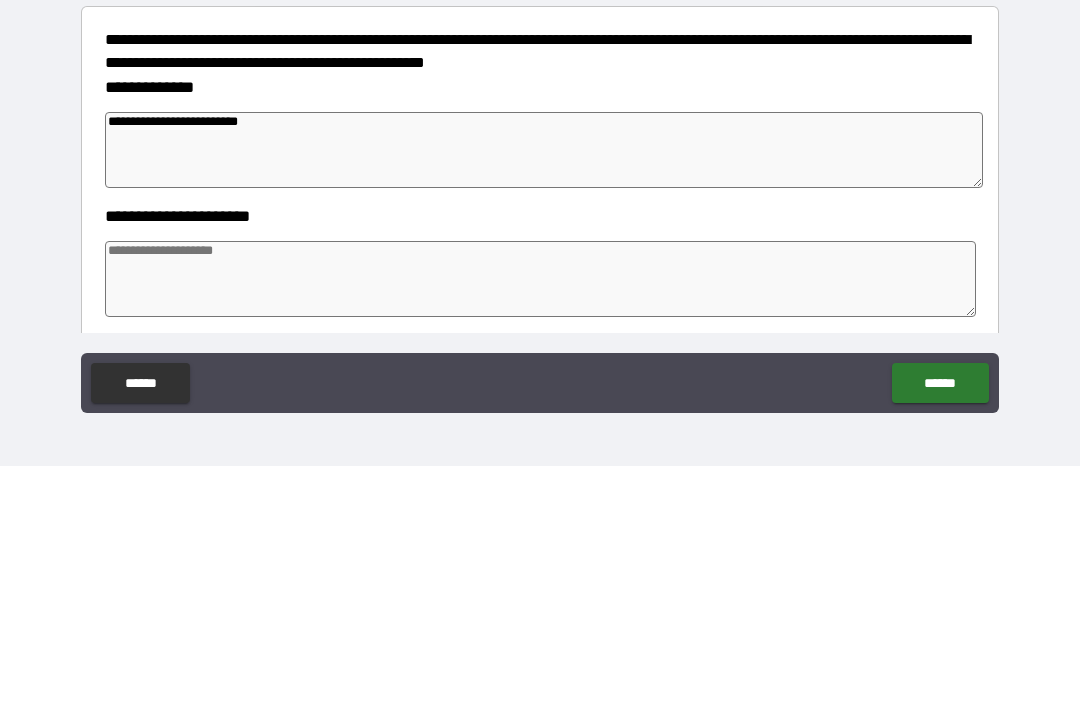 click at bounding box center (540, 520) 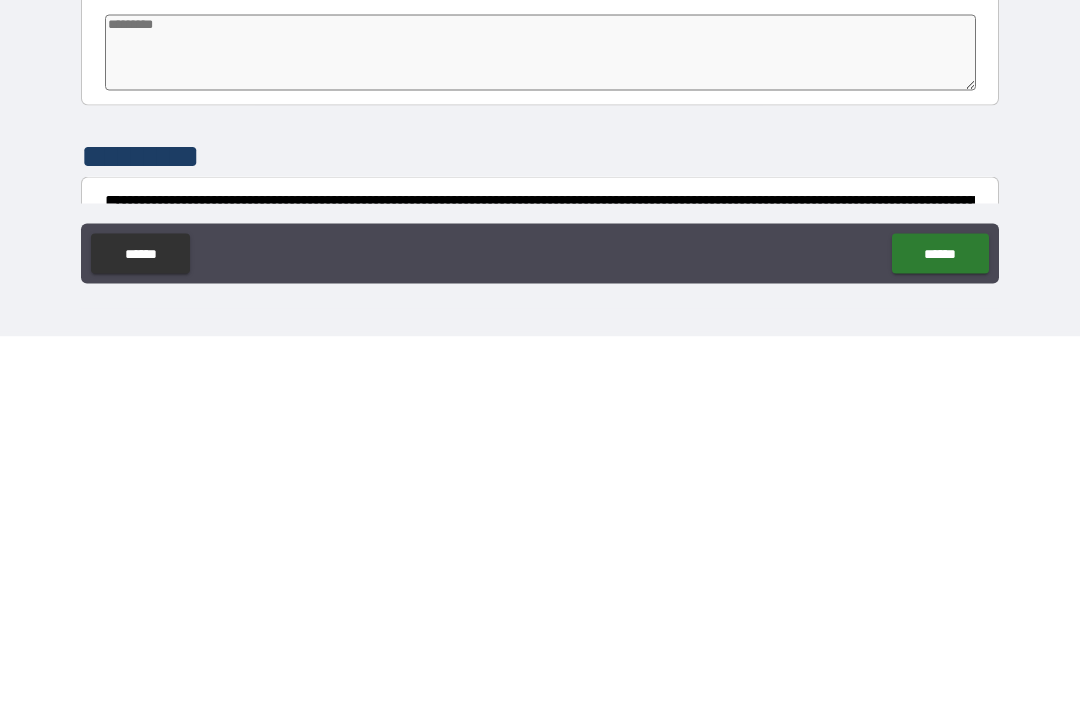 scroll, scrollTop: 344, scrollLeft: 0, axis: vertical 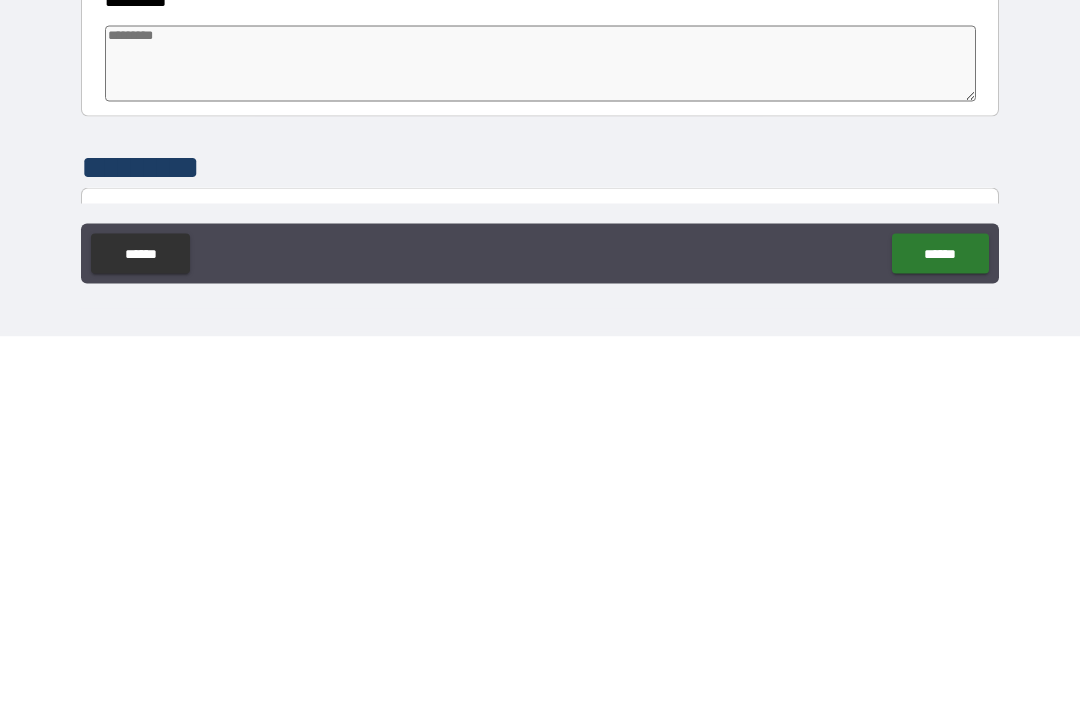 click at bounding box center [540, 434] 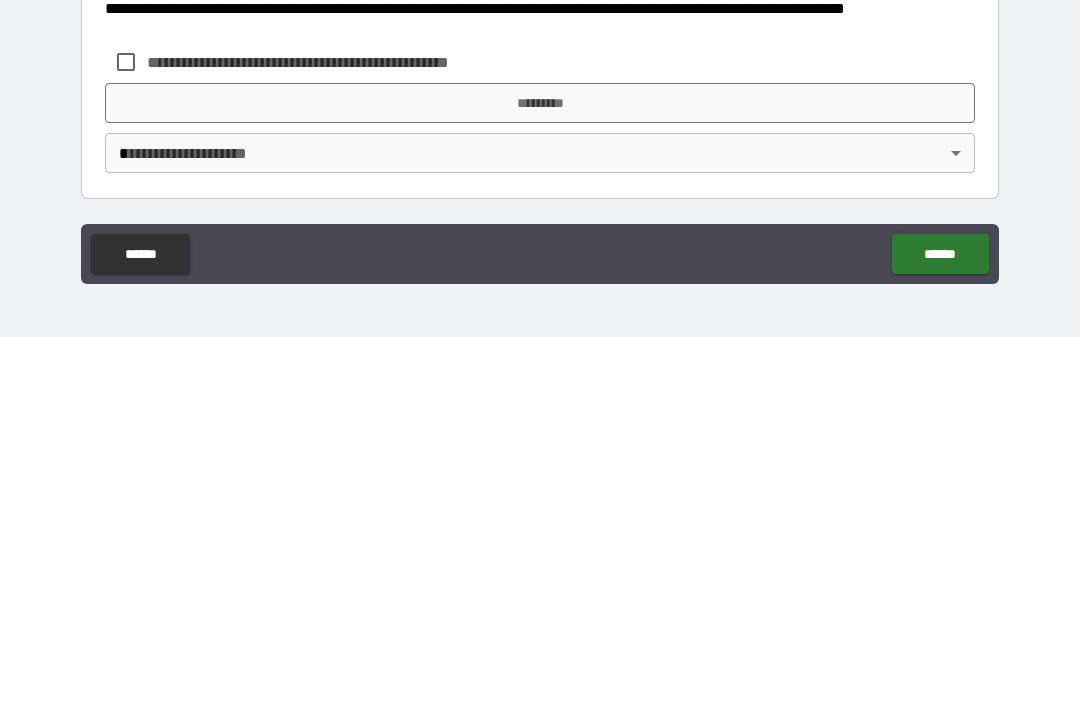 scroll, scrollTop: 570, scrollLeft: 0, axis: vertical 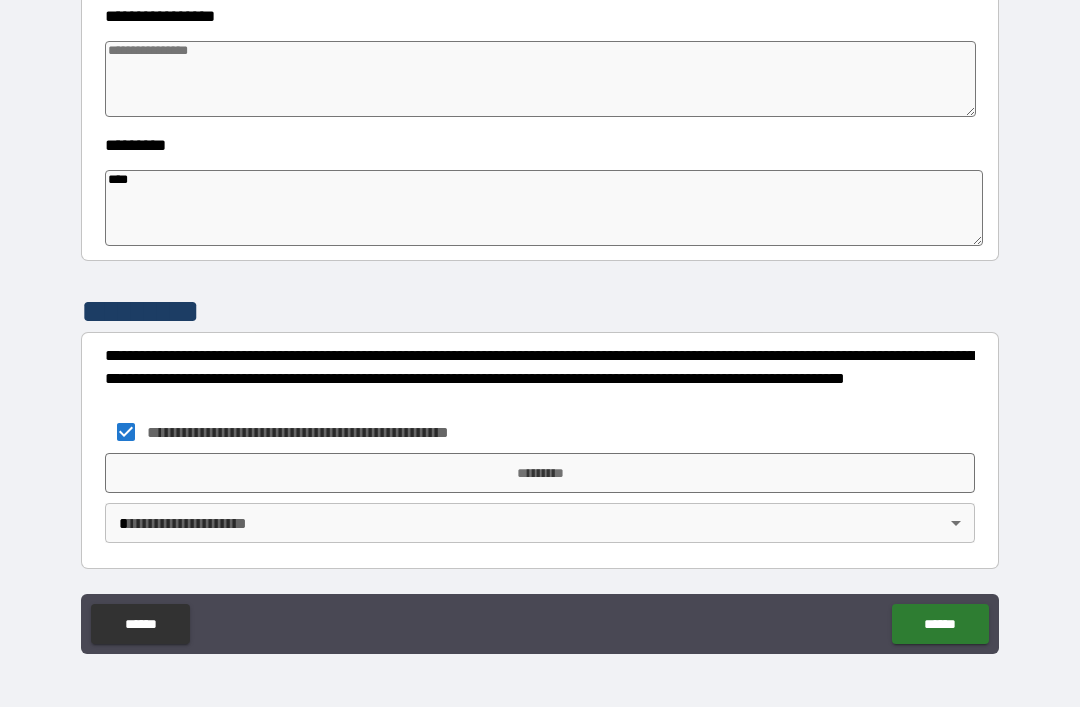 click on "*********" at bounding box center (540, 473) 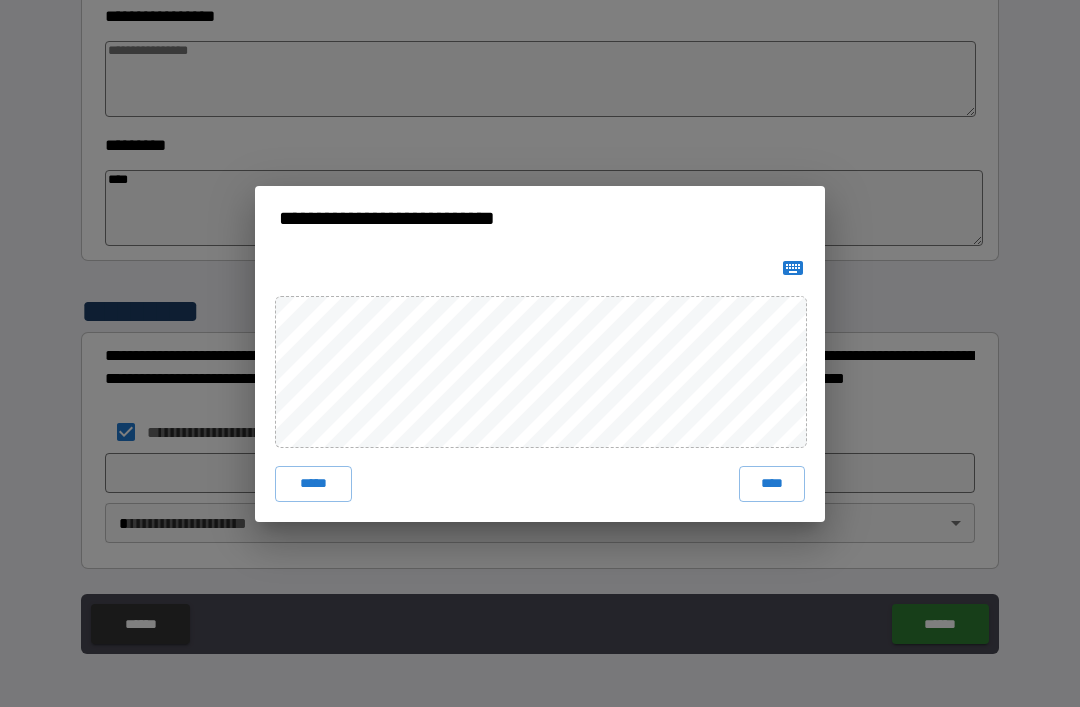 click on "****" at bounding box center (772, 484) 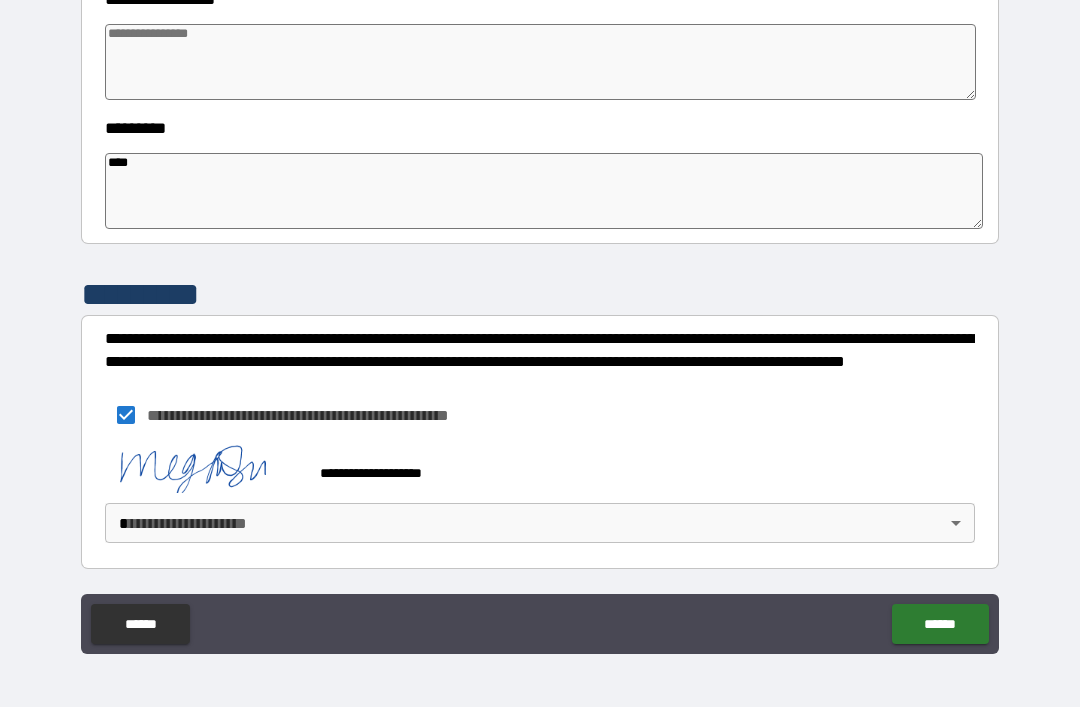 scroll, scrollTop: 587, scrollLeft: 0, axis: vertical 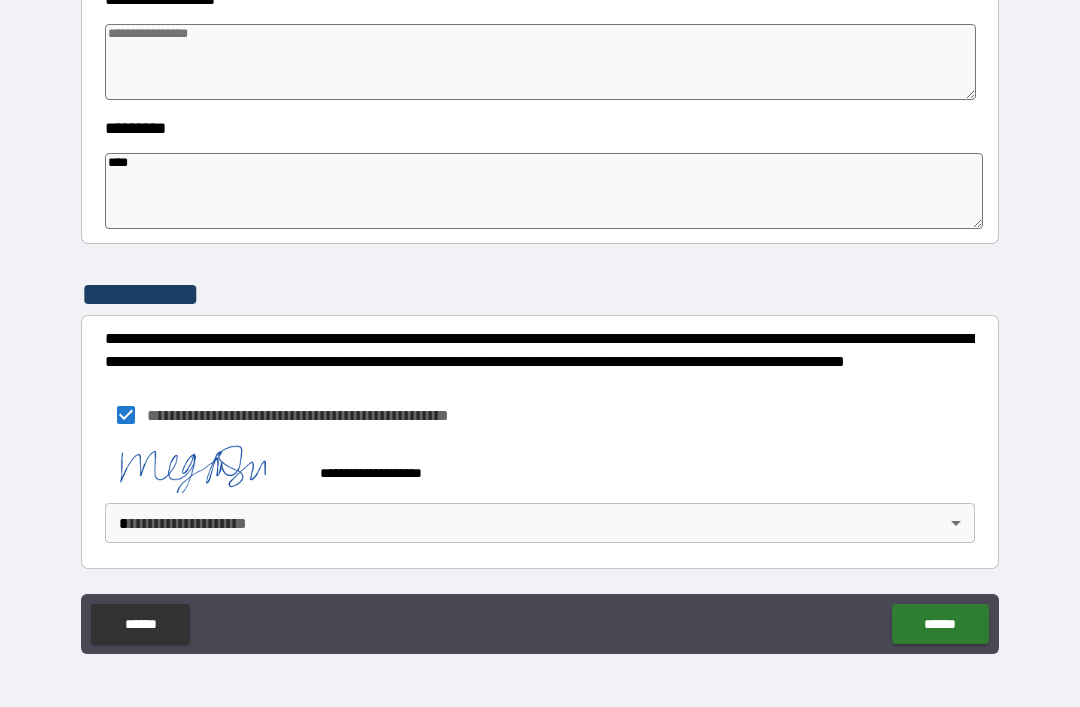 click on "**********" at bounding box center [540, 321] 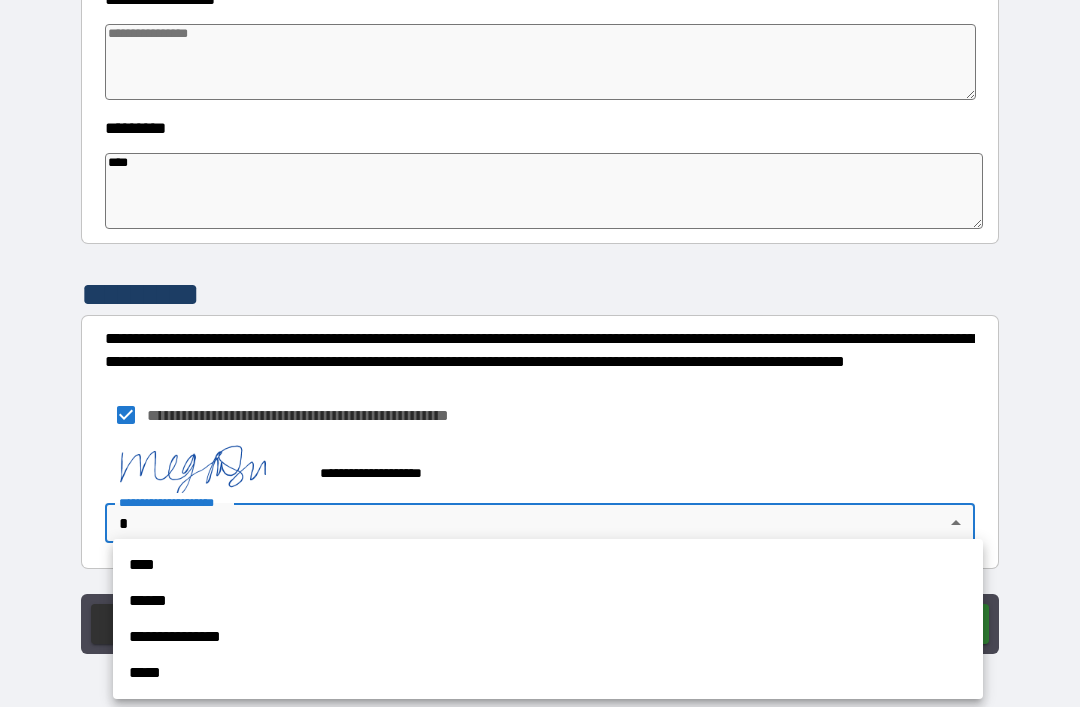 click on "**********" at bounding box center (548, 637) 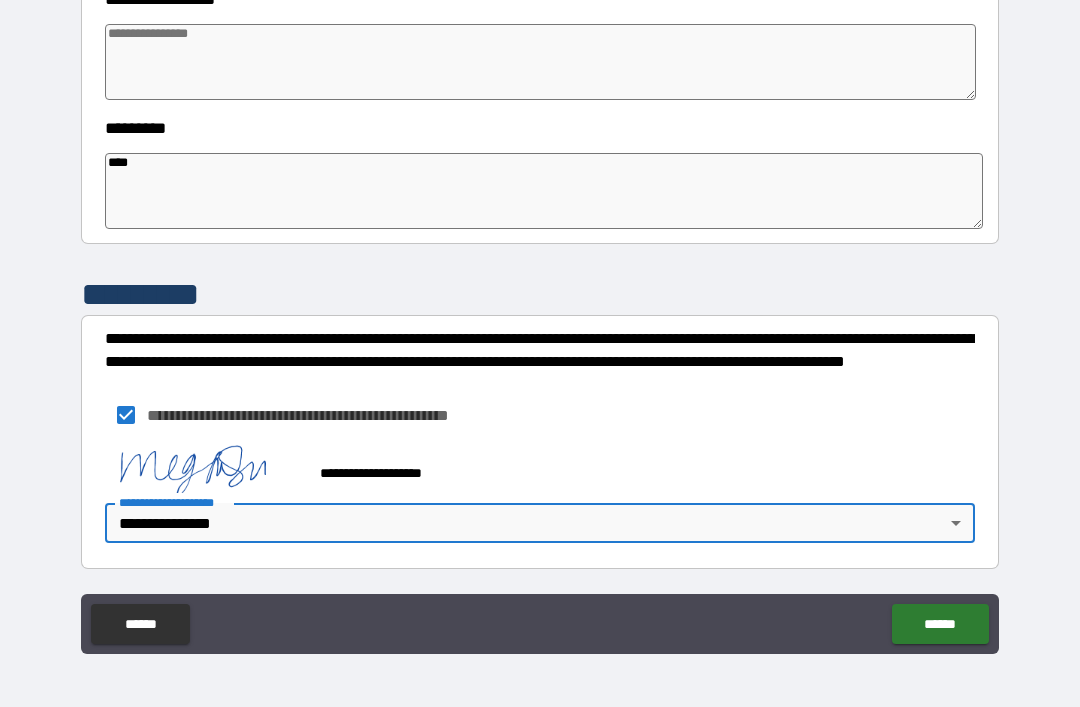 click on "******" at bounding box center (940, 624) 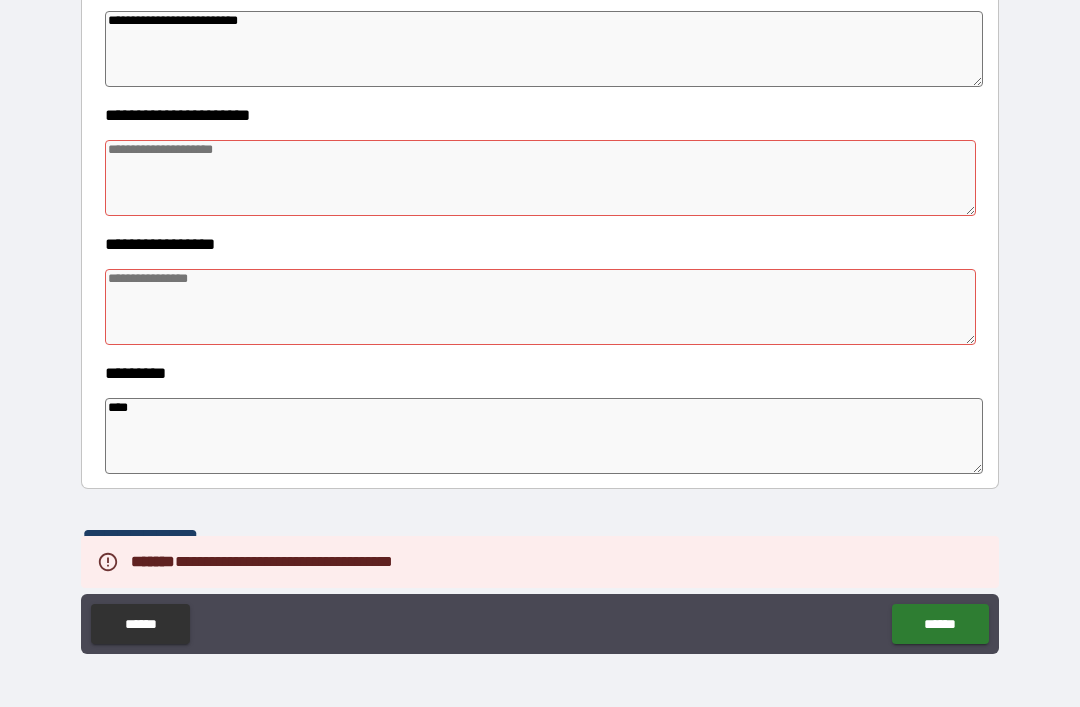 scroll, scrollTop: 325, scrollLeft: 0, axis: vertical 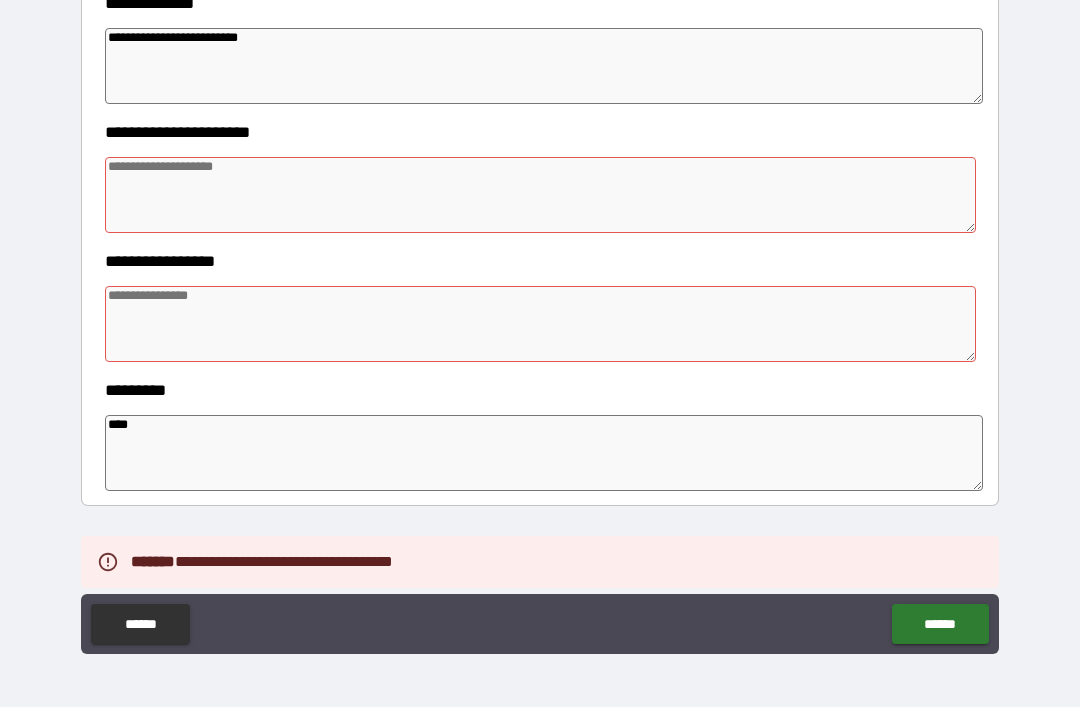 click at bounding box center (540, 195) 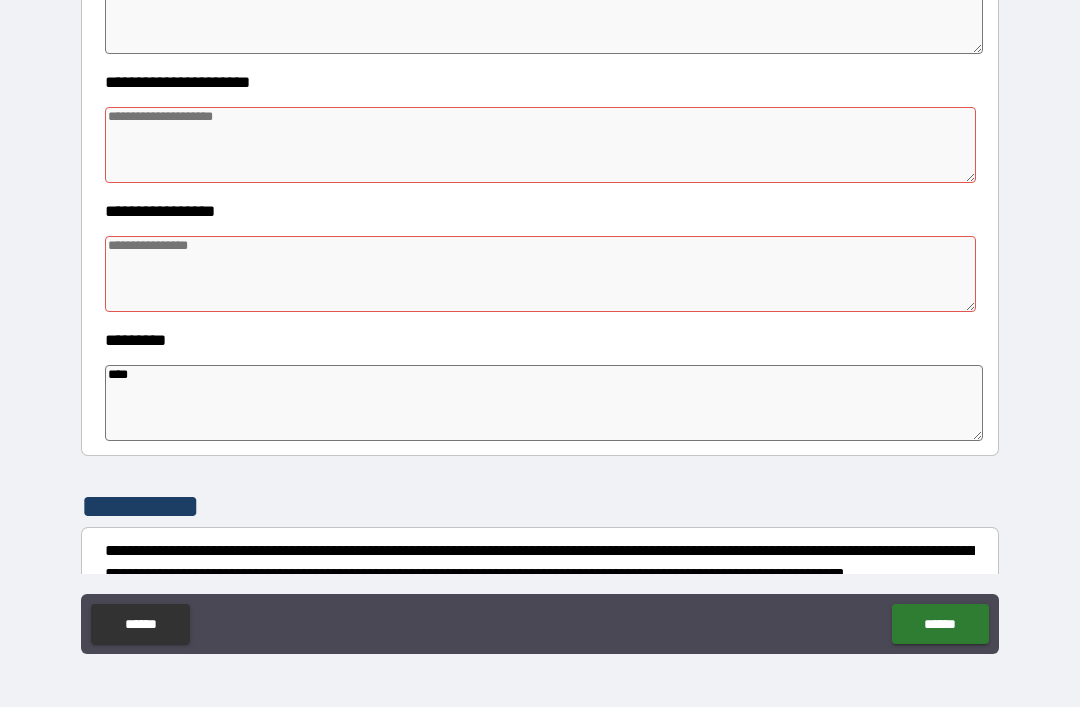 scroll, scrollTop: 376, scrollLeft: 0, axis: vertical 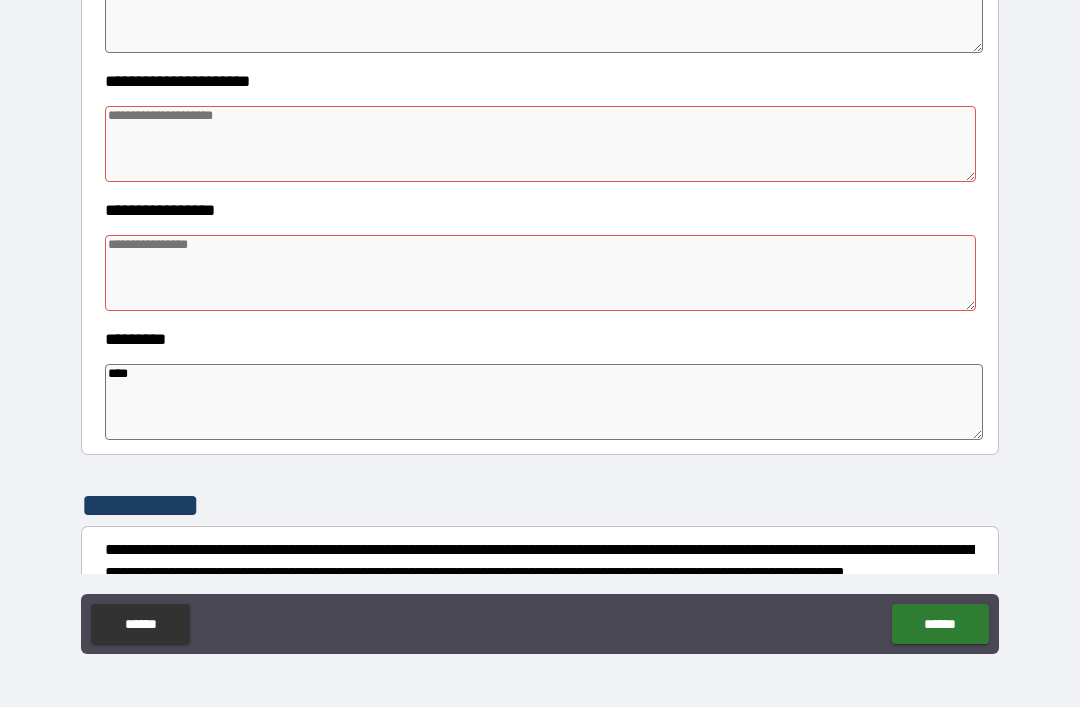 click at bounding box center (540, 273) 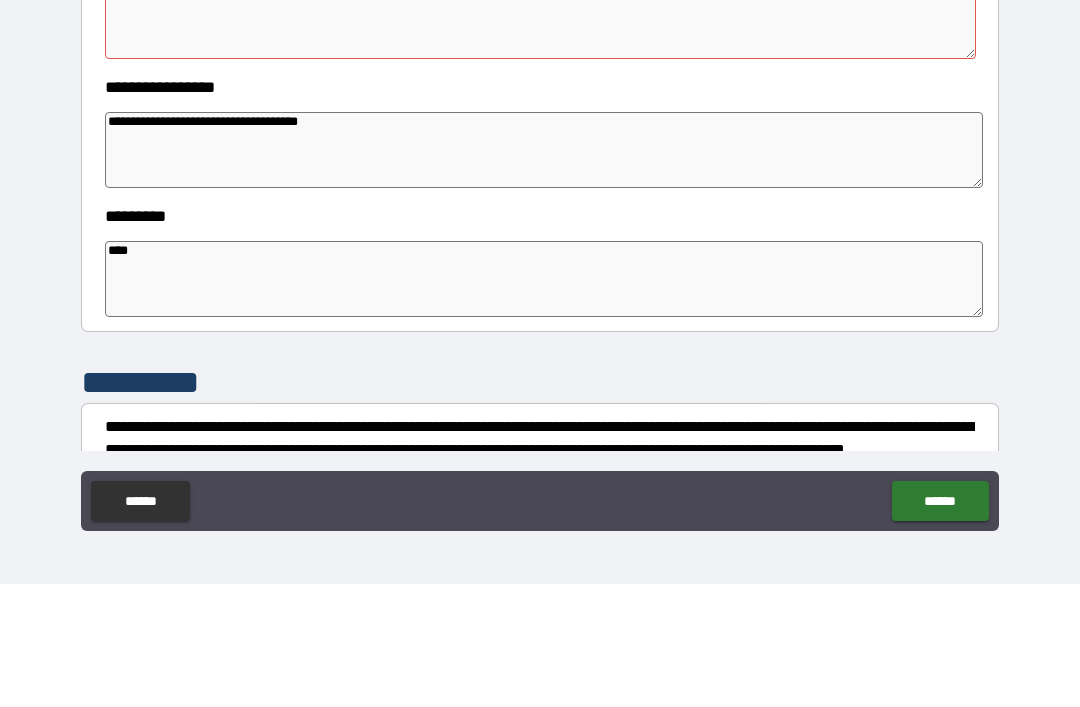 click at bounding box center (540, 144) 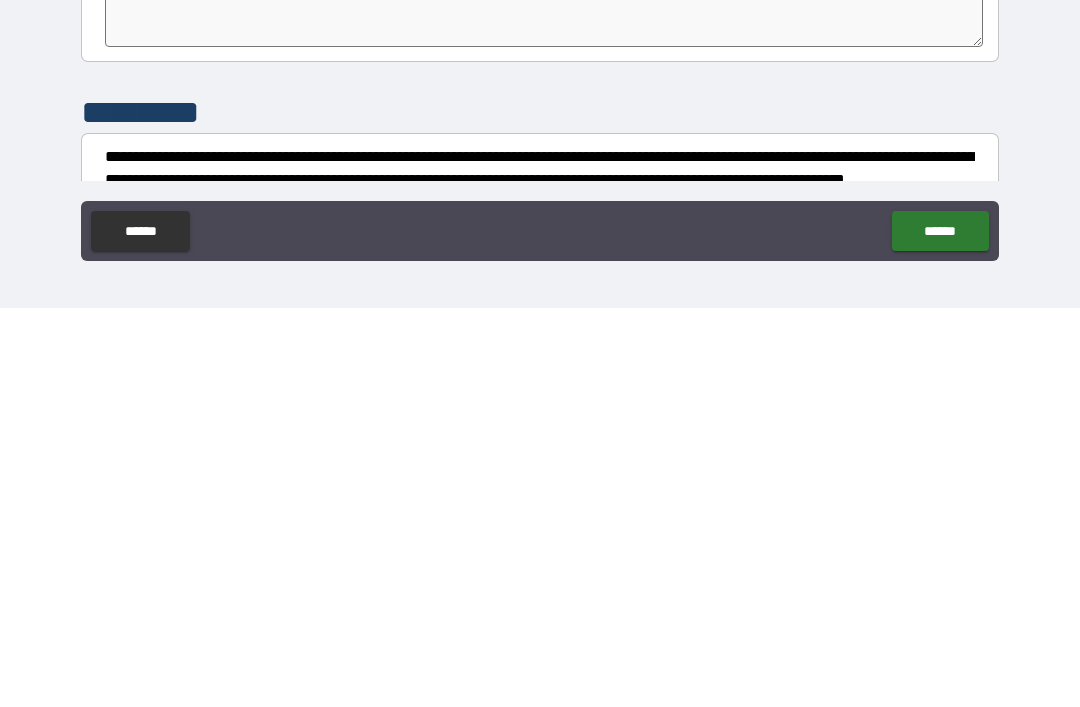 scroll, scrollTop: 64, scrollLeft: 0, axis: vertical 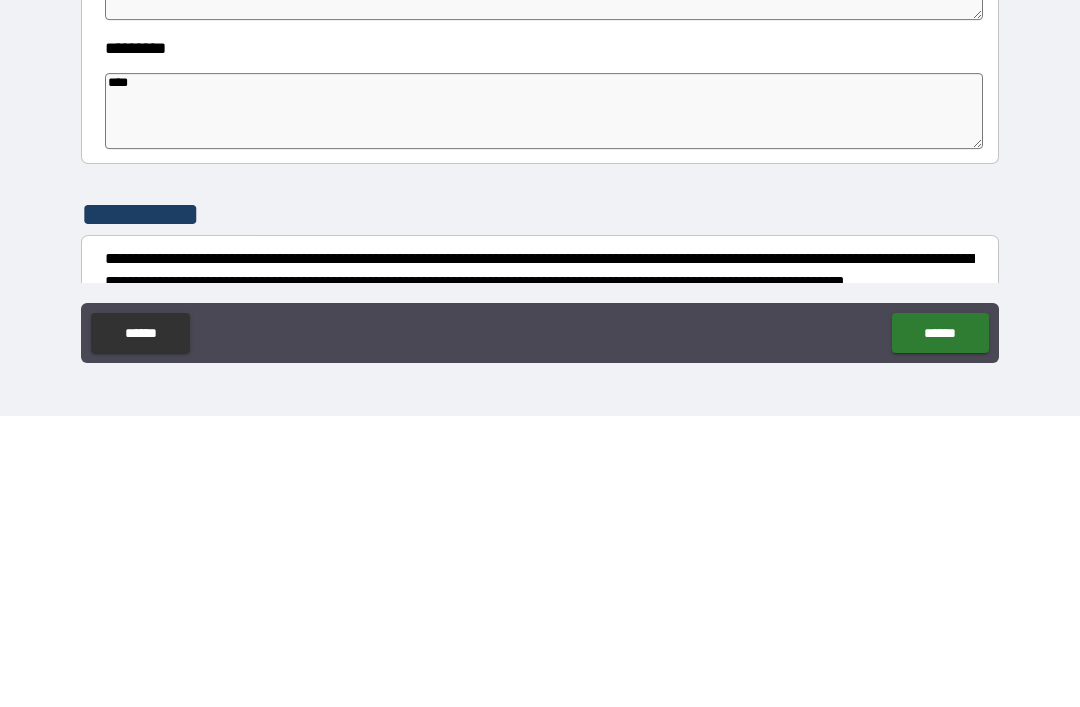 click on "******" at bounding box center [940, 624] 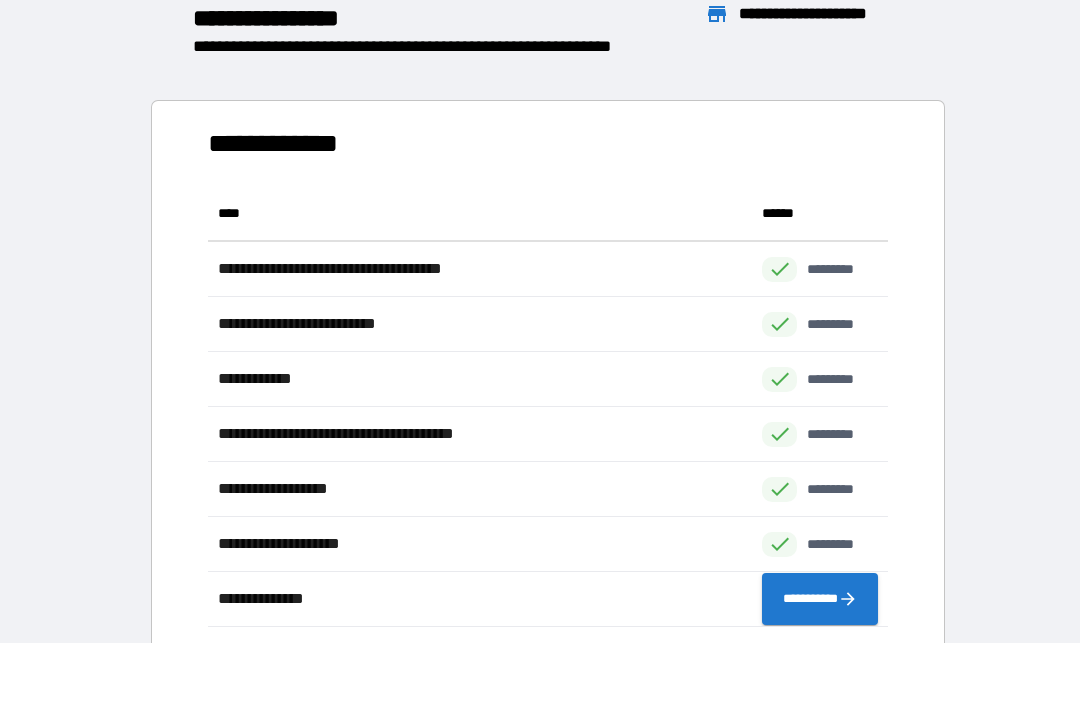 scroll, scrollTop: 441, scrollLeft: 680, axis: both 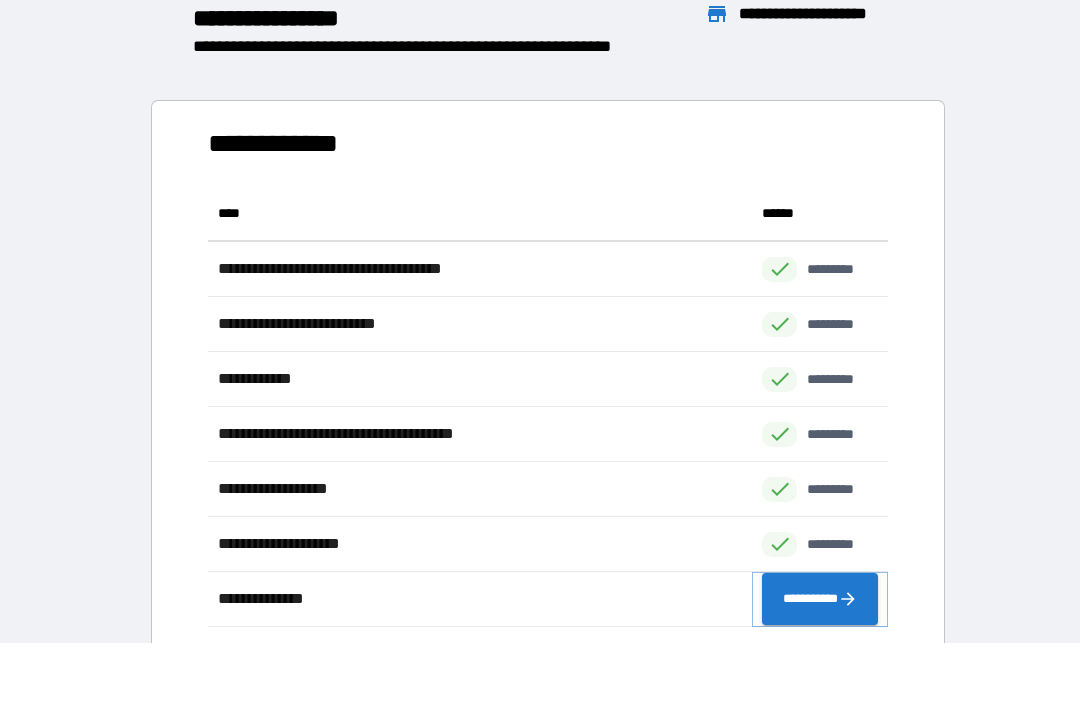 click on "**********" at bounding box center [820, 599] 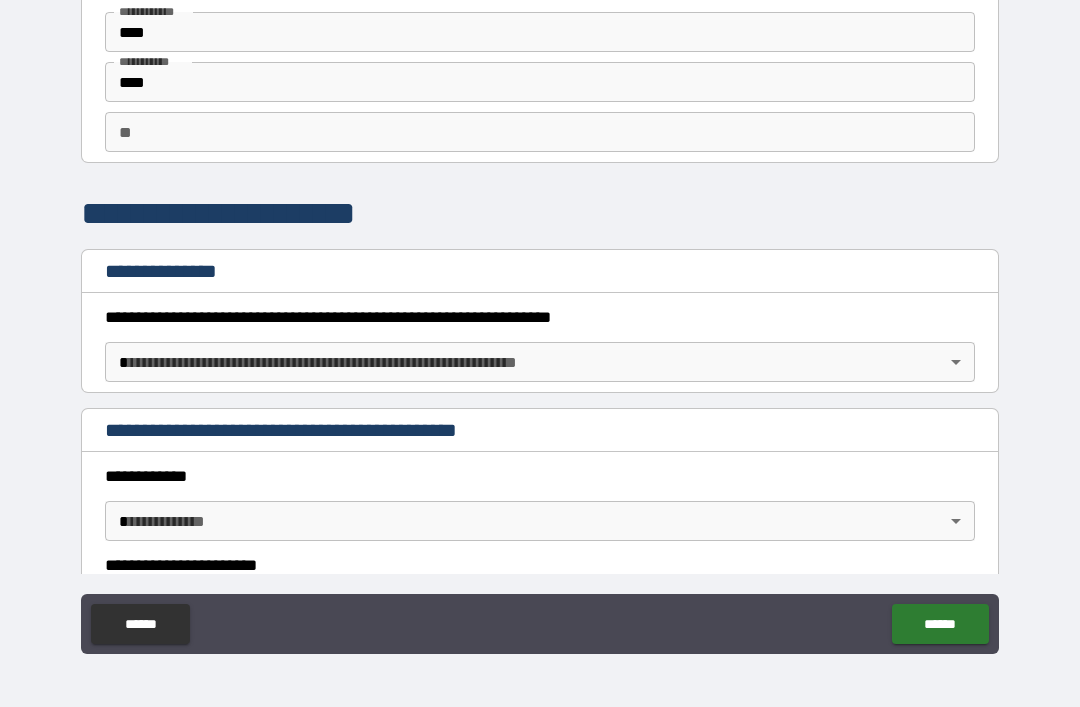 scroll, scrollTop: 94, scrollLeft: 0, axis: vertical 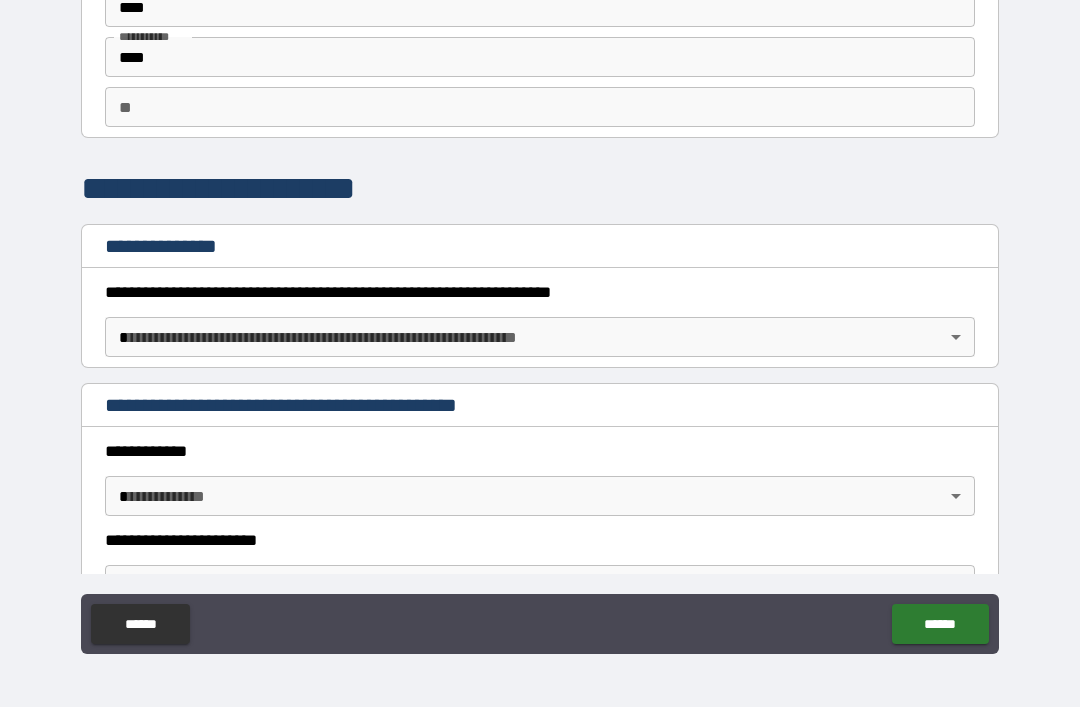 click on "**********" at bounding box center [540, 321] 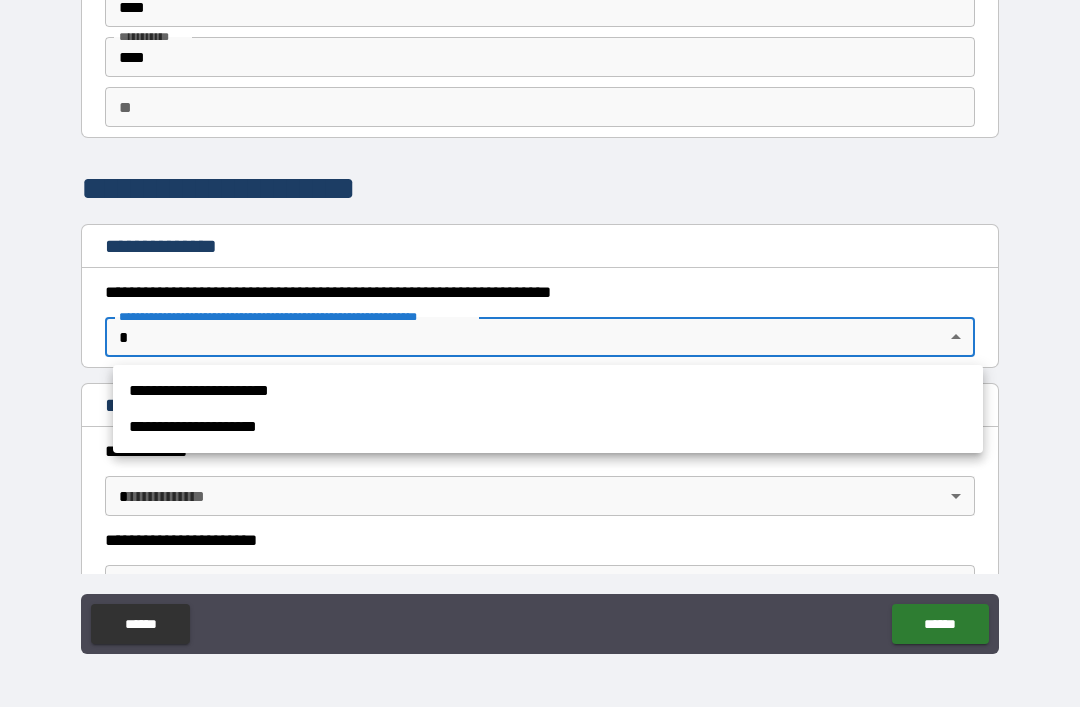 click on "**********" at bounding box center [548, 391] 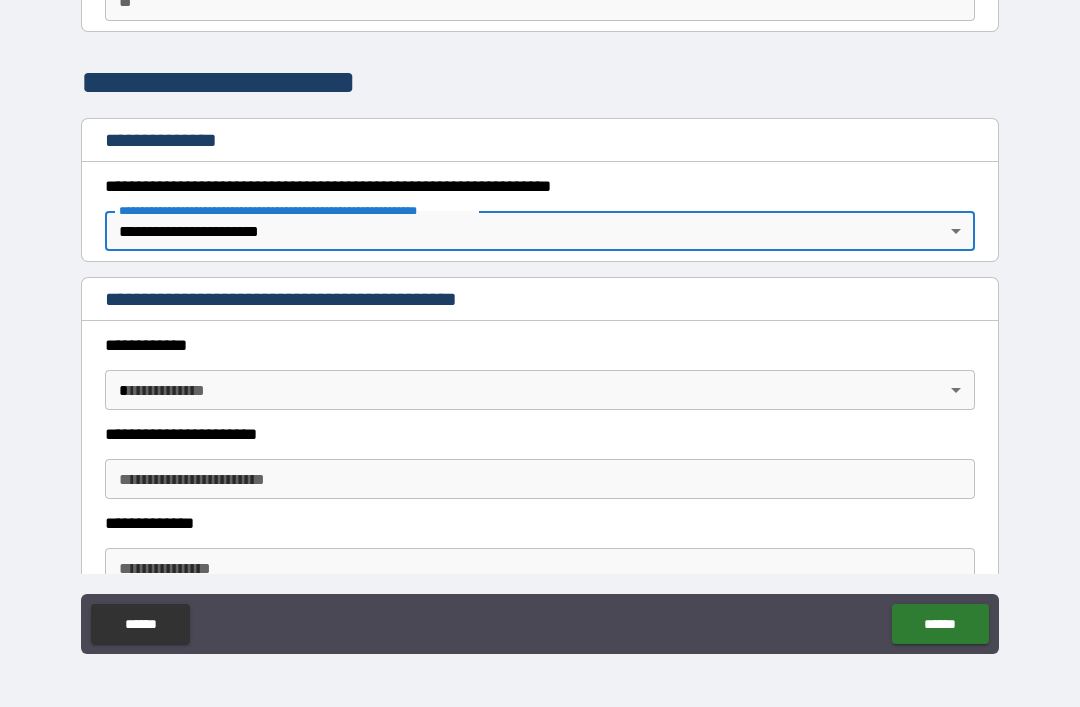 scroll, scrollTop: 199, scrollLeft: 0, axis: vertical 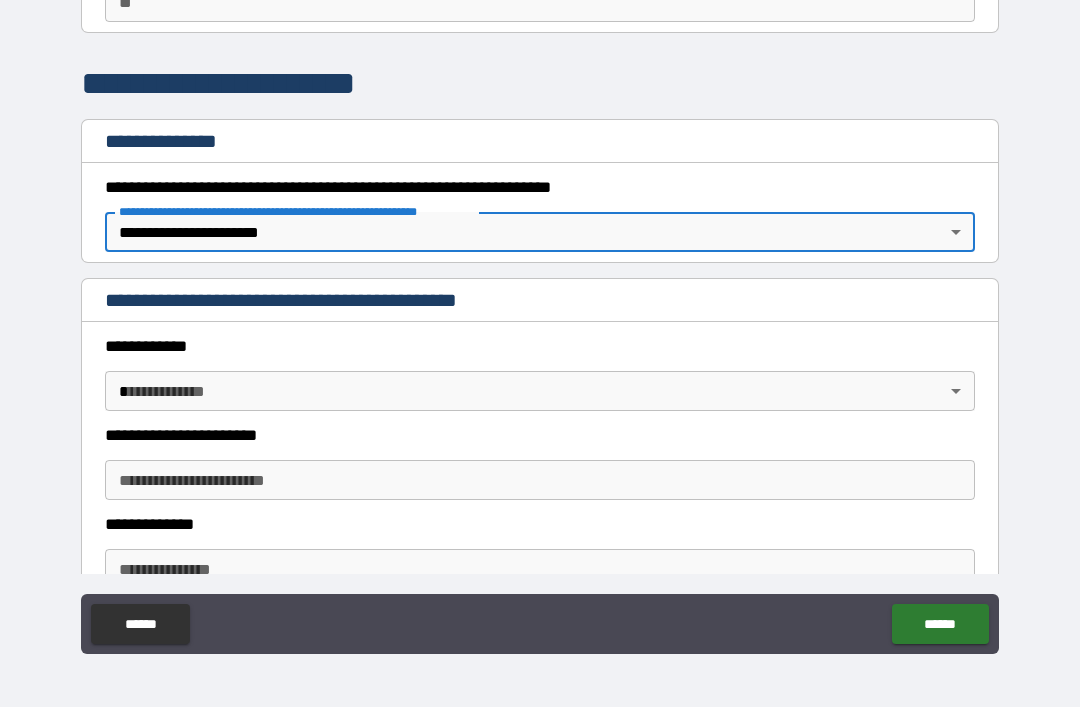 click on "**********" at bounding box center (540, 321) 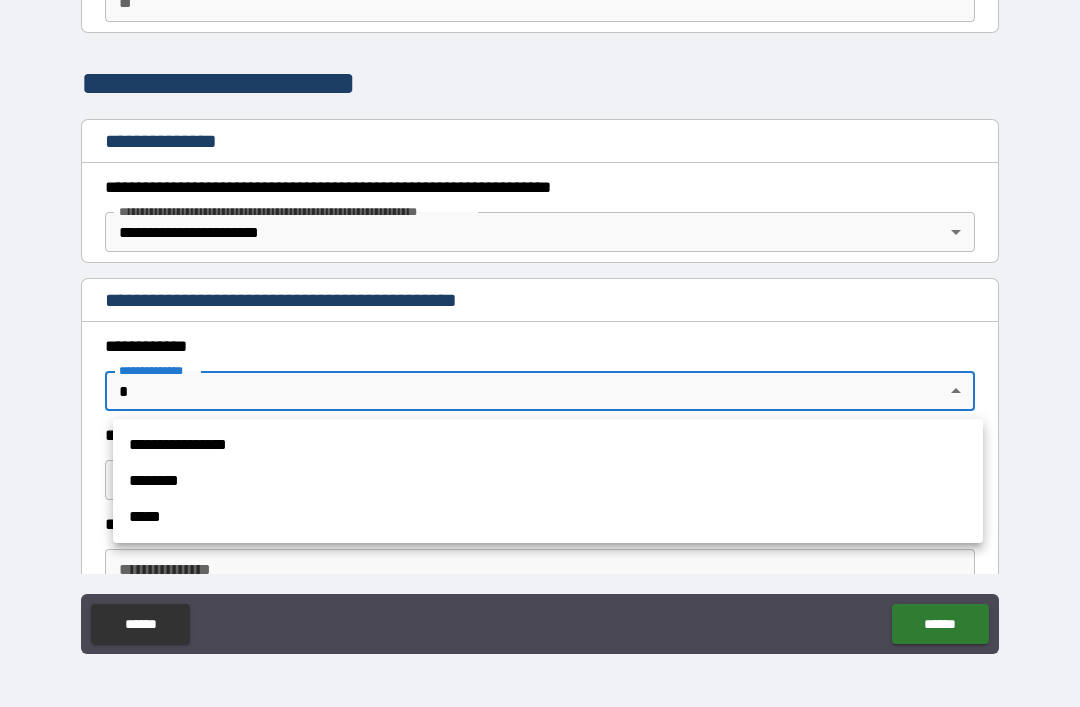 click on "**********" at bounding box center [548, 445] 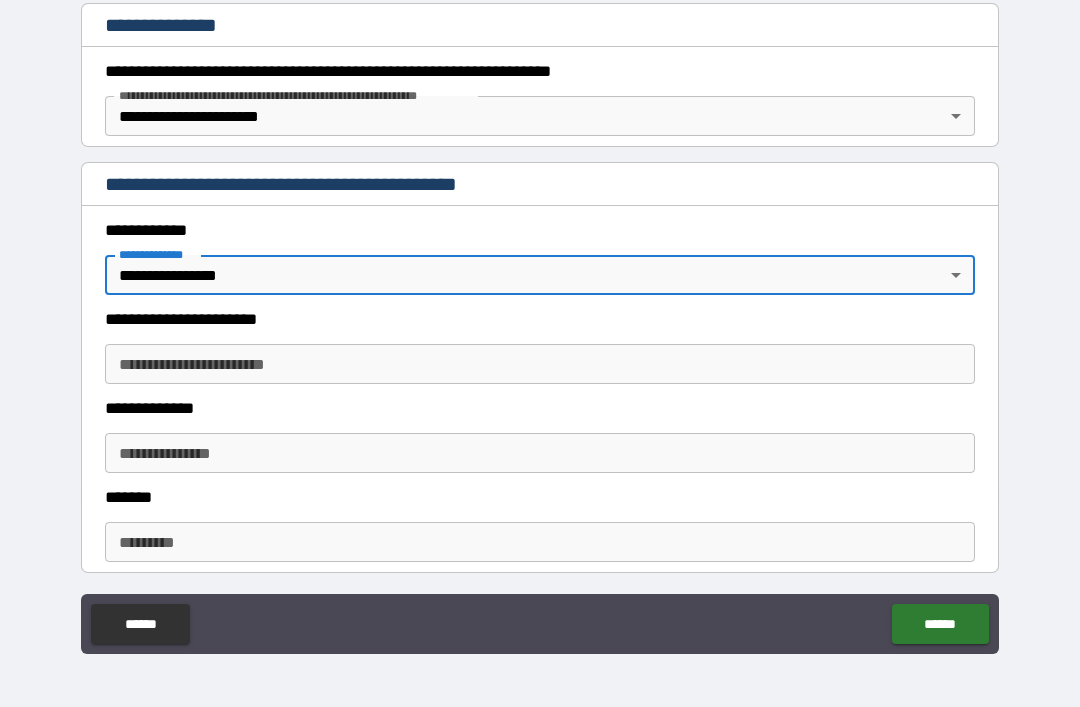 scroll, scrollTop: 317, scrollLeft: 0, axis: vertical 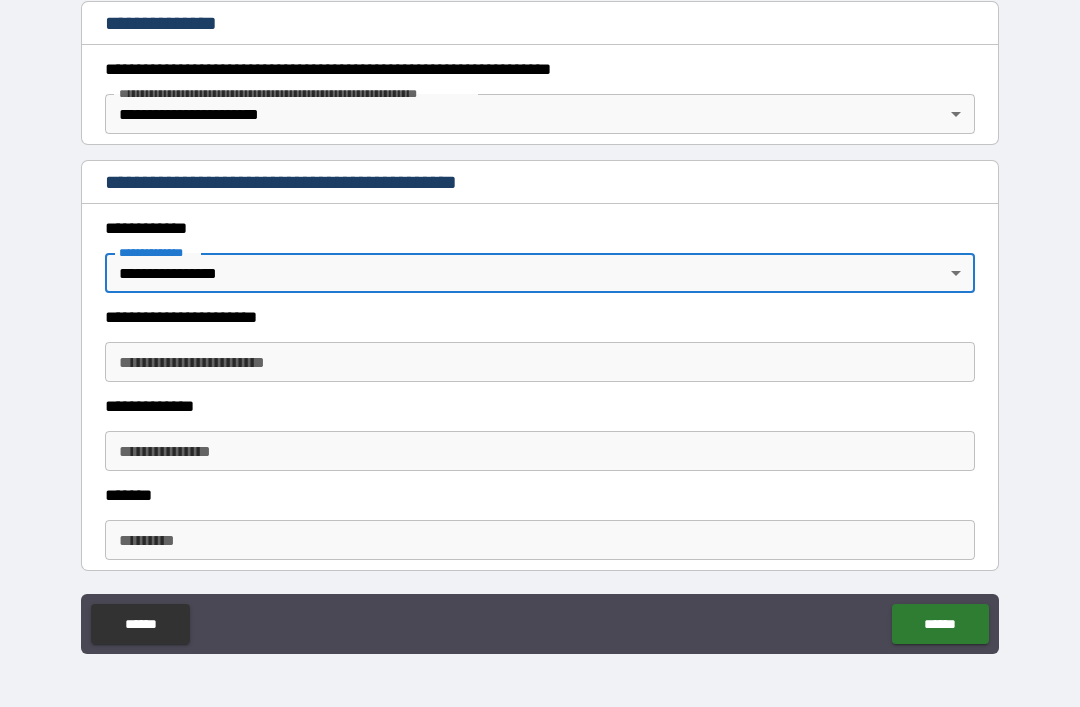 click on "**********" at bounding box center (540, 362) 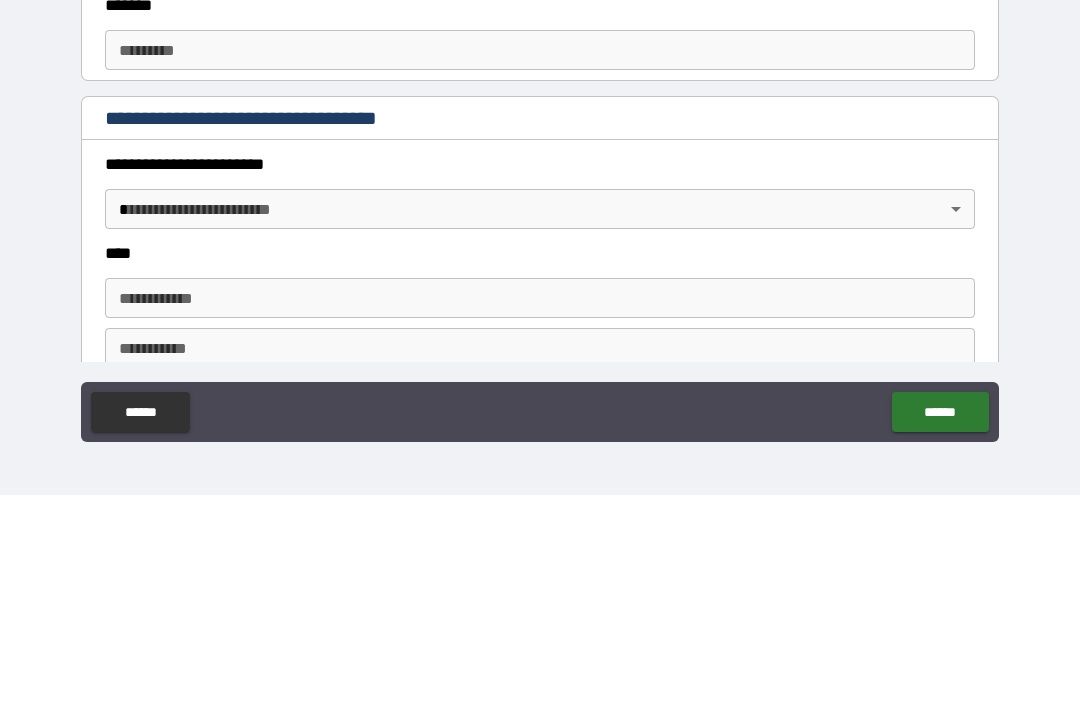 scroll, scrollTop: 627, scrollLeft: 0, axis: vertical 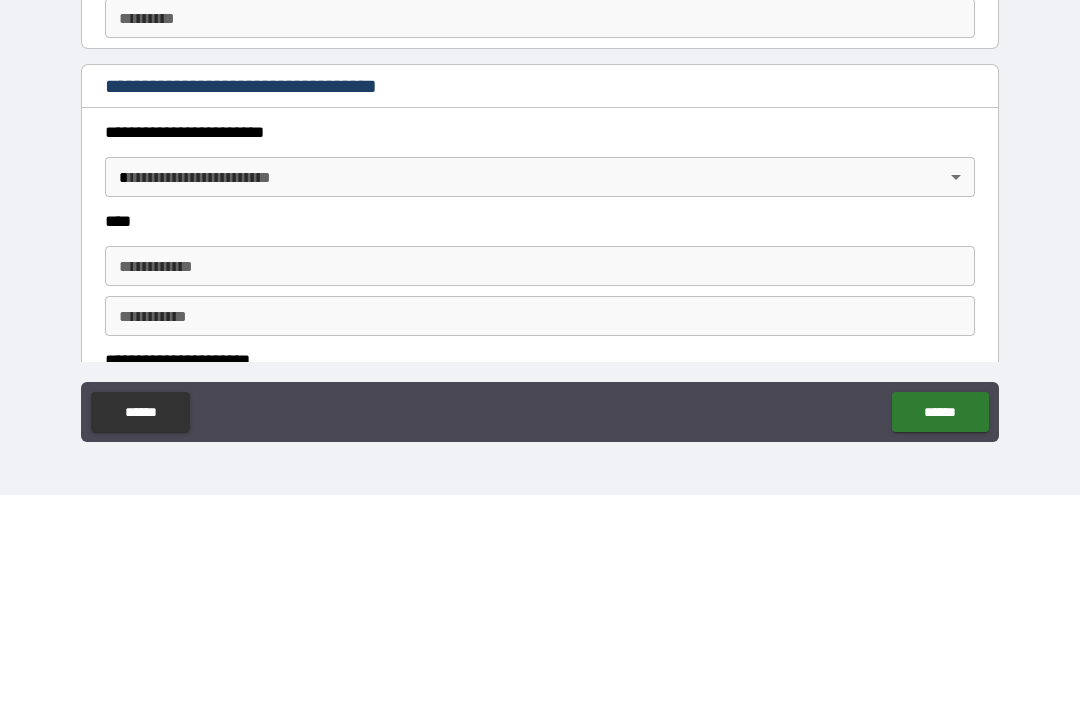 click on "**********" at bounding box center [540, 321] 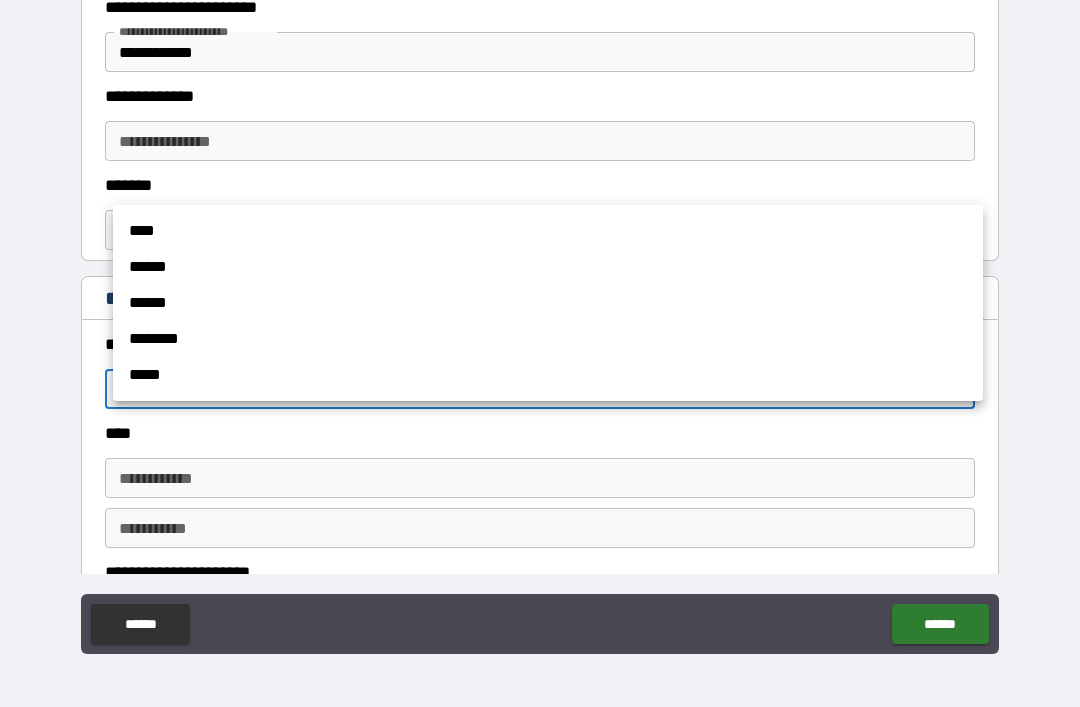 click on "******" at bounding box center [548, 267] 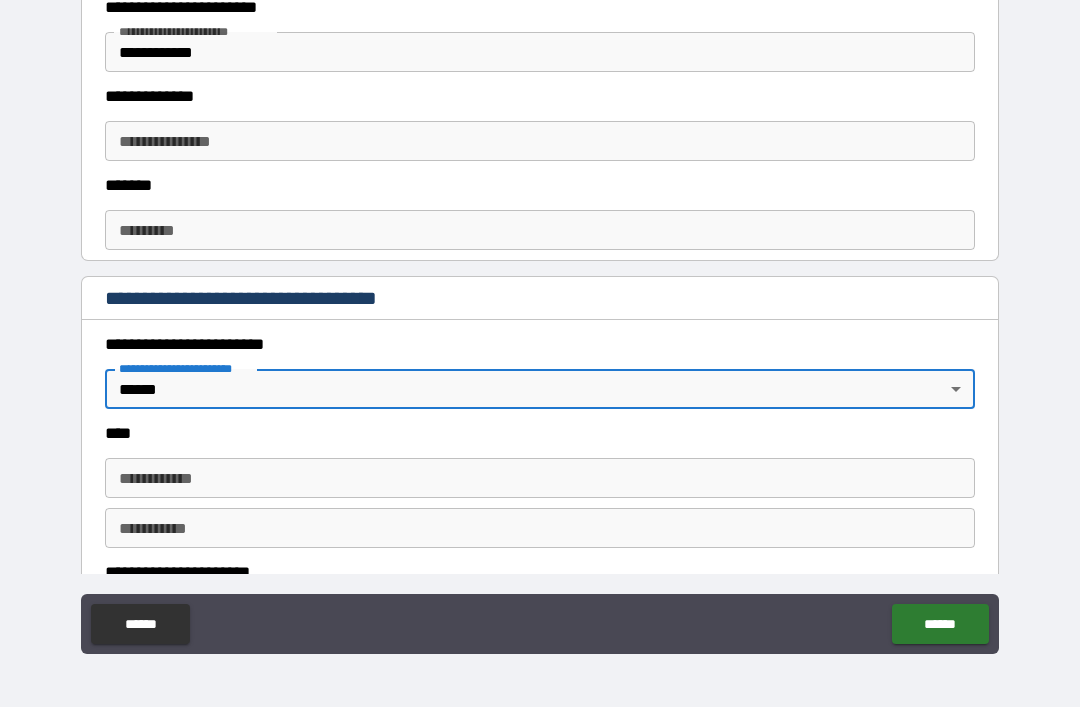 click on "**********" at bounding box center [540, 478] 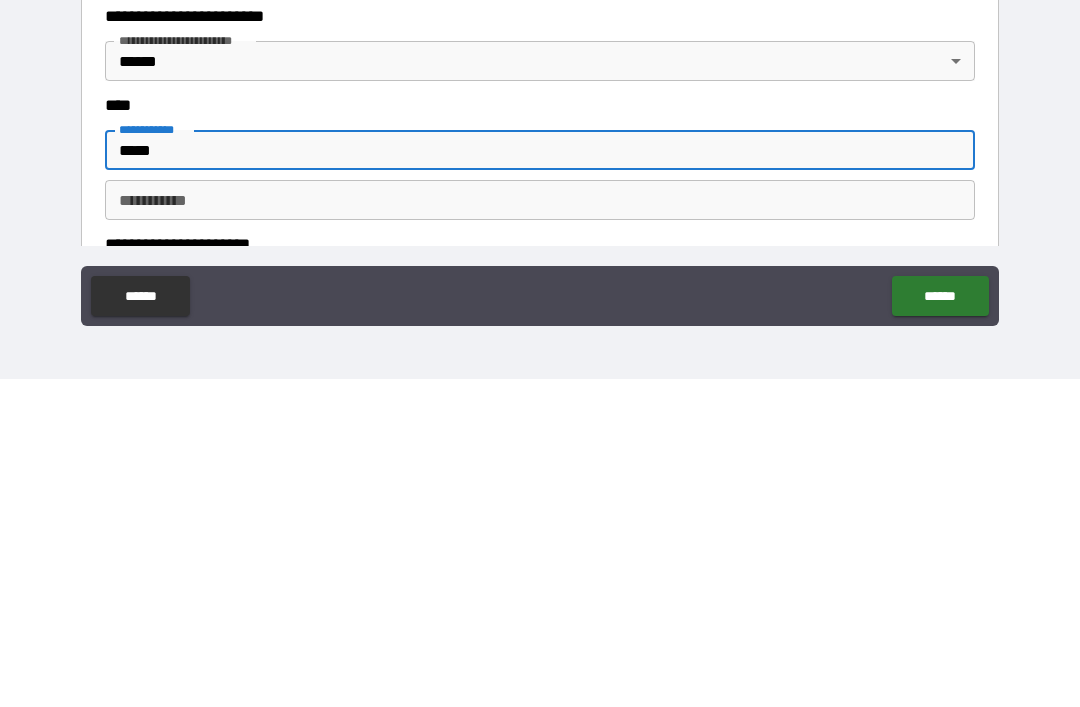click on "*********   *" at bounding box center (540, 528) 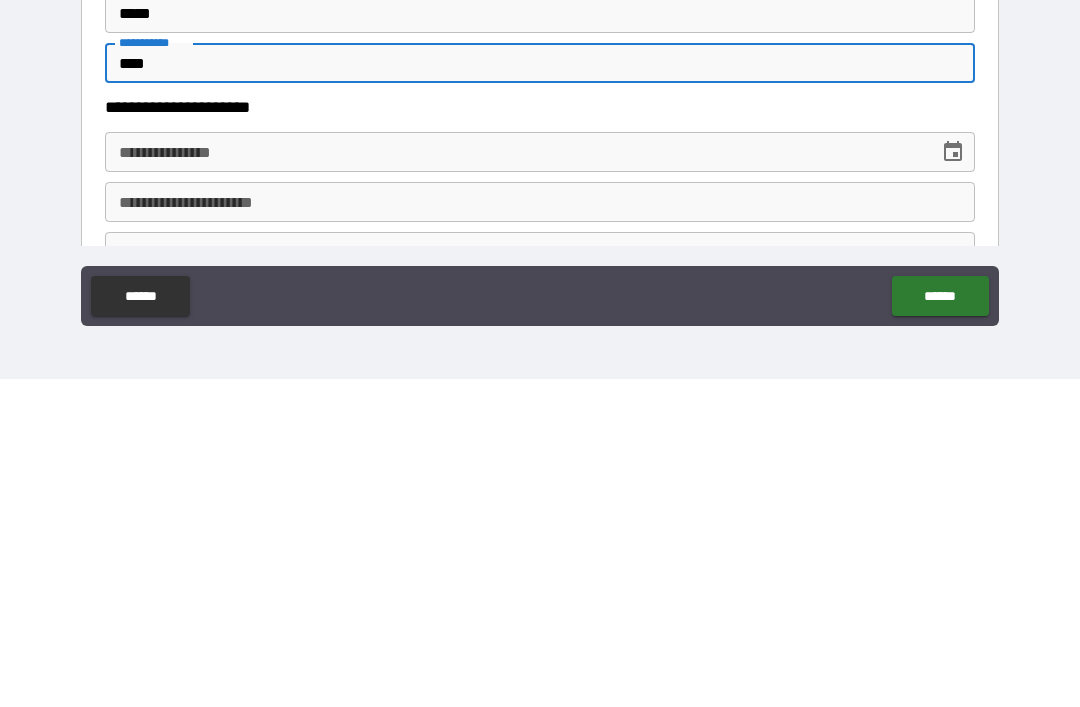 scroll, scrollTop: 777, scrollLeft: 0, axis: vertical 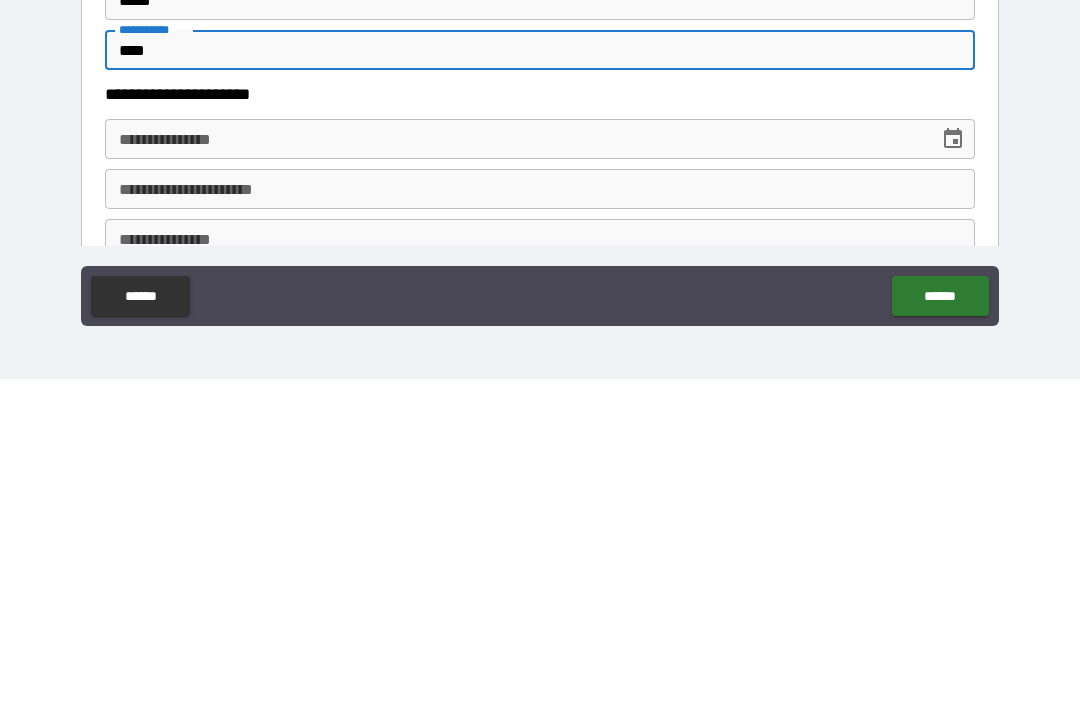 click on "**********" at bounding box center (515, 467) 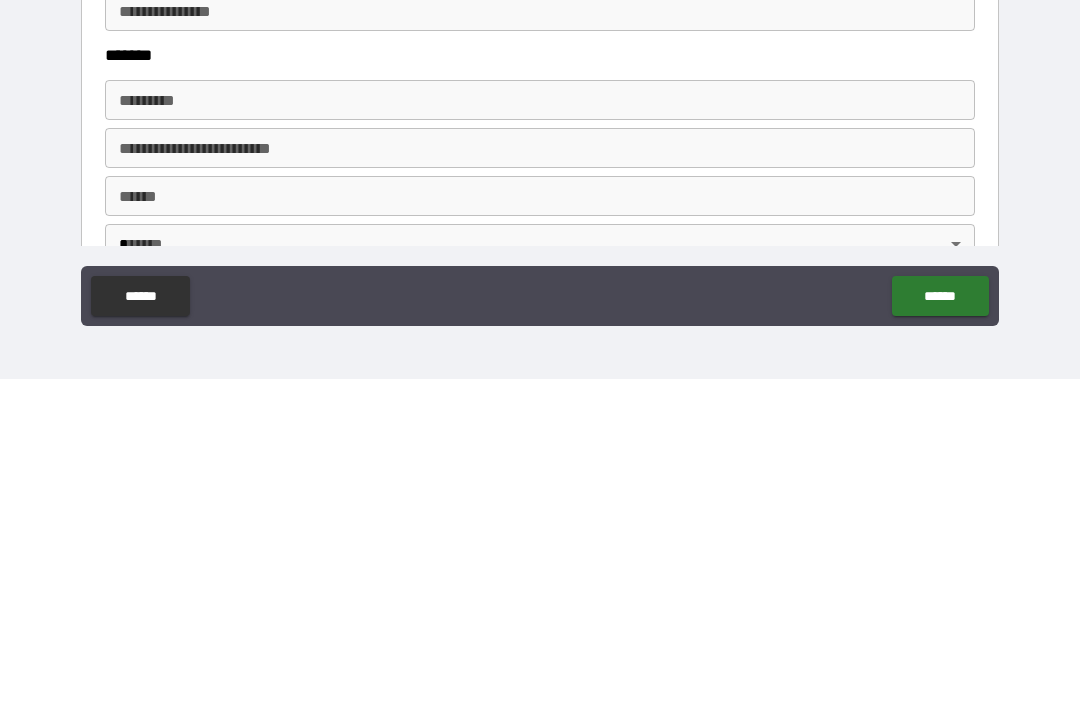 scroll, scrollTop: 1020, scrollLeft: 0, axis: vertical 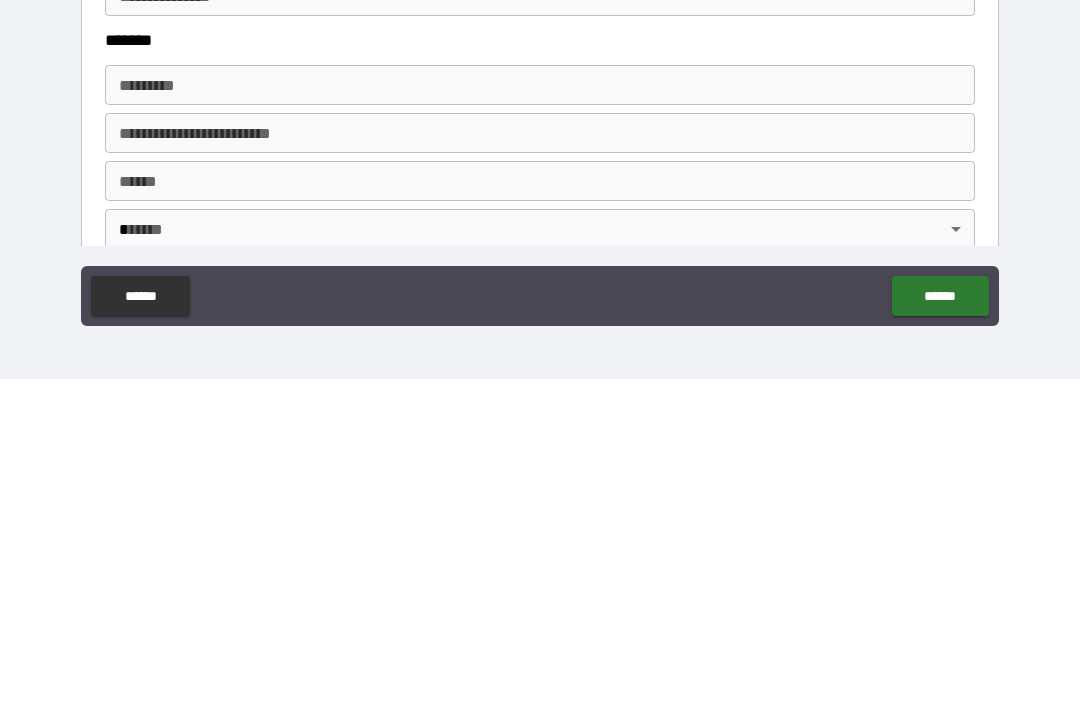 click on "*******   *" at bounding box center (540, 413) 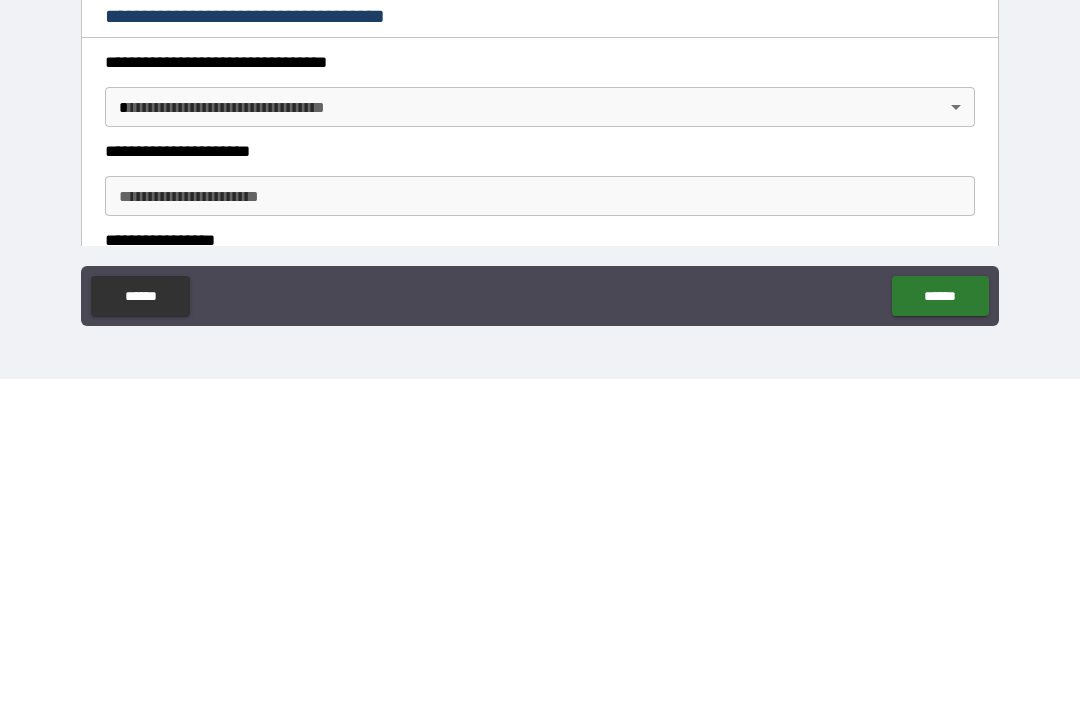 scroll, scrollTop: 1361, scrollLeft: 0, axis: vertical 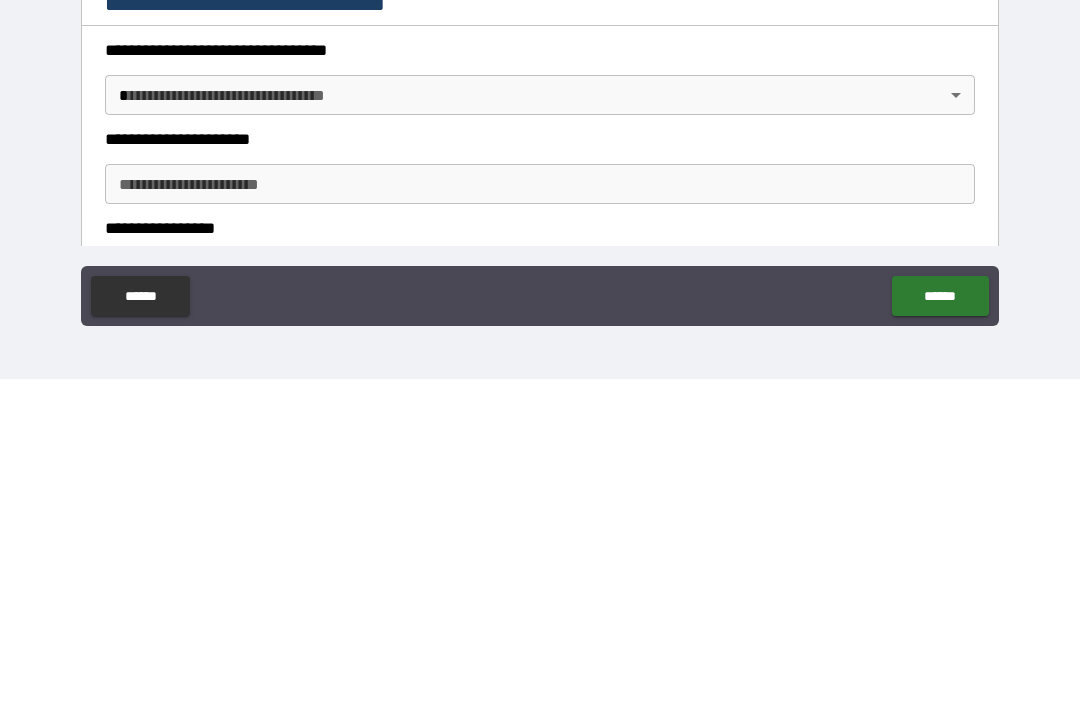click on "**********" at bounding box center [540, 321] 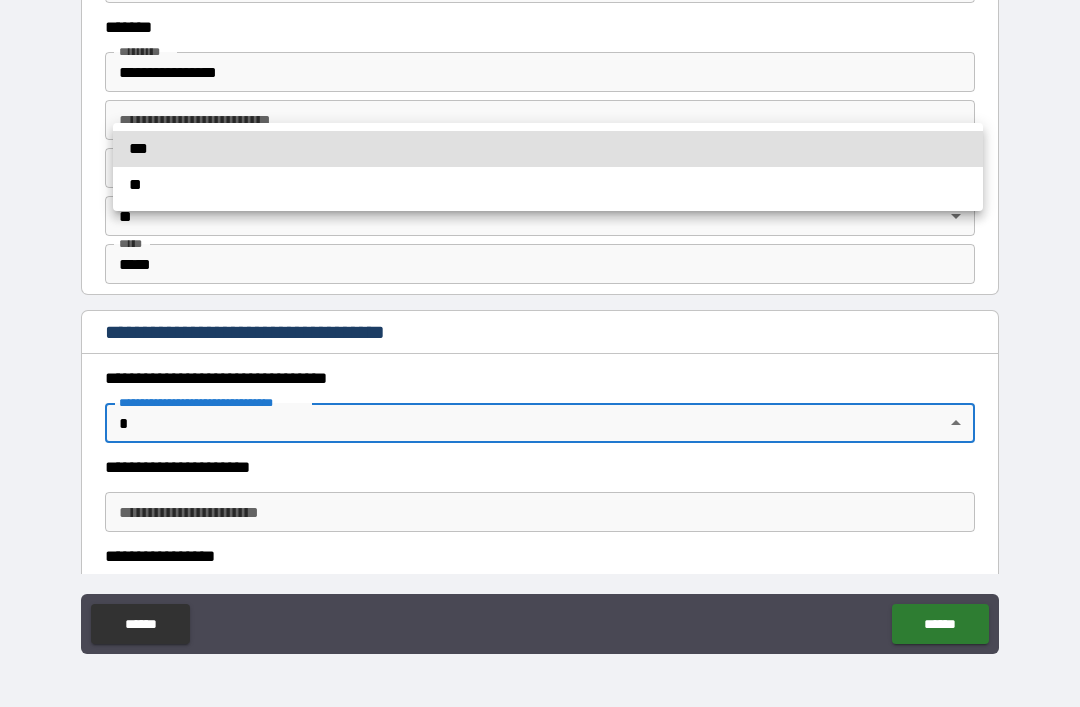 click on "***" at bounding box center [548, 149] 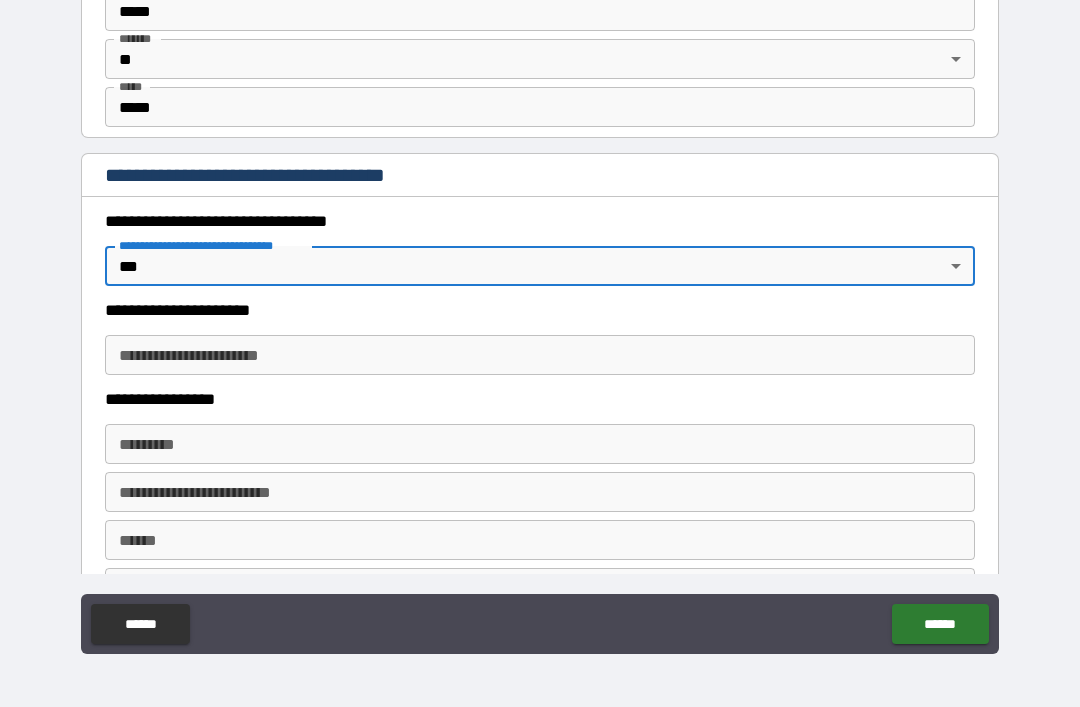 scroll, scrollTop: 1516, scrollLeft: 0, axis: vertical 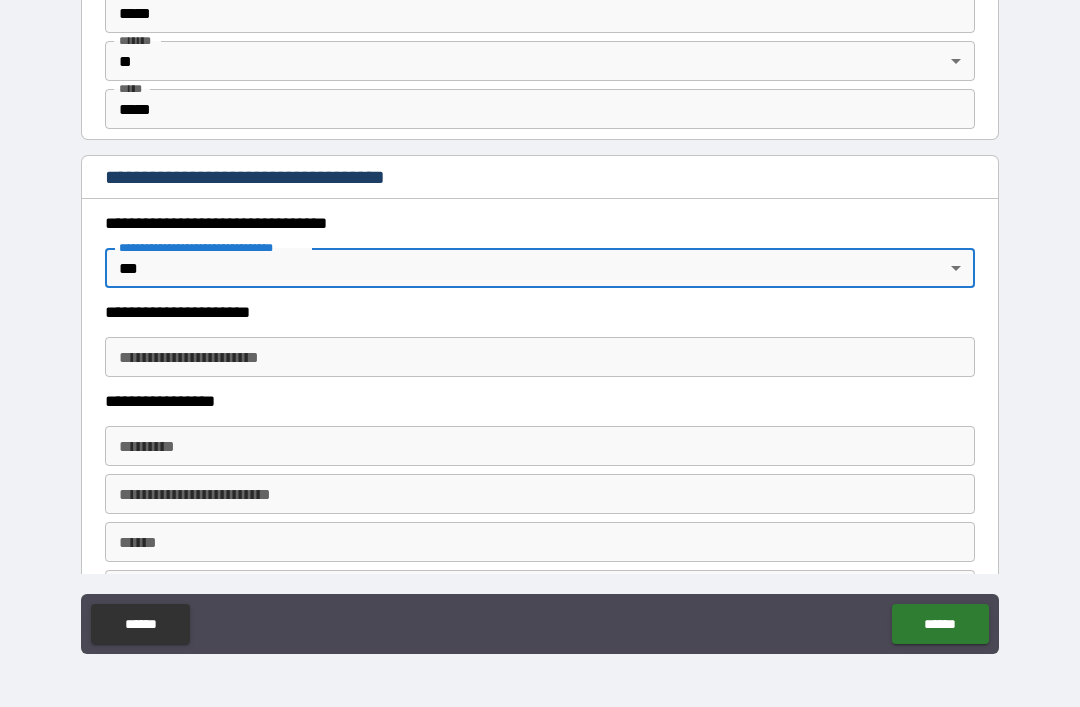 click on "**********" at bounding box center (540, 357) 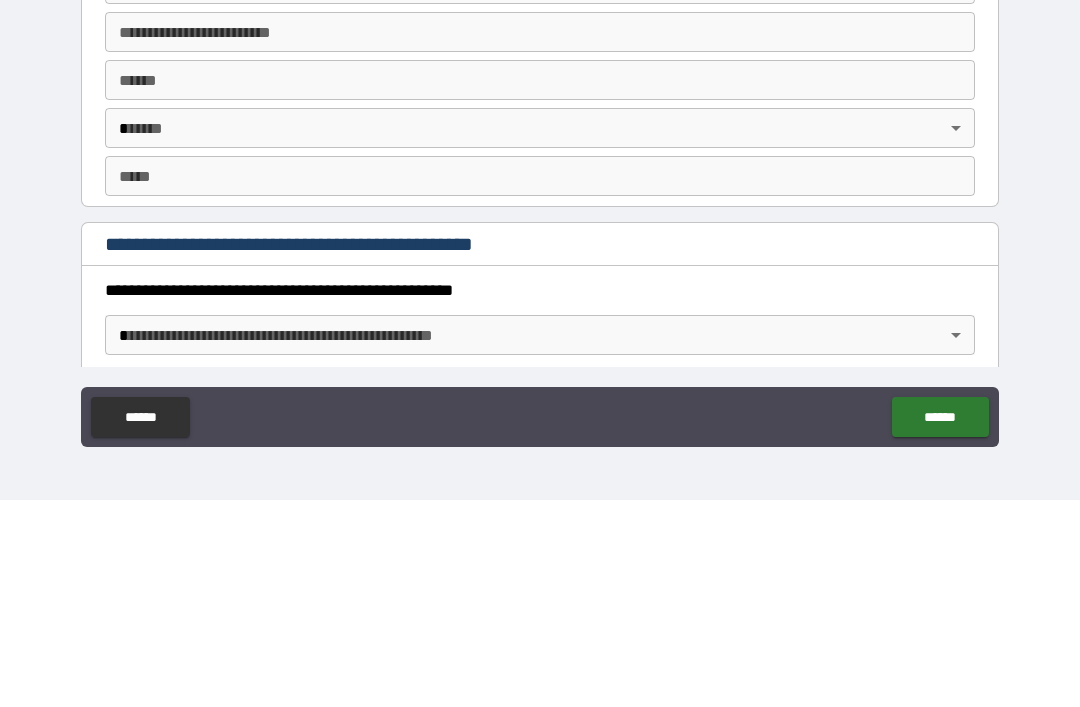 scroll, scrollTop: 1770, scrollLeft: 0, axis: vertical 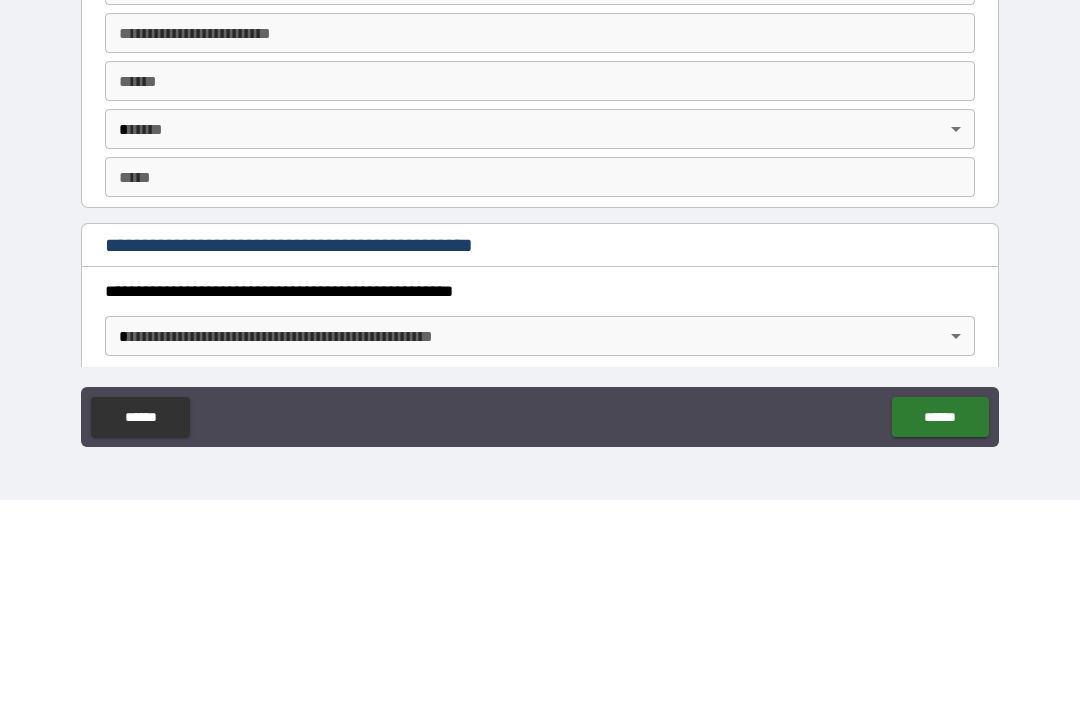 click on "***   *" at bounding box center (540, 384) 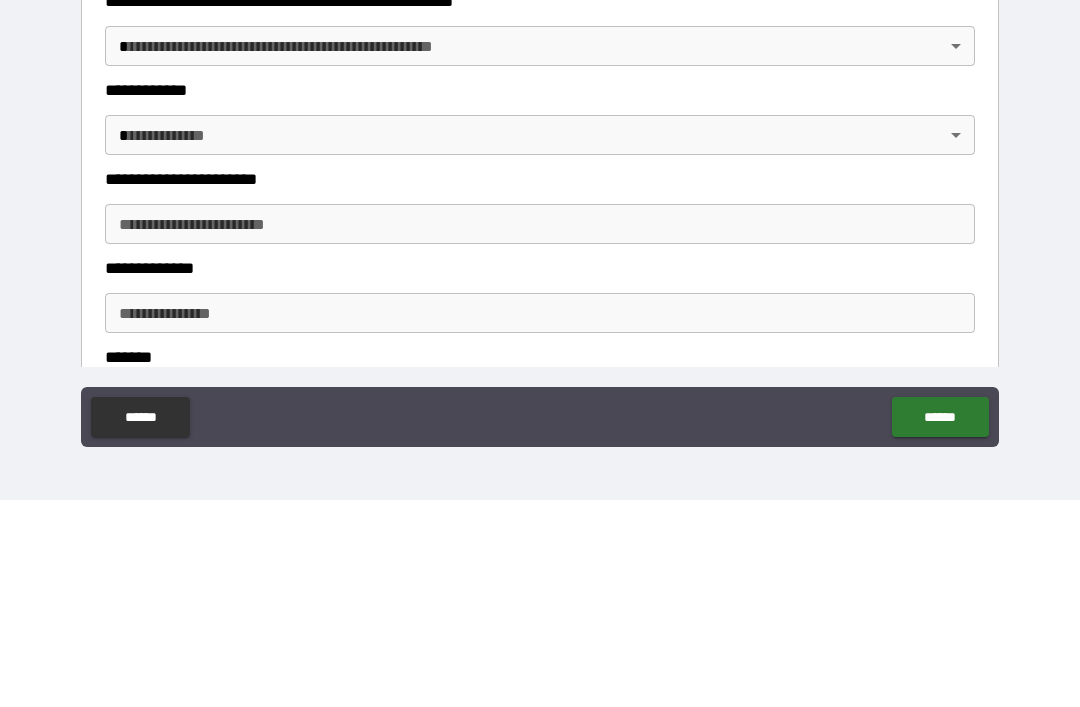 scroll, scrollTop: 2059, scrollLeft: 0, axis: vertical 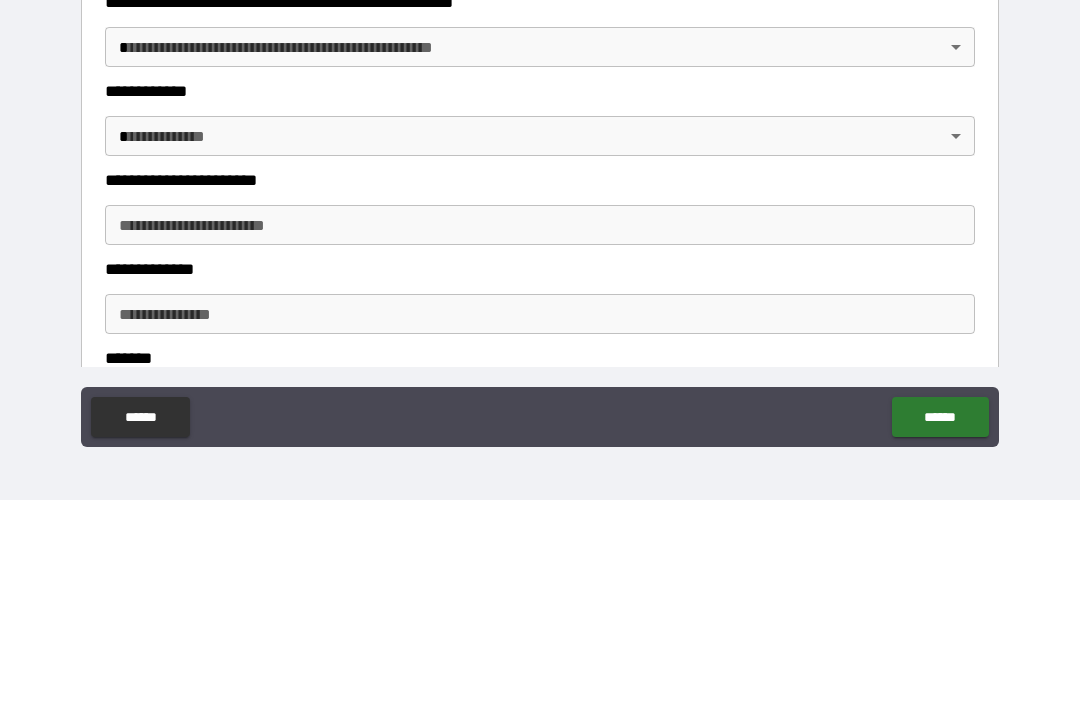 click on "**********" at bounding box center [540, 321] 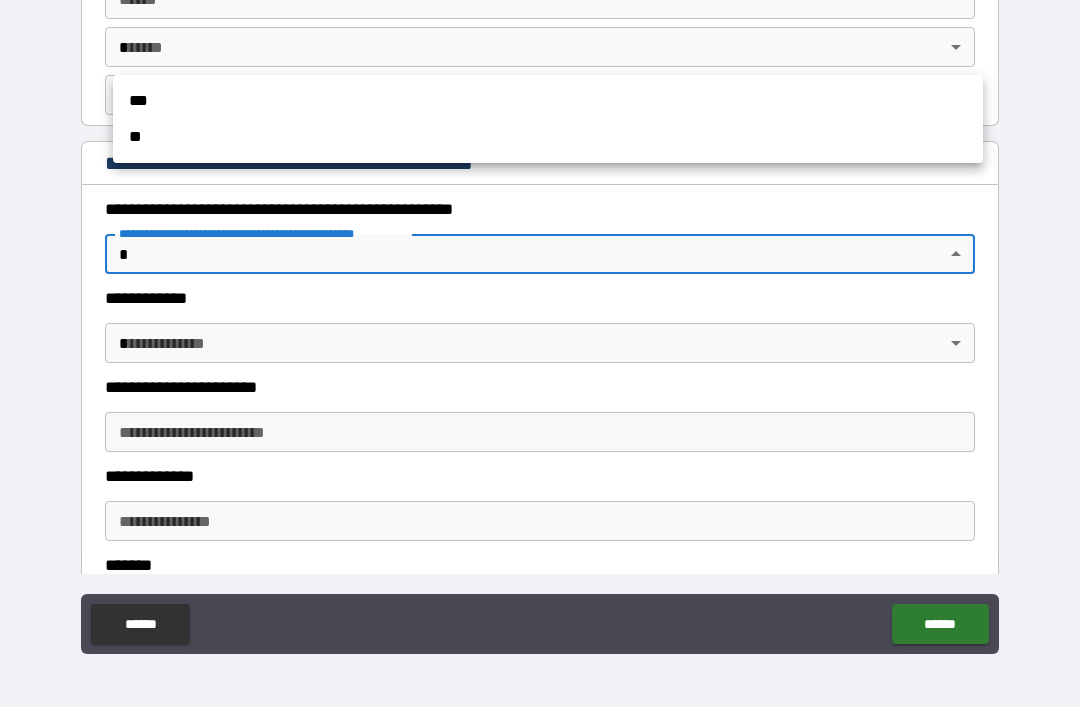 click on "**" at bounding box center [548, 137] 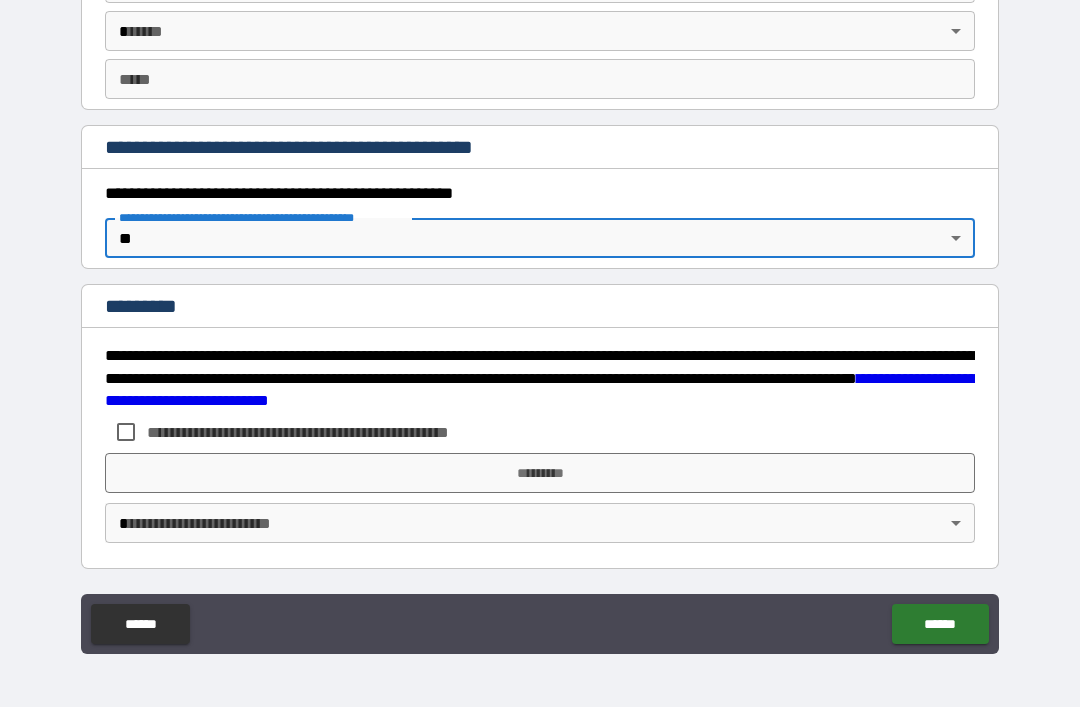 scroll, scrollTop: 2075, scrollLeft: 0, axis: vertical 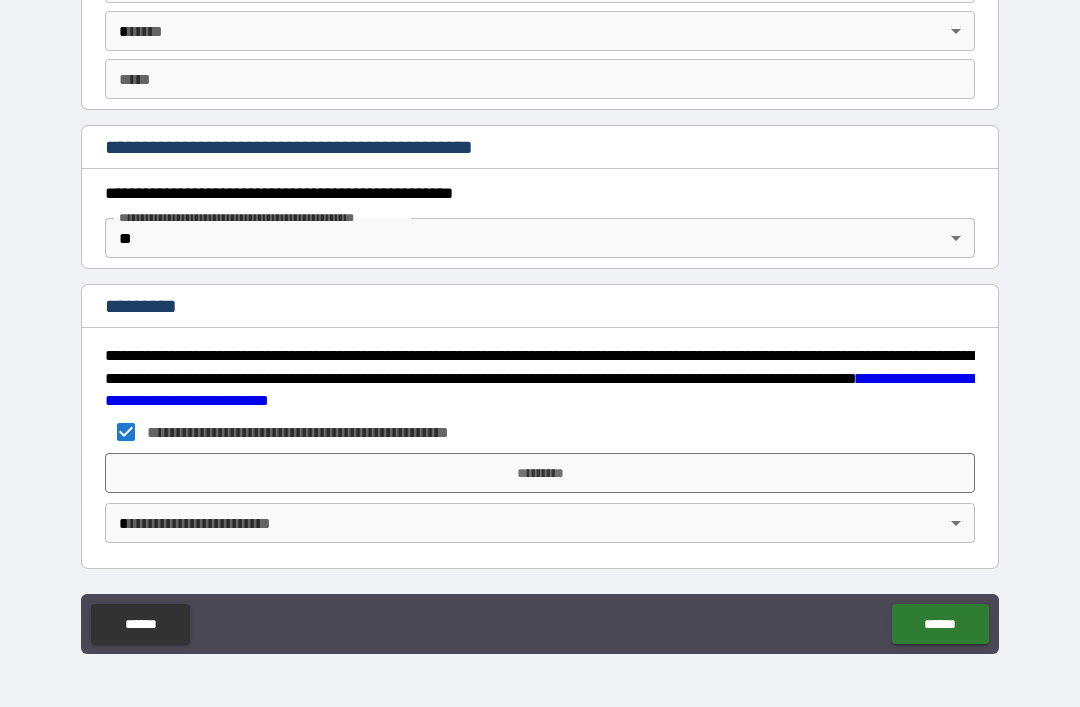 click on "*********" at bounding box center [540, 473] 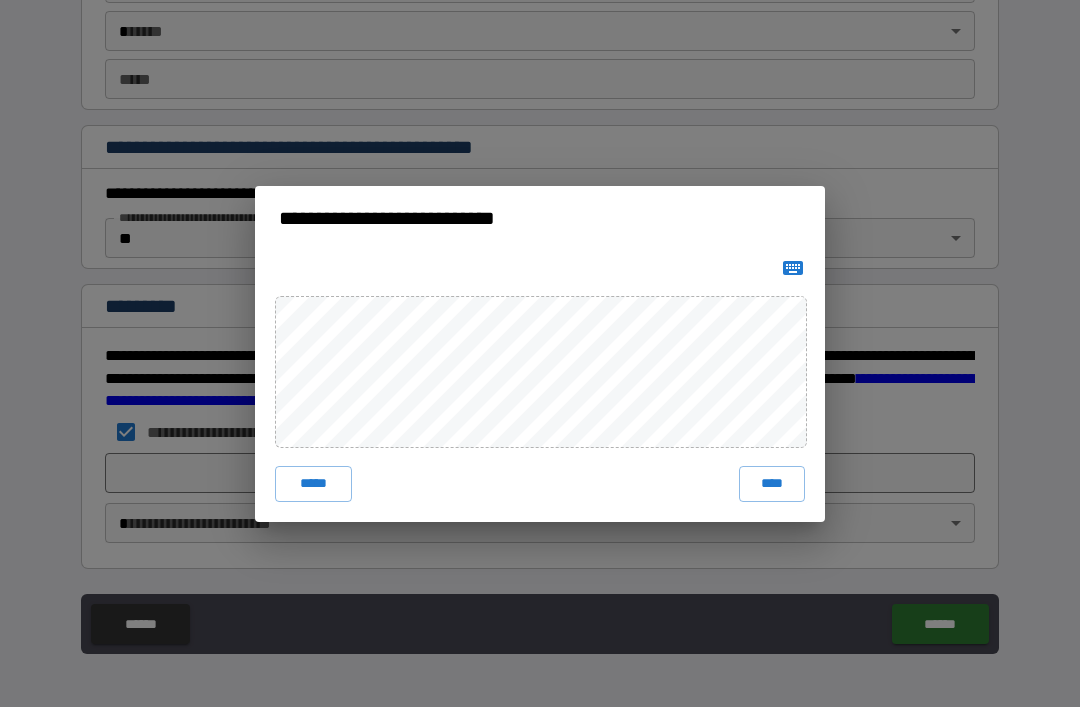 click on "****" at bounding box center [772, 484] 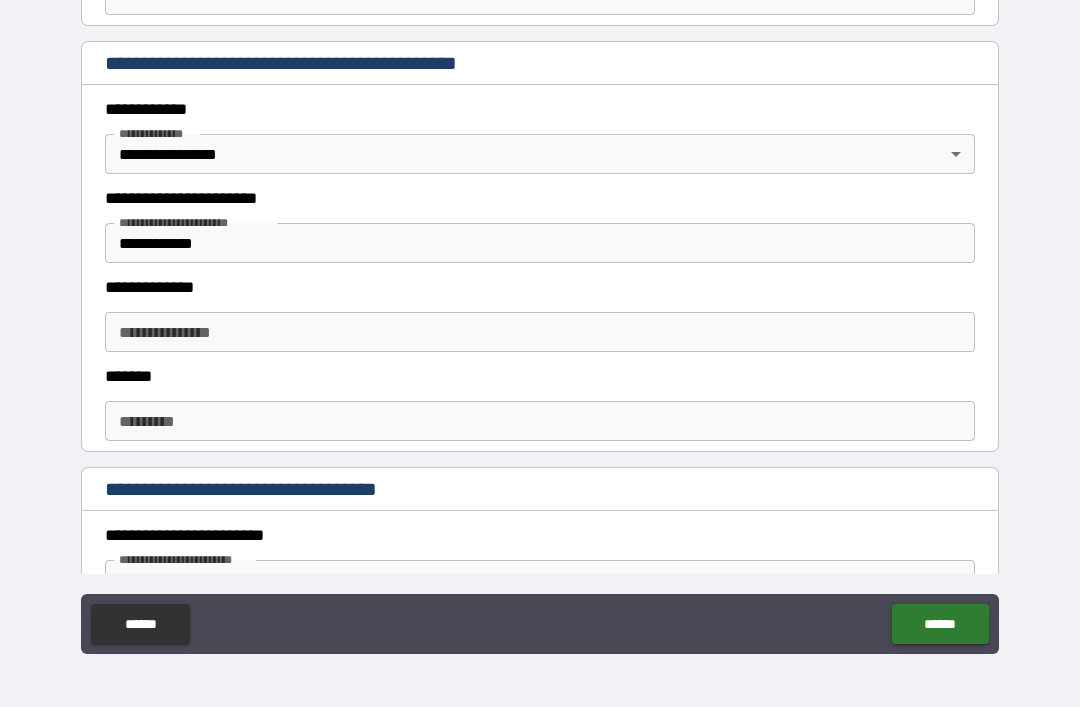 scroll, scrollTop: 430, scrollLeft: 0, axis: vertical 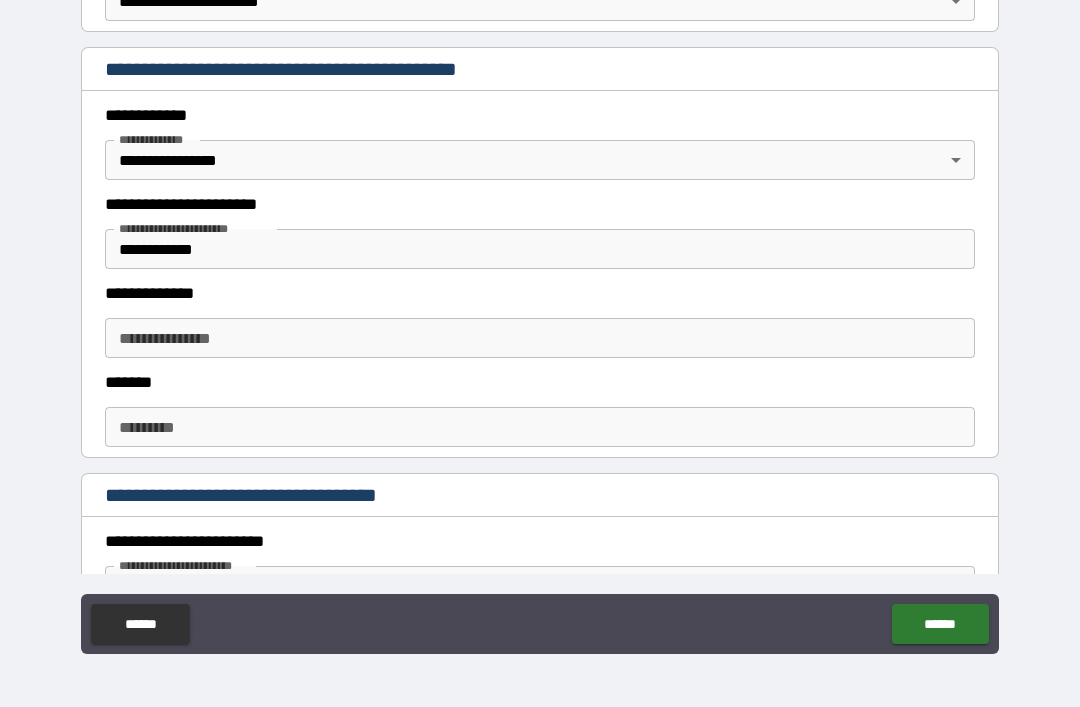 click on "**********" at bounding box center [540, 338] 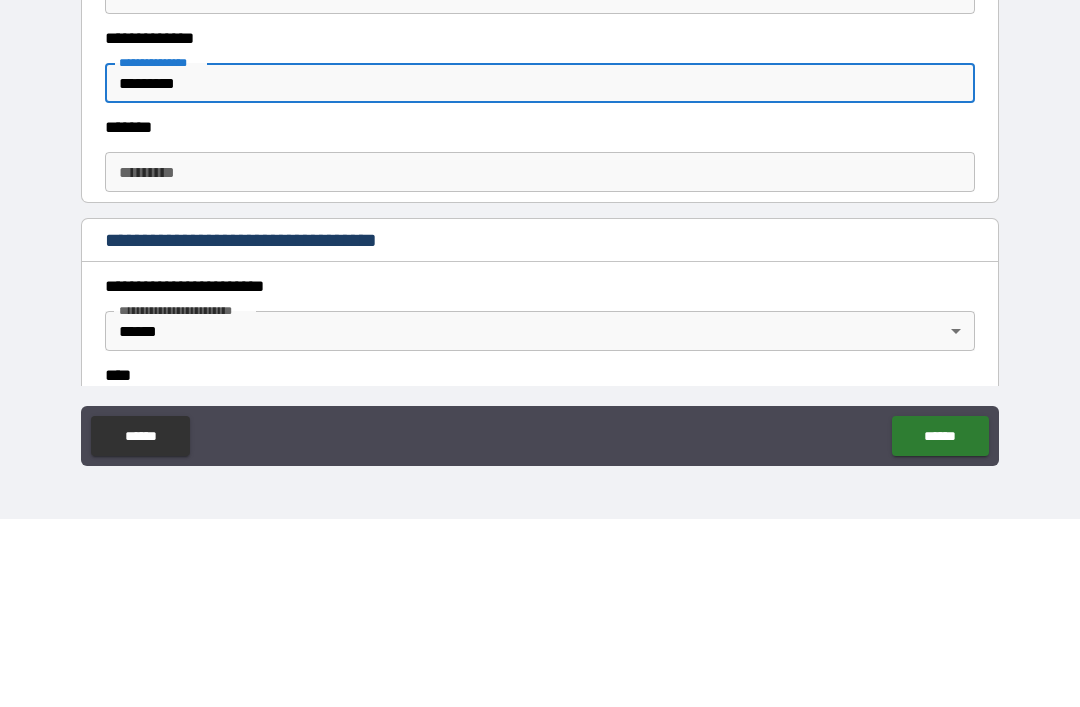 scroll, scrollTop: 501, scrollLeft: 0, axis: vertical 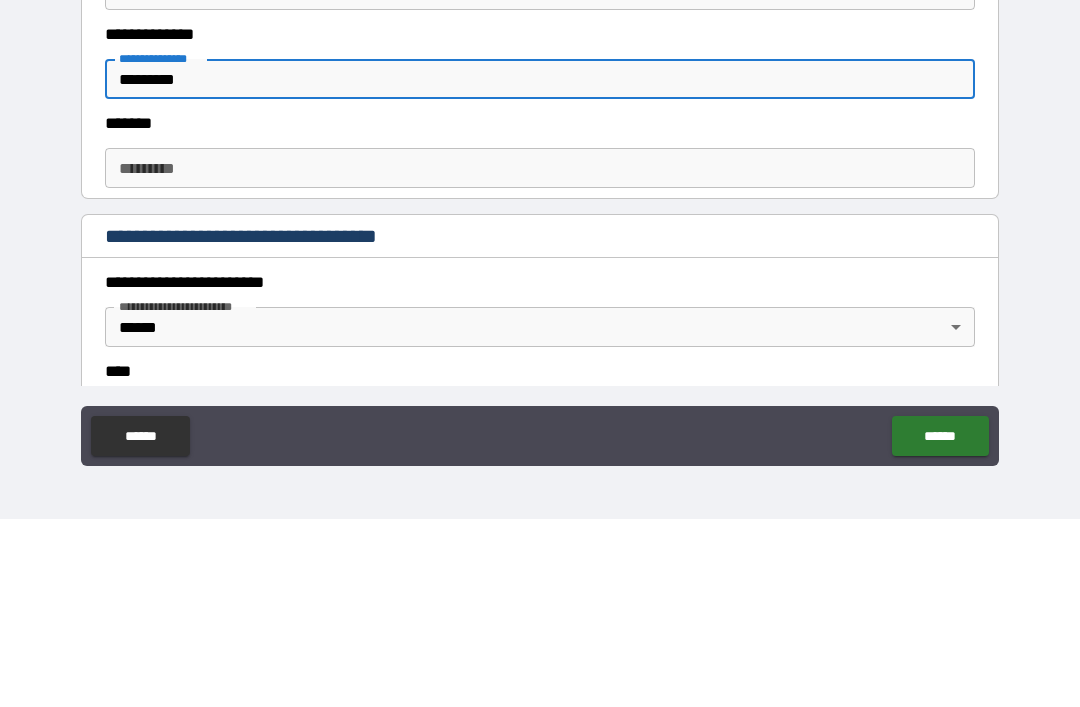 click on "*******   *" at bounding box center (540, 356) 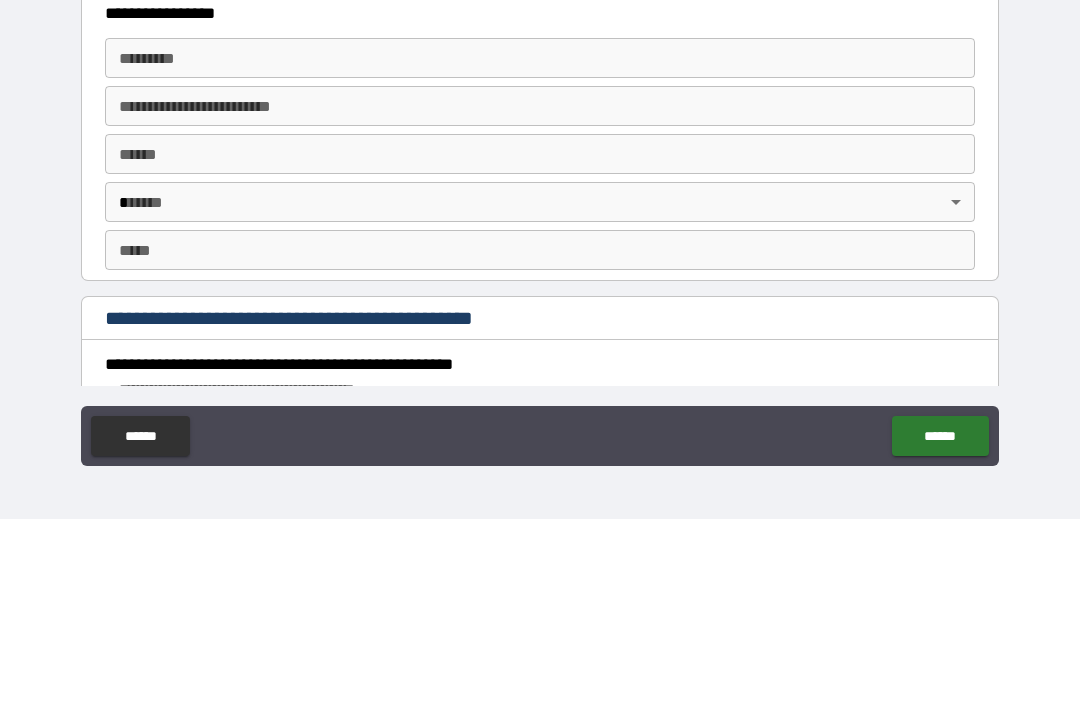 scroll, scrollTop: 1720, scrollLeft: 0, axis: vertical 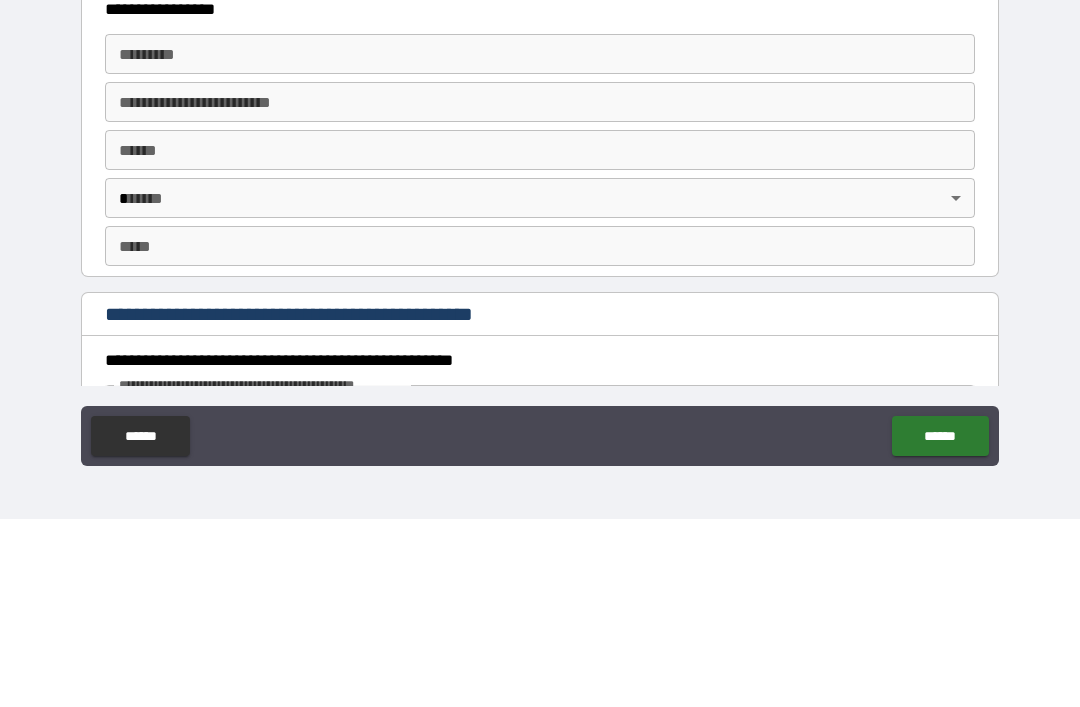 click on "*******   * *******   *" at bounding box center (540, 242) 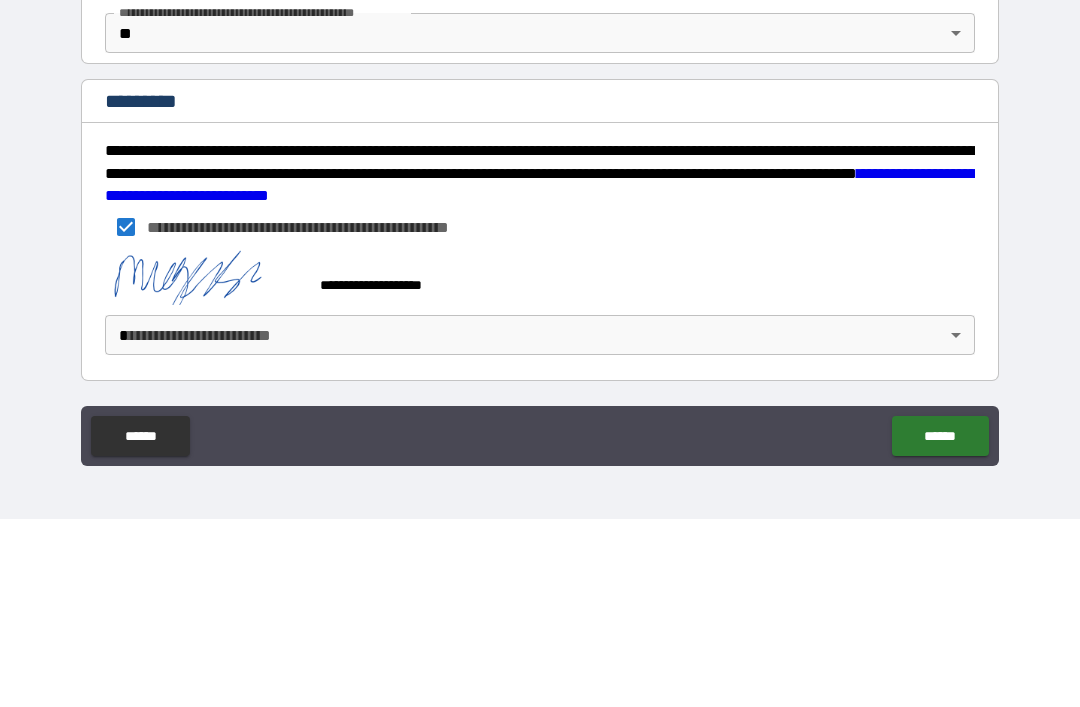 scroll, scrollTop: 2092, scrollLeft: 0, axis: vertical 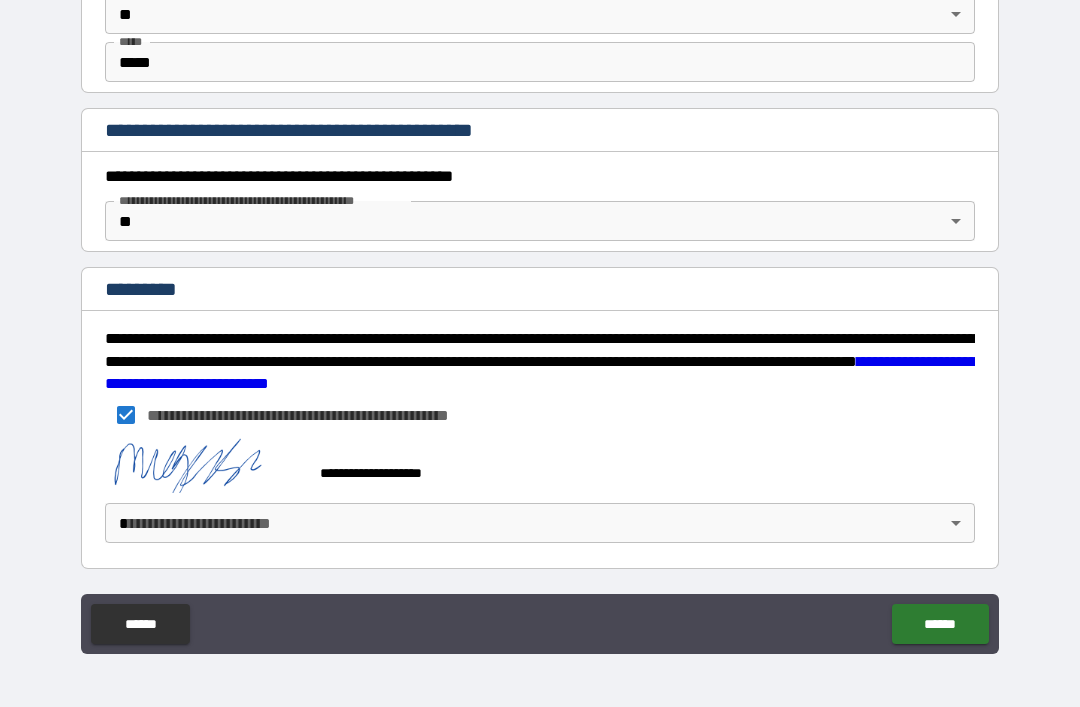 click on "******" at bounding box center [940, 624] 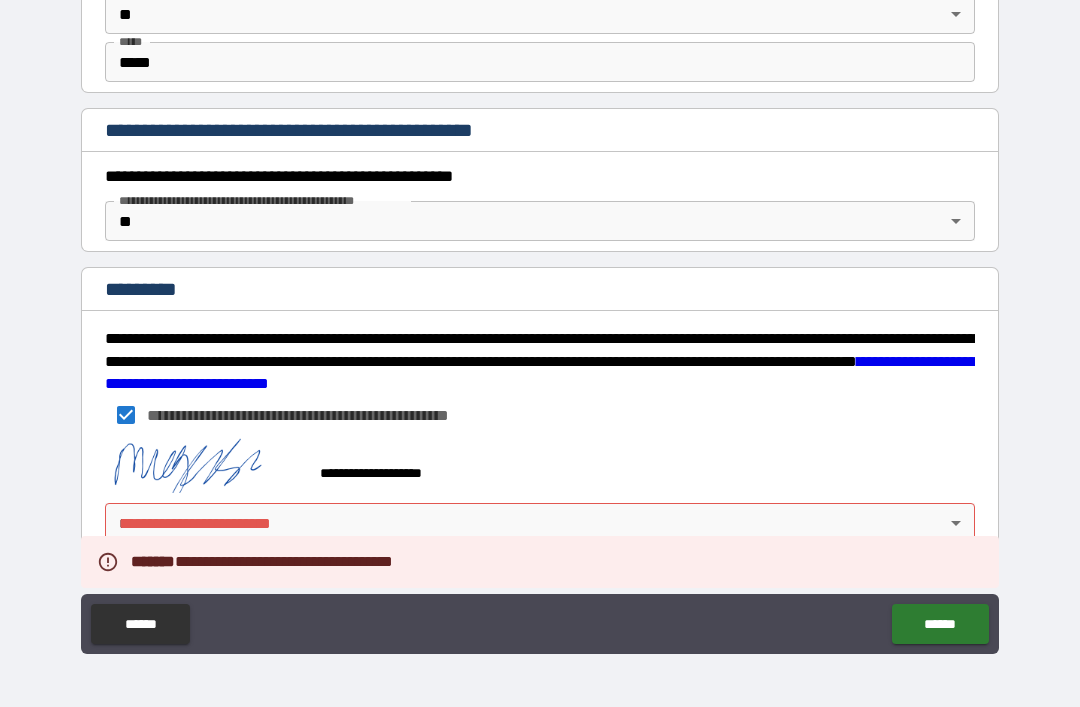 scroll, scrollTop: 2092, scrollLeft: 0, axis: vertical 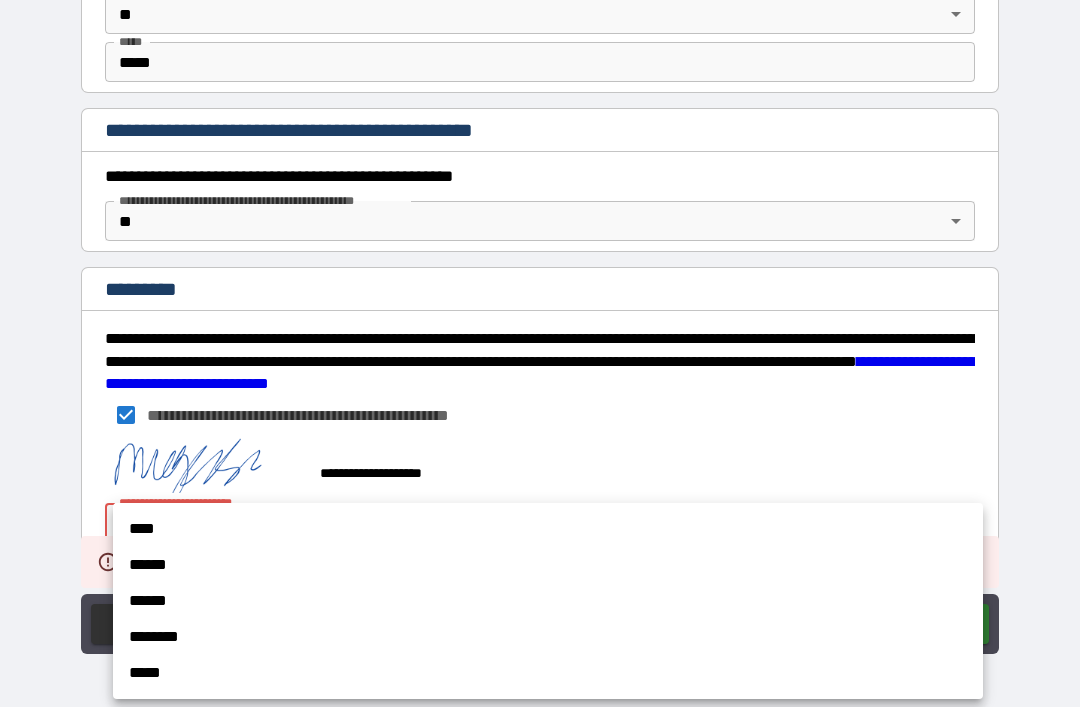 click on "******" at bounding box center (548, 565) 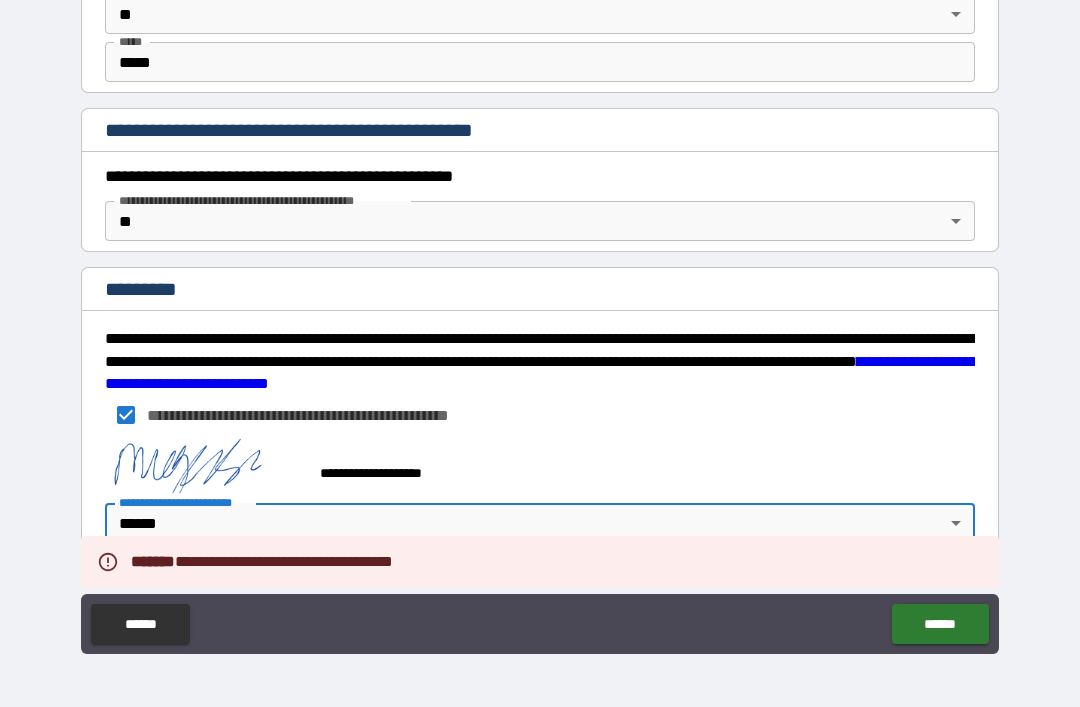 click on "******" at bounding box center [940, 624] 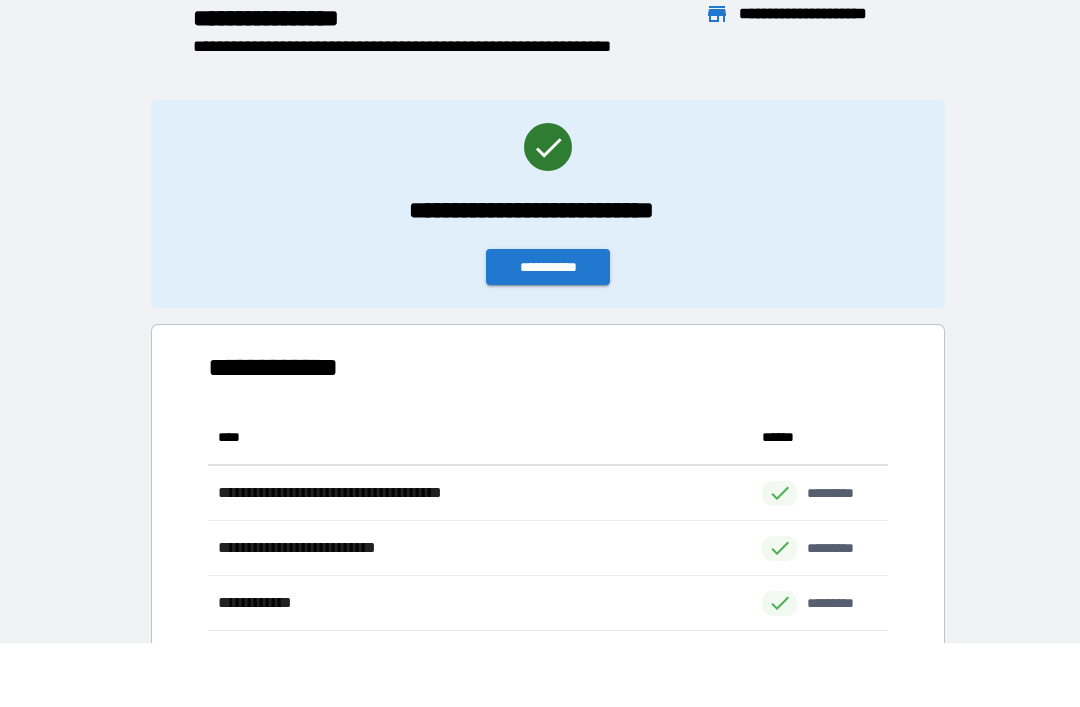 scroll, scrollTop: 441, scrollLeft: 680, axis: both 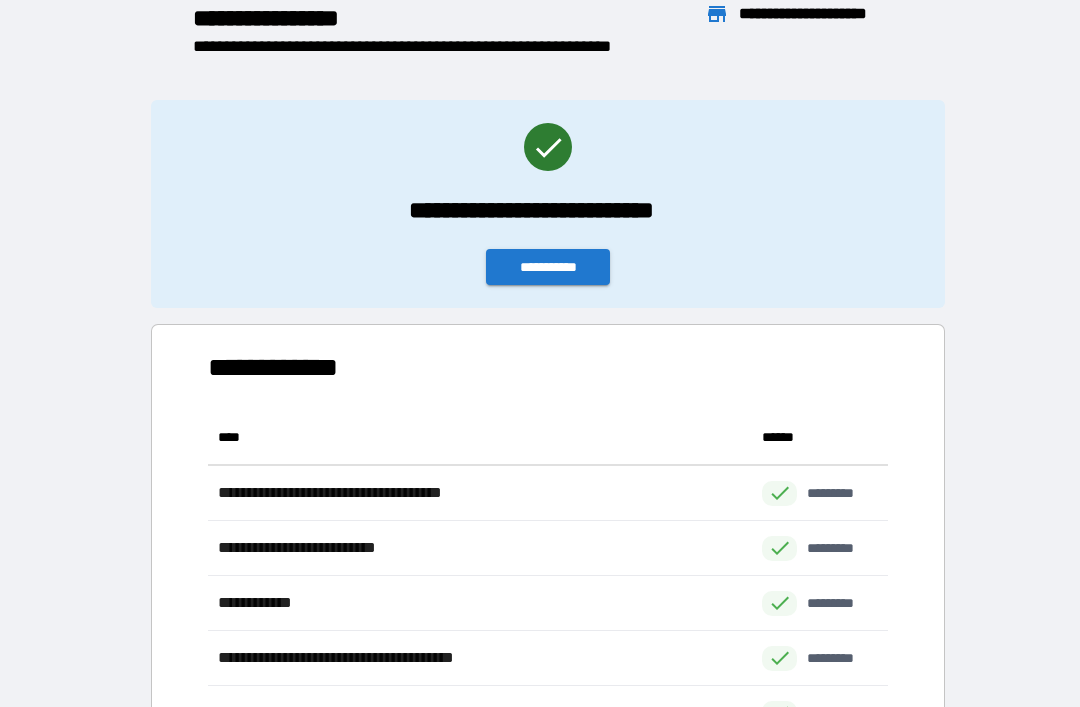 click on "**********" at bounding box center (548, 267) 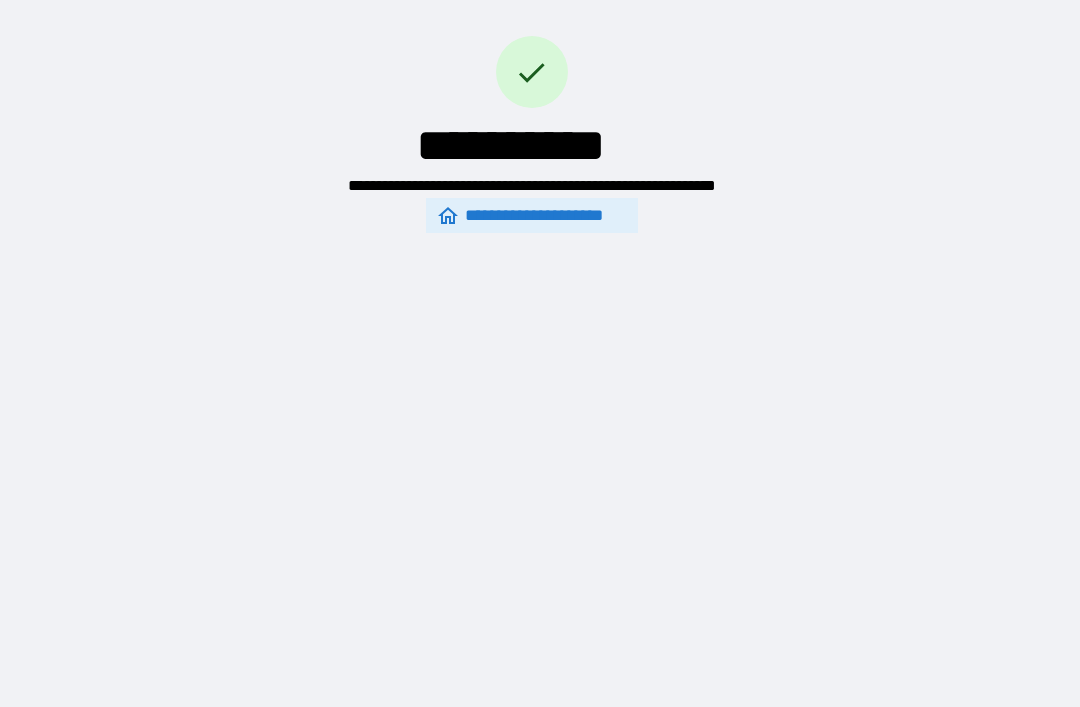 click on "**********" at bounding box center [532, 215] 